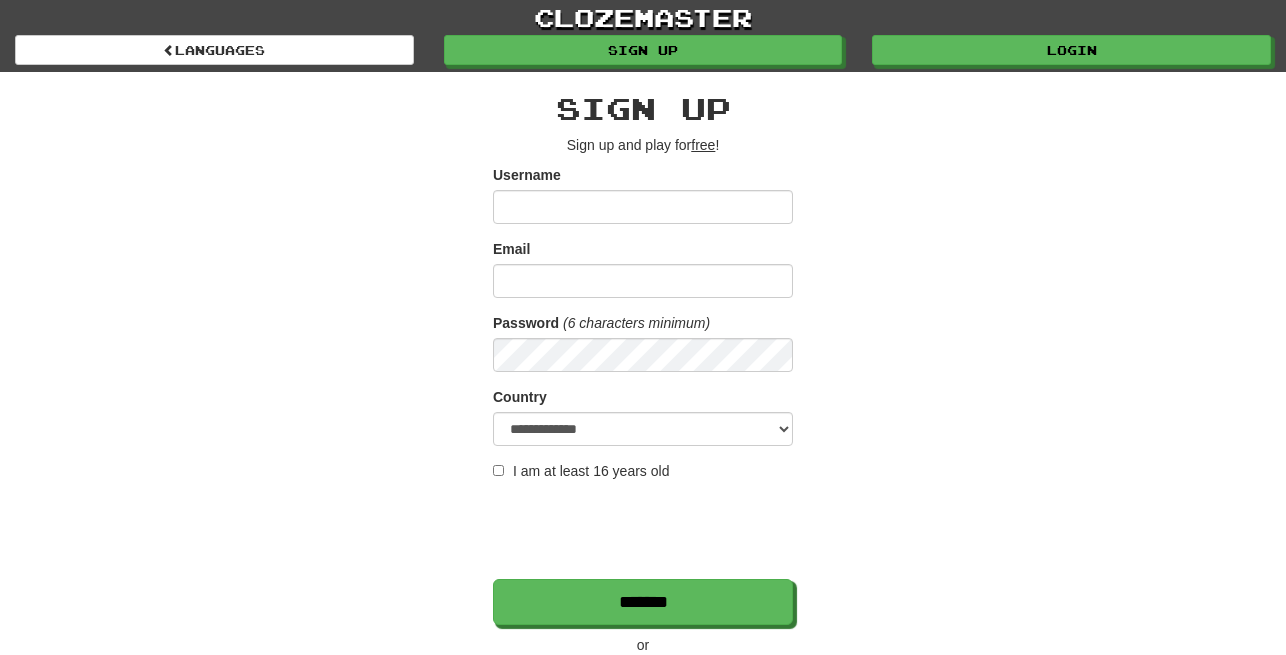 scroll, scrollTop: 0, scrollLeft: 0, axis: both 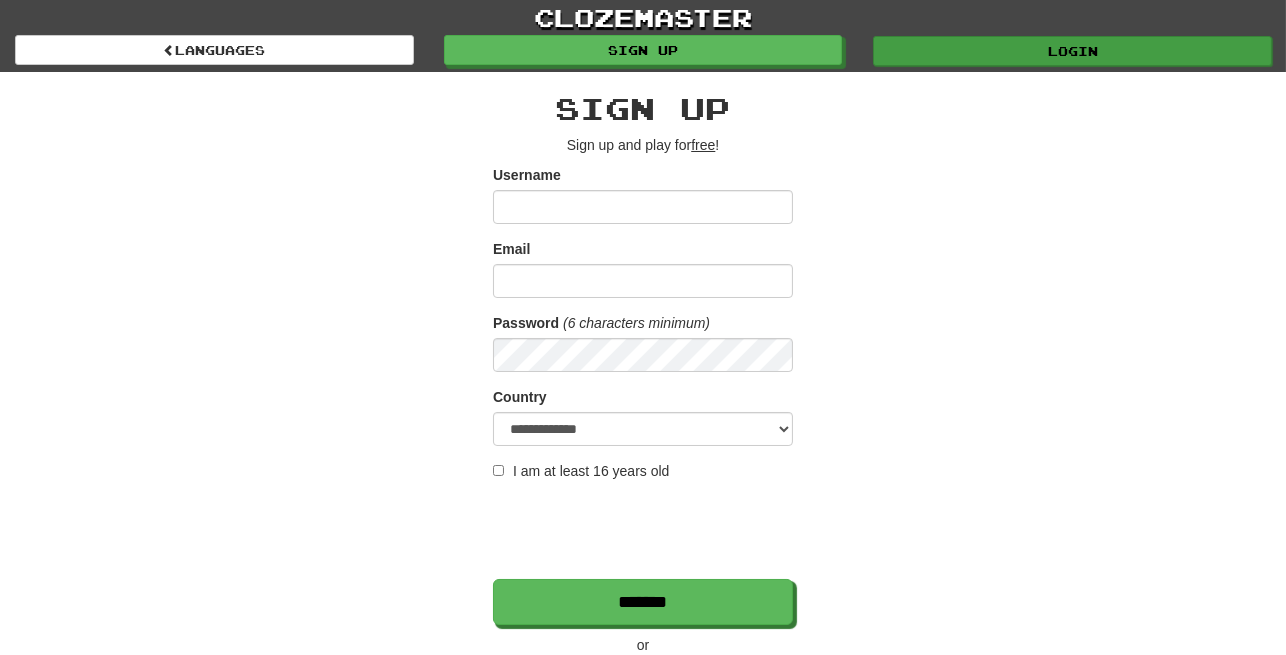 click on "Login" at bounding box center (1072, 51) 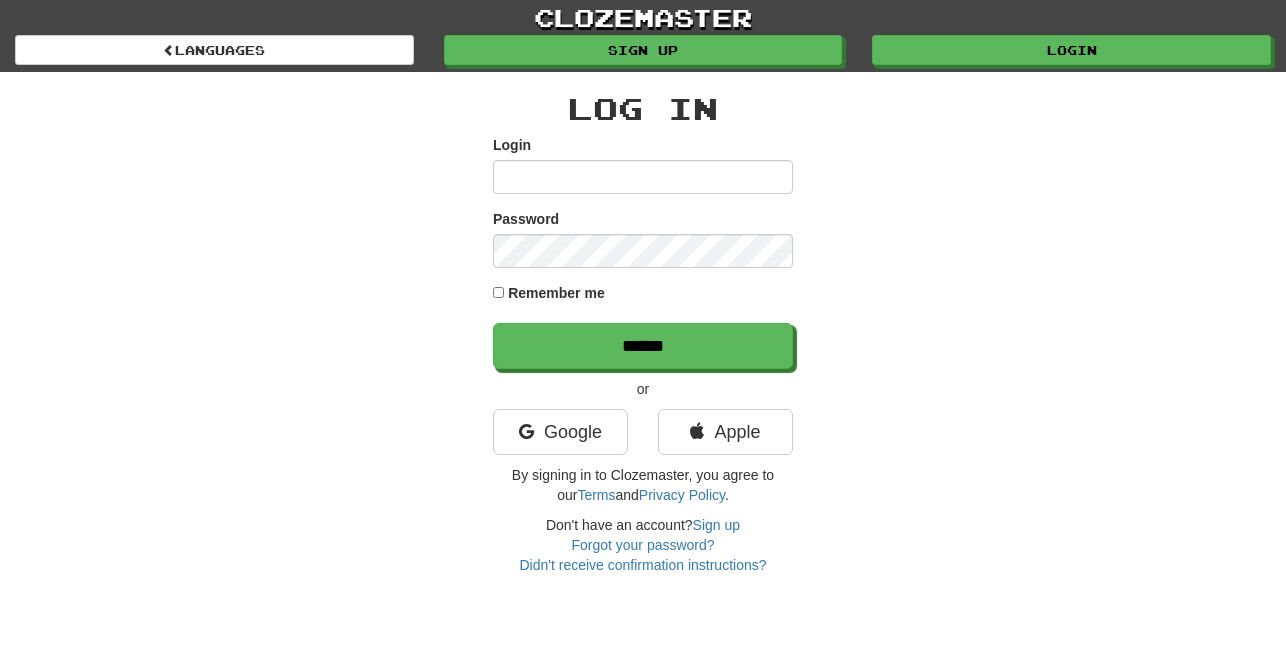 scroll, scrollTop: 0, scrollLeft: 0, axis: both 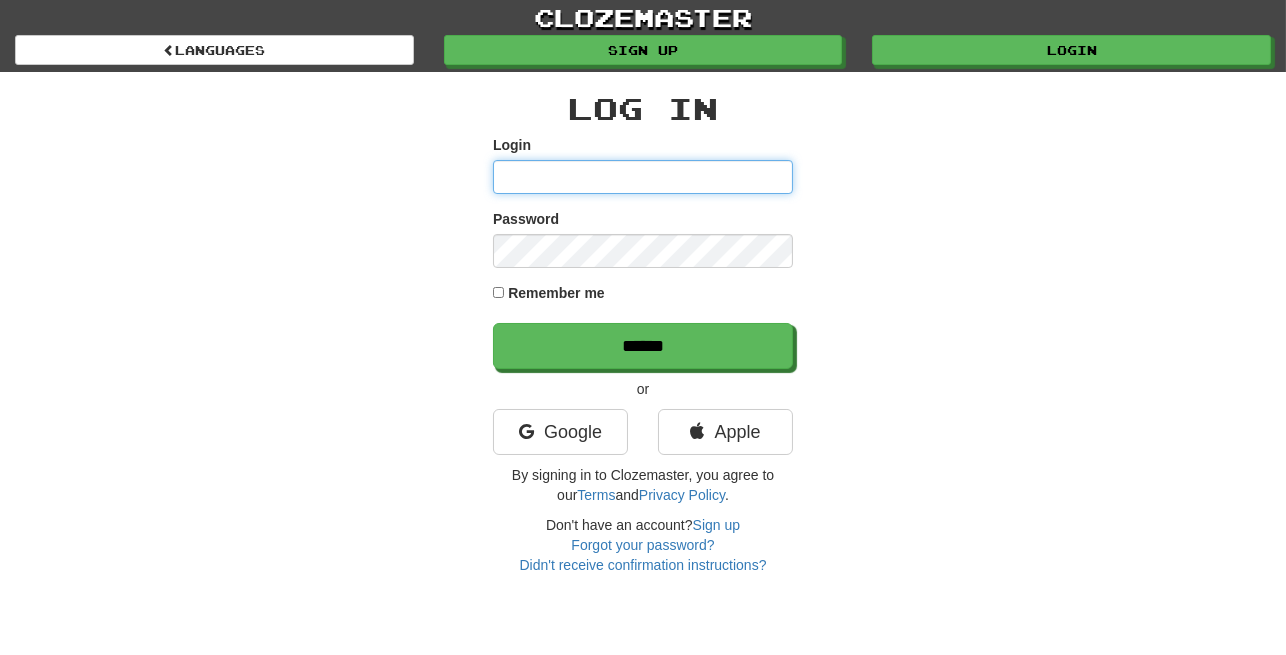type on "*********" 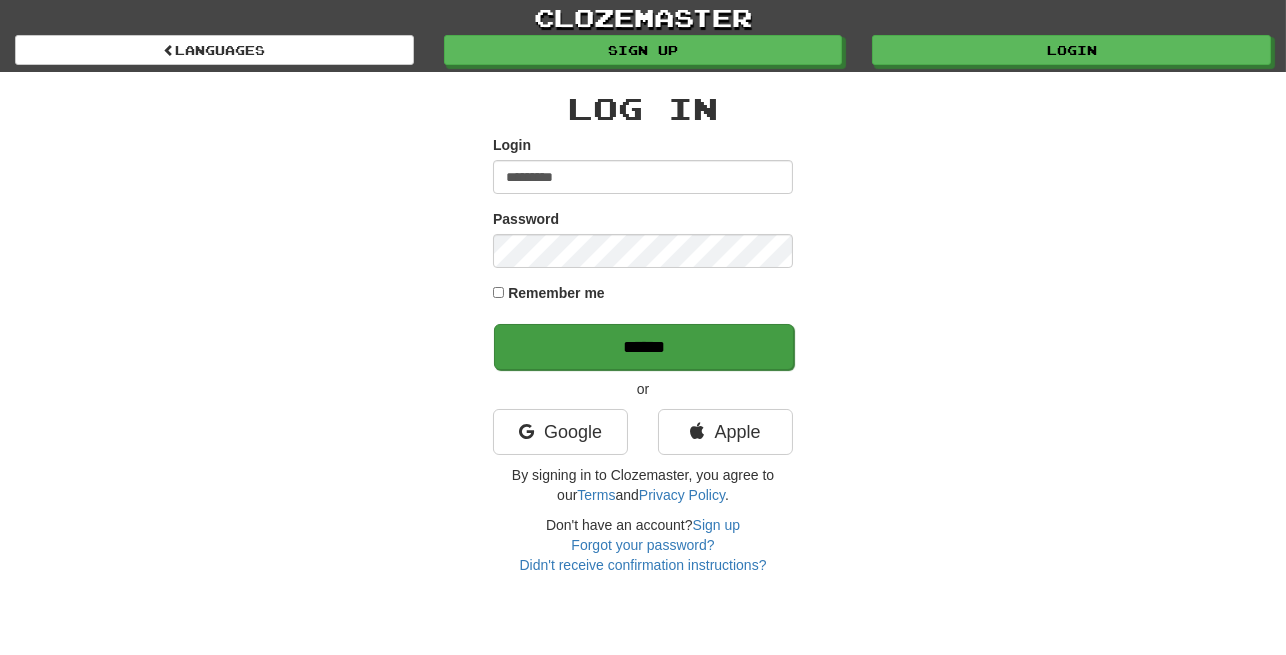 click on "******" at bounding box center [644, 347] 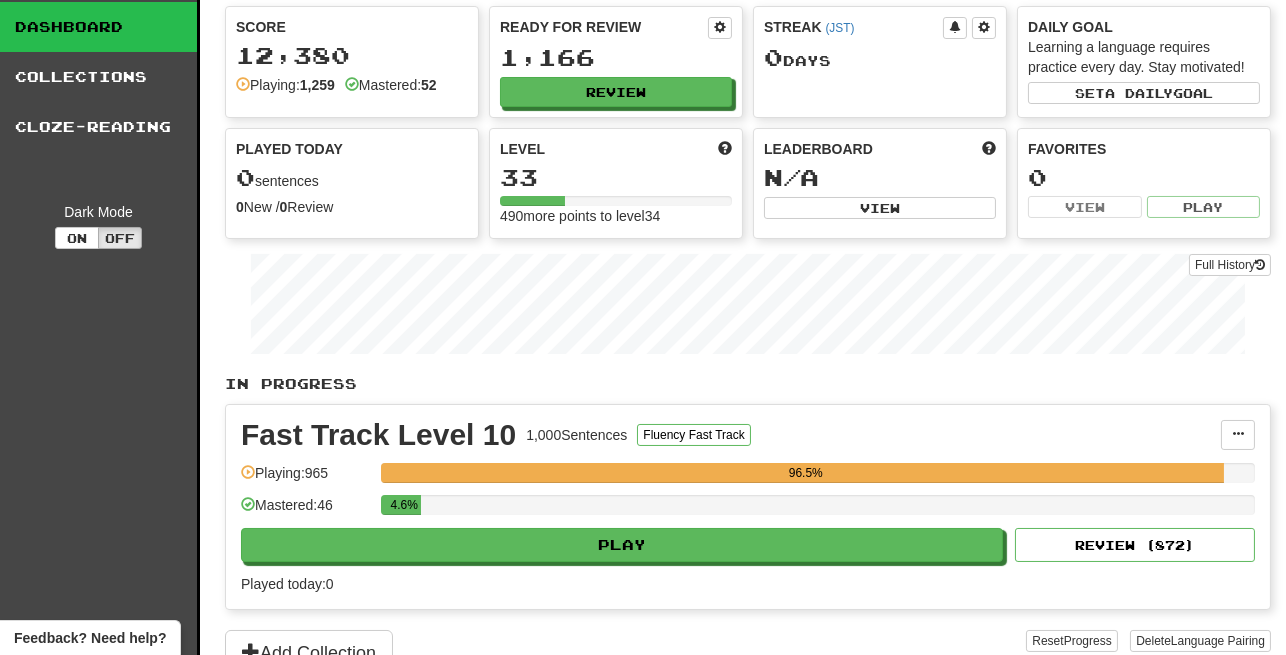 scroll, scrollTop: 0, scrollLeft: 0, axis: both 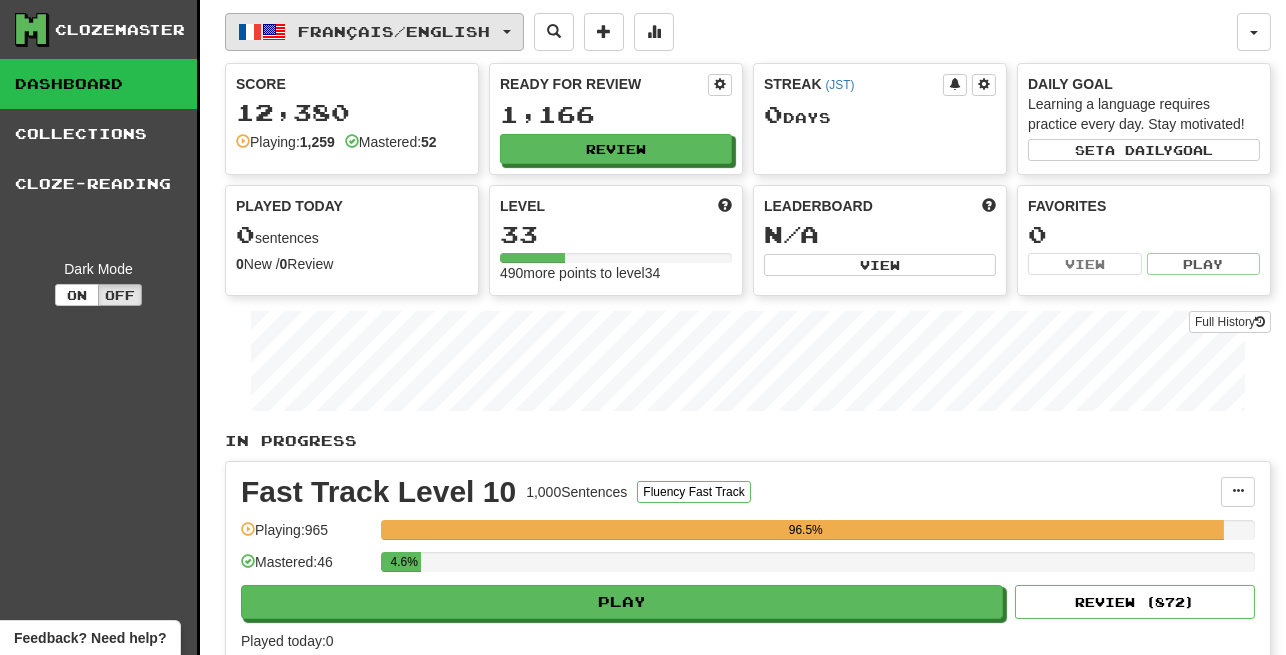click on "Français  /  English" at bounding box center (395, 31) 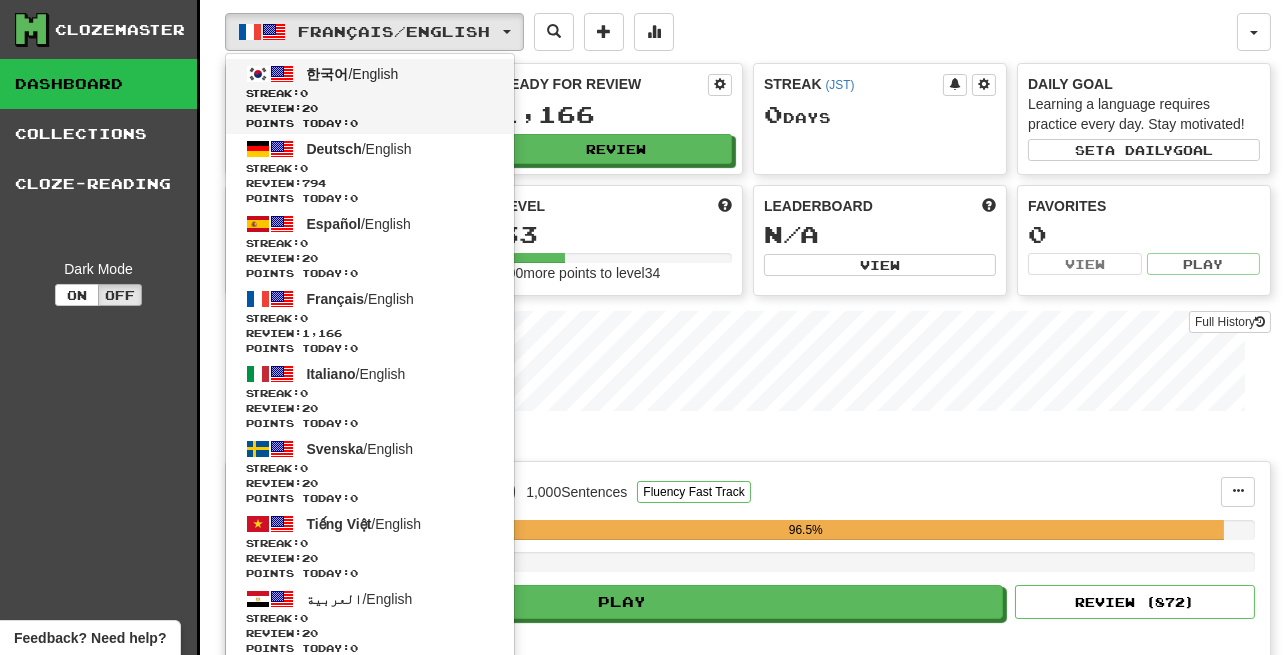 click on "한국어  /  English Streak:  0   Review:  20 Points today:  0" at bounding box center [370, 96] 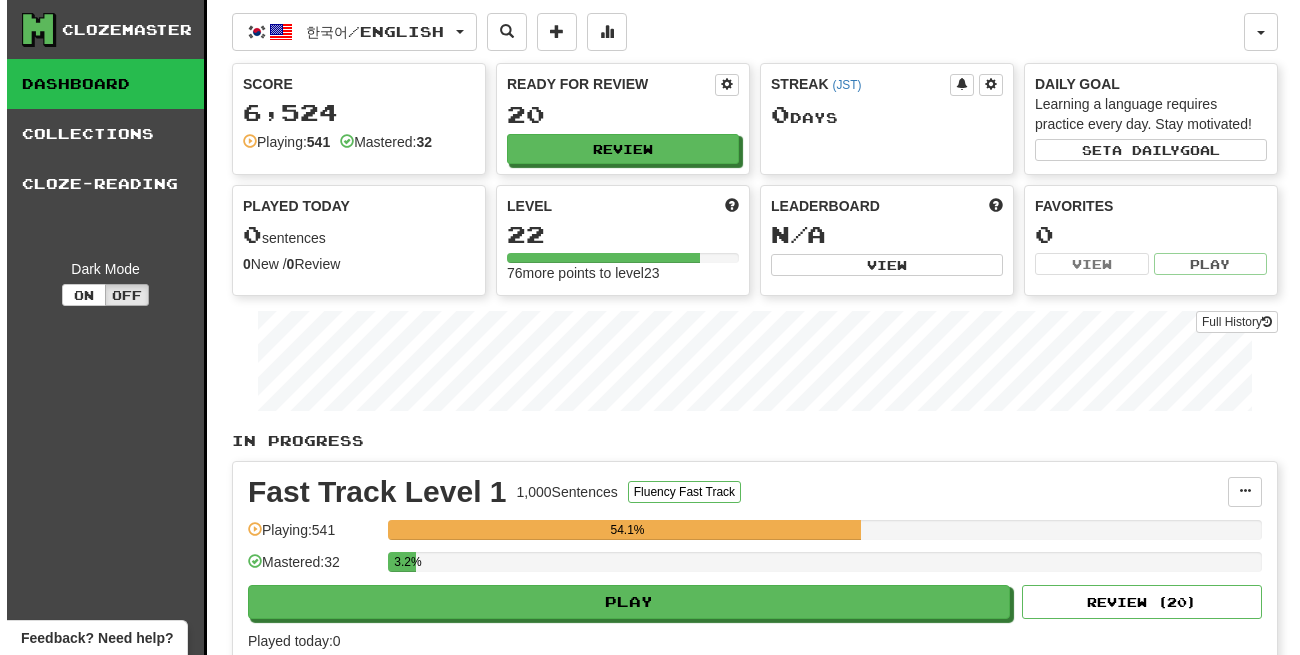 scroll, scrollTop: 0, scrollLeft: 0, axis: both 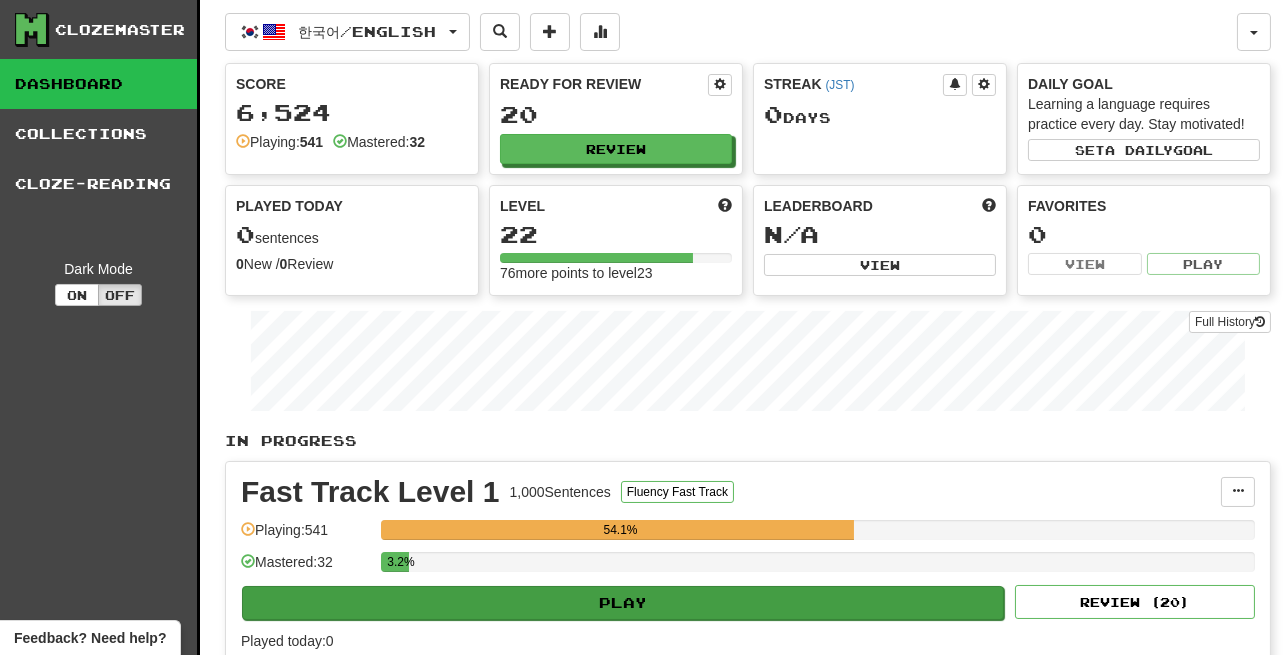 click on "Play" at bounding box center (623, 603) 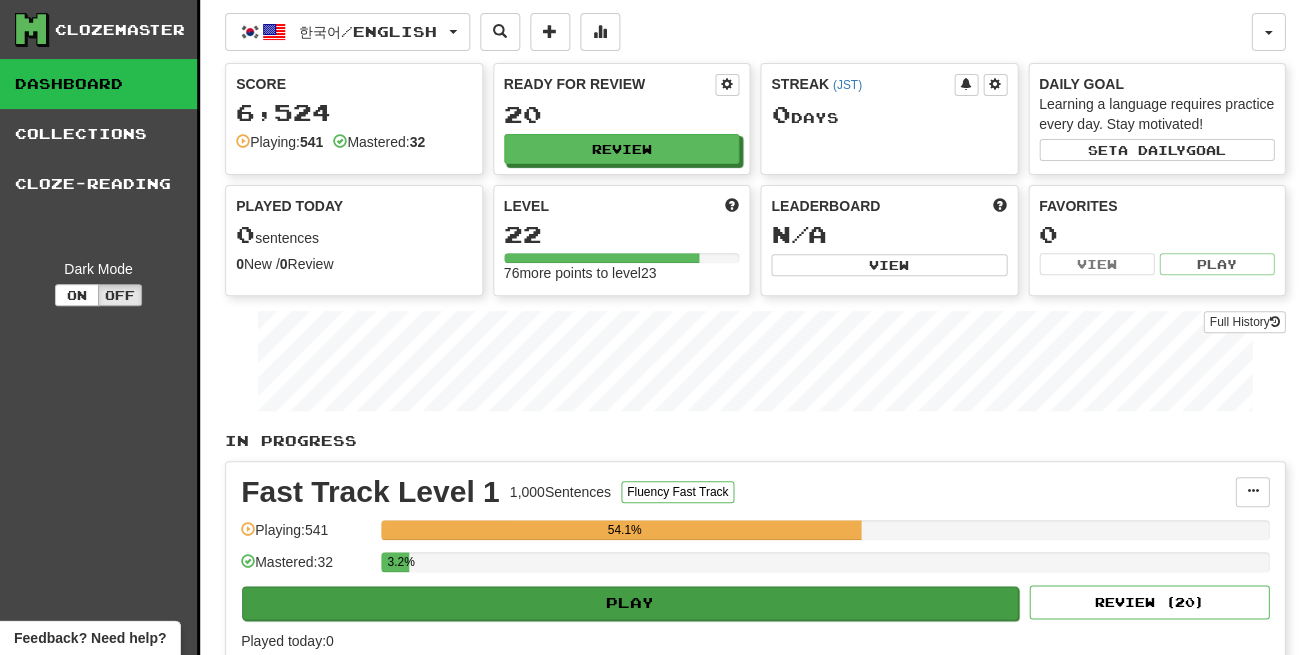 select on "**" 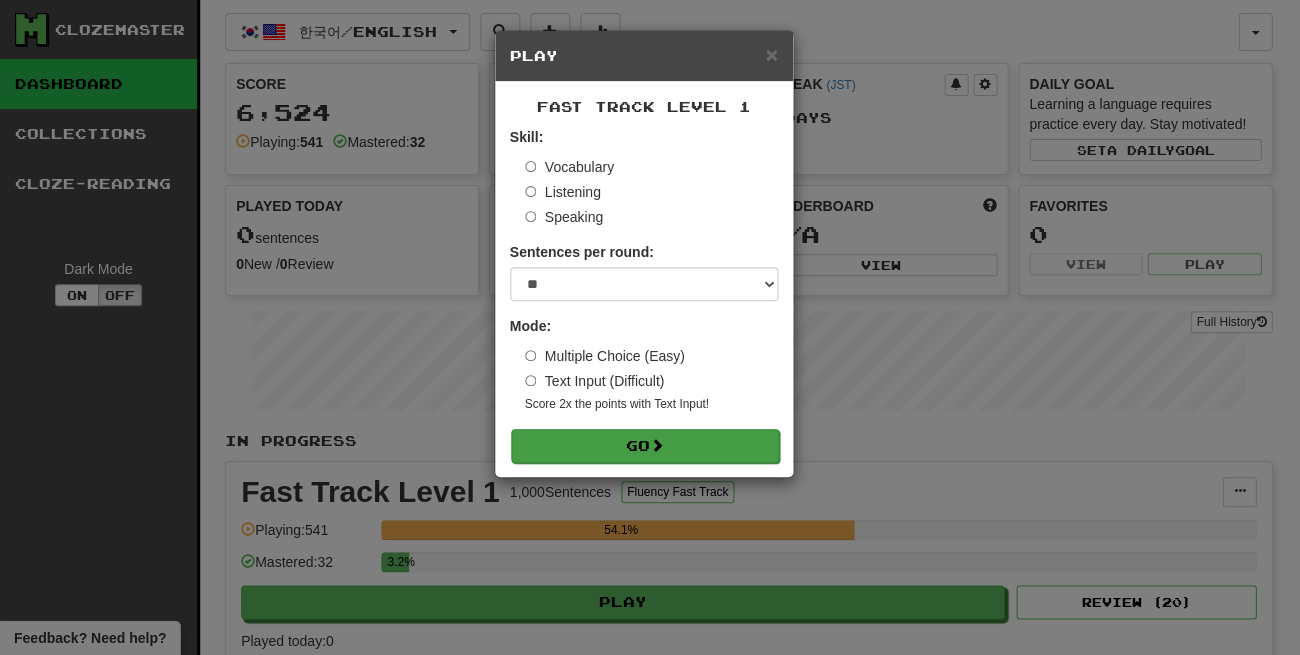 click on "Go" at bounding box center [645, 446] 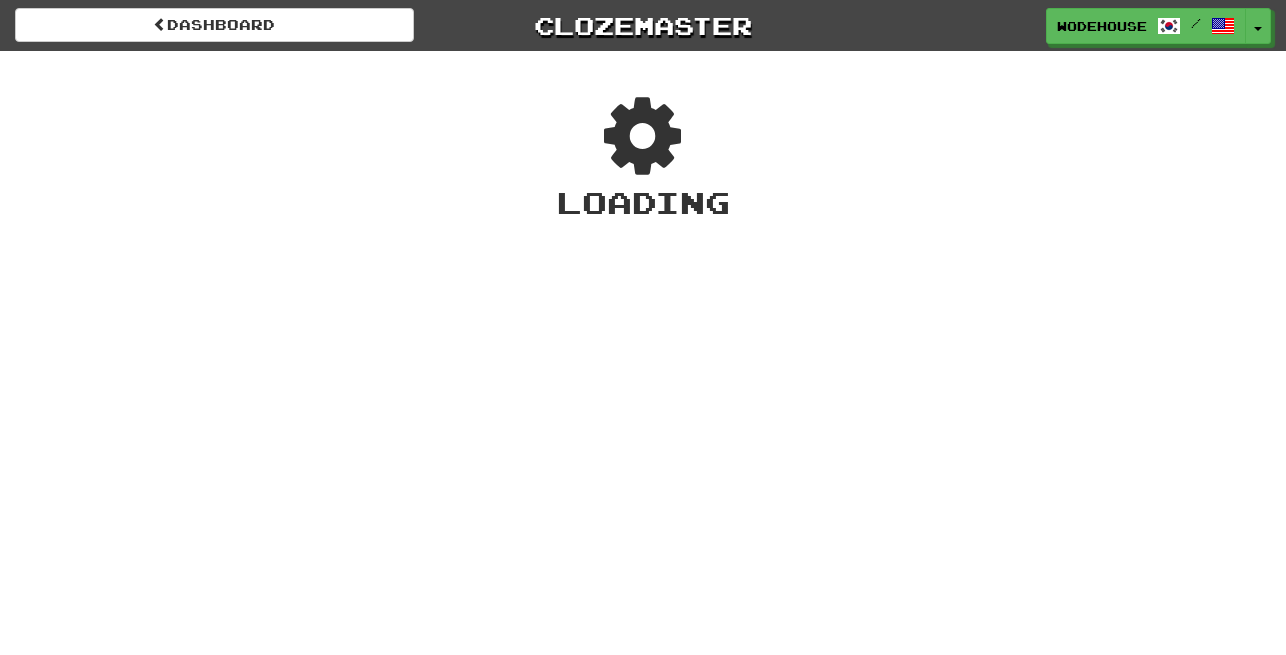 scroll, scrollTop: 0, scrollLeft: 0, axis: both 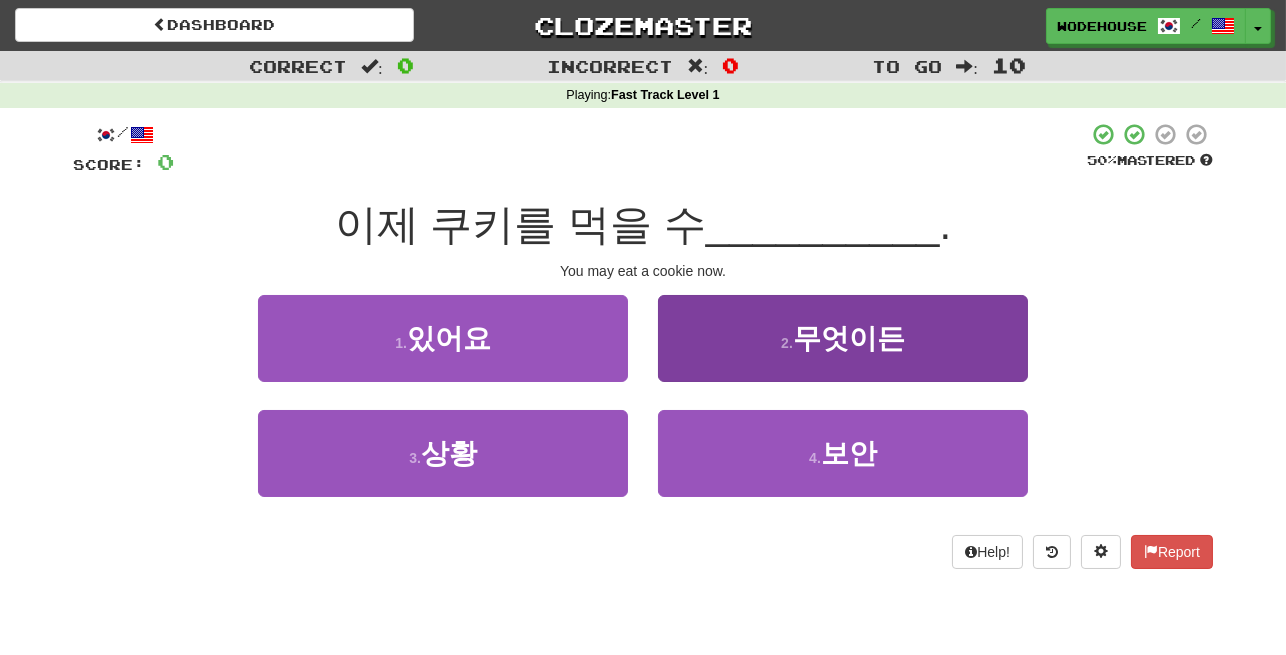 click on "2 .  무엇이든" at bounding box center [843, 338] 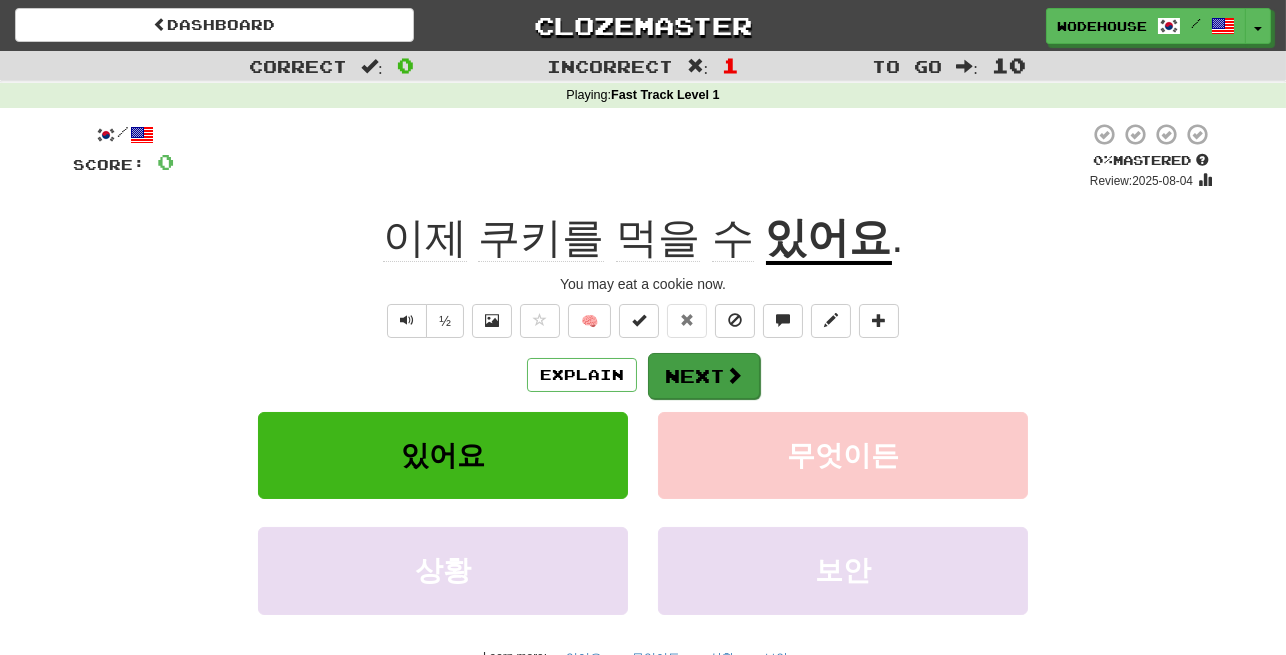 click at bounding box center [734, 375] 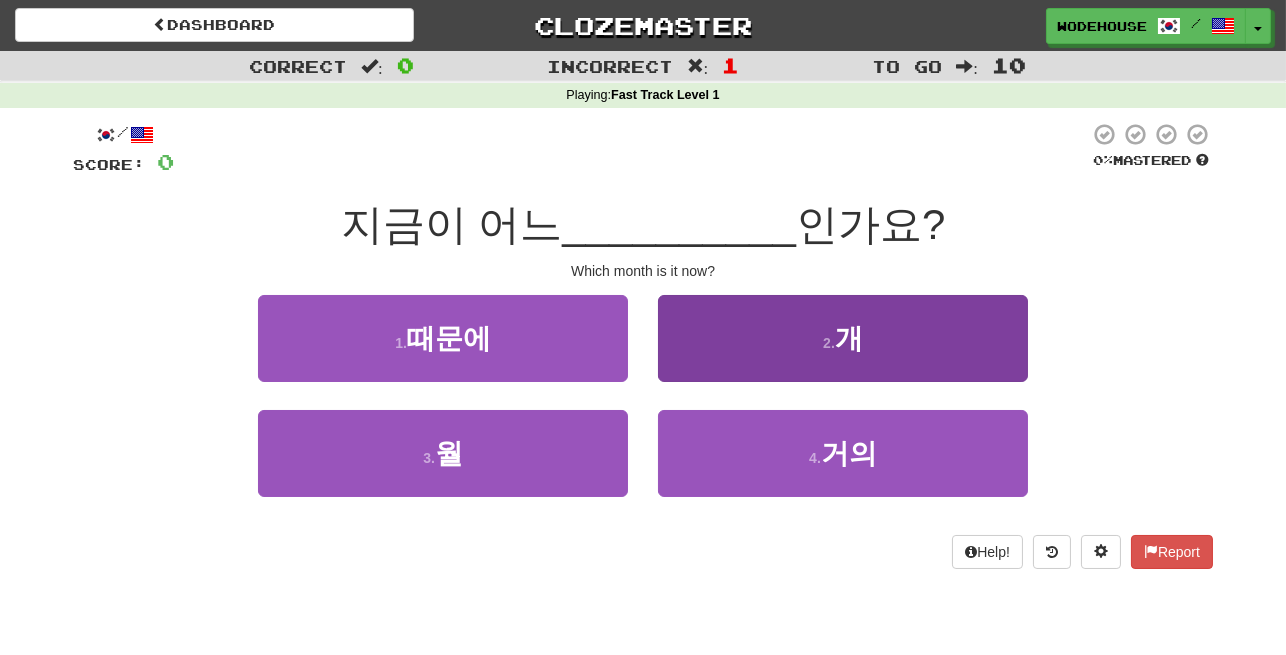 click on "2 .  개" at bounding box center [843, 338] 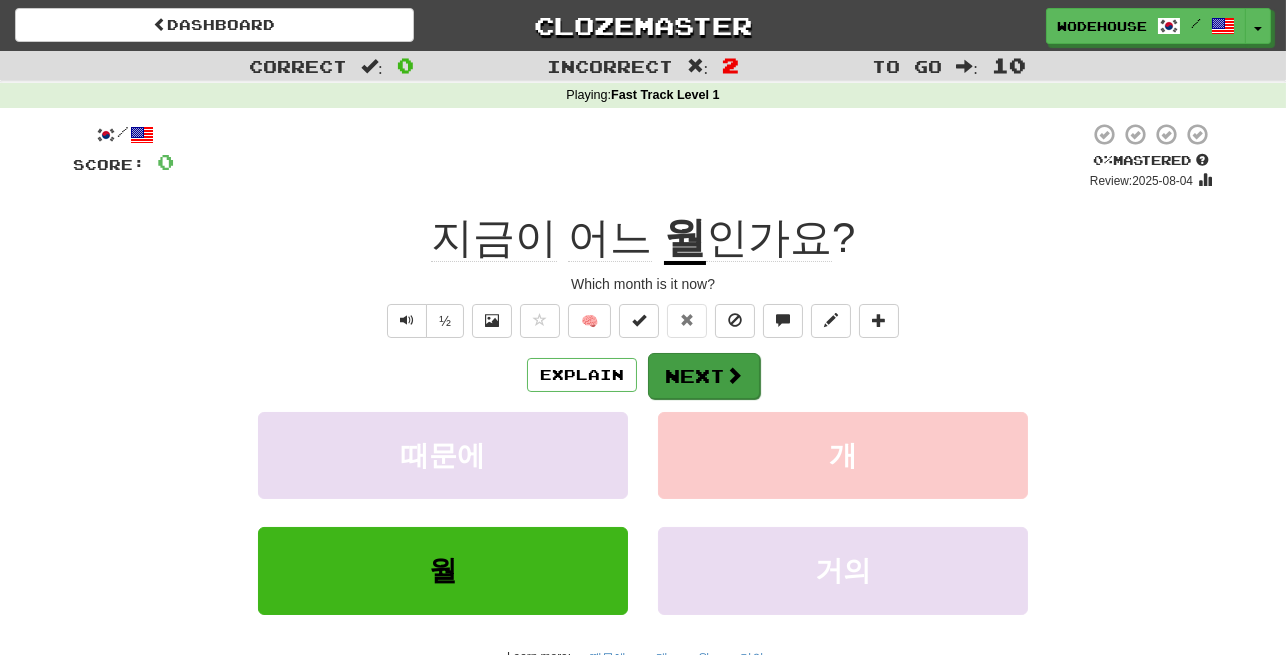 drag, startPoint x: 560, startPoint y: 370, endPoint x: 715, endPoint y: 363, distance: 155.15799 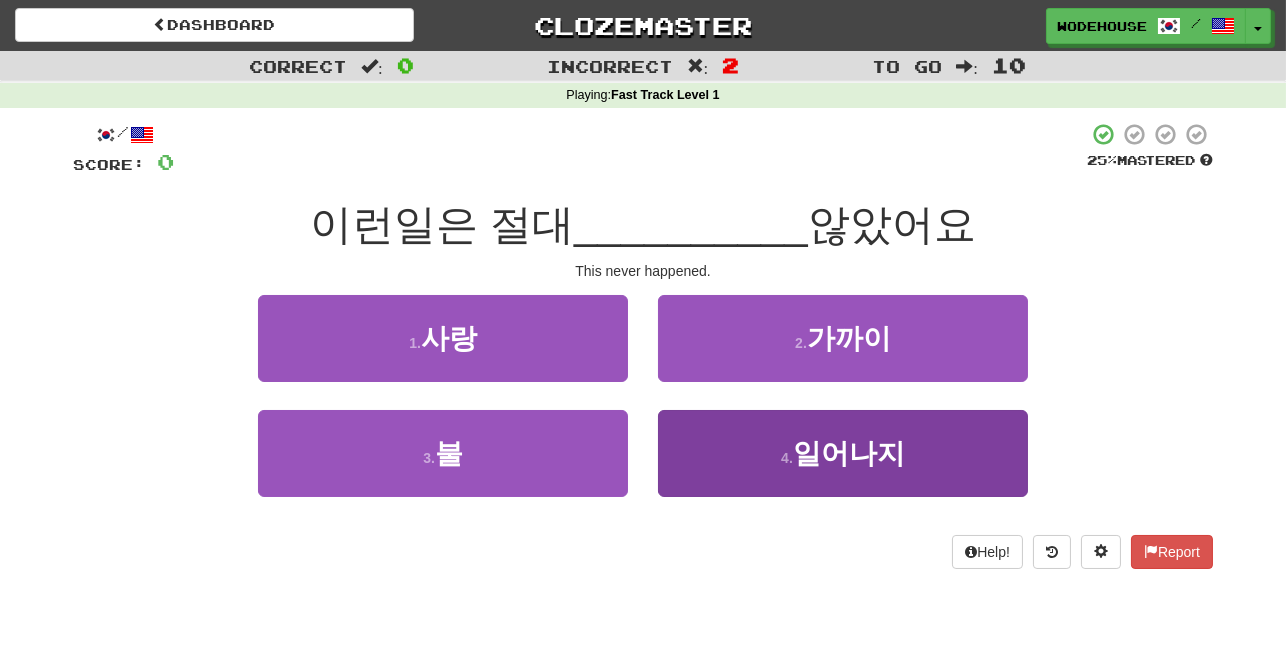 click on "4 .  일어나지" at bounding box center (843, 453) 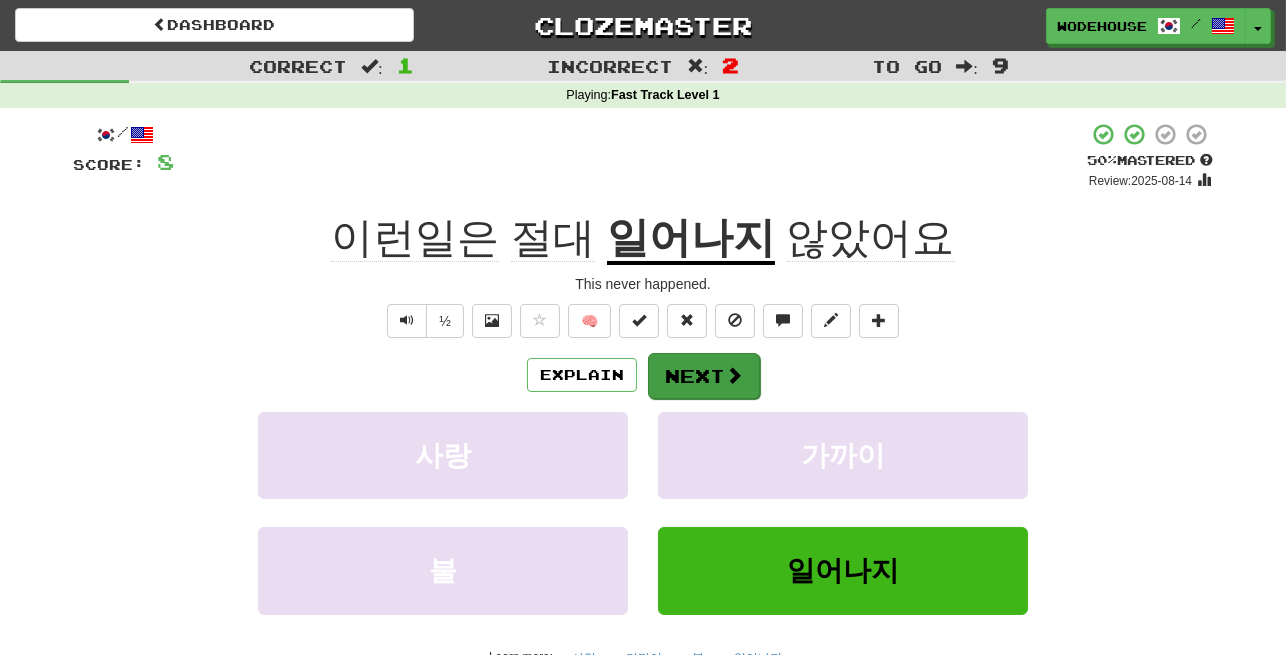 click at bounding box center (734, 375) 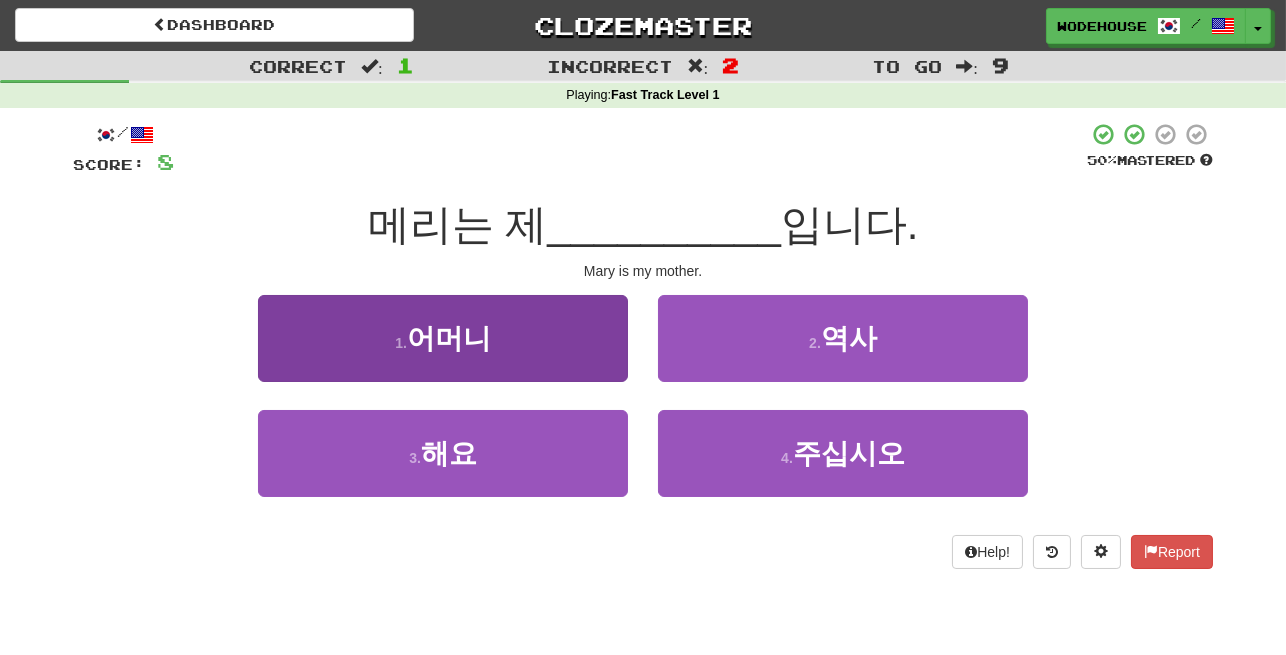 click on "1 .  어머니" at bounding box center (443, 338) 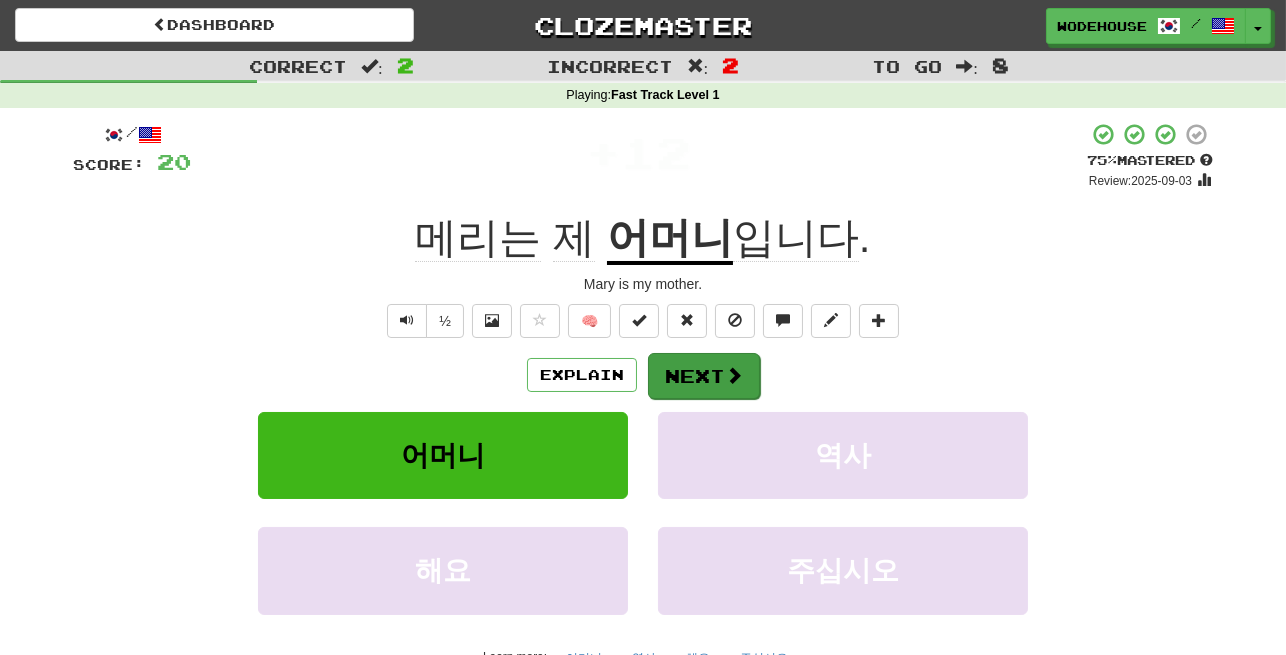 click on "Next" at bounding box center [704, 376] 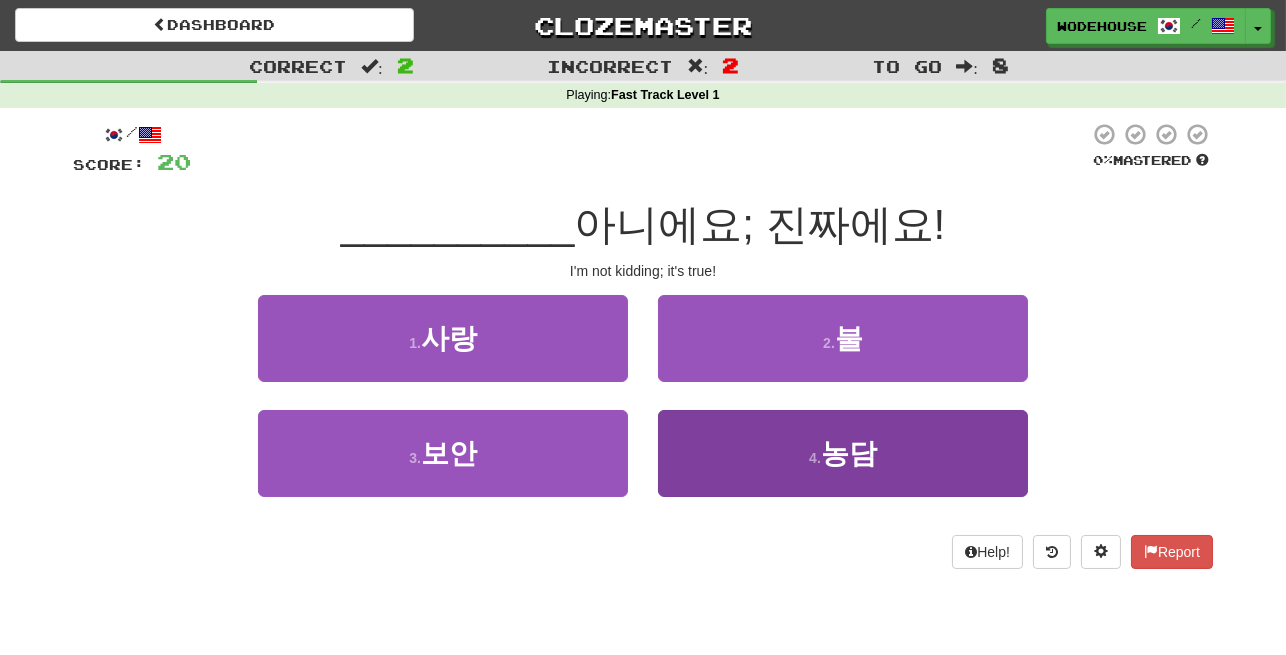 click on "4 .  농담" at bounding box center [843, 453] 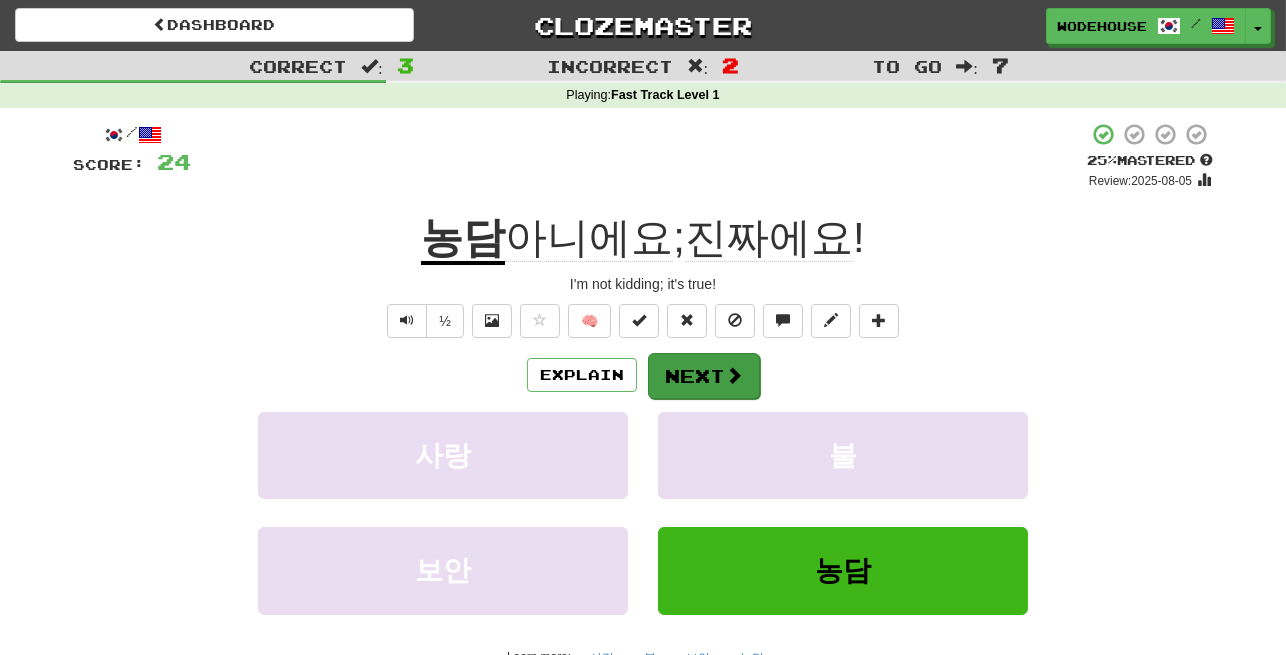 click at bounding box center (734, 375) 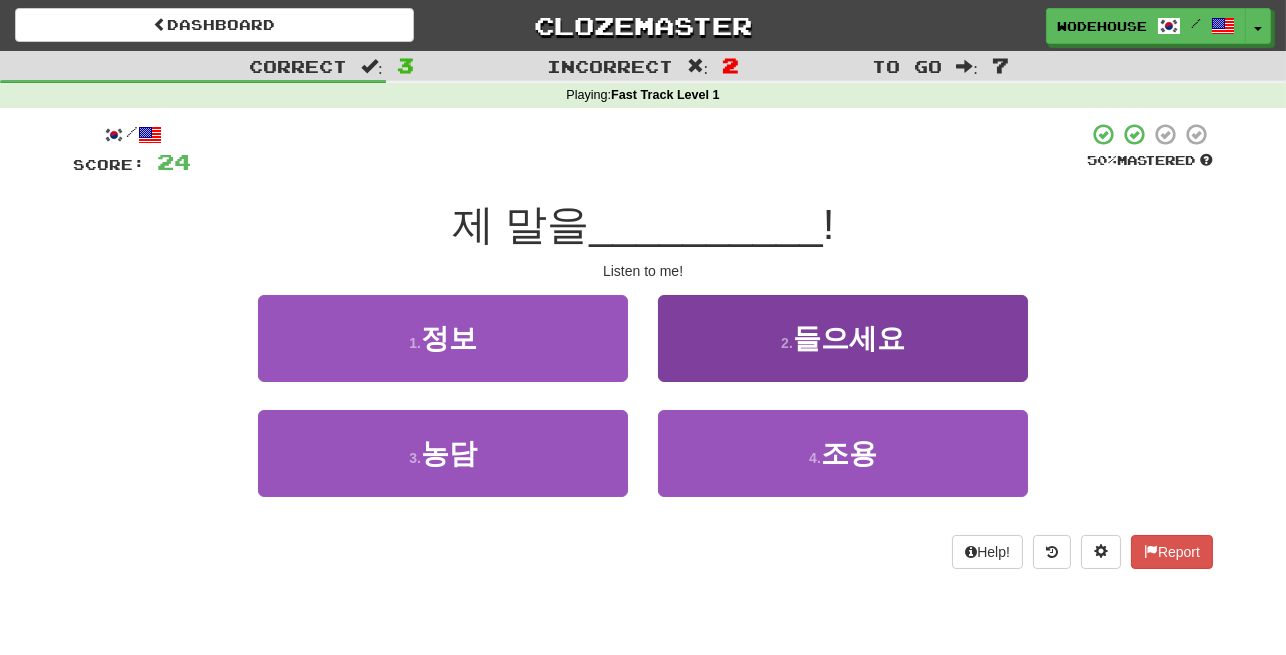 click on "2 .  들으세요" at bounding box center [843, 338] 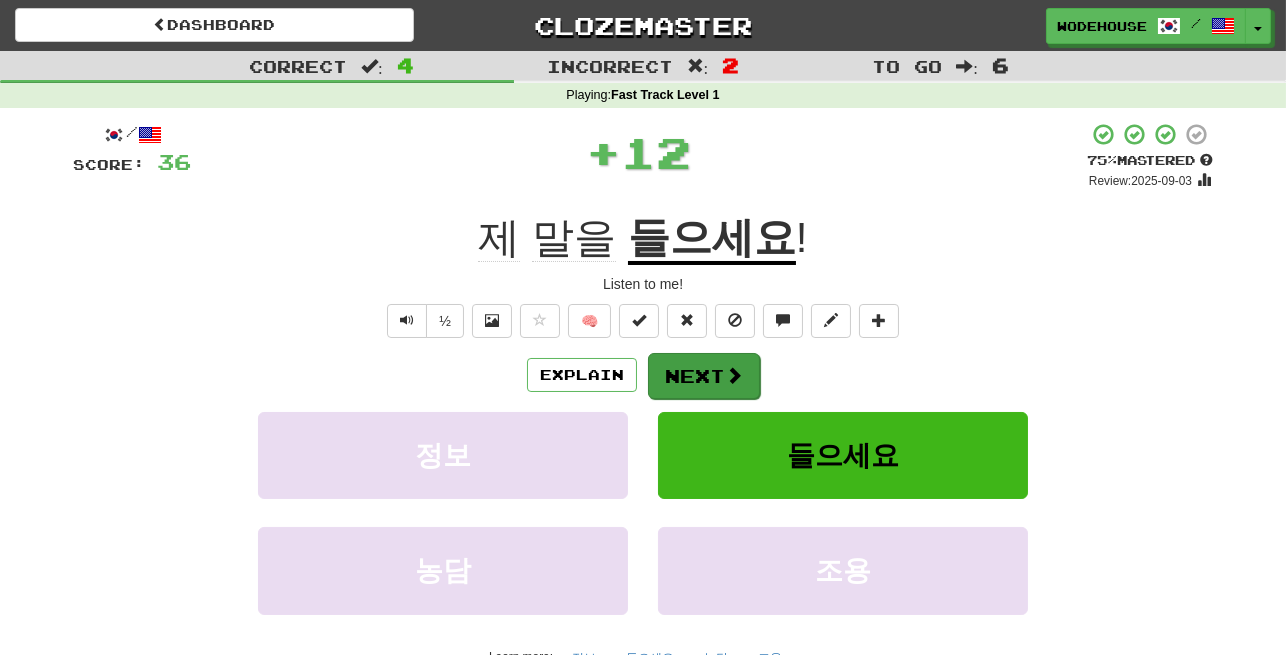 click at bounding box center (734, 375) 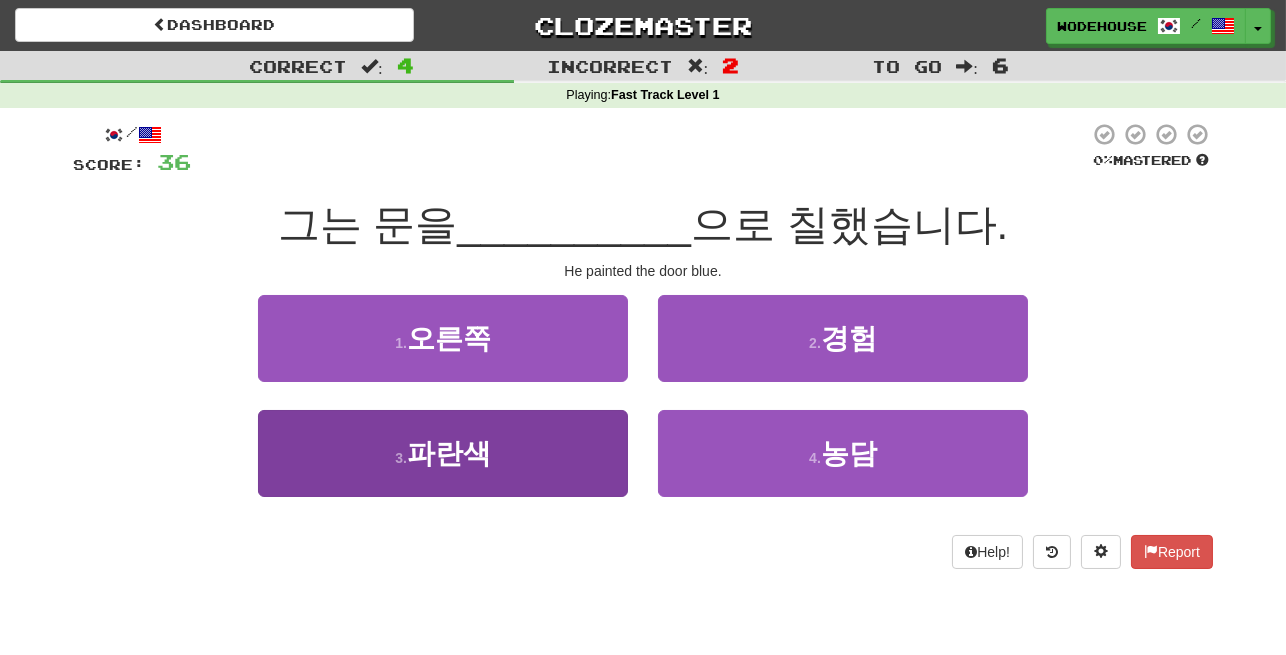 click on "3 .  파란색" at bounding box center (443, 453) 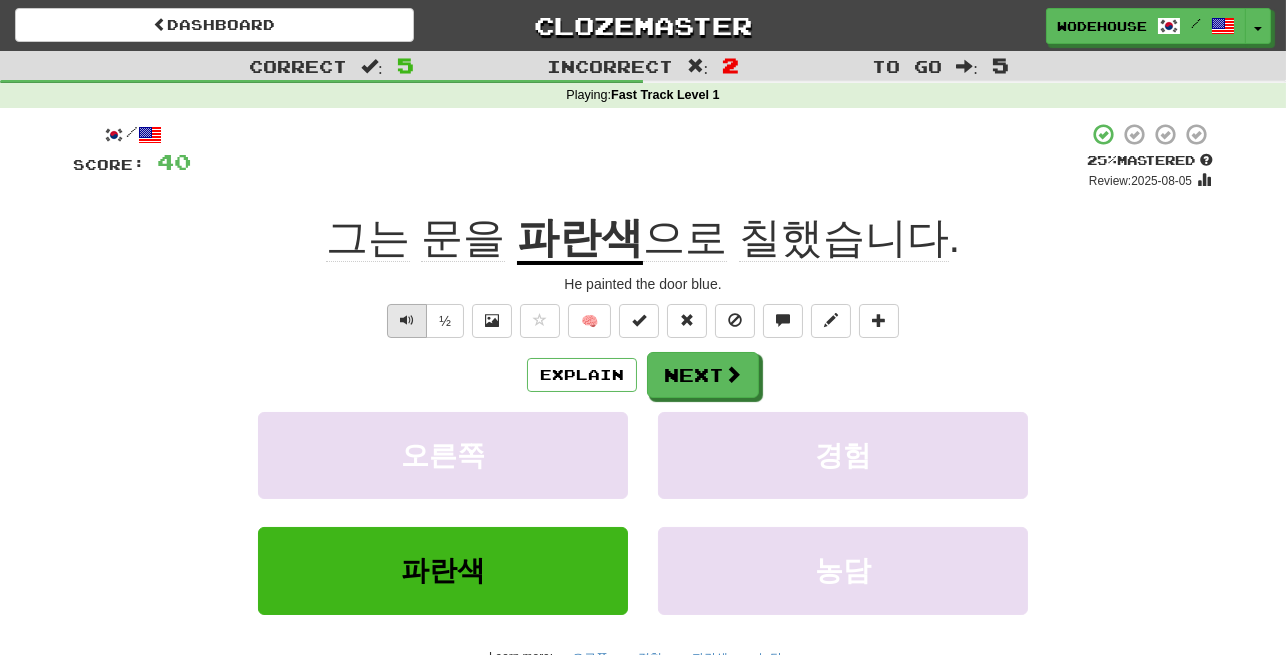 click at bounding box center [407, 321] 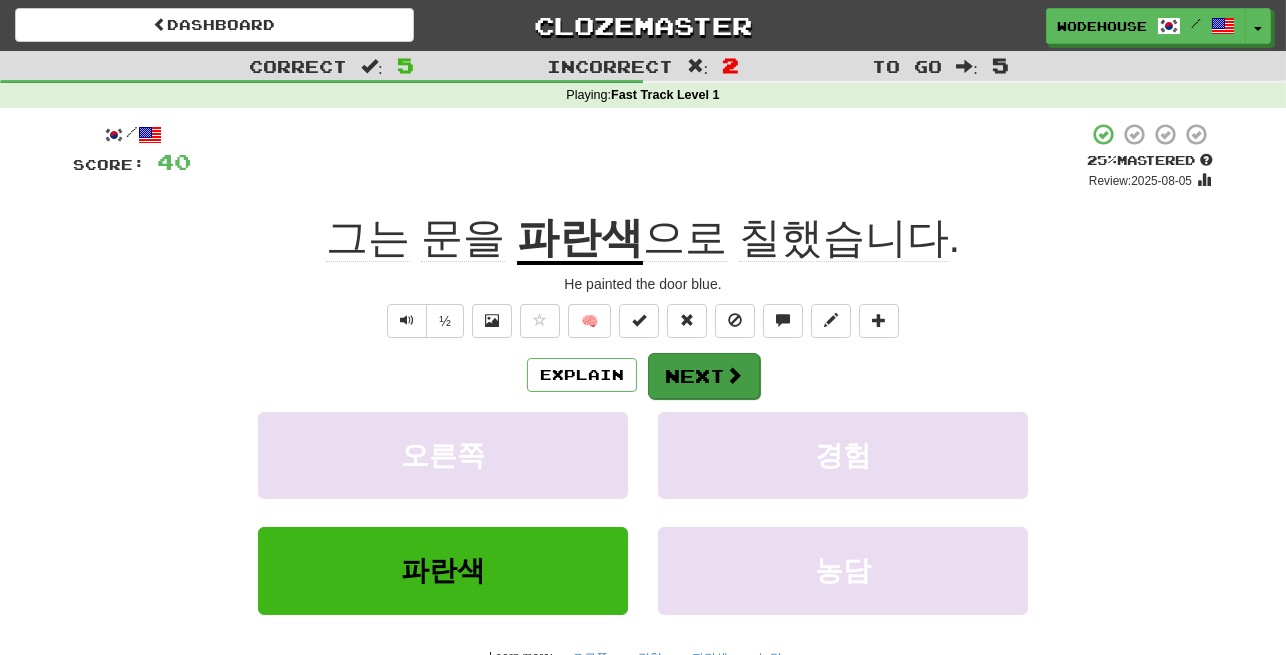 click on "Next" at bounding box center [704, 376] 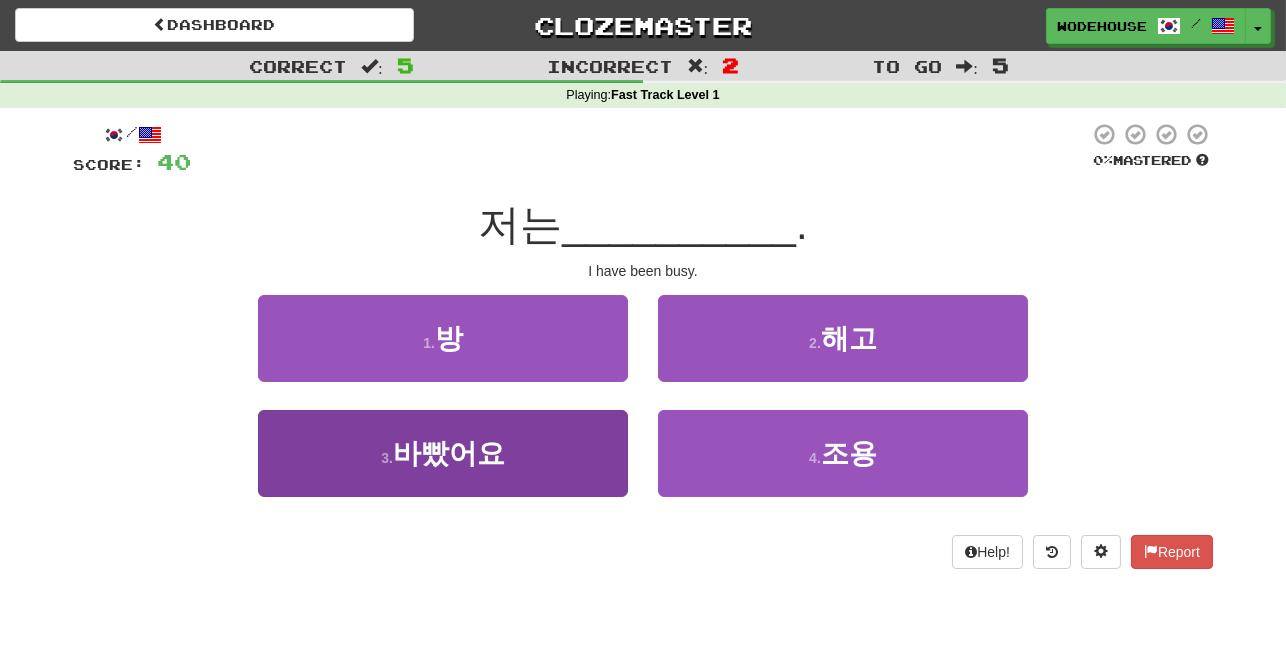 click on "3 .  바빴어요" at bounding box center [443, 453] 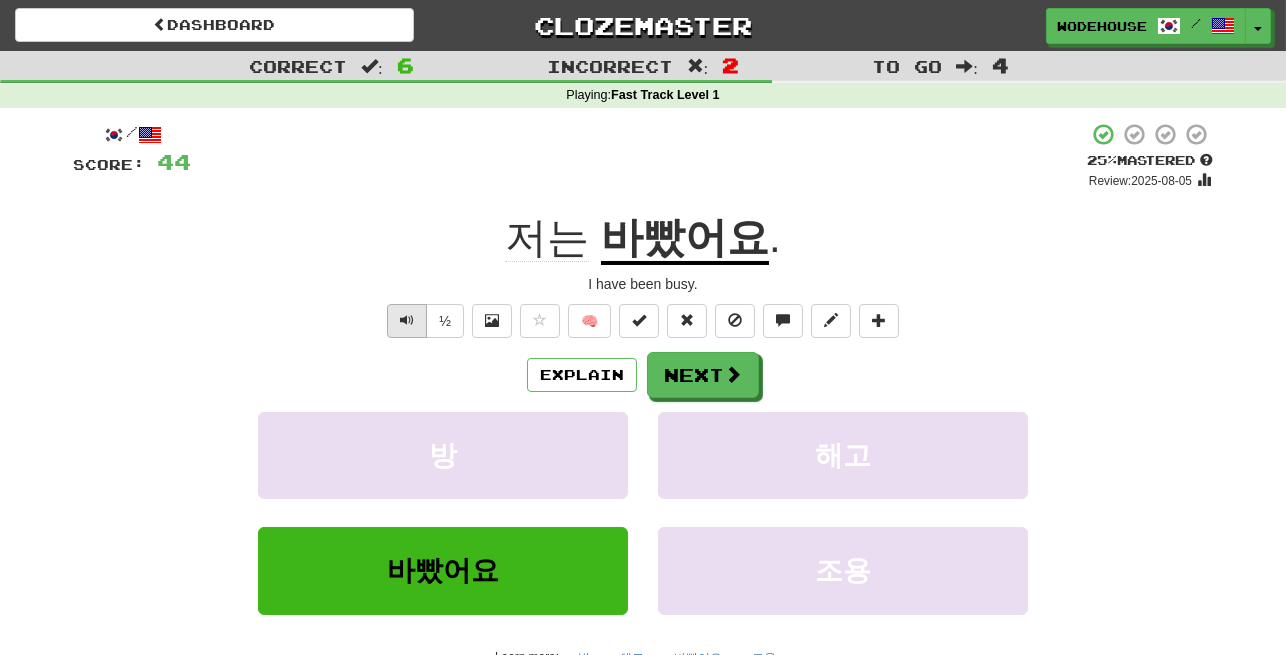 click at bounding box center (407, 320) 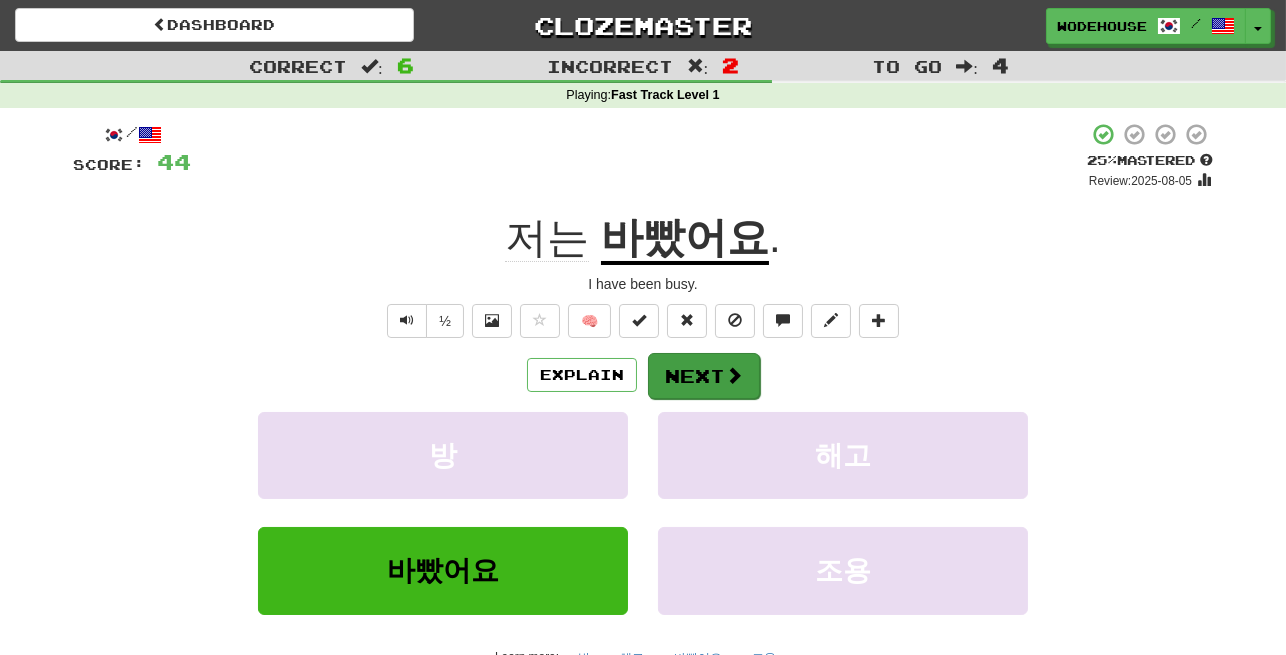 click at bounding box center [734, 375] 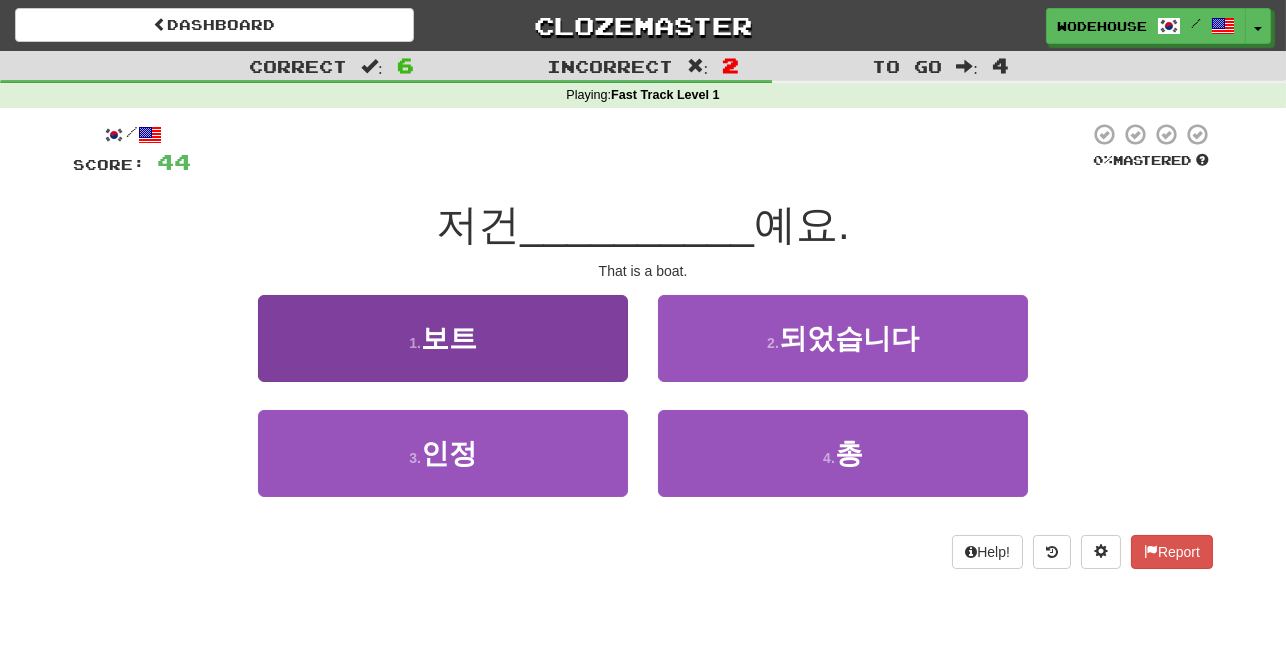 click on "1 .  보트" at bounding box center (443, 338) 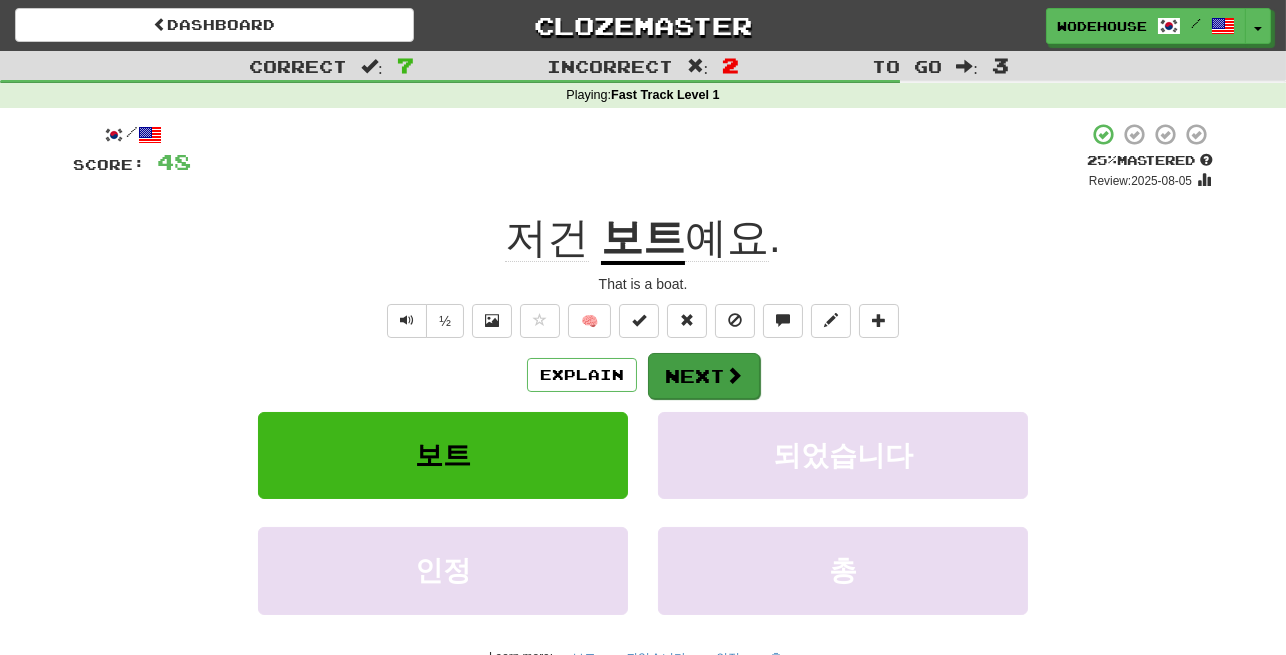 click at bounding box center [734, 375] 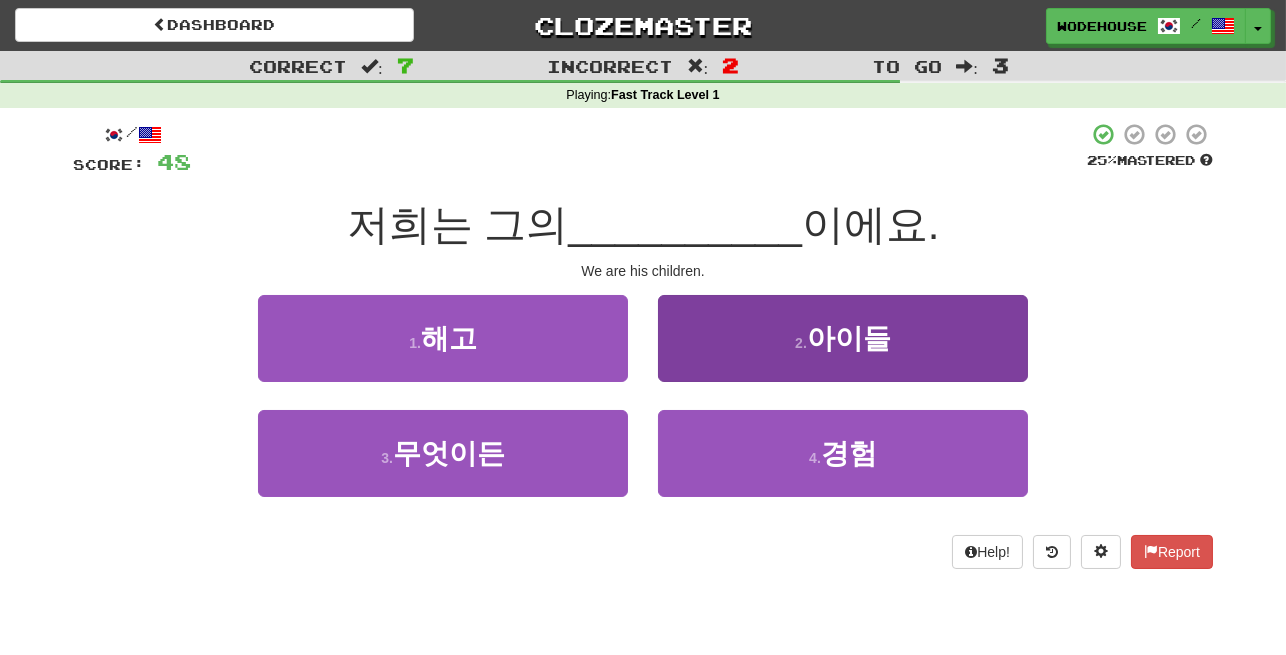 click on "2 .  아이들" at bounding box center (843, 338) 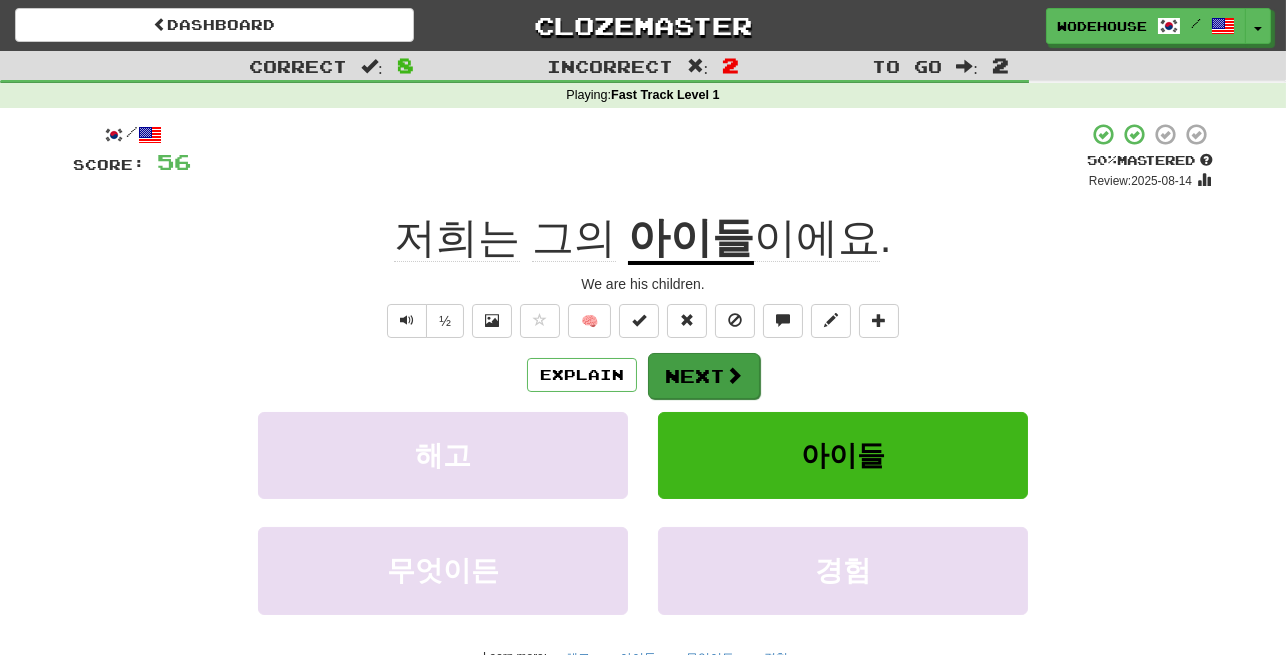 click on "Next" at bounding box center [704, 376] 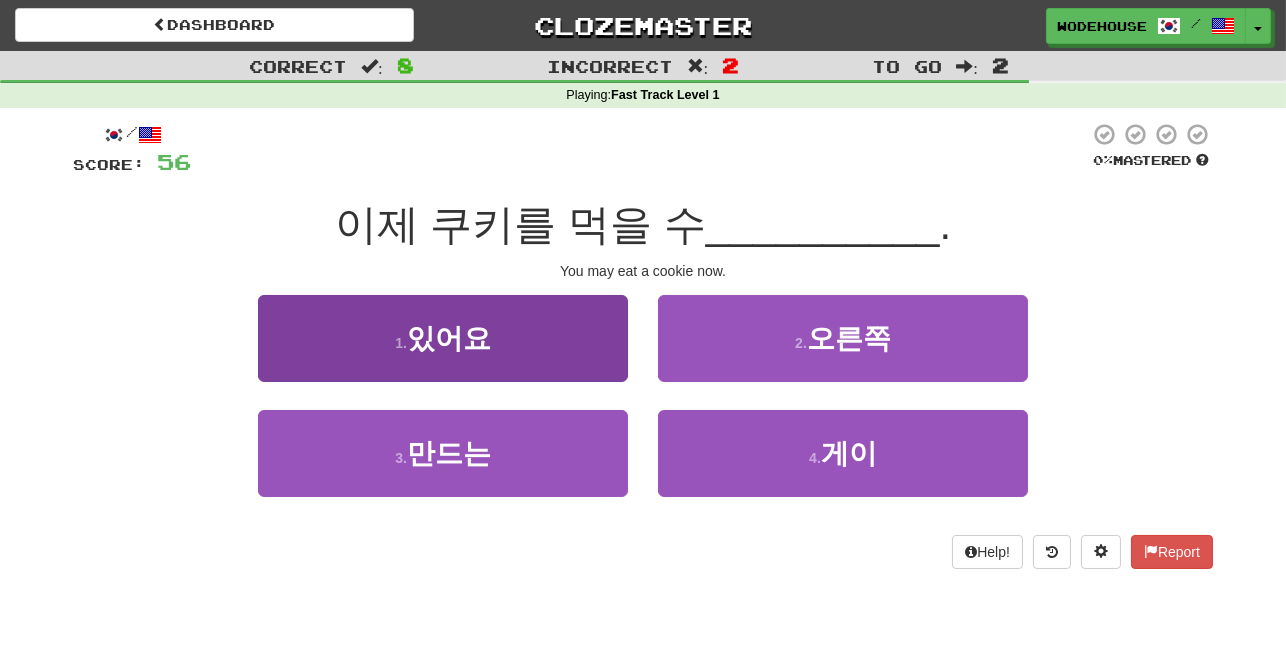 click on "1 .  있어요" at bounding box center (443, 338) 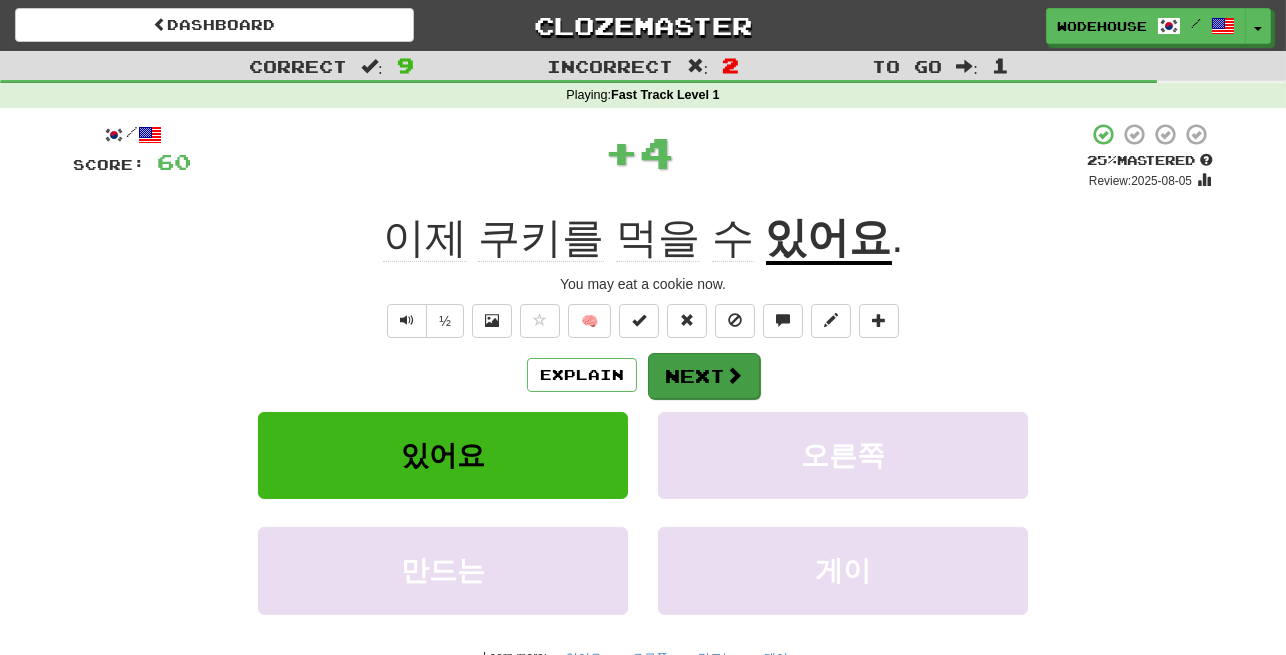 click on "Next" at bounding box center (704, 376) 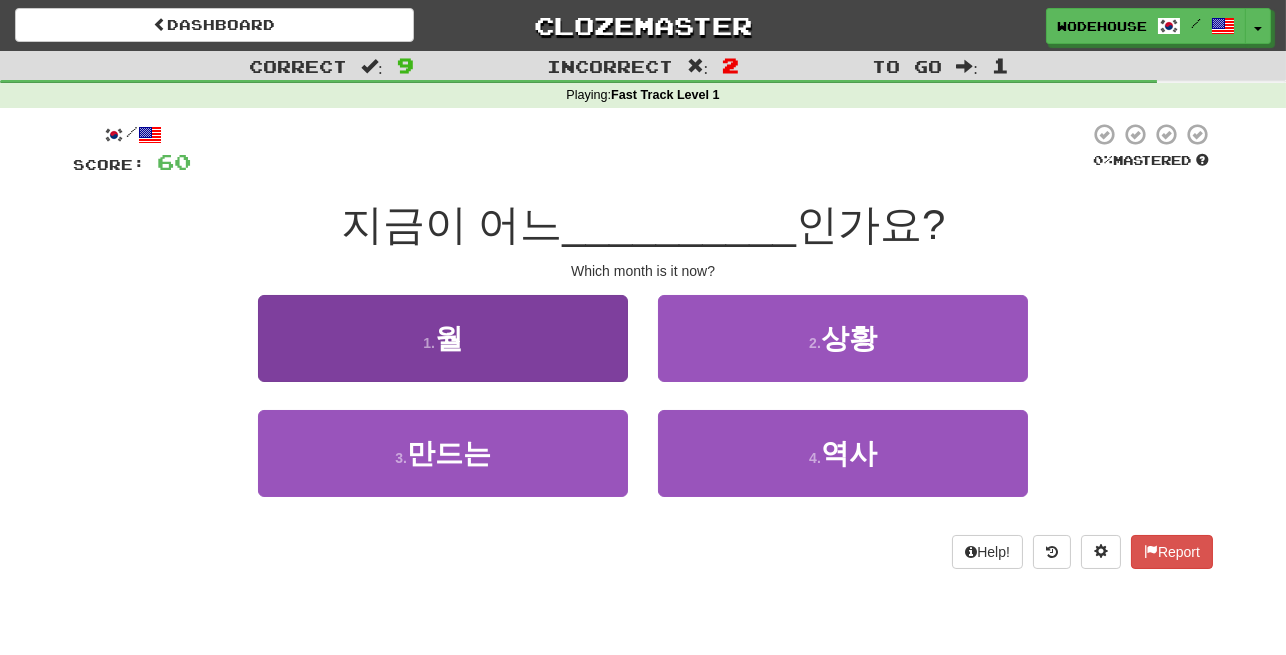 click on "1 .  월" at bounding box center (443, 338) 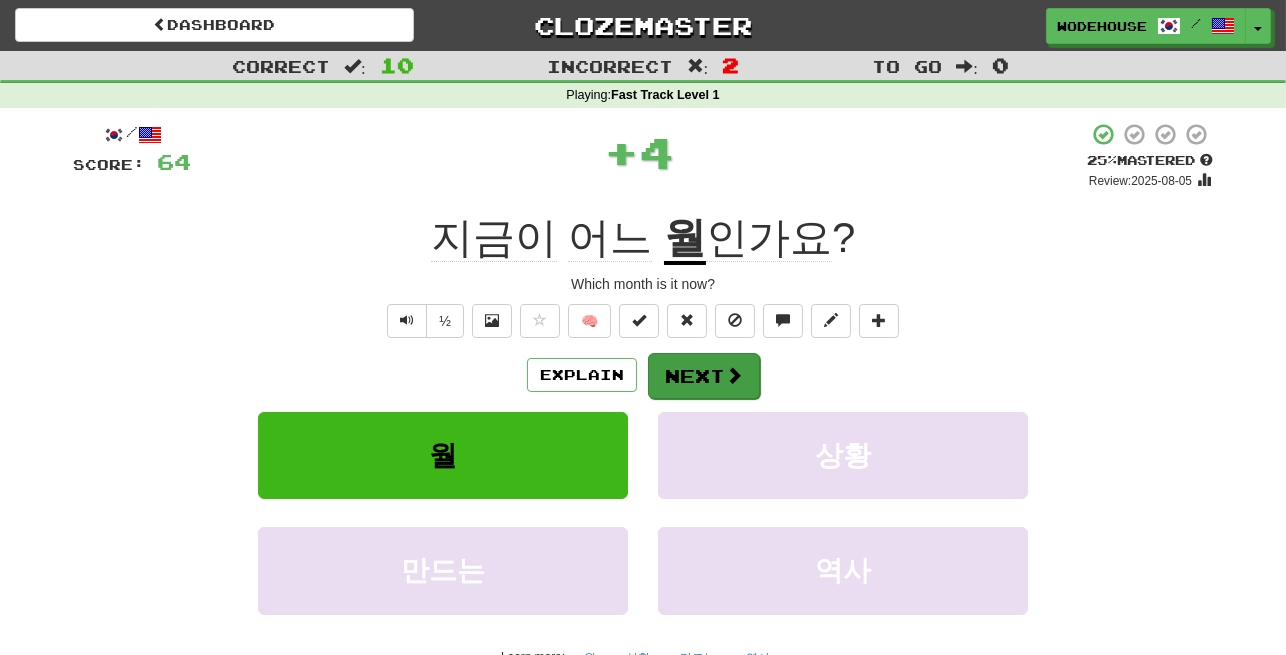 click on "Next" at bounding box center (704, 376) 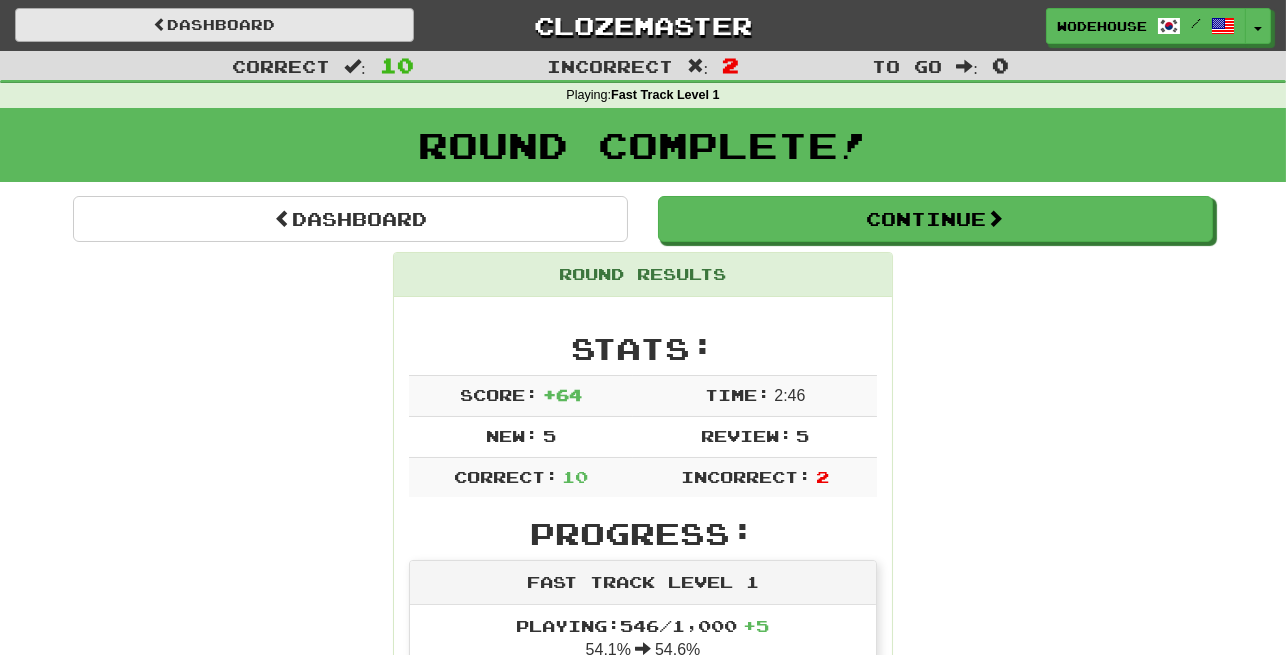 click on "Dashboard" at bounding box center [214, 25] 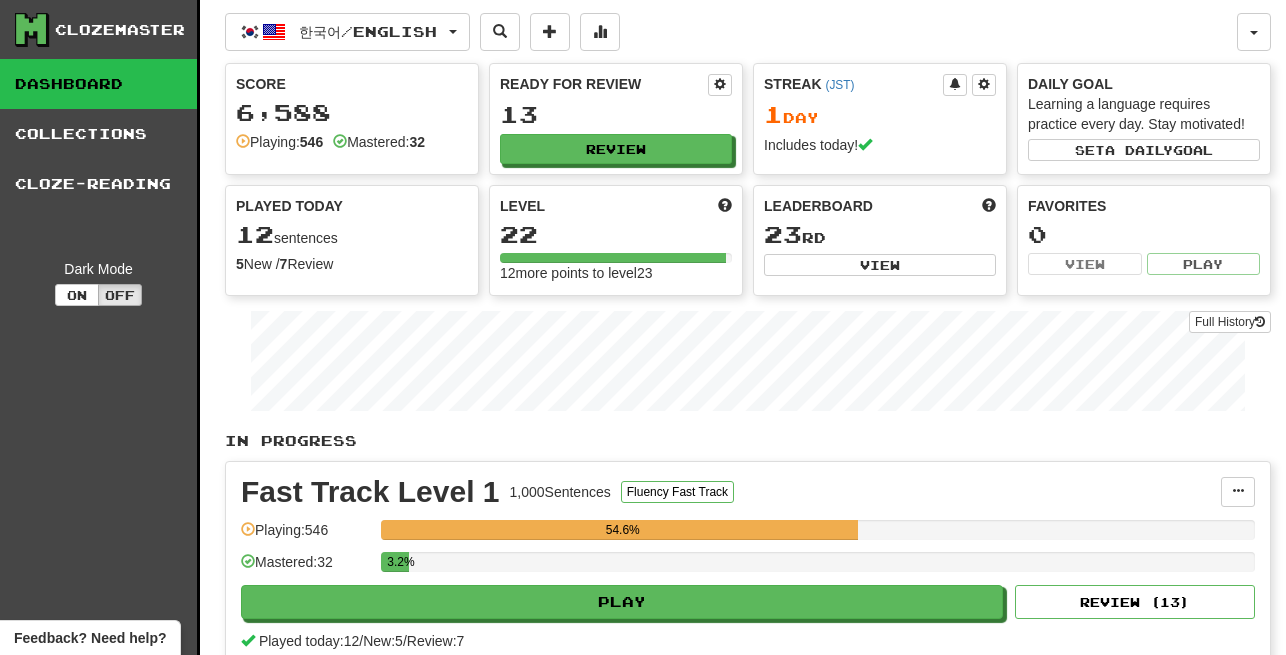 scroll, scrollTop: 0, scrollLeft: 0, axis: both 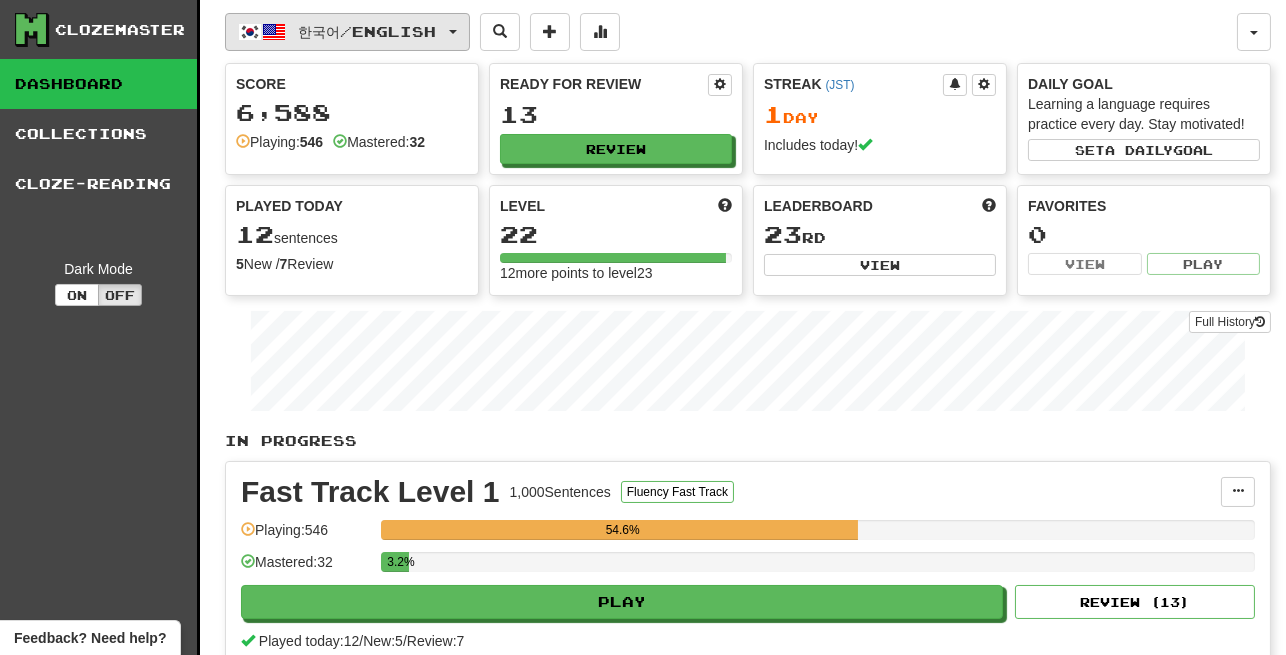 click on "한국어  /  English" at bounding box center [368, 31] 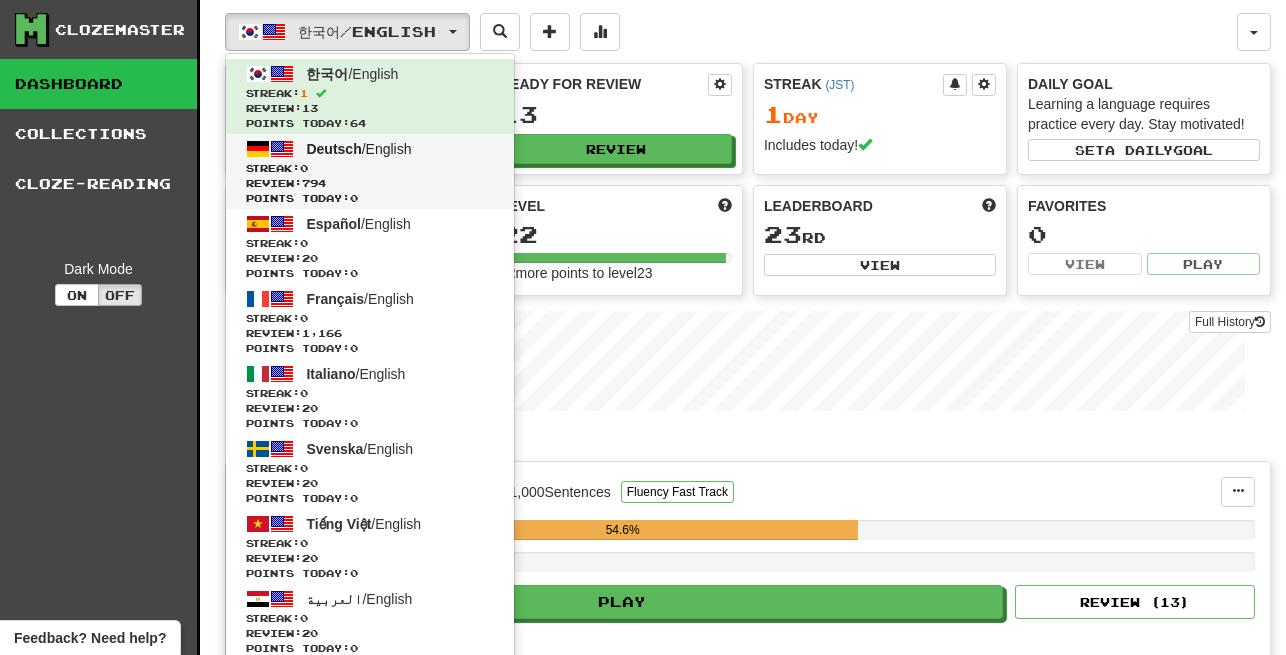 click on "Deutsch" at bounding box center [334, 149] 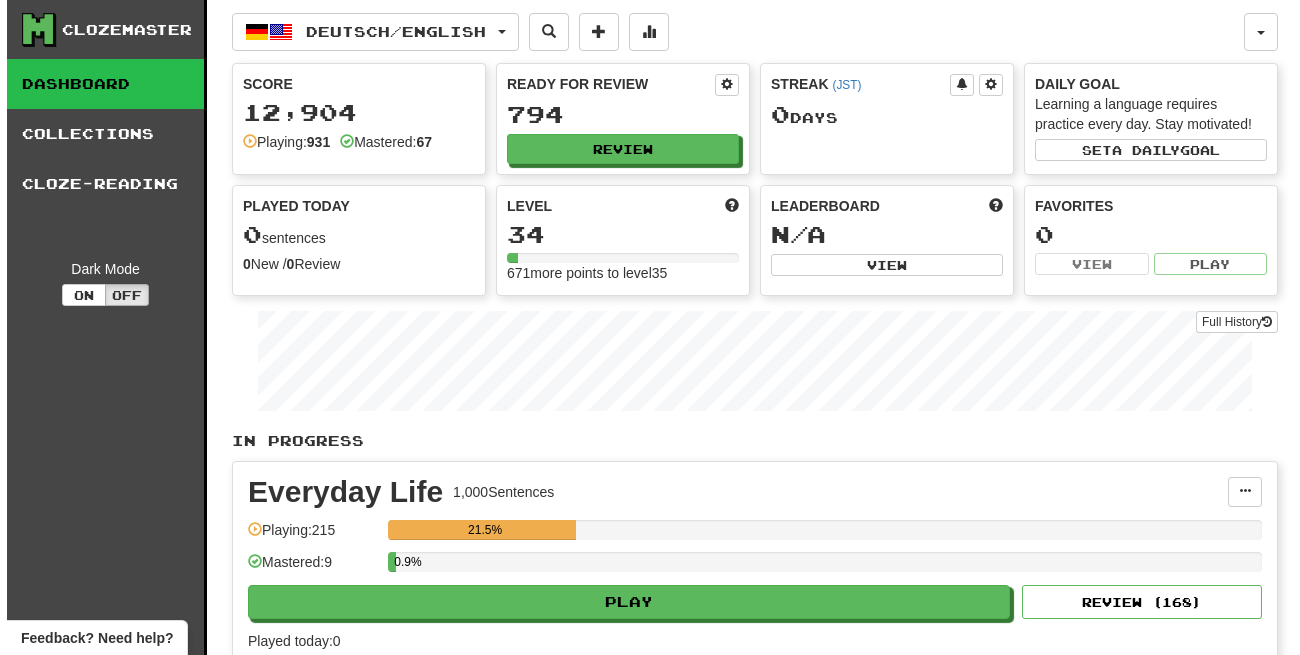 scroll, scrollTop: 0, scrollLeft: 0, axis: both 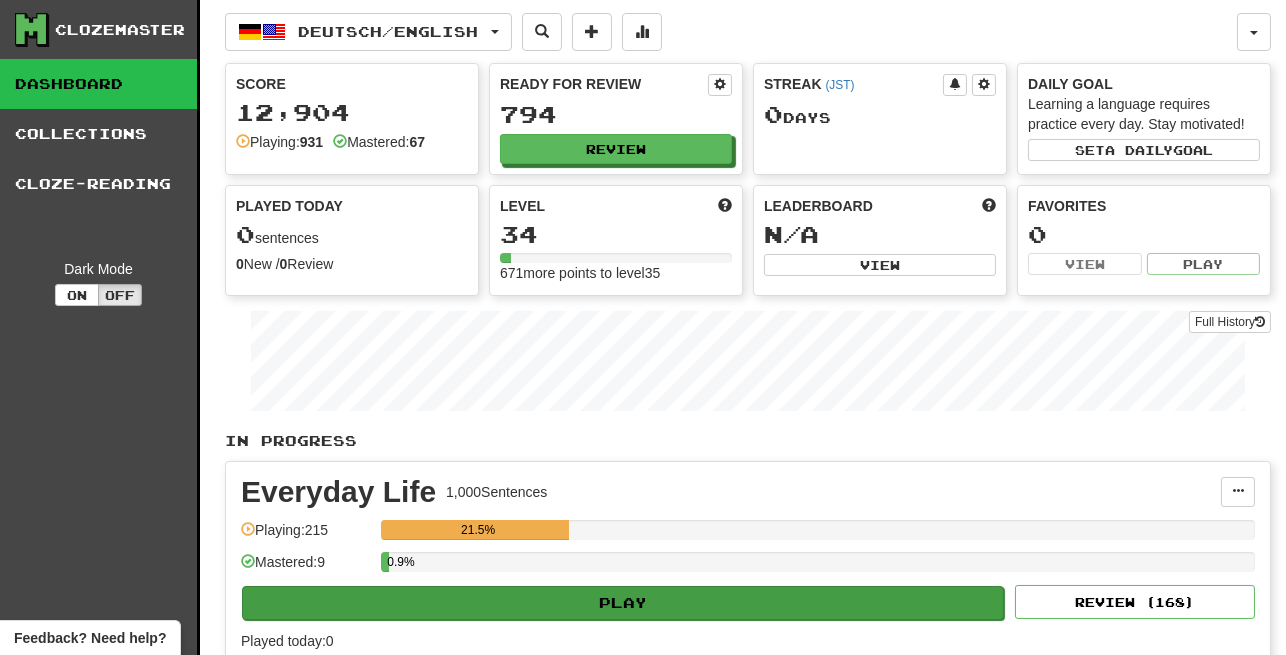 click on "Play" at bounding box center (623, 603) 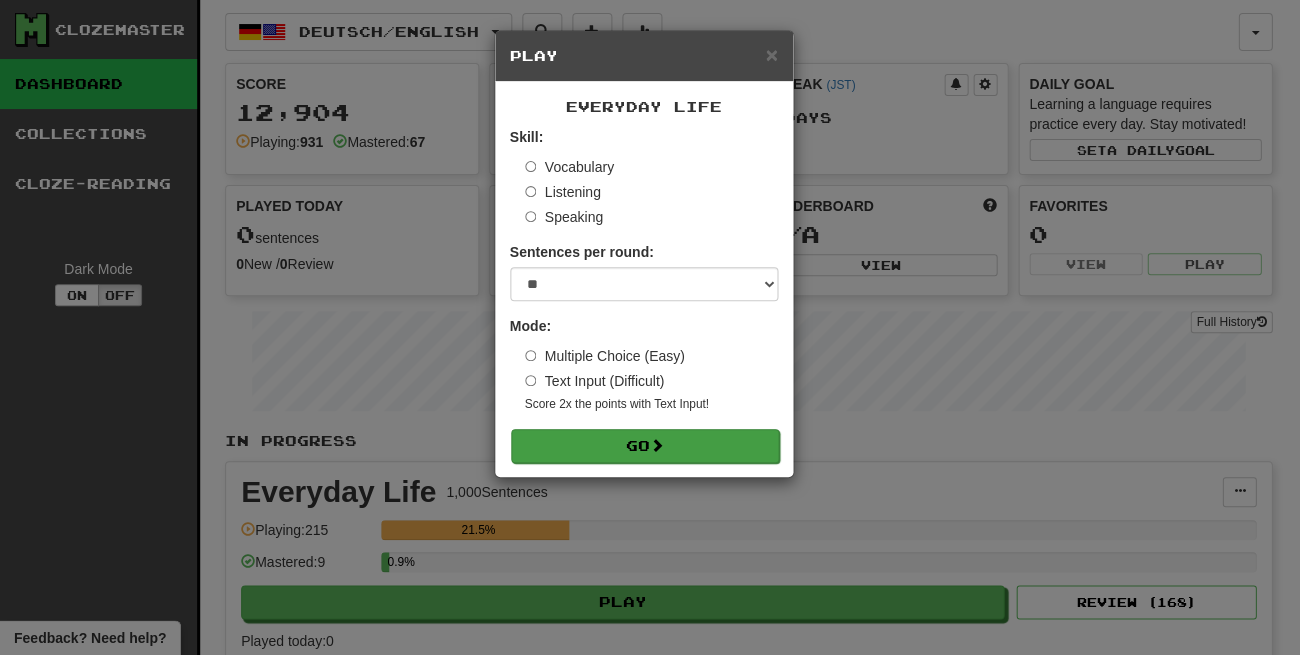 click on "Go" at bounding box center (645, 446) 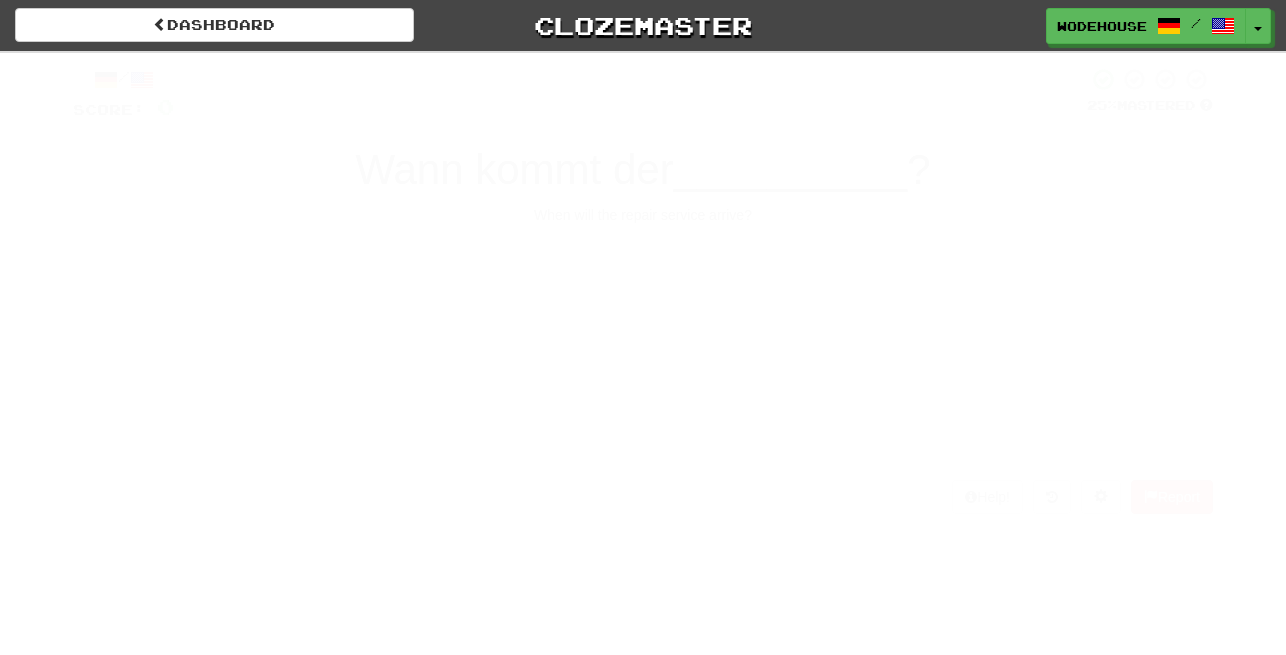 scroll, scrollTop: 0, scrollLeft: 0, axis: both 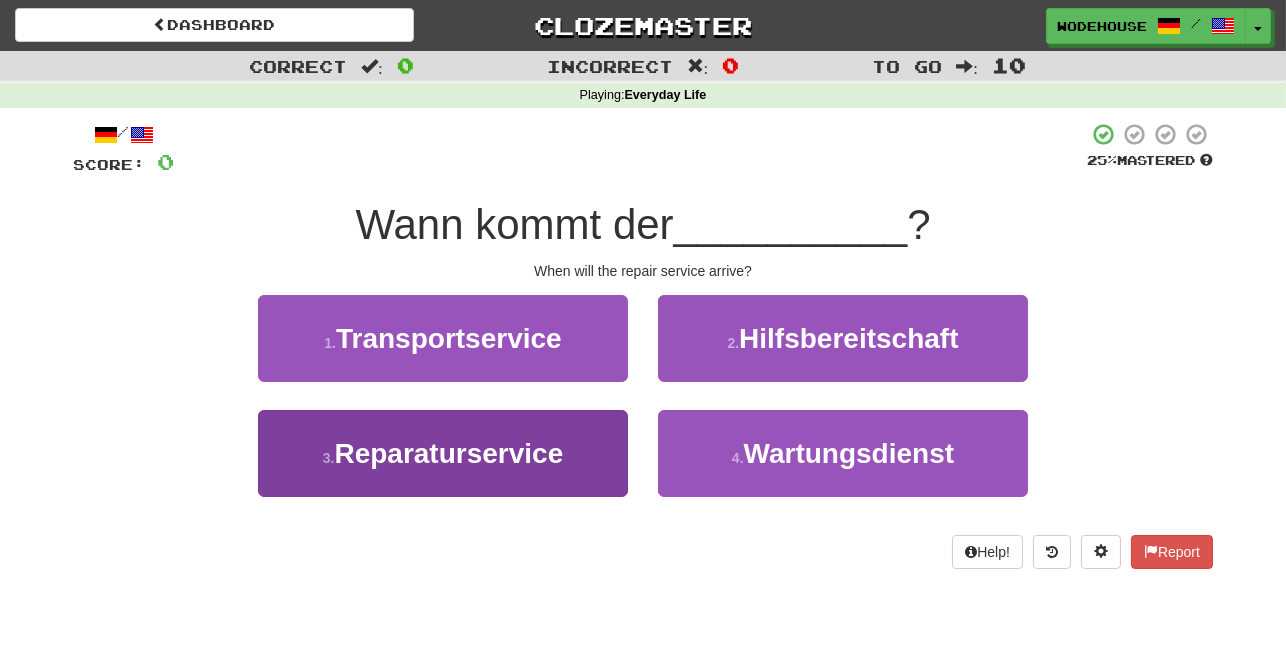 click on "Reparaturservice" at bounding box center (448, 453) 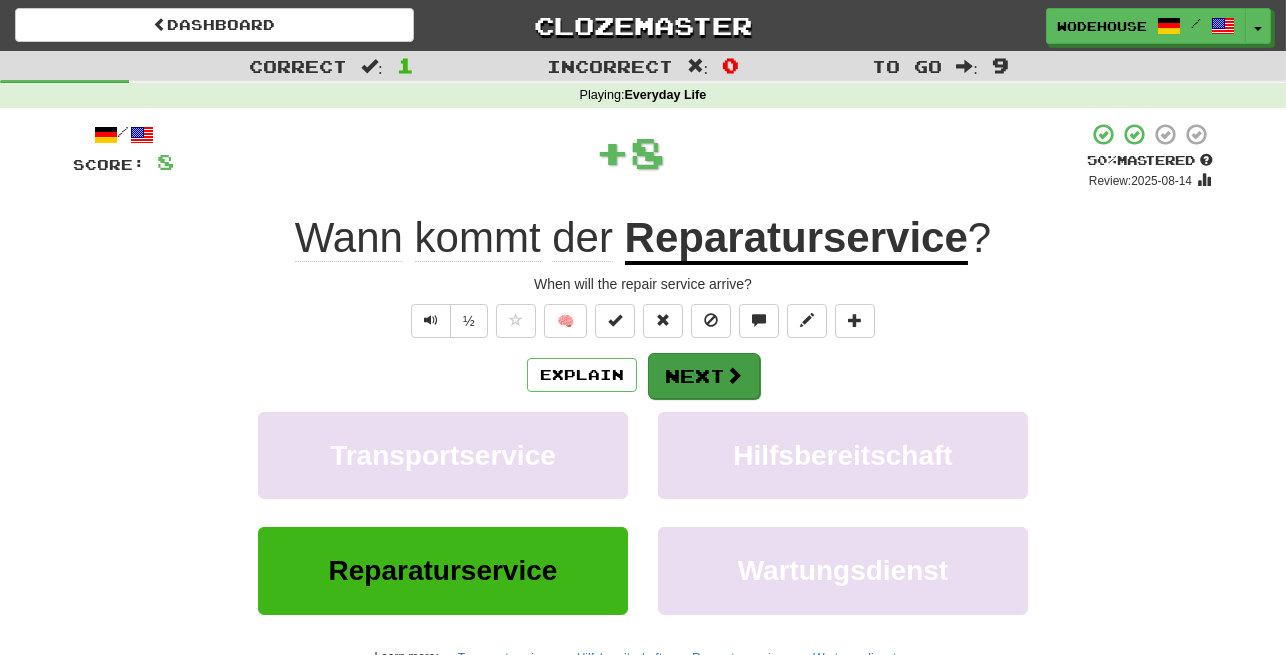 click at bounding box center (734, 375) 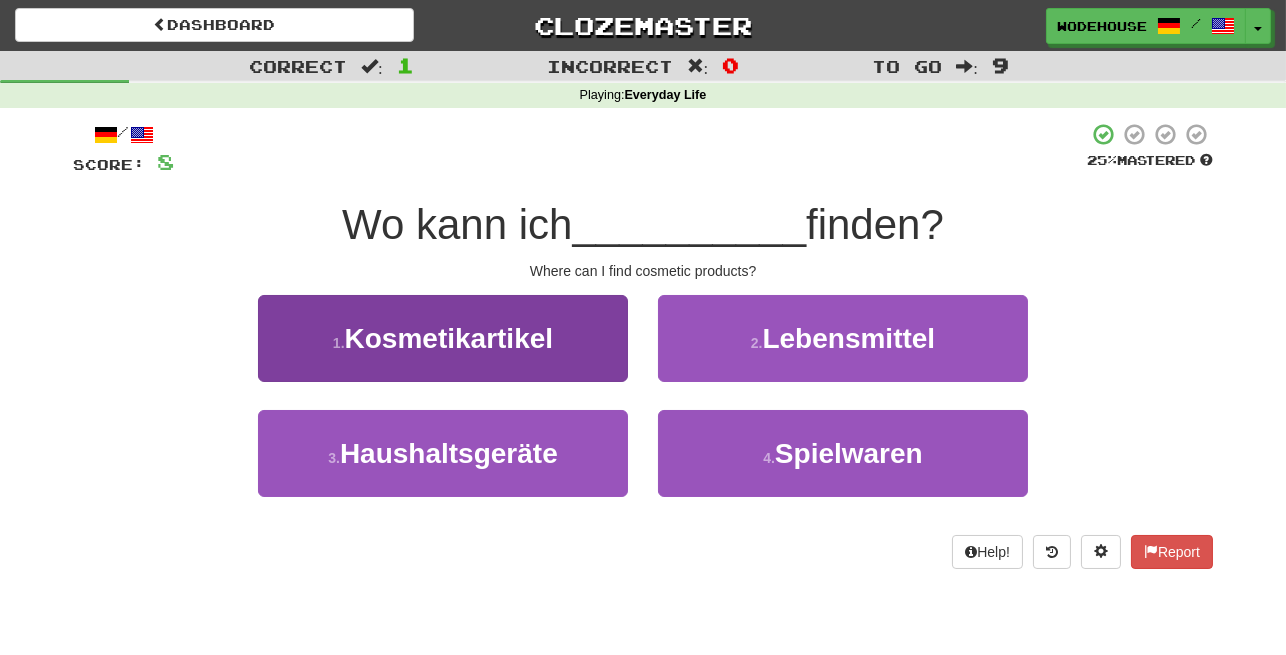 click on "Kosmetikartikel" at bounding box center [449, 338] 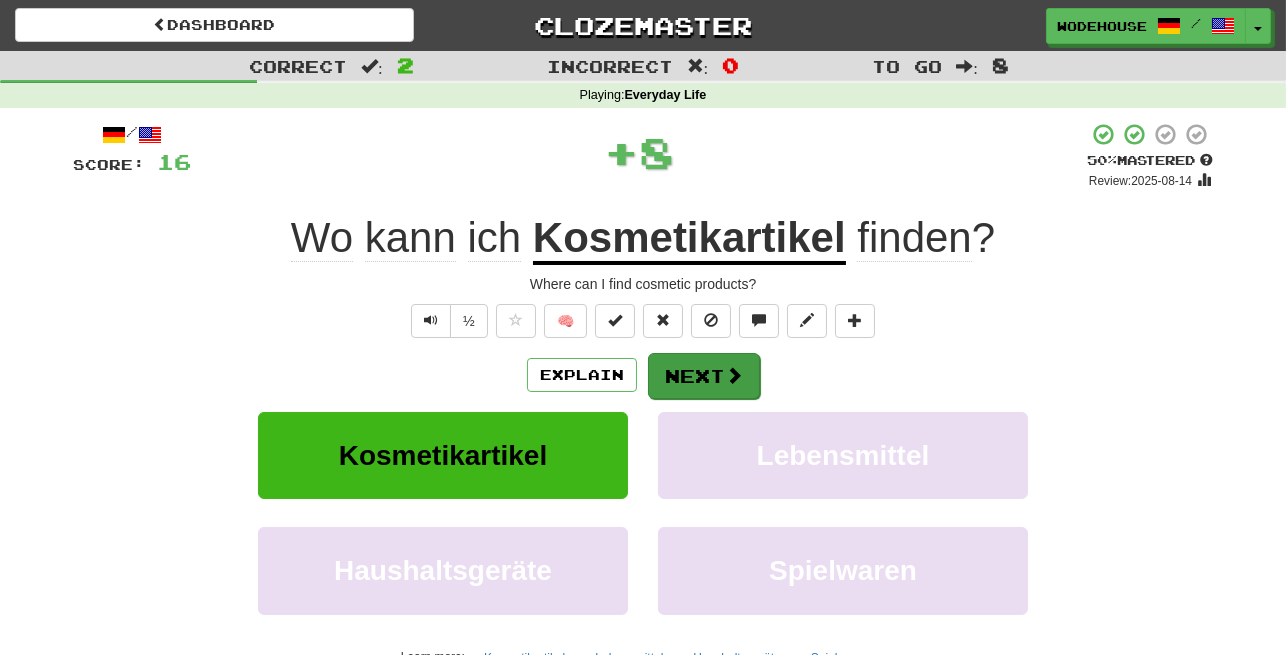 click on "Next" at bounding box center (704, 376) 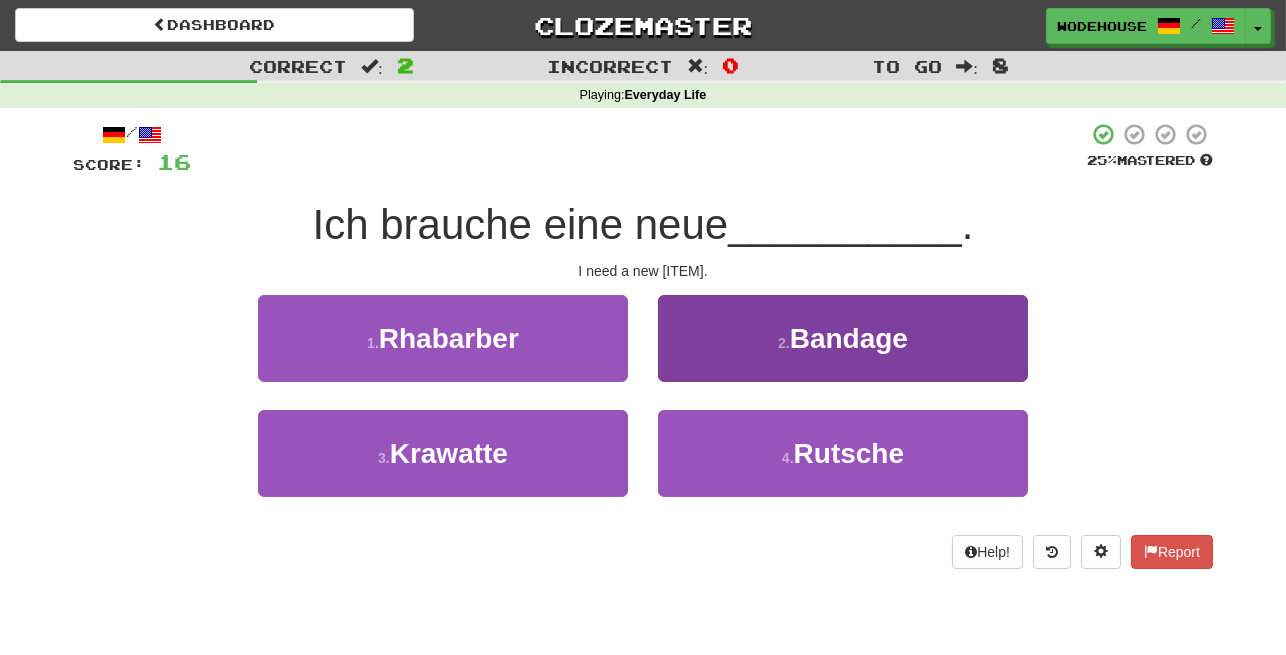 click on "2 .  Bandage" at bounding box center [843, 338] 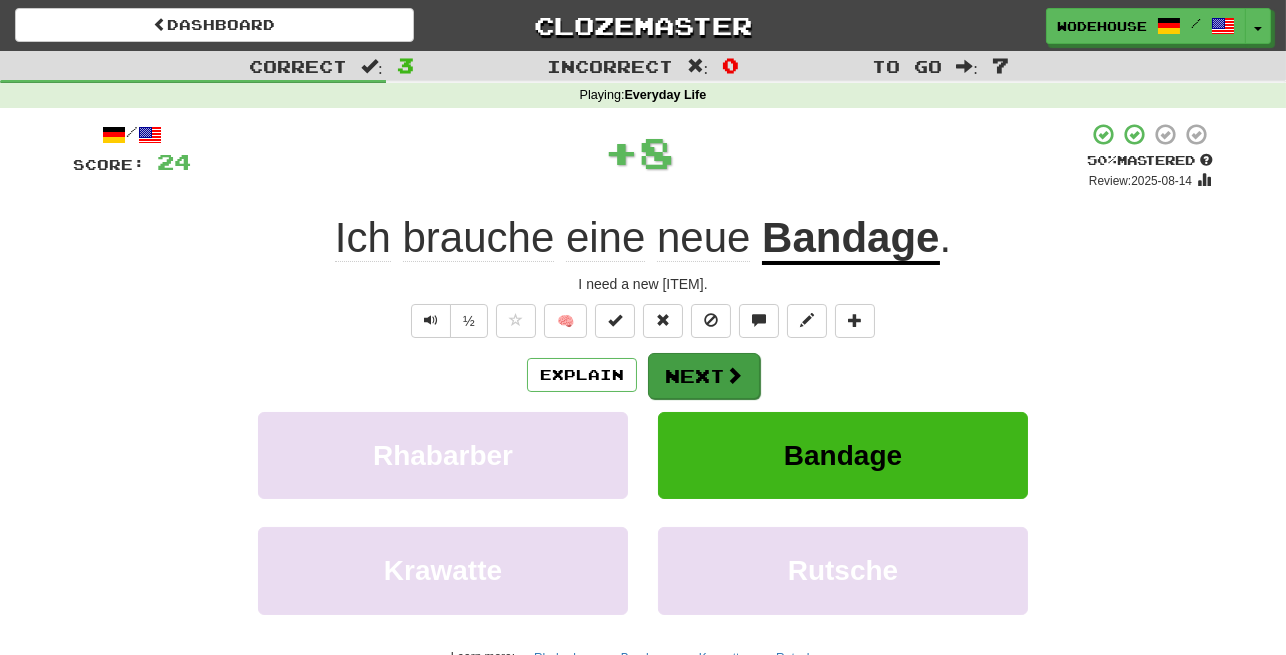 click on "Next" at bounding box center [704, 376] 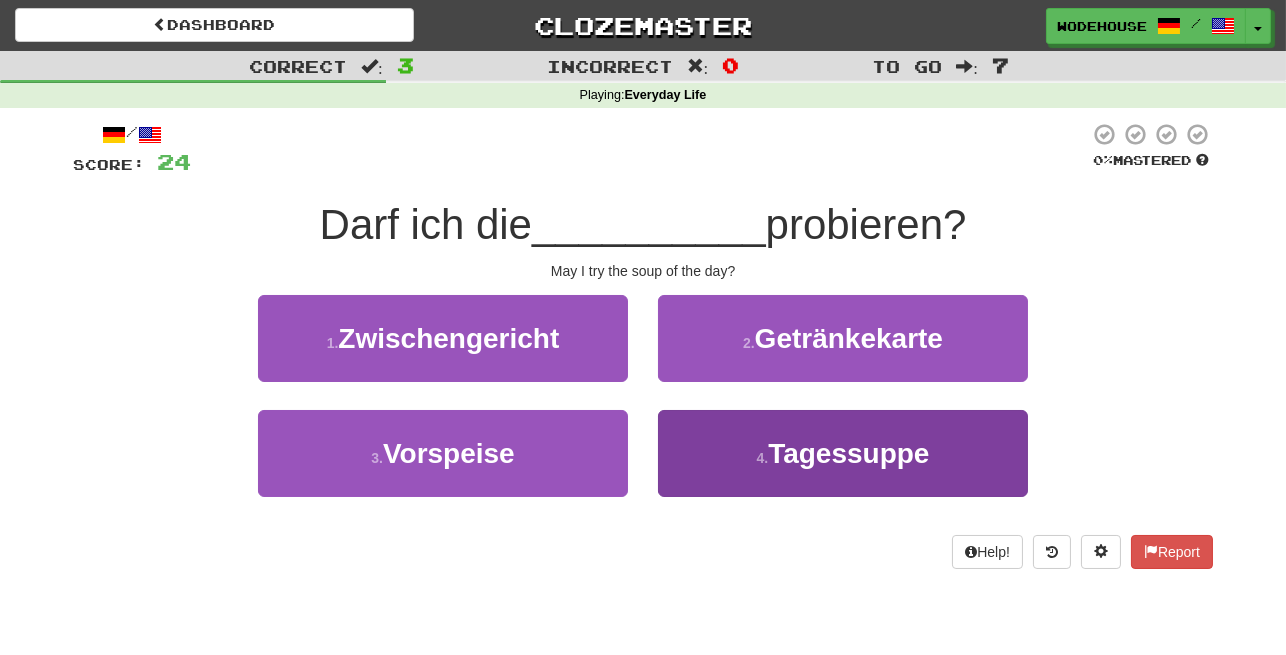 click on "4 .  Tagessuppe" at bounding box center [843, 453] 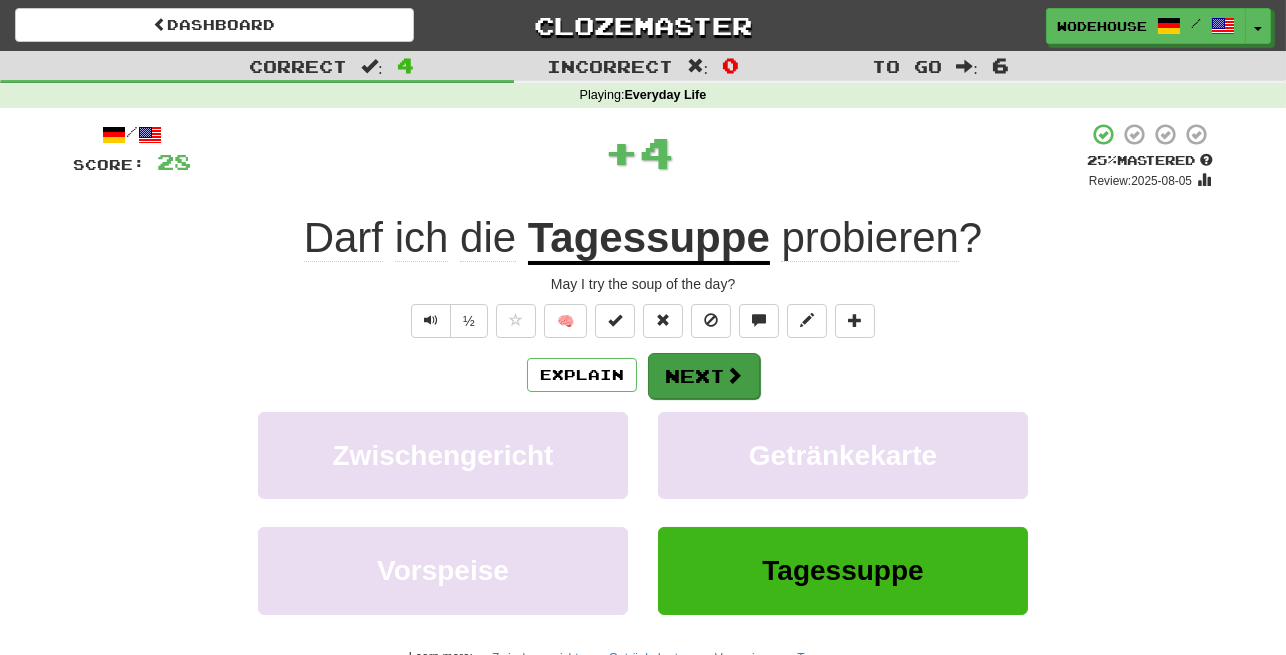 click on "Next" at bounding box center (704, 376) 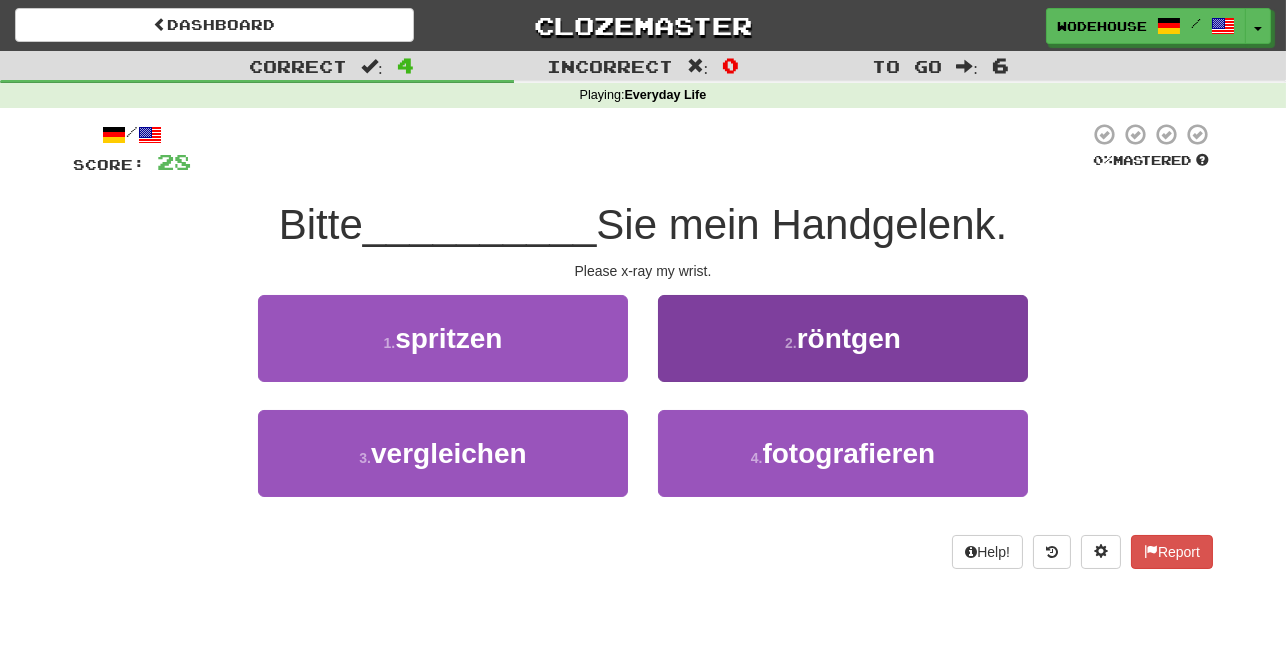 click on "2 .  röntgen" at bounding box center (843, 338) 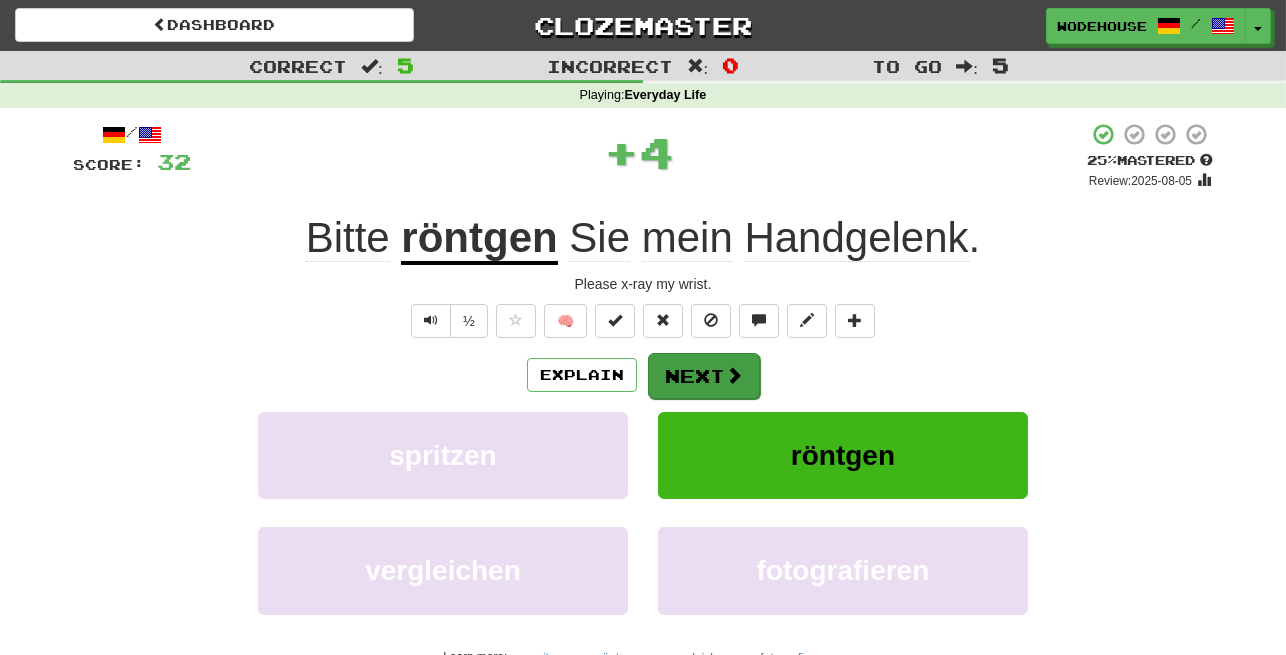 click on "Next" at bounding box center [704, 376] 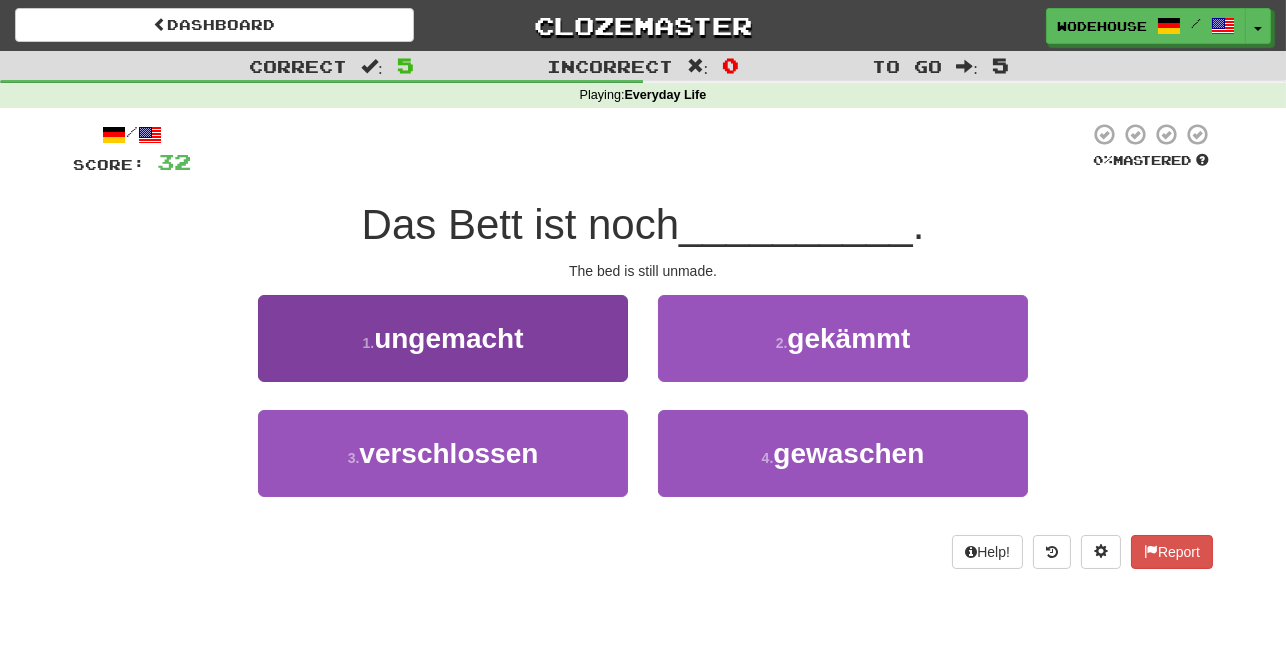 click on "ungemacht" at bounding box center [448, 338] 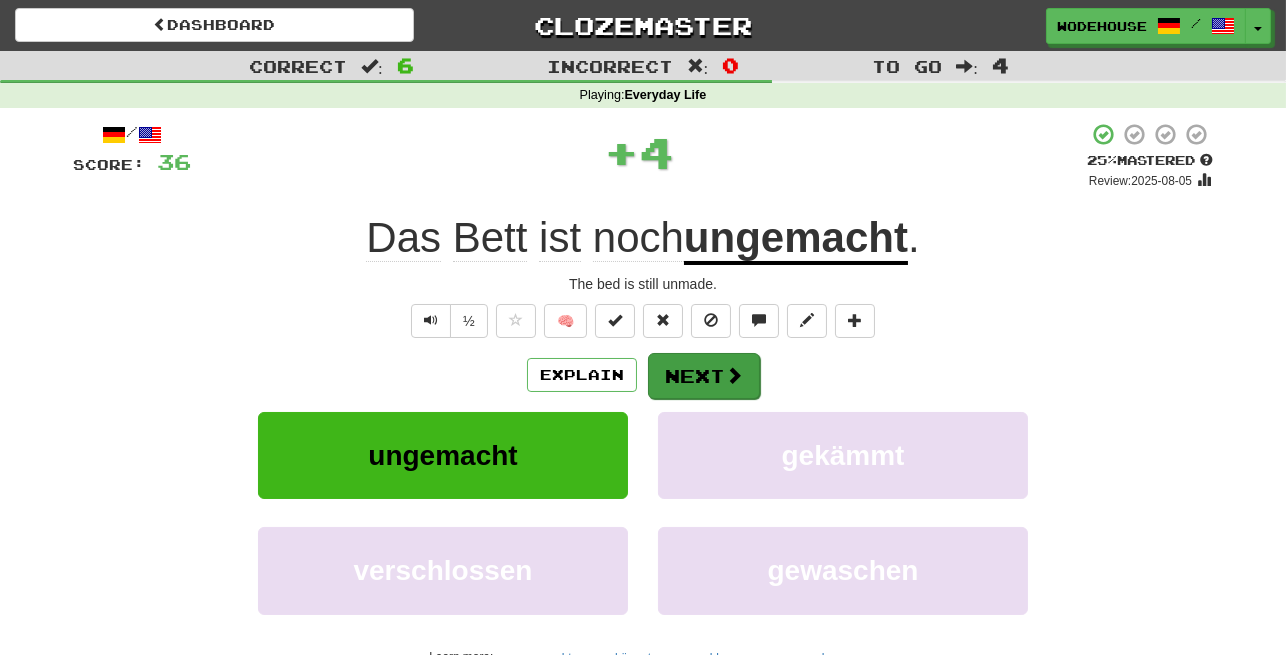 click on "Next" at bounding box center [704, 376] 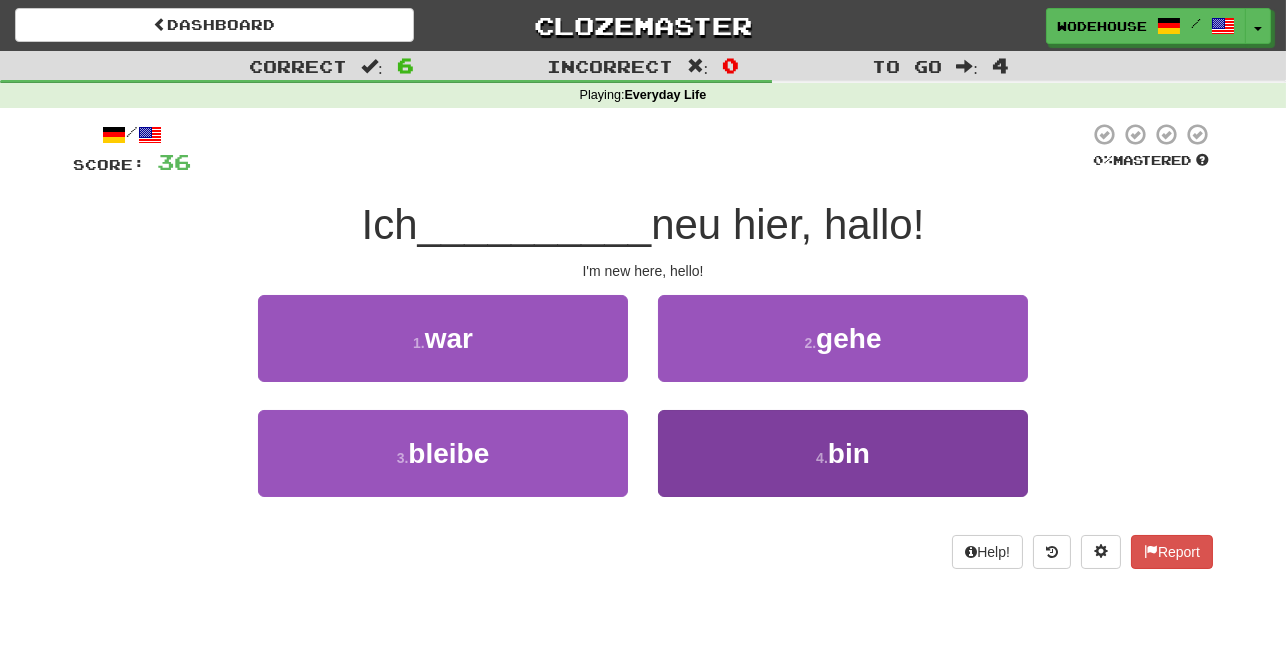 click on "4 .  bin" at bounding box center [843, 453] 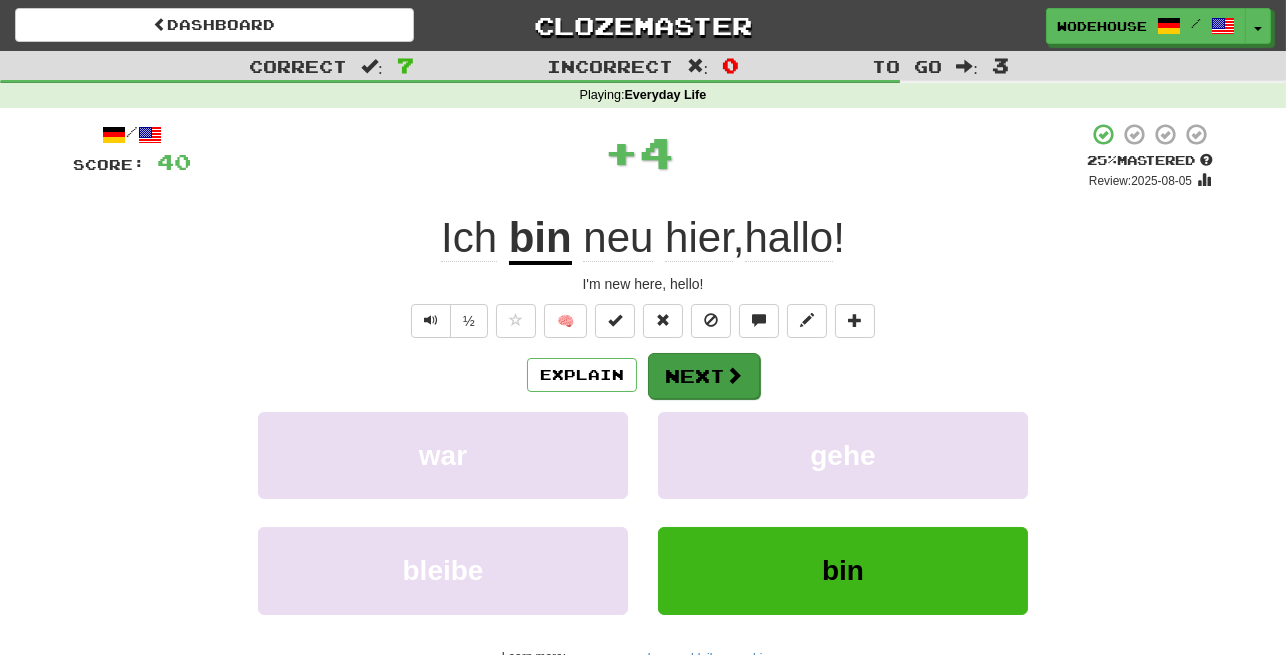 click on "Next" at bounding box center (704, 376) 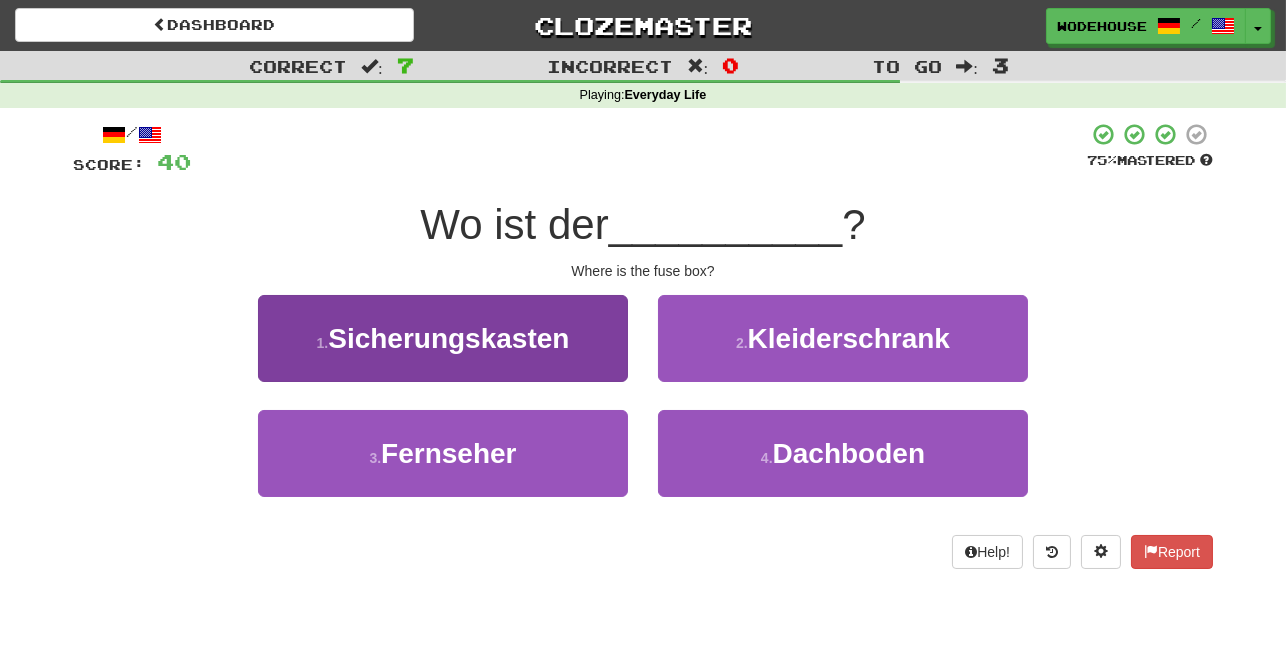 click on "1 .  Sicherungskasten" at bounding box center [443, 338] 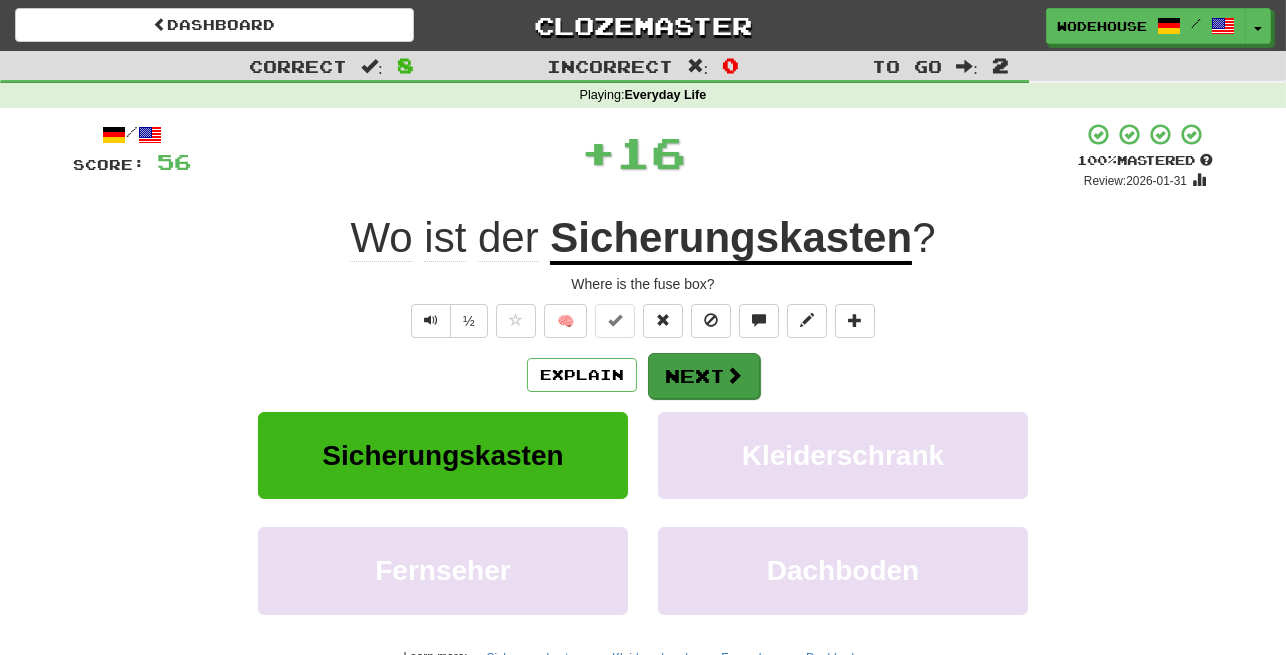 click on "Next" at bounding box center [704, 376] 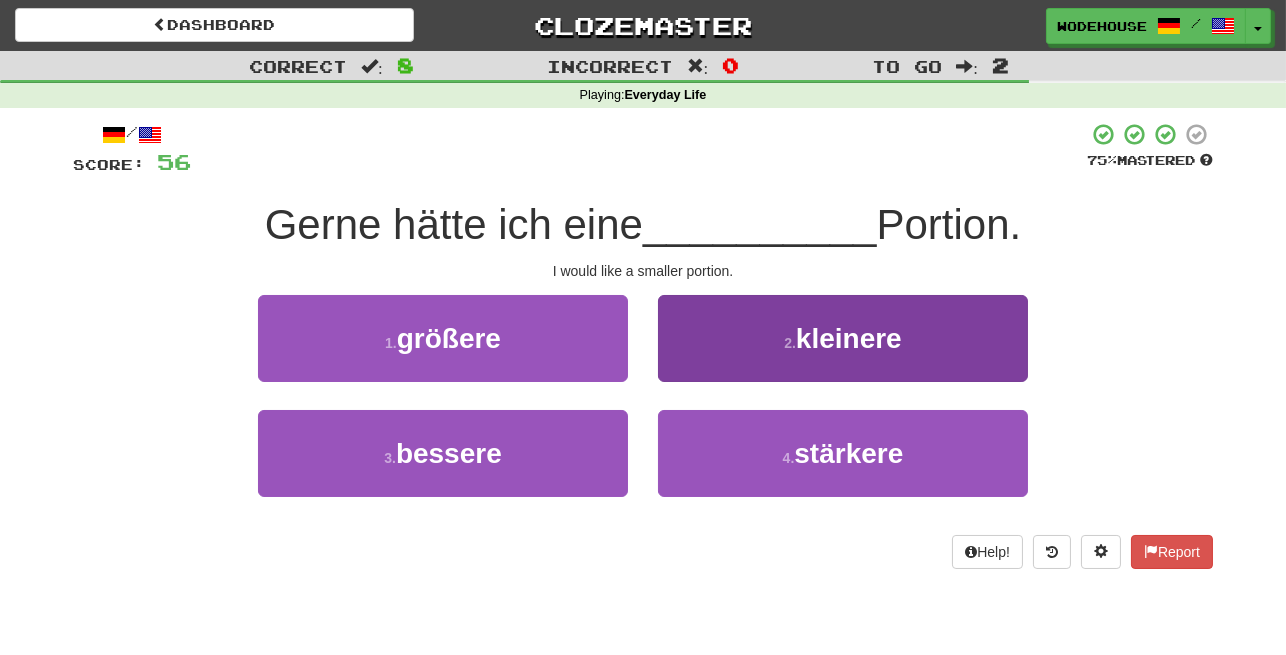 click on "kleinere" at bounding box center (849, 338) 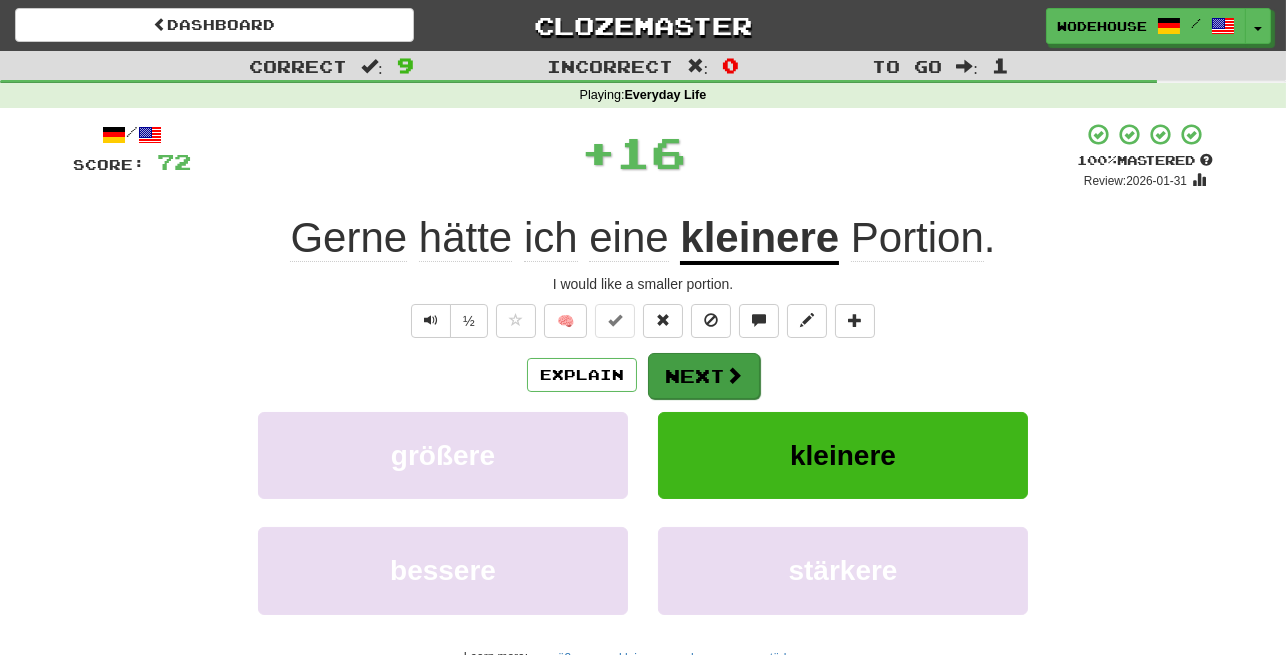 click on "Next" at bounding box center (704, 376) 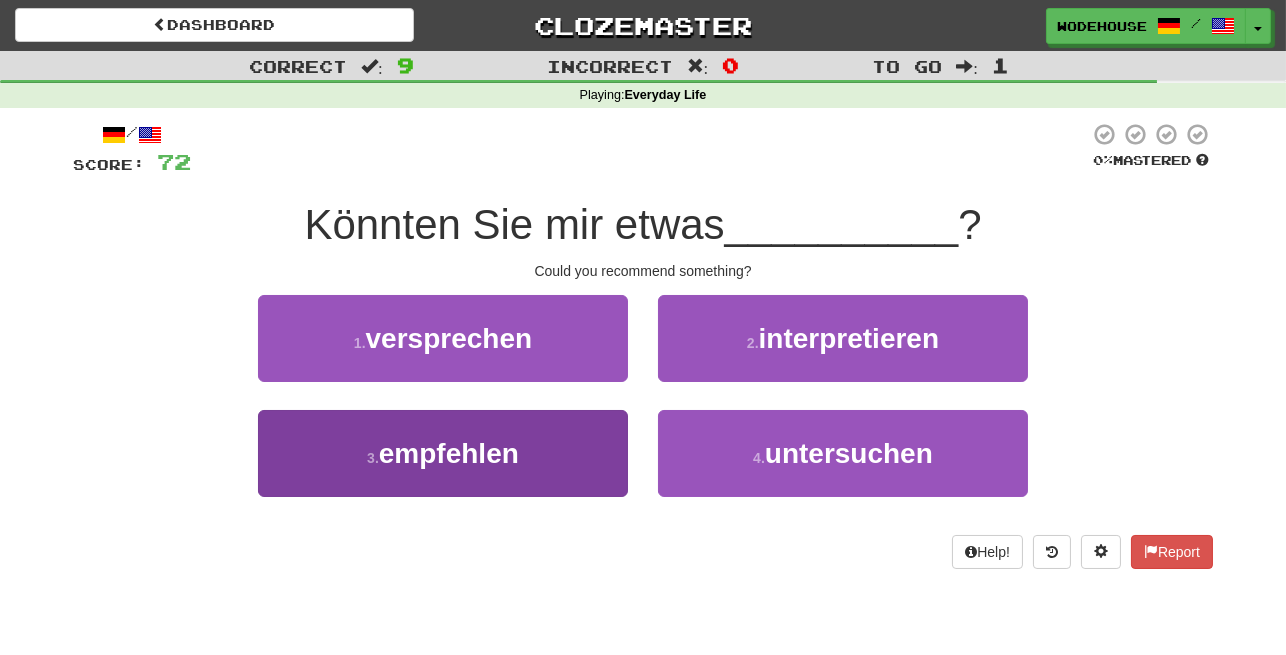 click on "3 .  empfehlen" at bounding box center [443, 453] 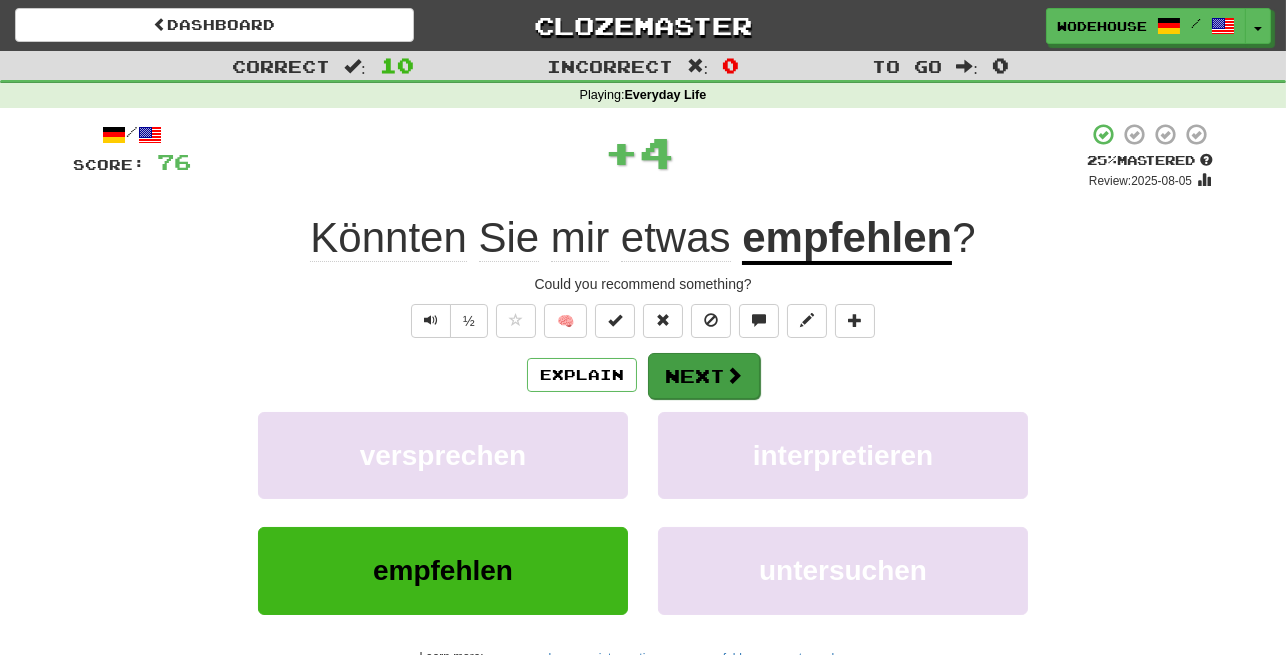 click on "Next" at bounding box center (704, 376) 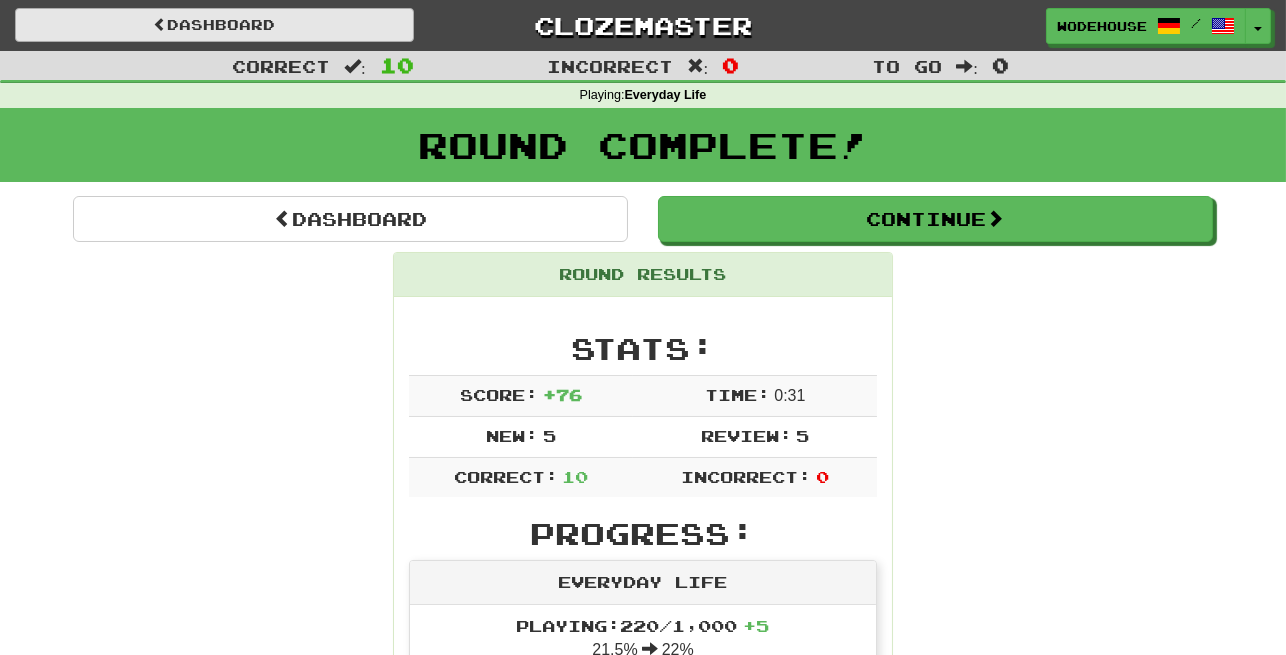 click on "Dashboard" at bounding box center [214, 25] 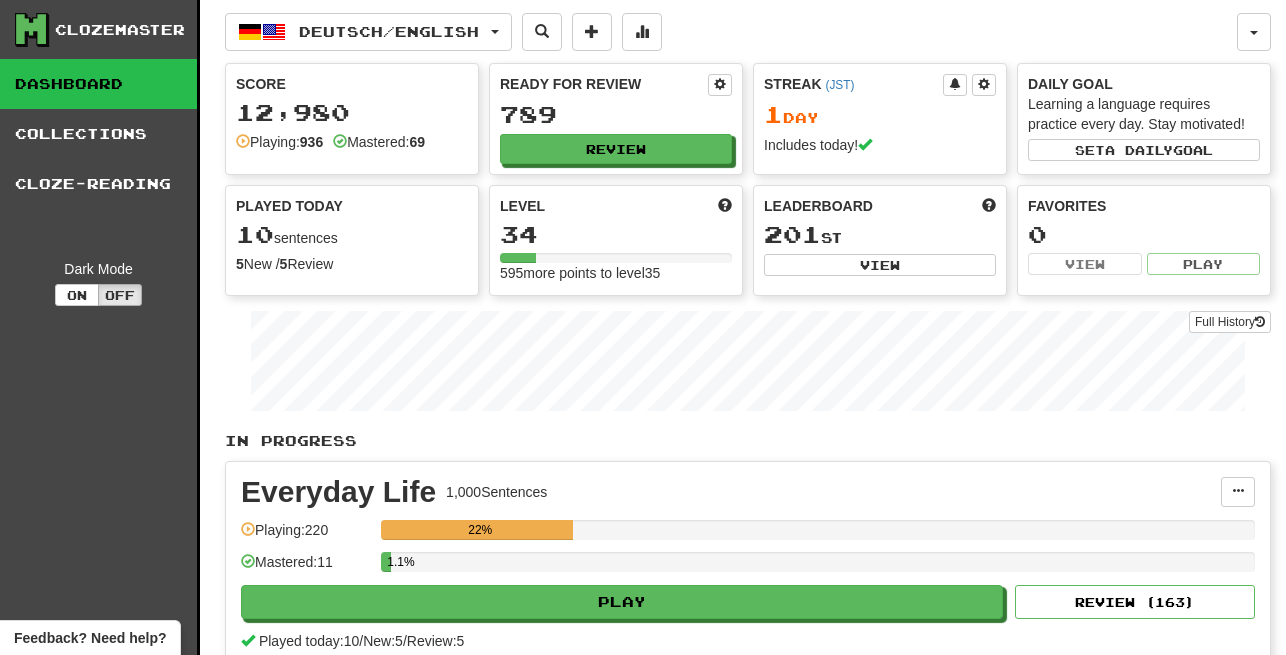 scroll, scrollTop: 0, scrollLeft: 0, axis: both 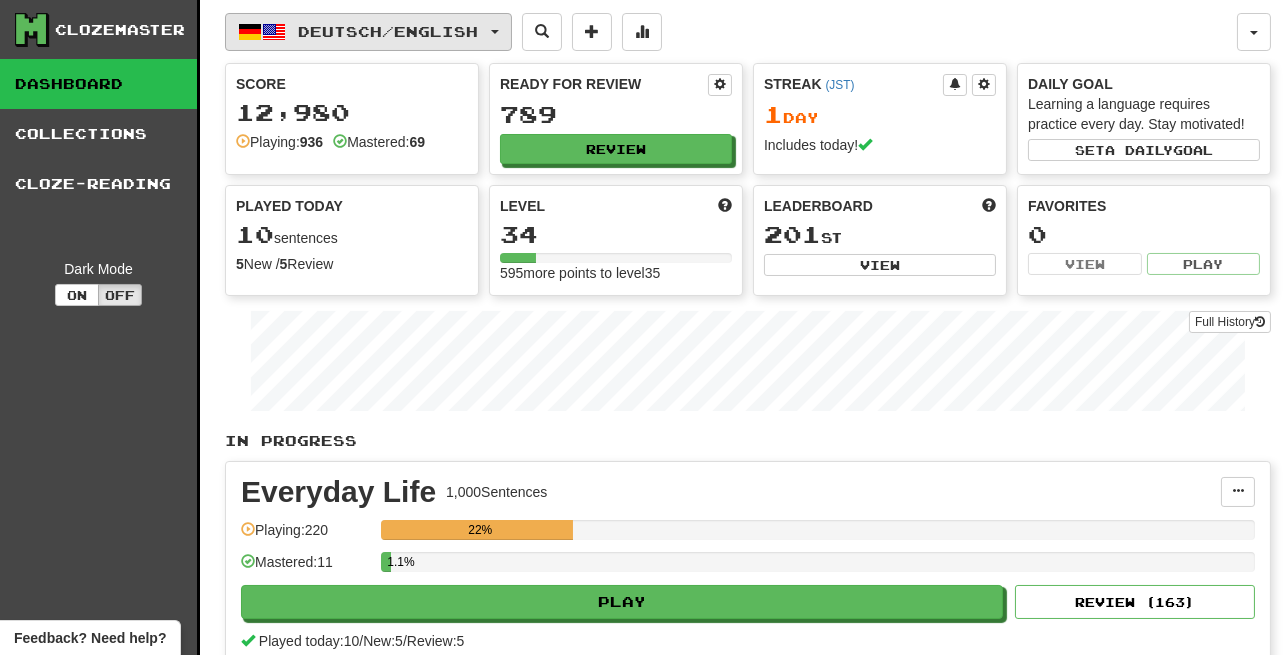 click on "Deutsch  /  English" at bounding box center (389, 31) 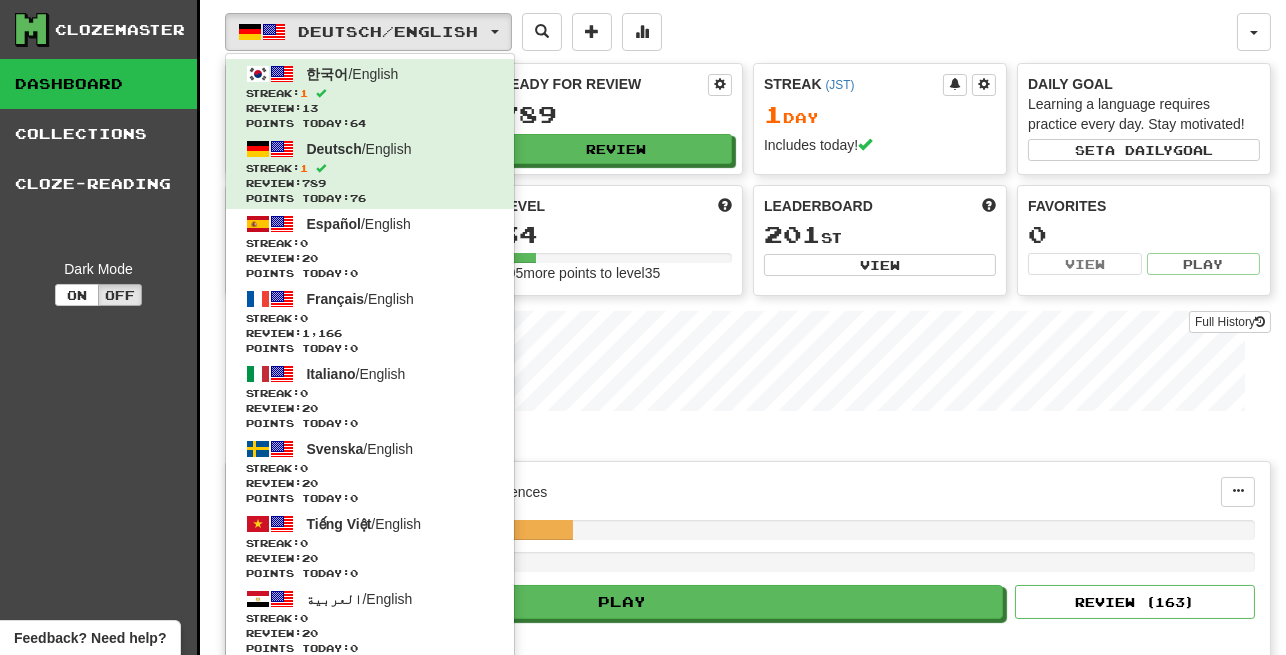 click on "Everyday Life 1,000  Sentences Manage Sentences Unpin from Dashboard  Playing:  220 22%  Mastered:  11 1.1% Play Review ( 163 )   Played today:  10  /  New:  5  /  Review:  5" at bounding box center (748, 564) 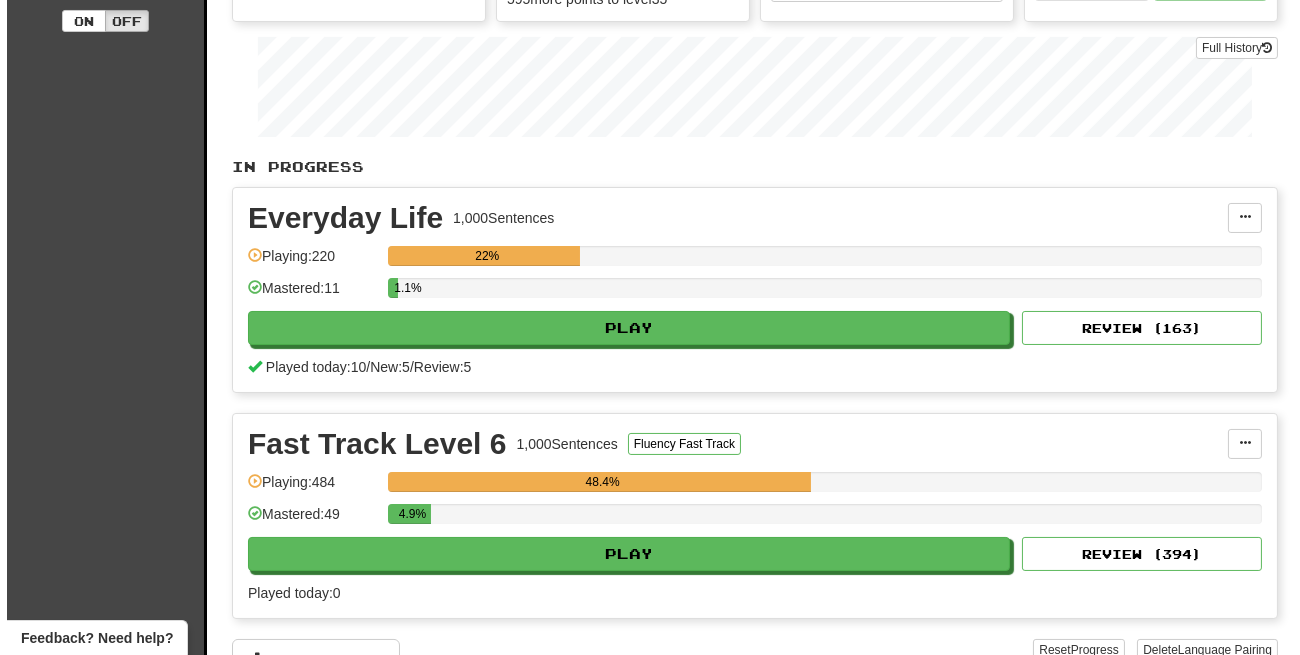 scroll, scrollTop: 463, scrollLeft: 0, axis: vertical 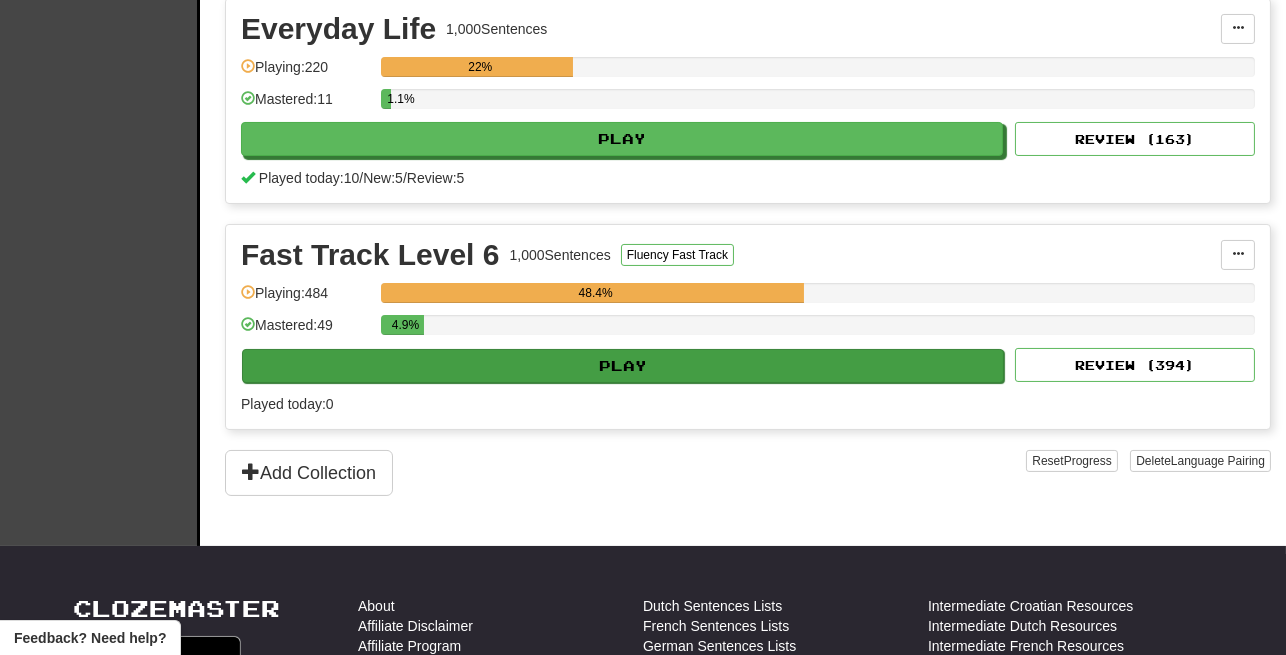 click on "Play" at bounding box center [623, 366] 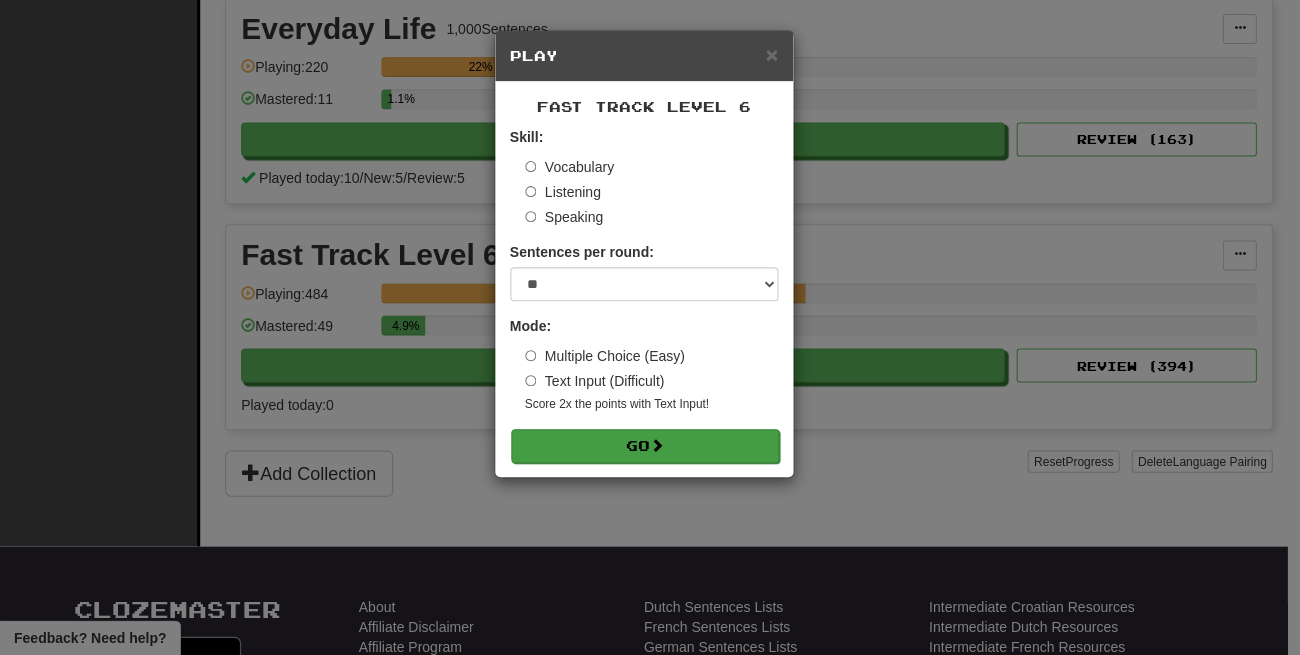 click on "Go" at bounding box center [645, 446] 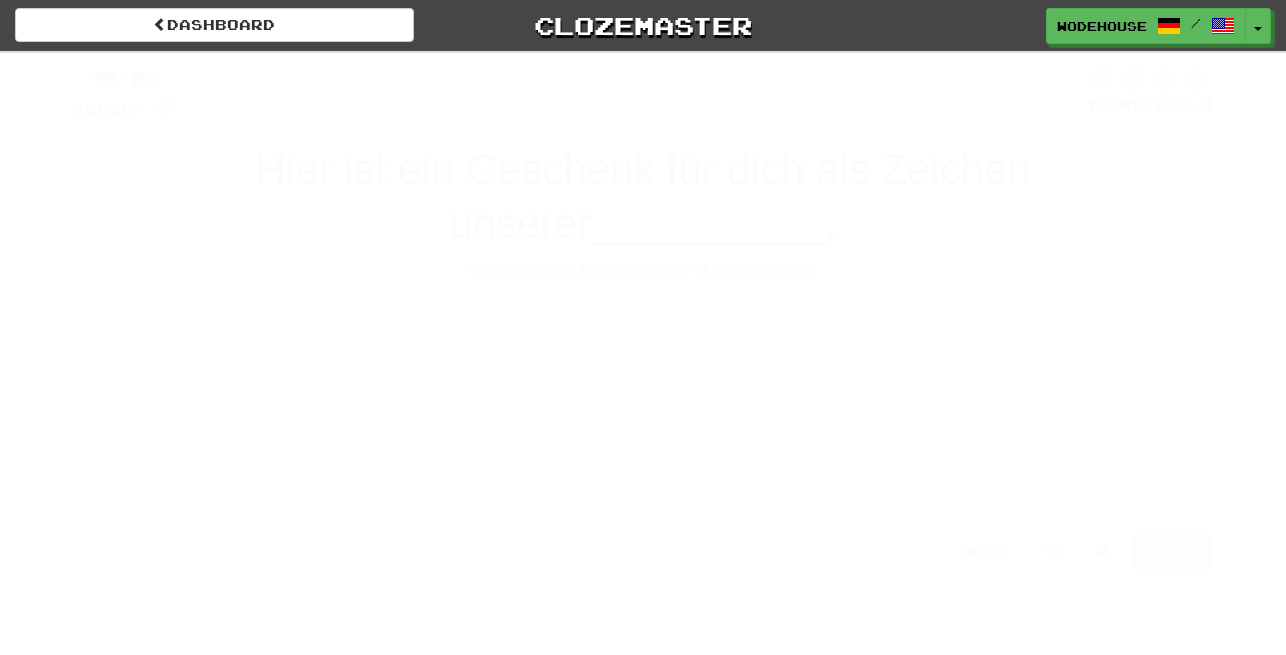 scroll, scrollTop: 0, scrollLeft: 0, axis: both 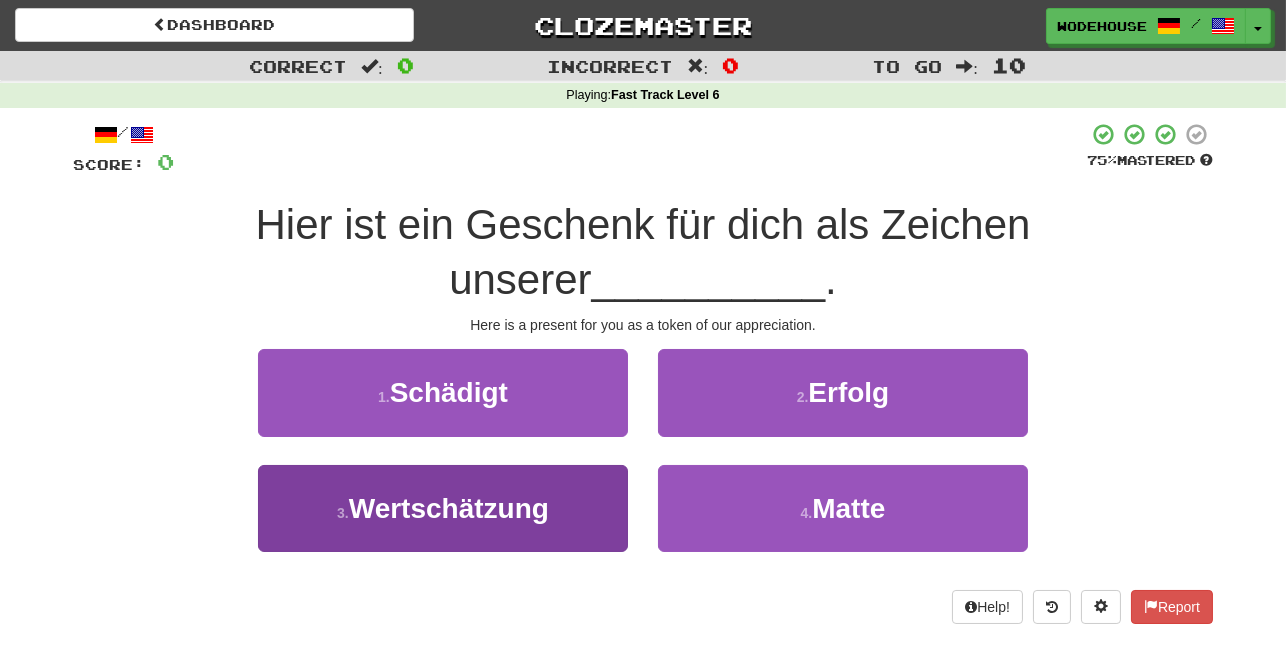 click on "3 .  Wertschätzung" at bounding box center [443, 508] 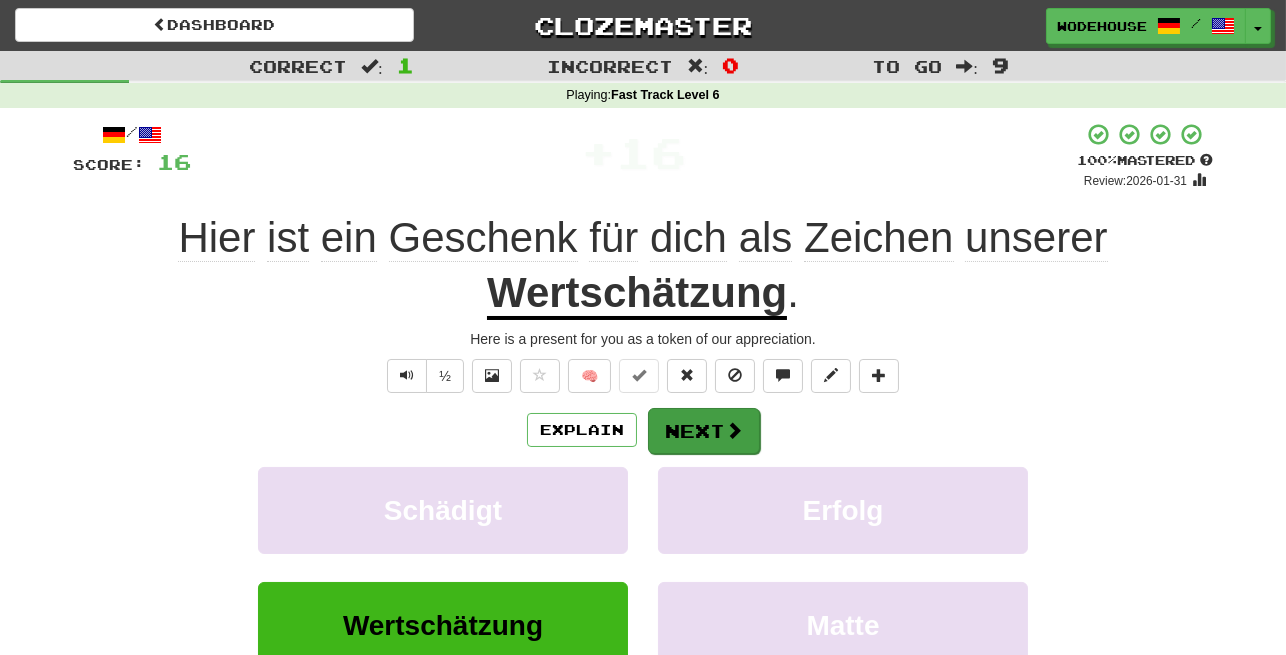 click at bounding box center [734, 430] 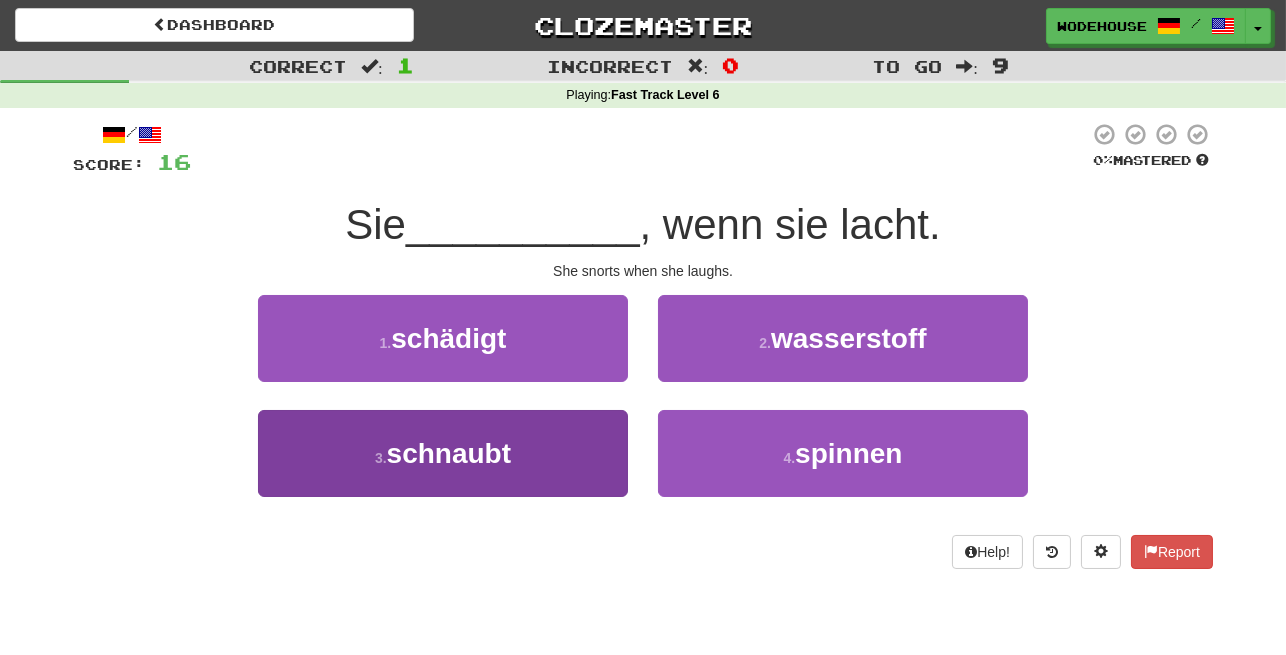 click on "schnaubt" at bounding box center (449, 453) 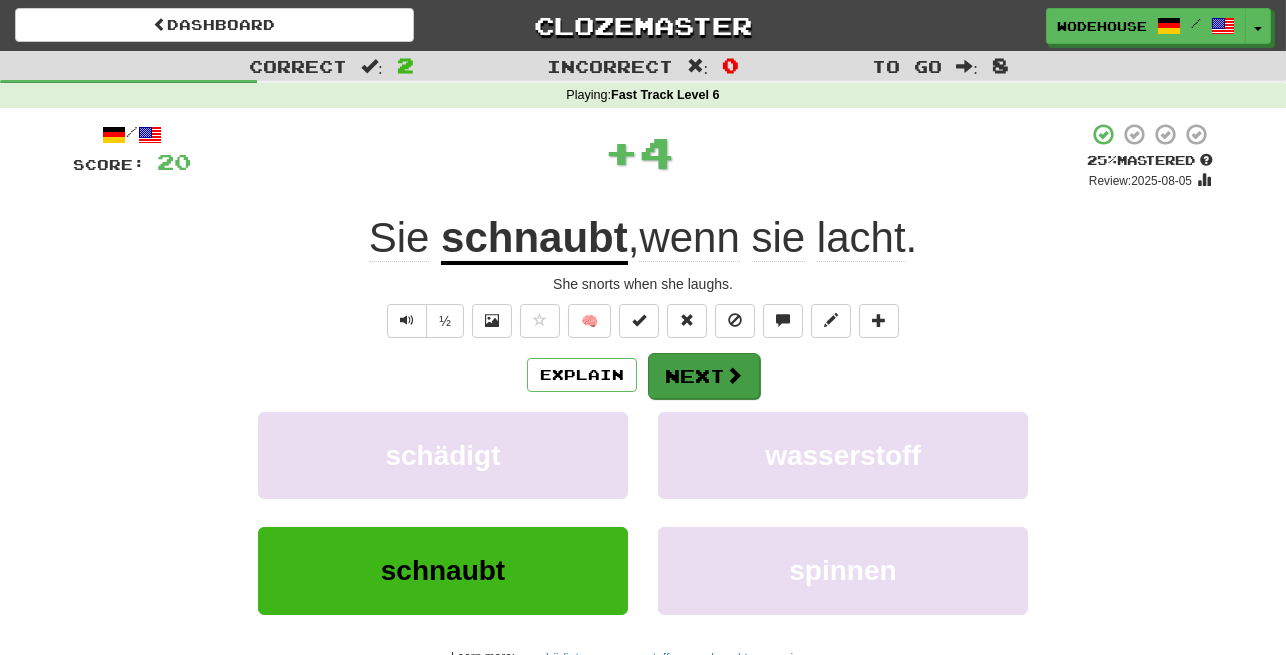 click on "Next" at bounding box center [704, 376] 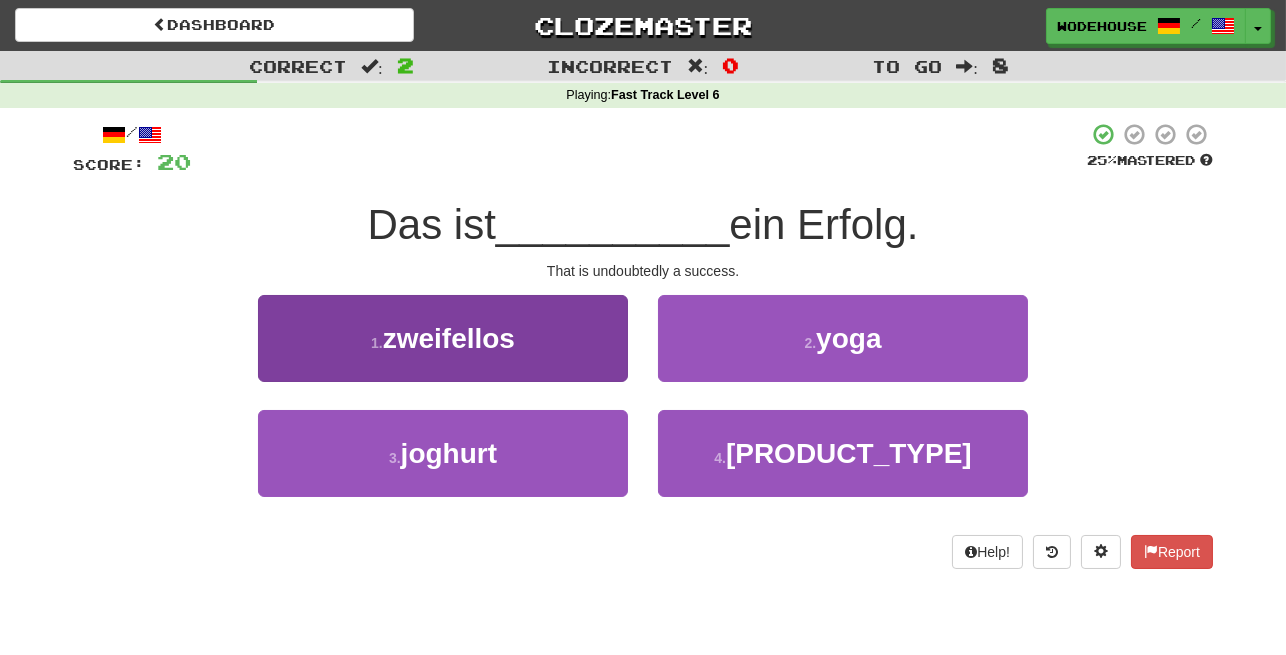click on "zweifellos" at bounding box center [449, 338] 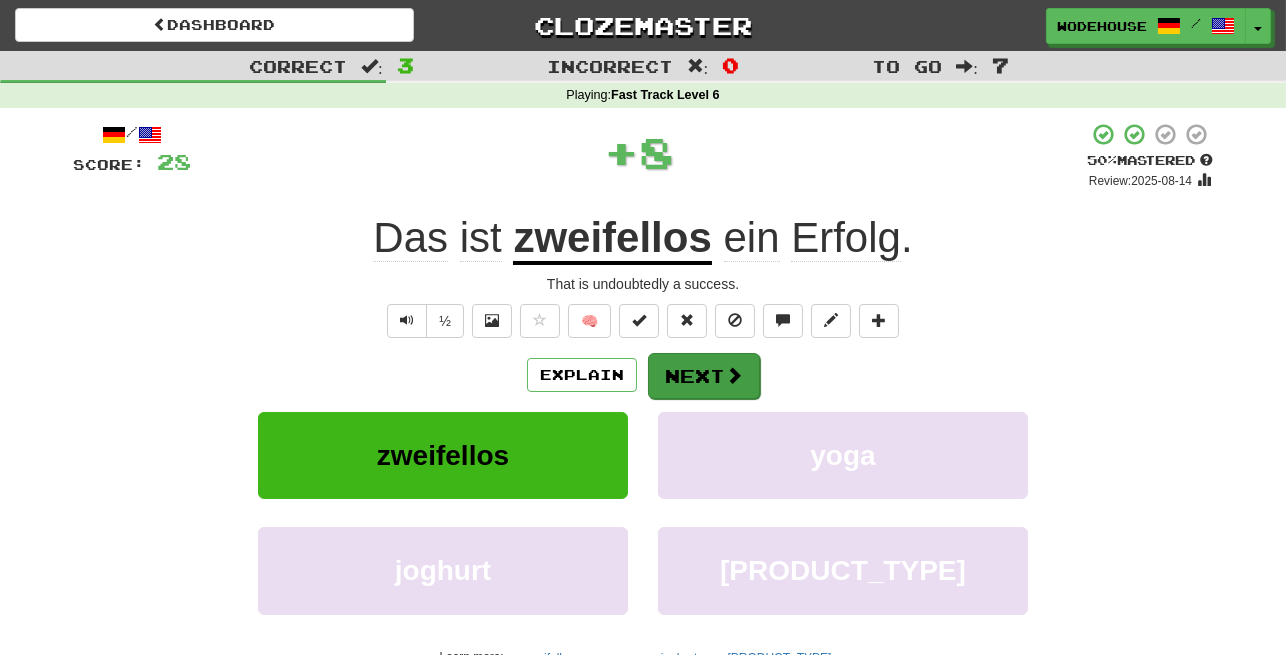 click on "Next" at bounding box center [704, 376] 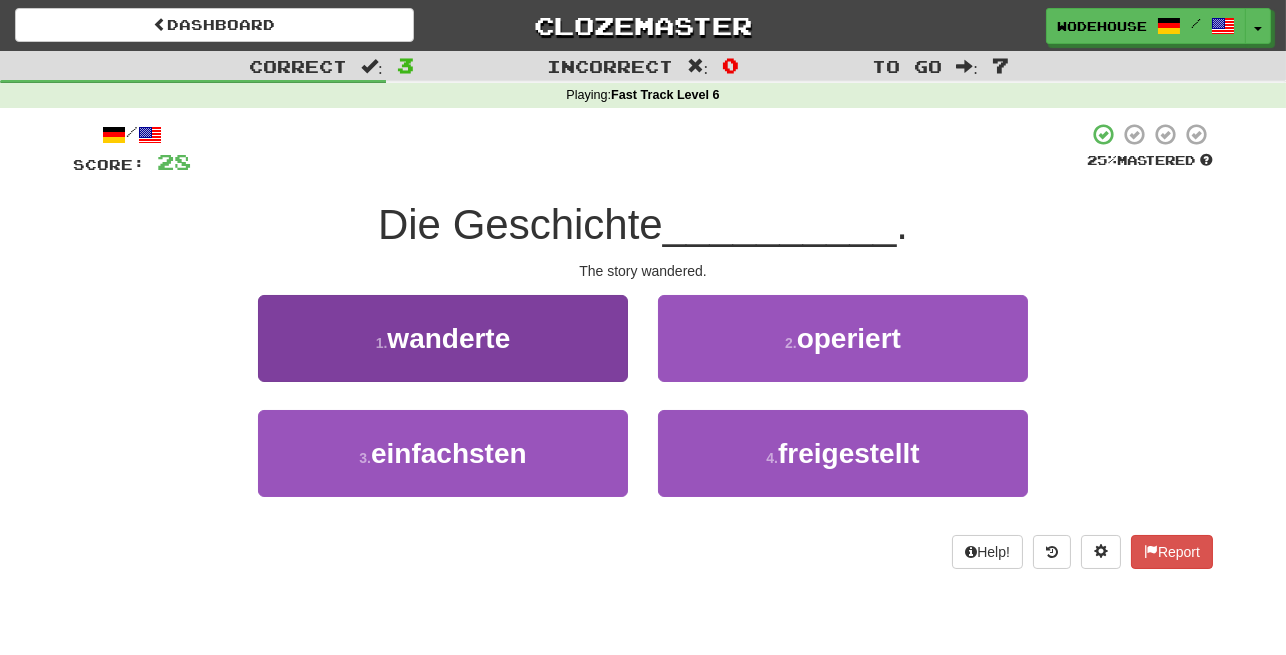click on "wanderte" at bounding box center [448, 338] 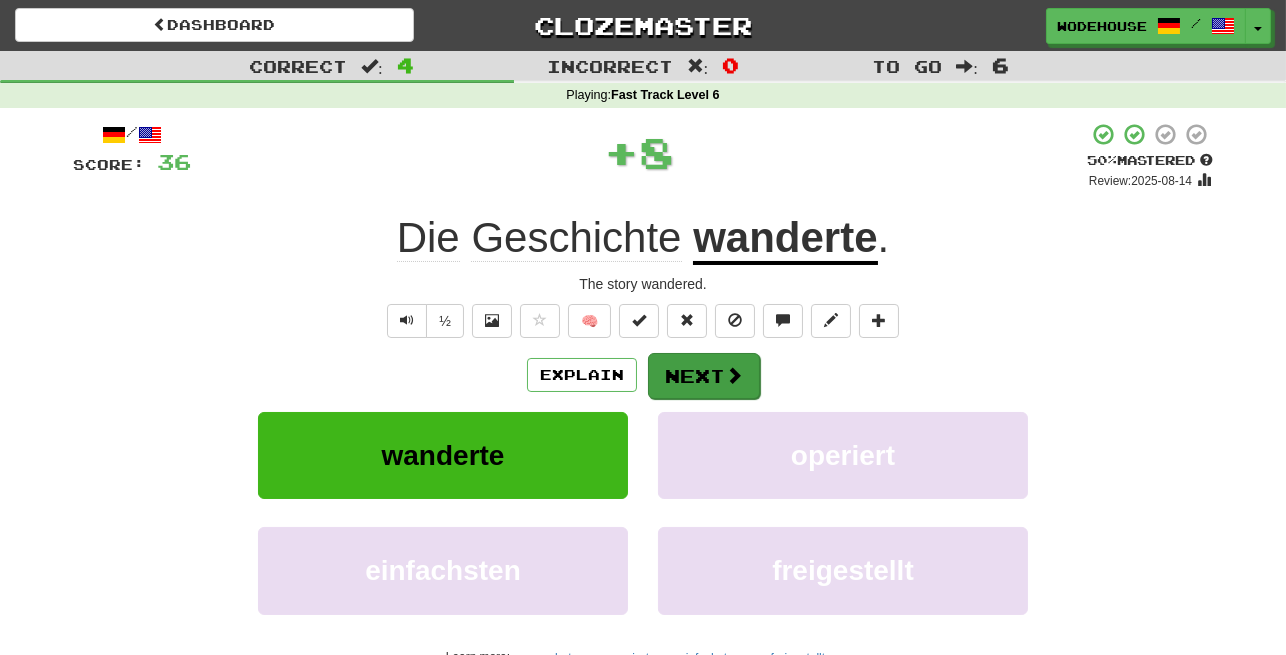 click on "Next" at bounding box center (704, 376) 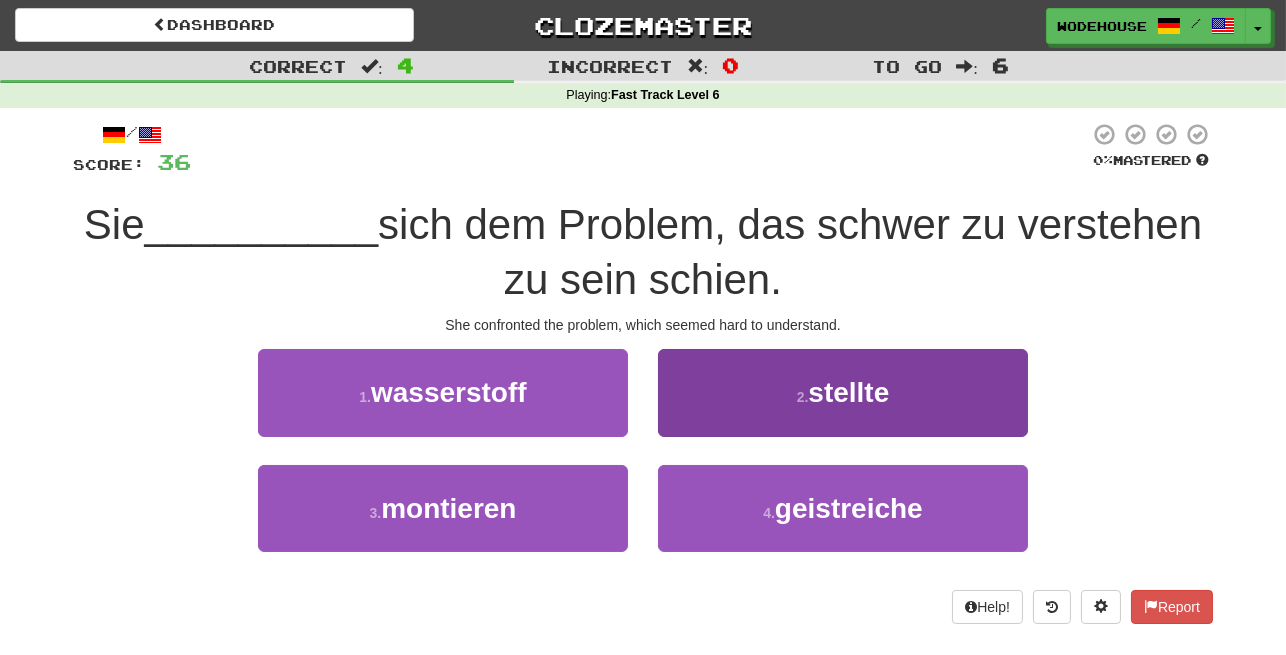 click on "2 .  stellte" at bounding box center [843, 392] 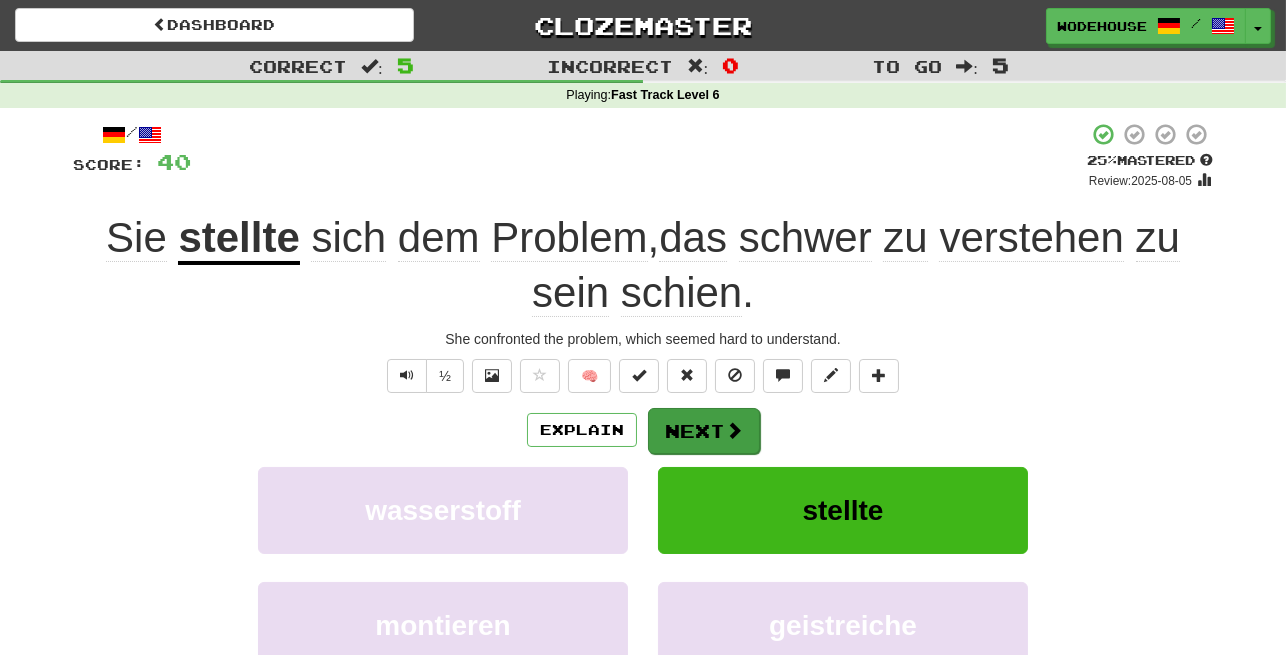 click on "Next" at bounding box center (704, 431) 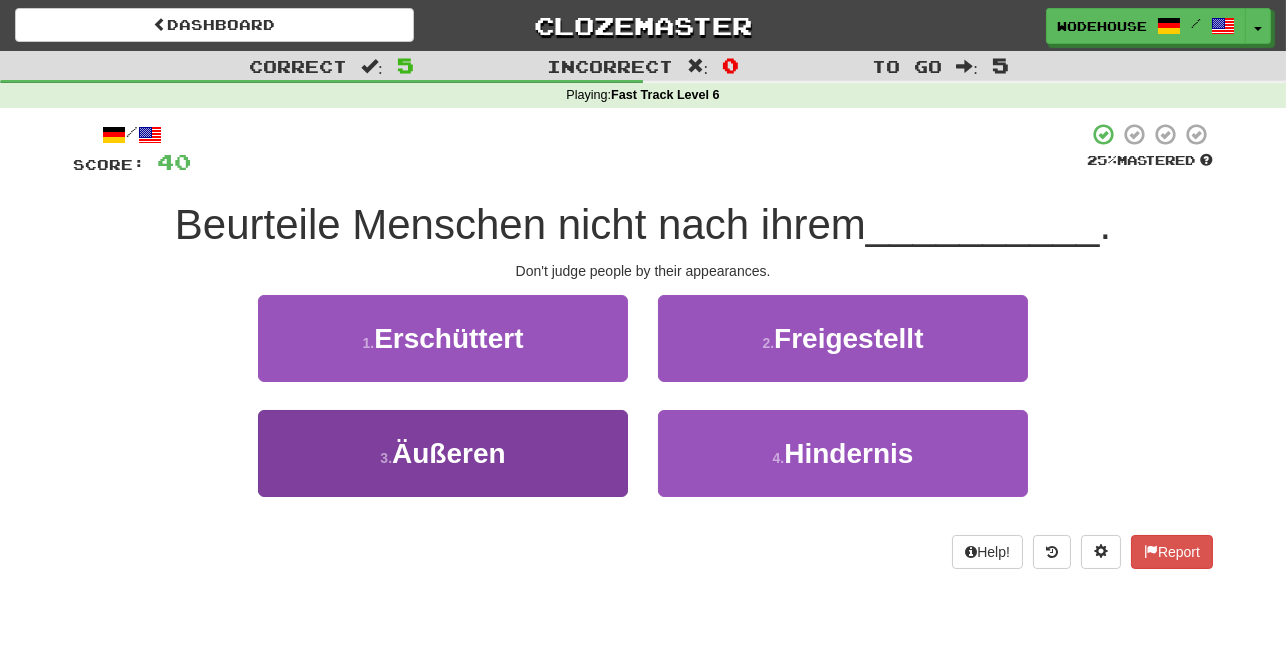 click on "3 .  Äußeren" at bounding box center (443, 453) 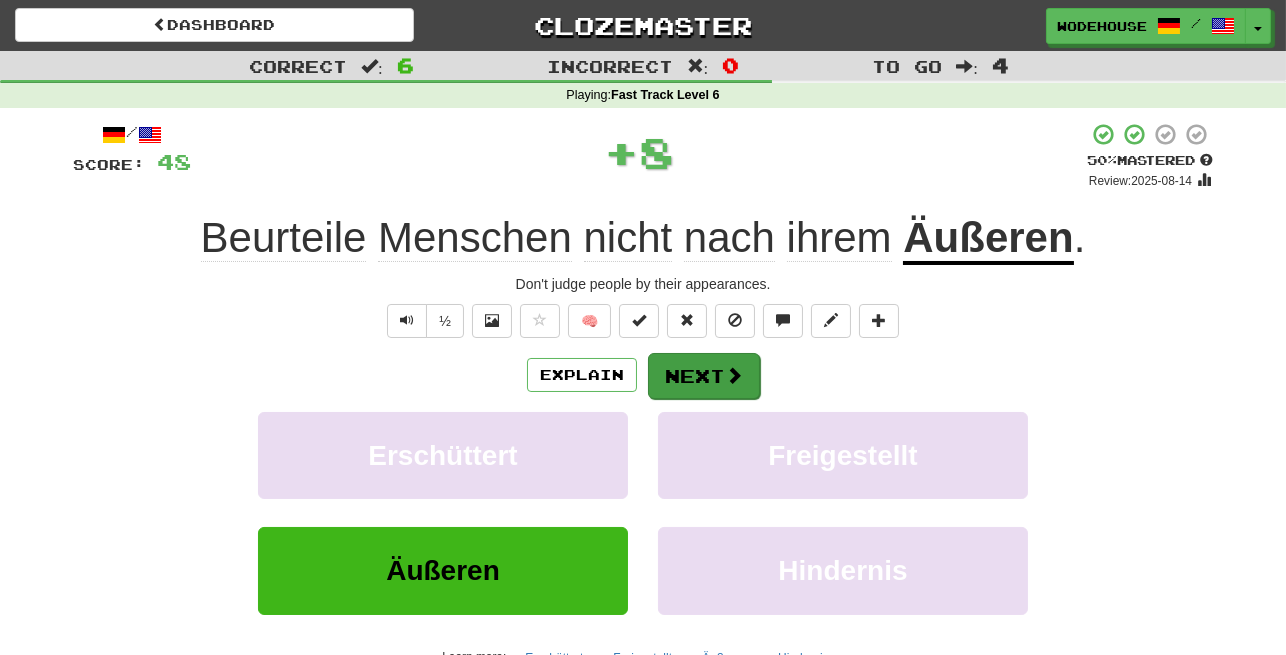 click at bounding box center [734, 375] 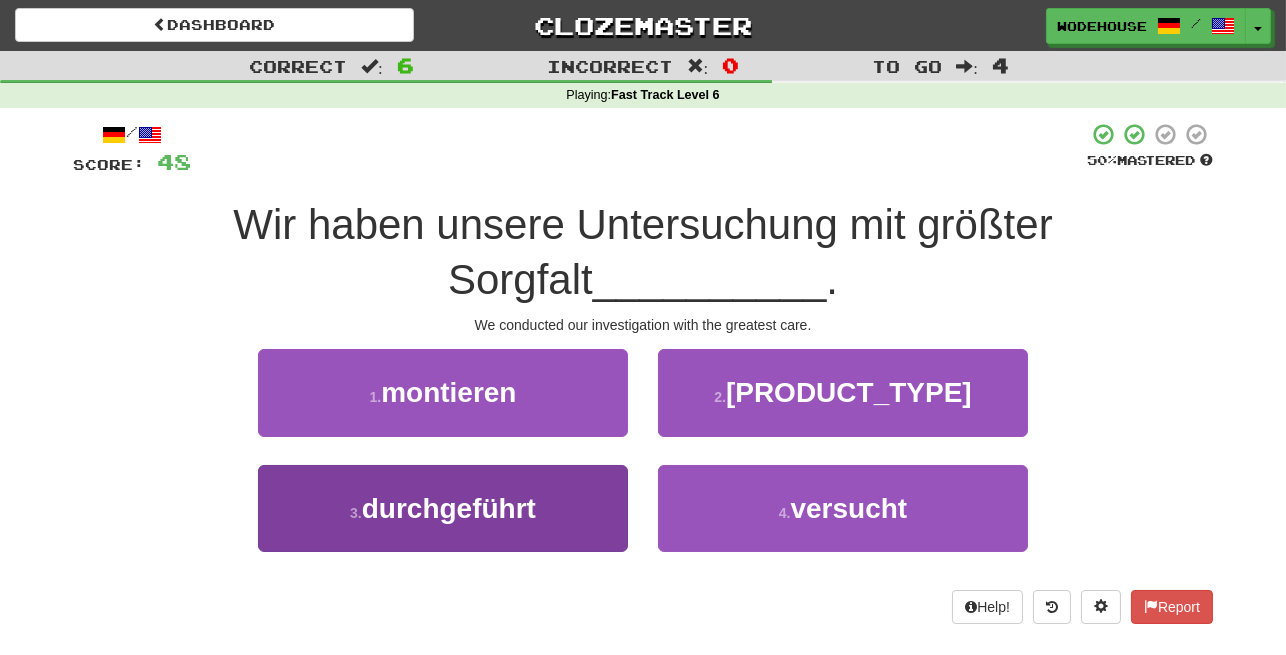click on "3 .  durchgeführt" at bounding box center (443, 508) 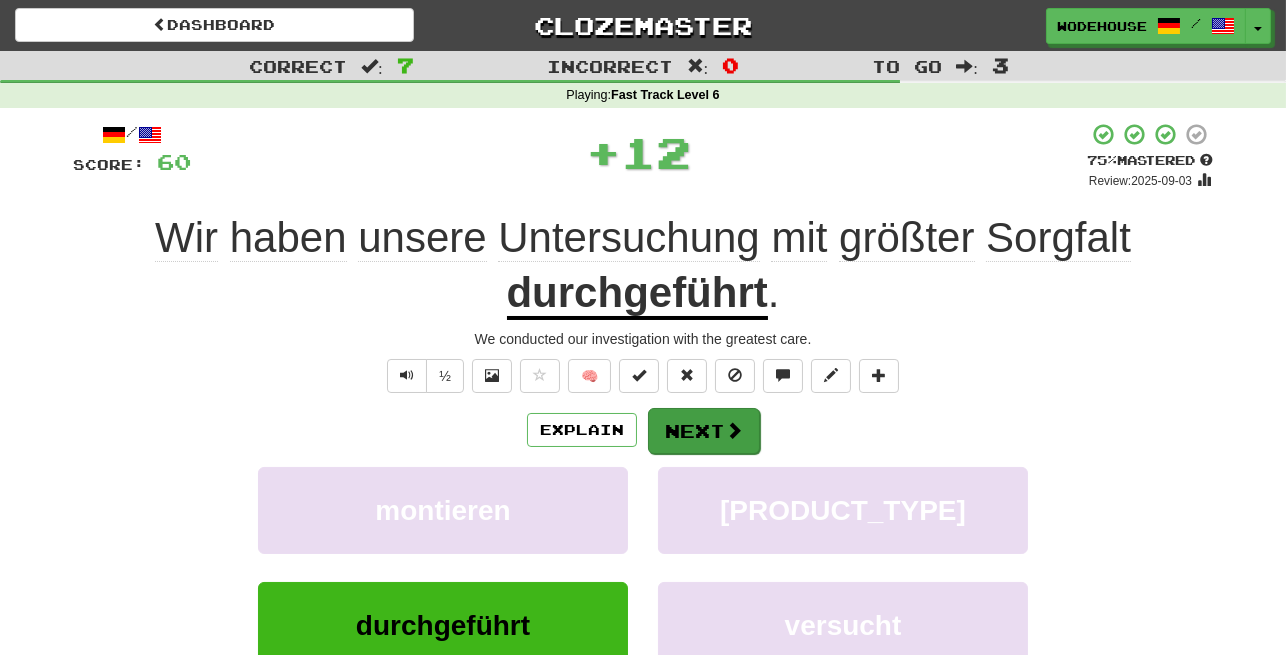 click on "Next" at bounding box center (704, 431) 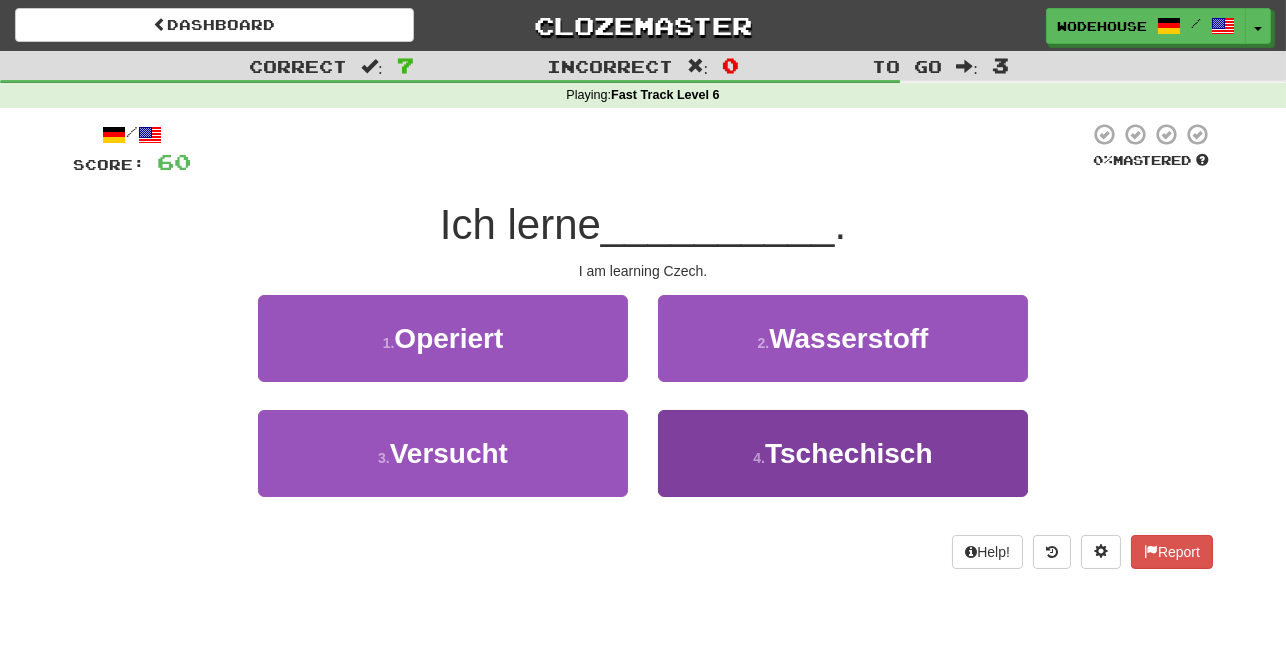 click on "4 .  Tschechisch" at bounding box center [843, 453] 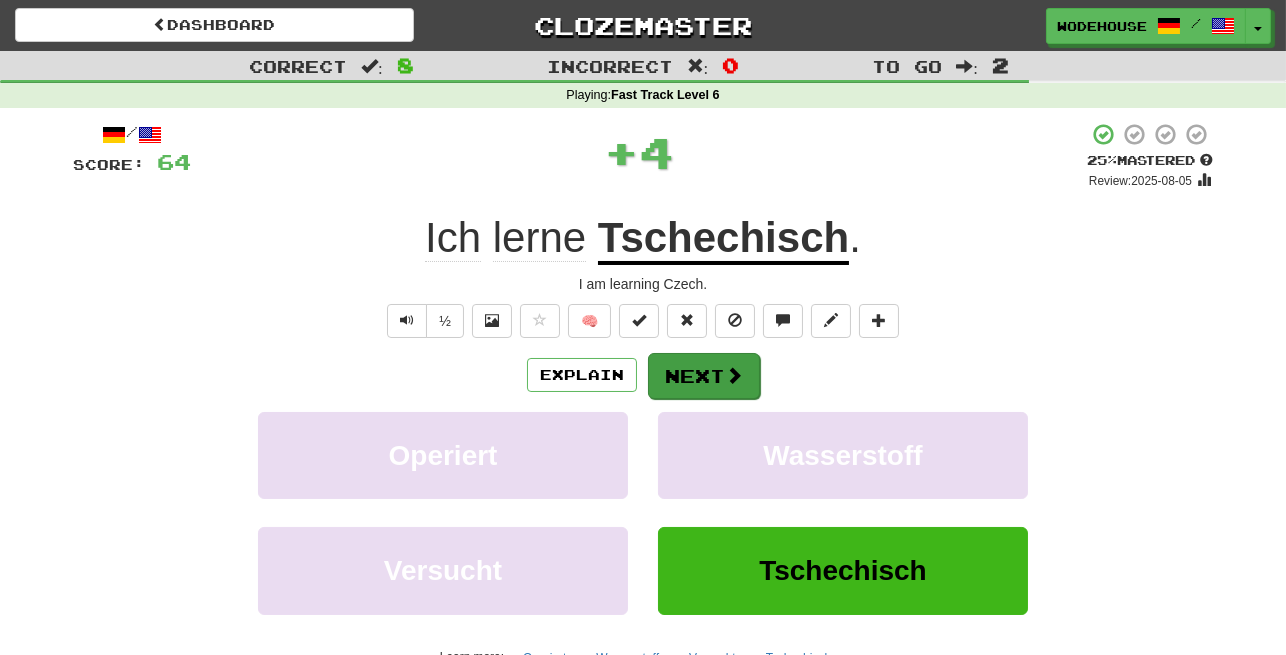 click on "Next" at bounding box center (704, 376) 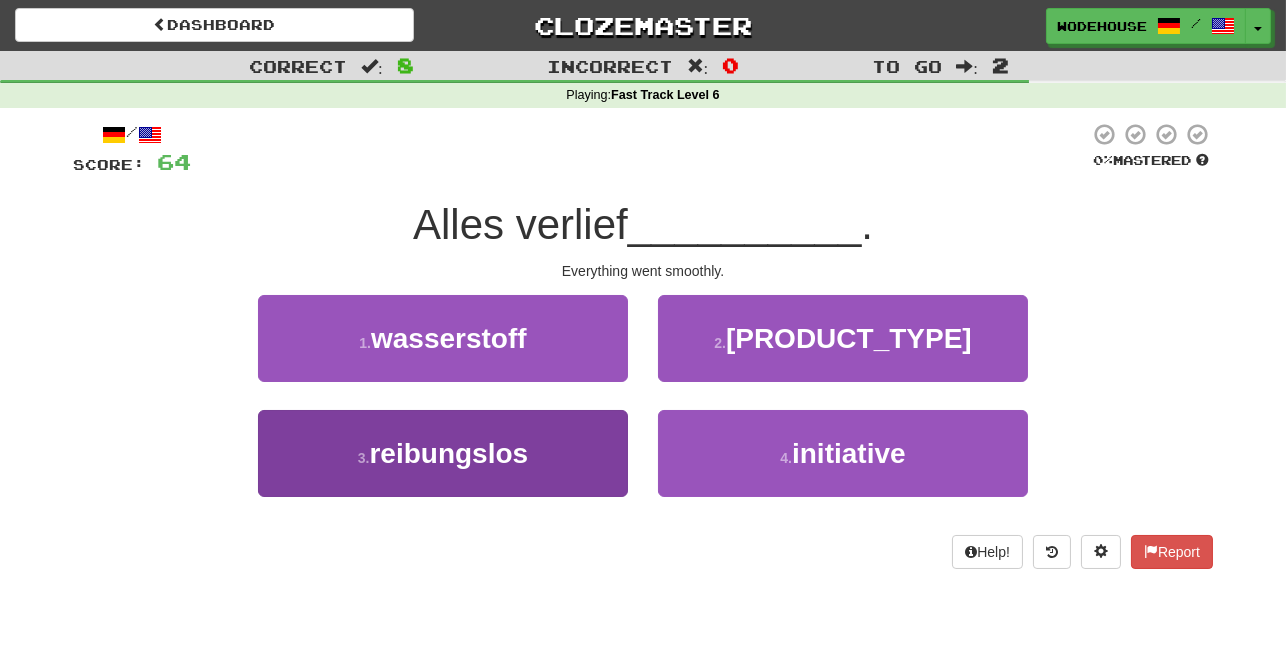 click on "reibungslos" at bounding box center [448, 453] 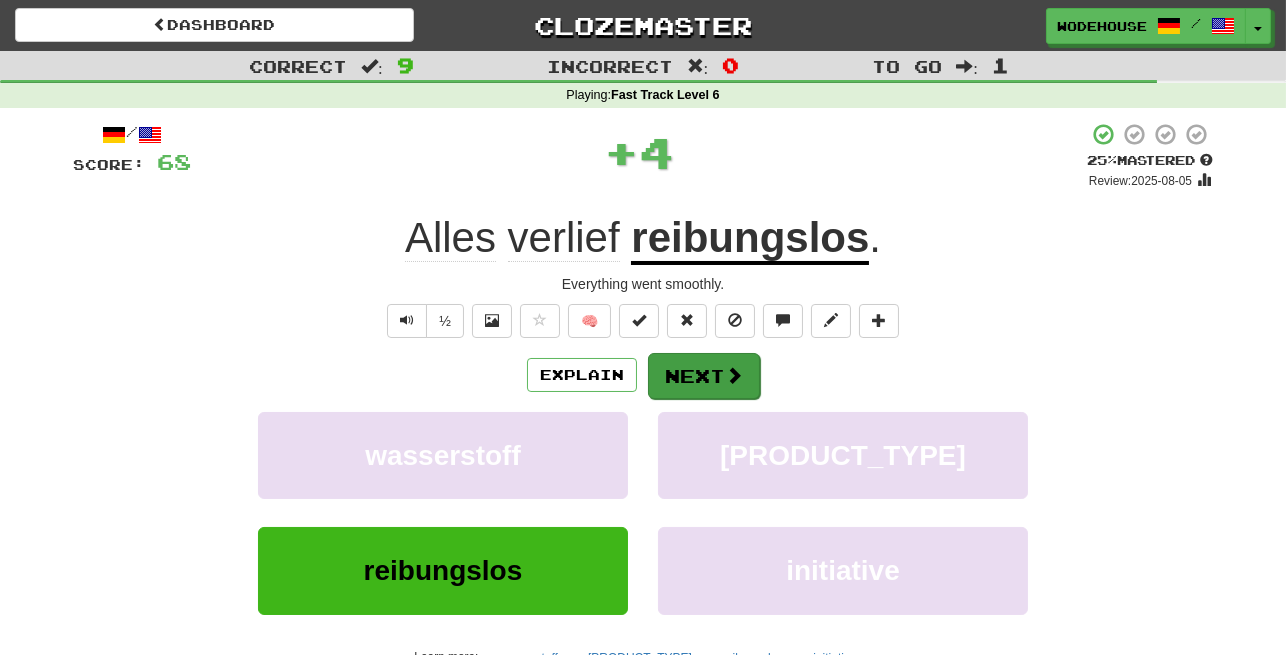 click on "Next" at bounding box center (704, 376) 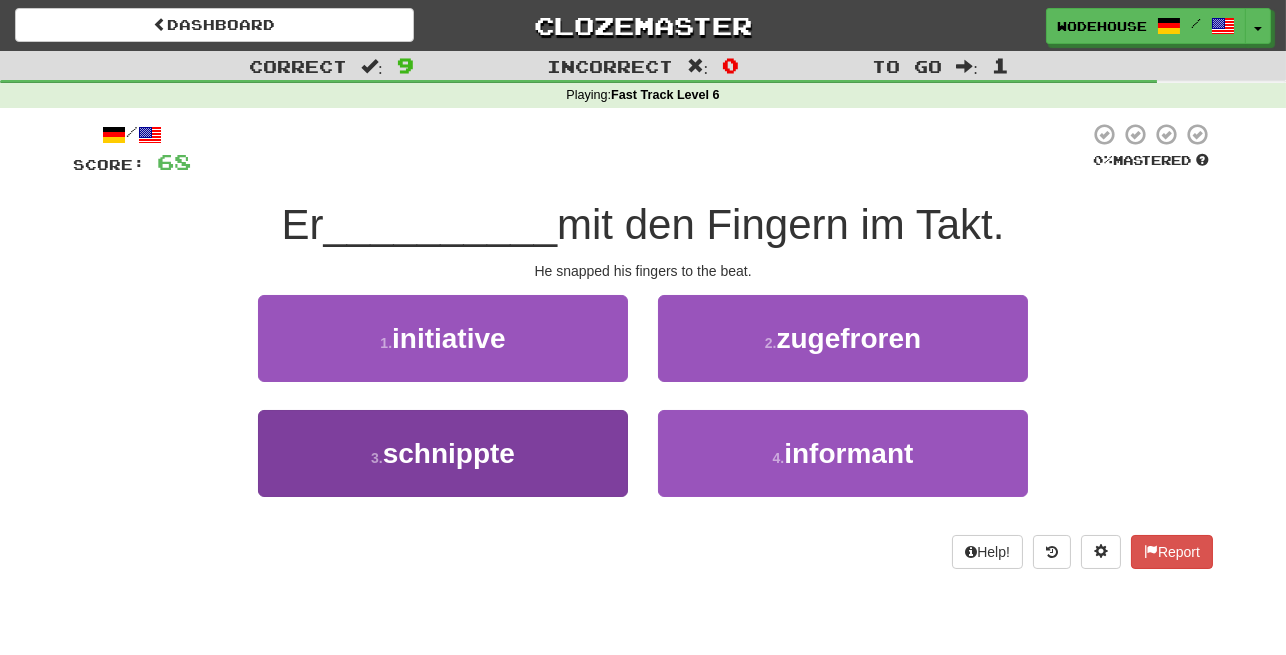 click on "3 .  schnippte" at bounding box center [443, 453] 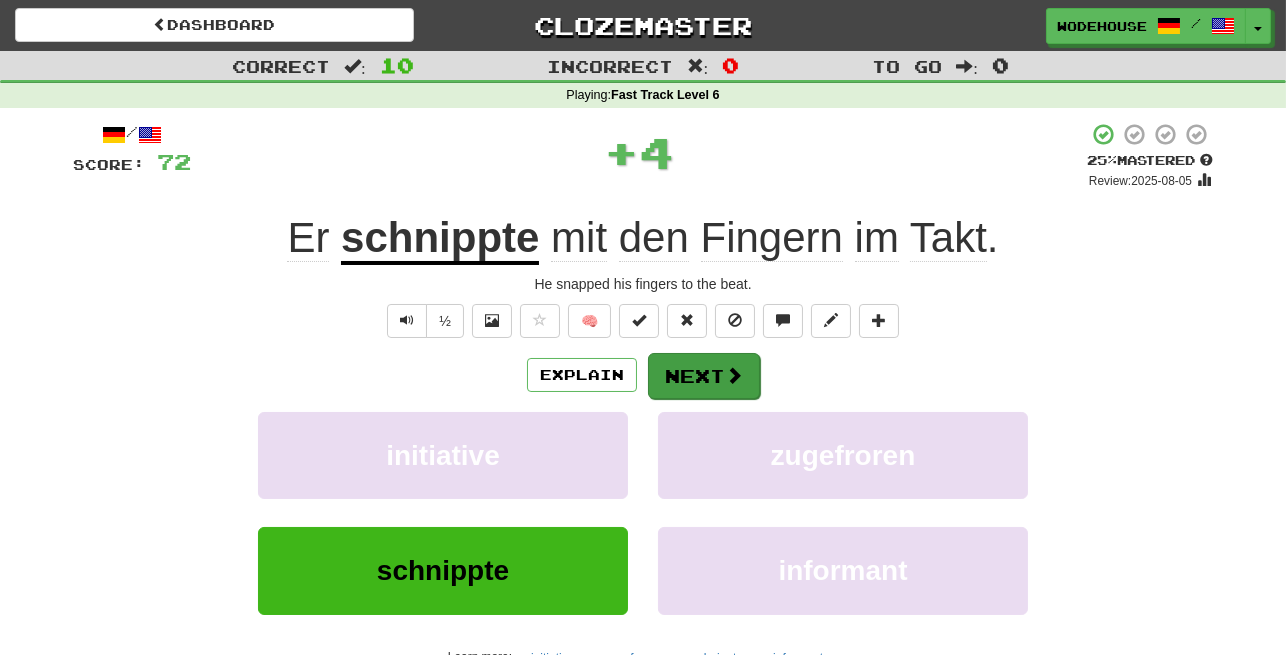 click on "Next" at bounding box center (704, 376) 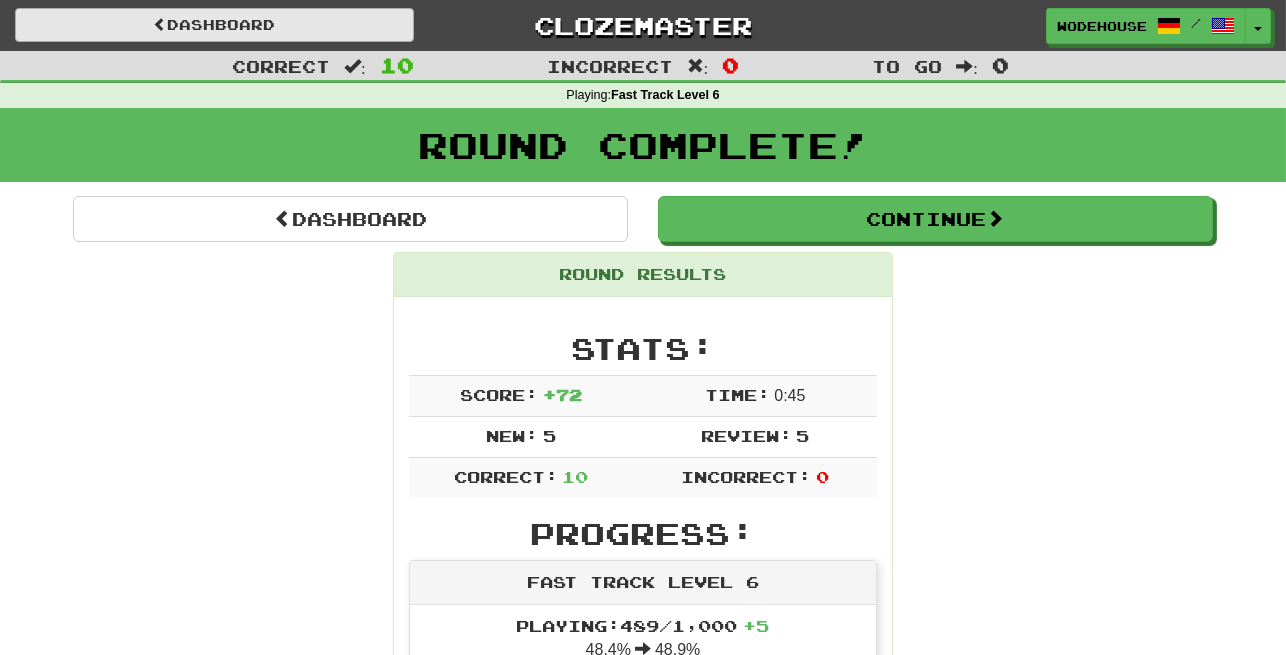 click on "Dashboard" at bounding box center (214, 25) 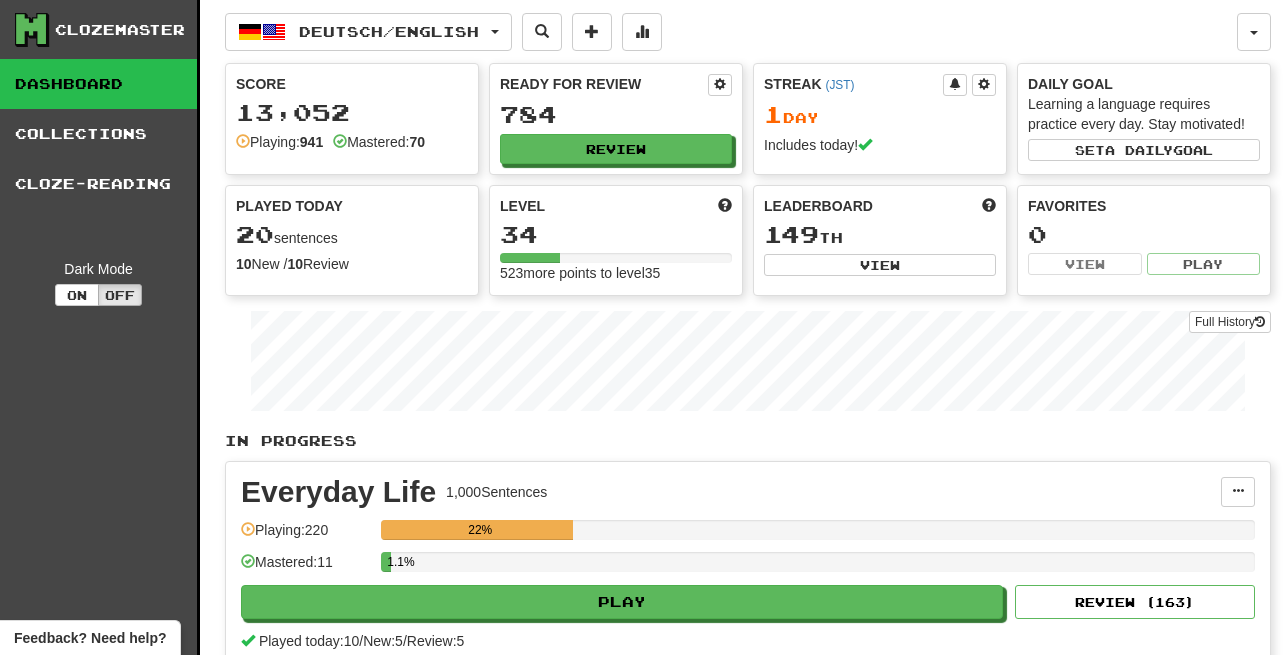 scroll, scrollTop: 0, scrollLeft: 0, axis: both 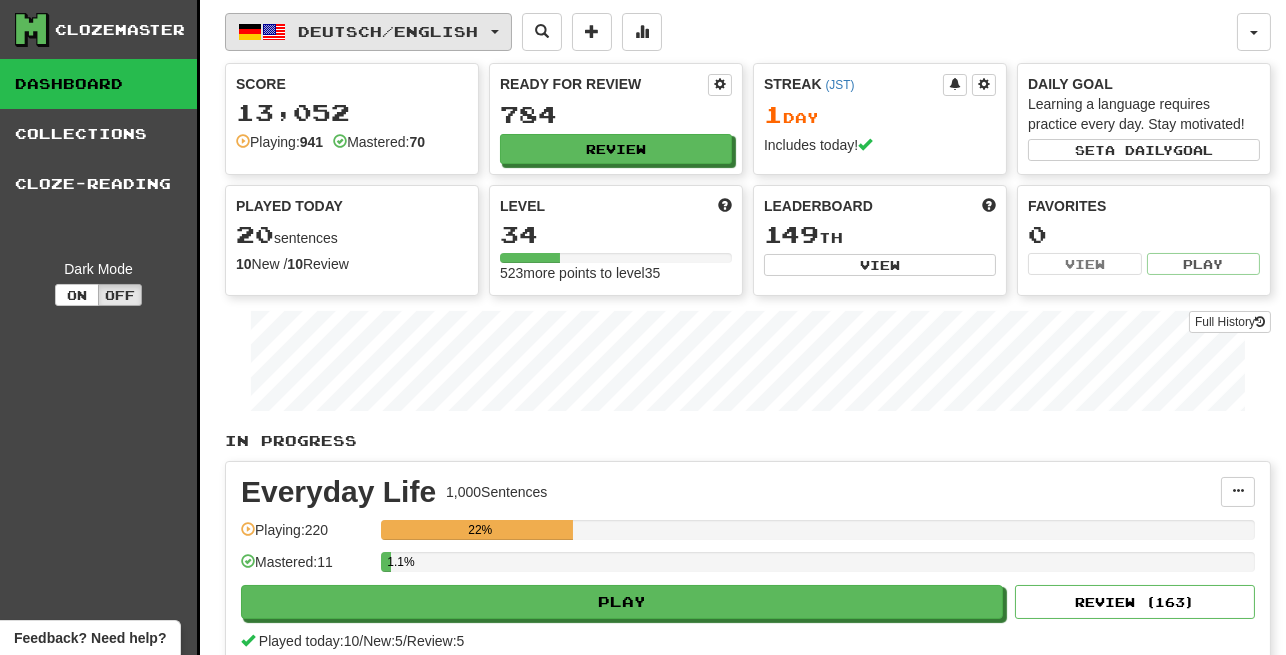 click on "Deutsch  /  English" at bounding box center (368, 32) 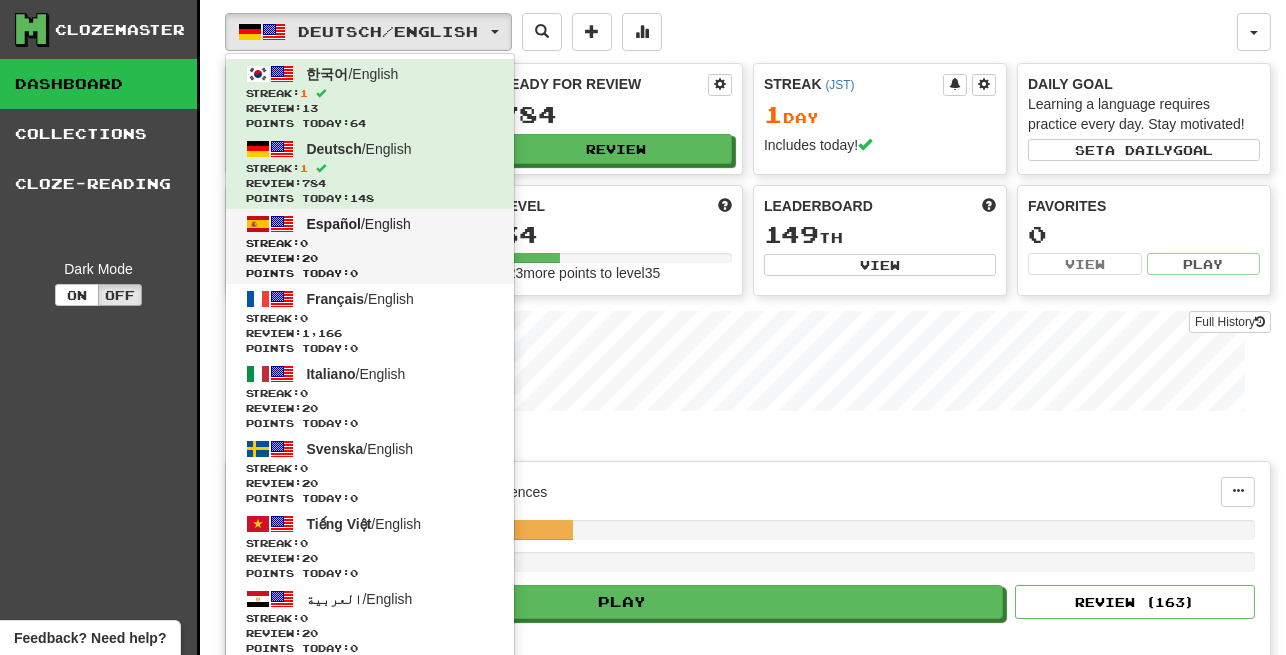 click on "Español" at bounding box center [334, 224] 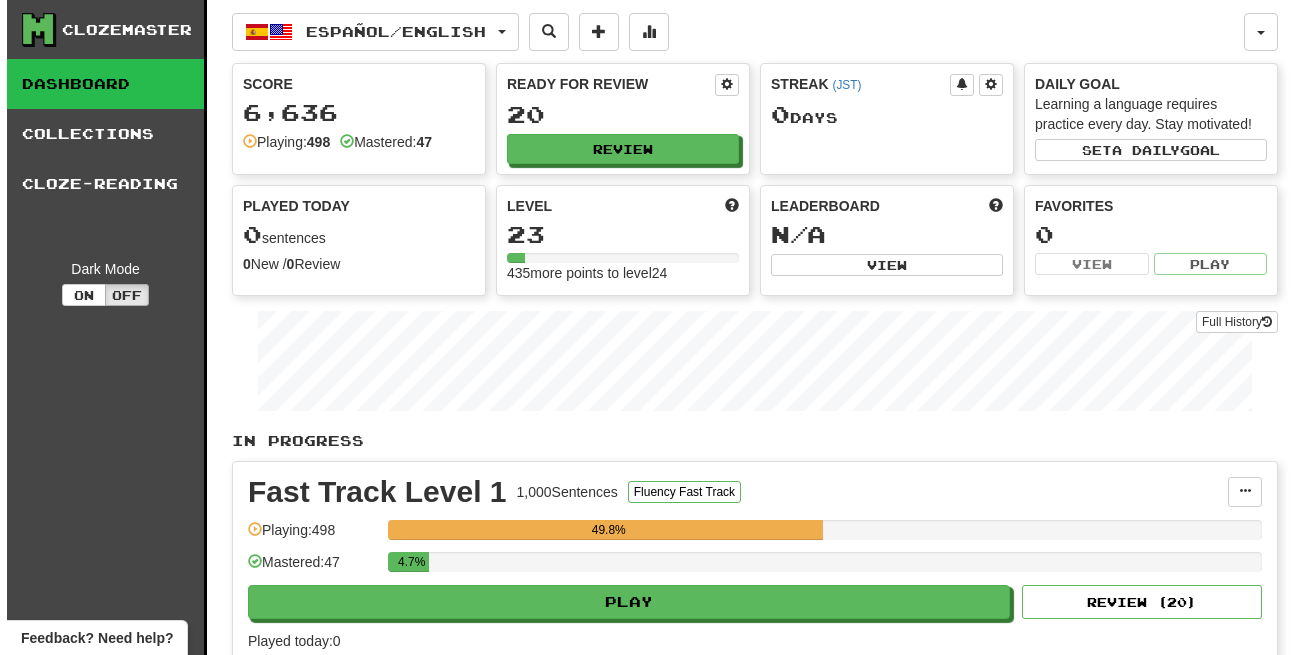 scroll, scrollTop: 0, scrollLeft: 0, axis: both 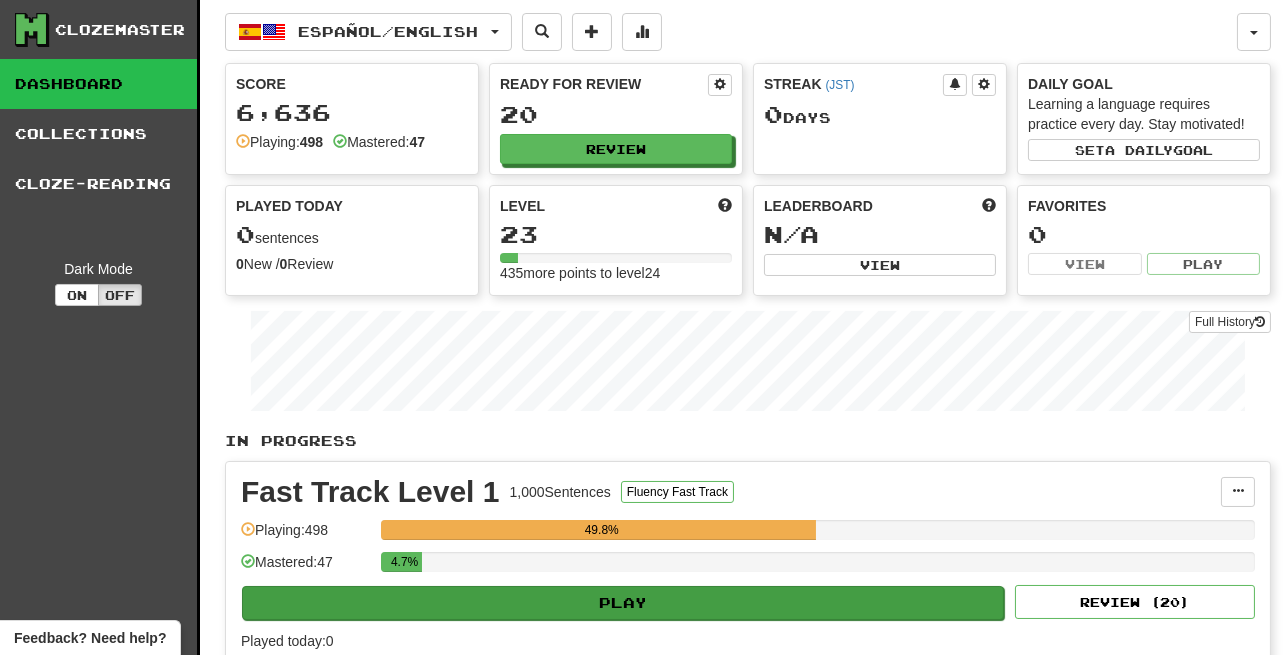 click on "Play" at bounding box center (623, 603) 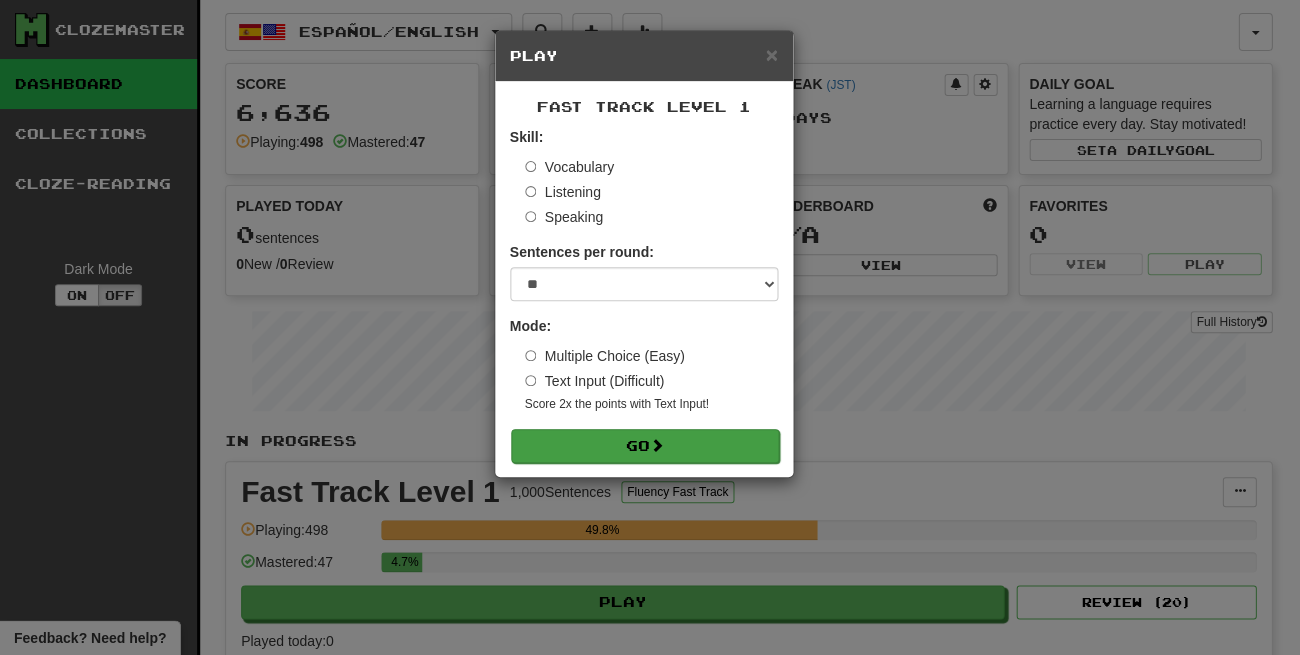 click on "Go" at bounding box center [645, 446] 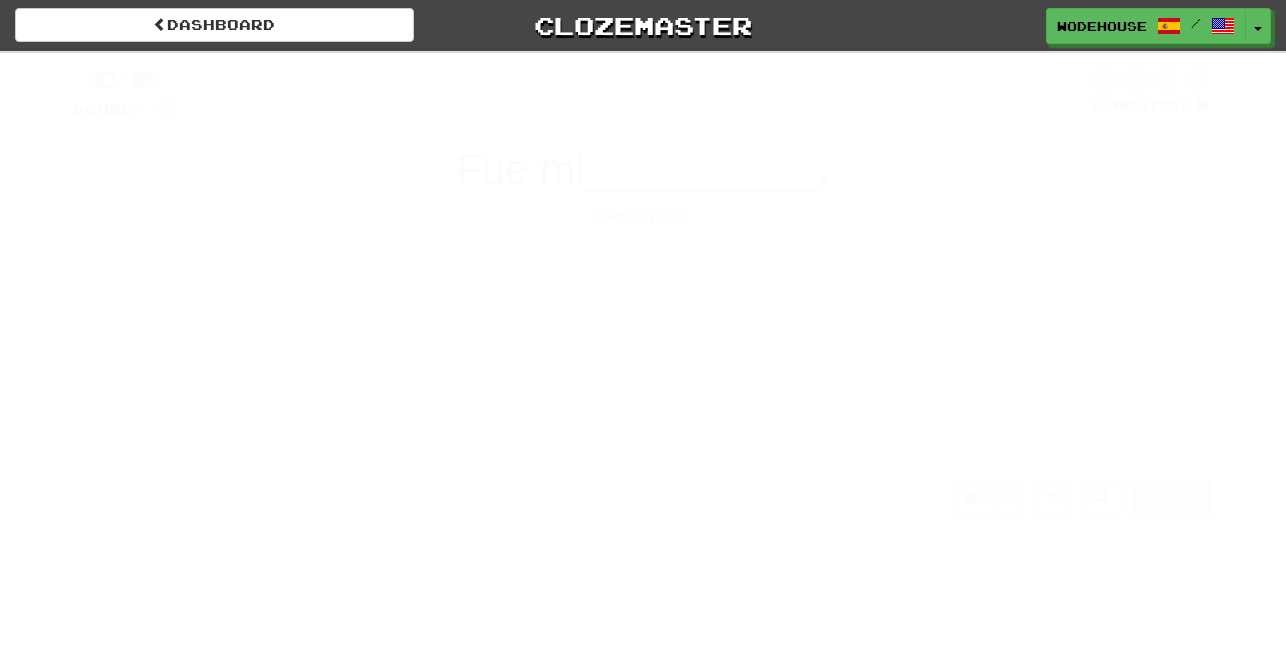 scroll, scrollTop: 0, scrollLeft: 0, axis: both 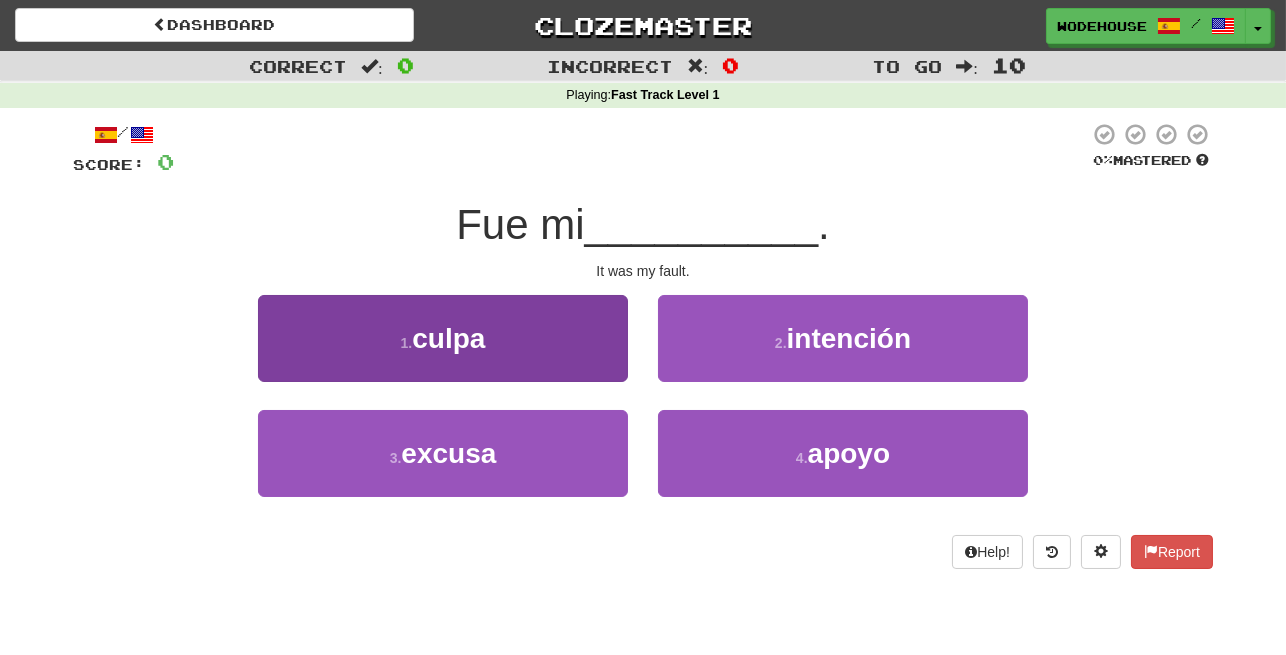 click on "1 .  culpa" at bounding box center [443, 338] 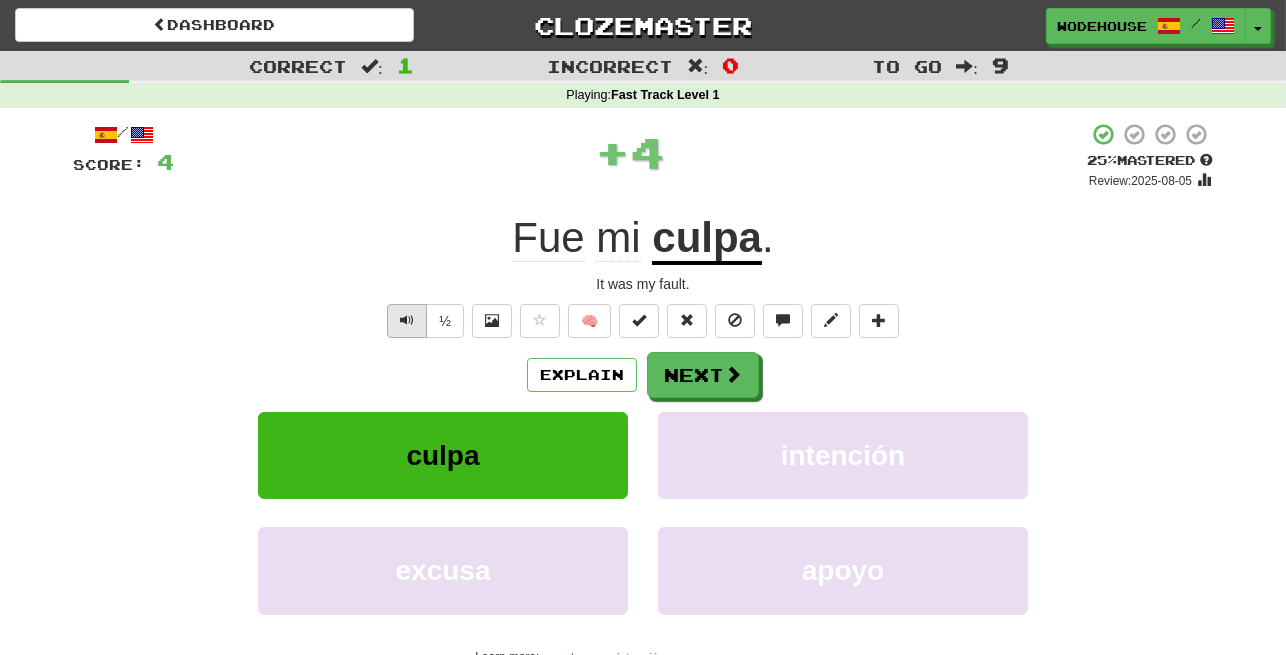 click at bounding box center (407, 320) 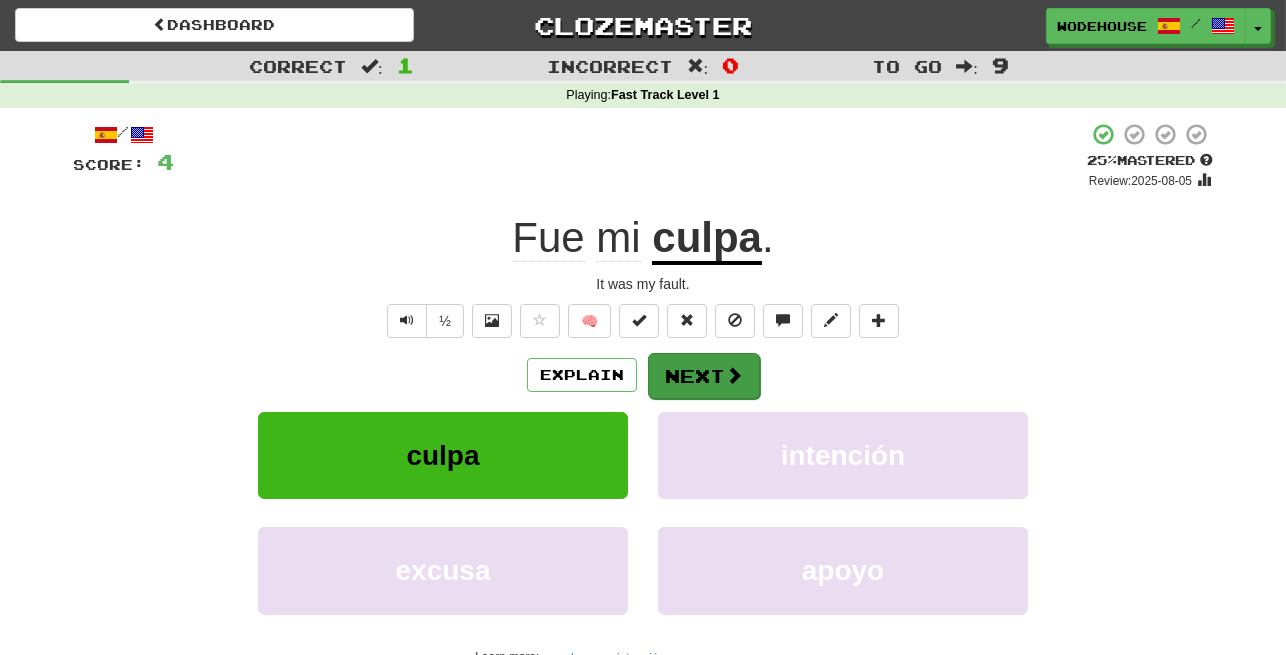 click at bounding box center (734, 375) 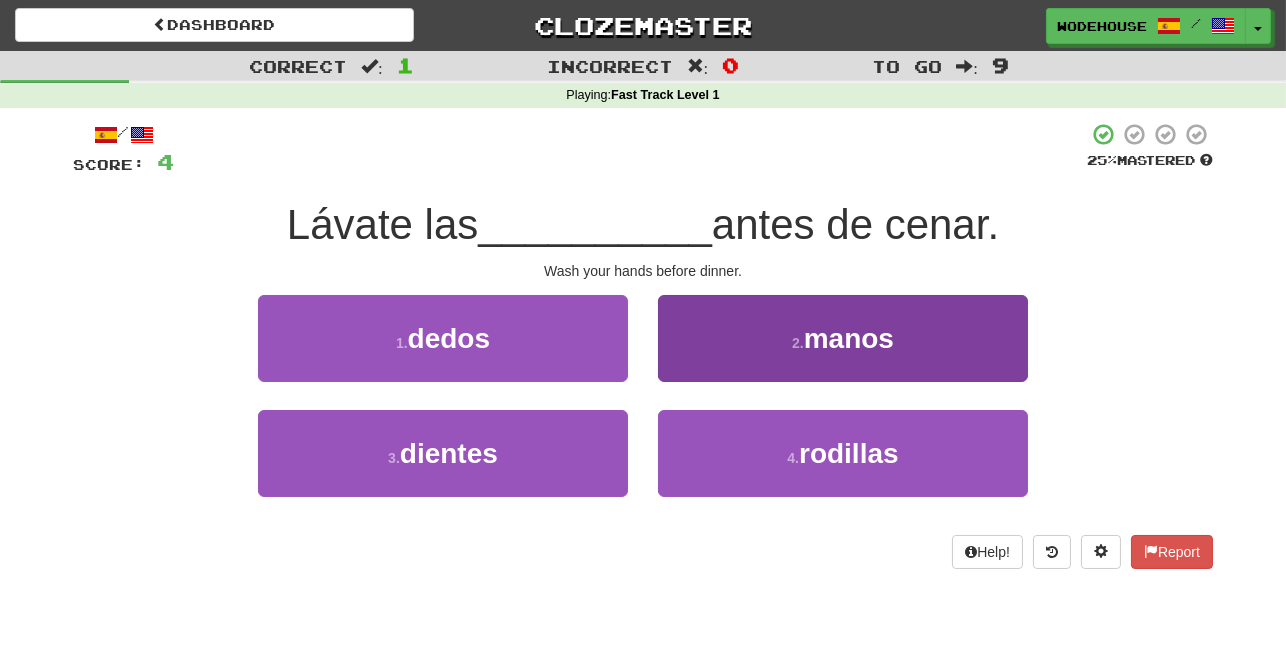click on "2 .  manos" at bounding box center (843, 338) 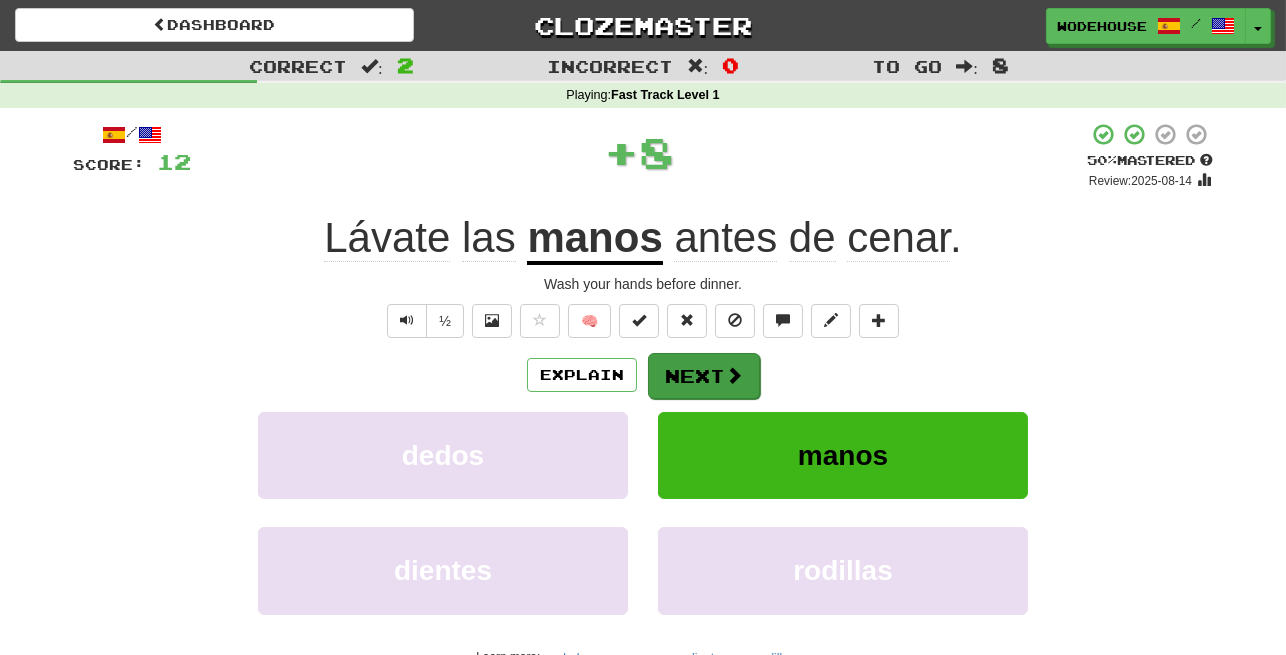 click on "Next" at bounding box center (704, 376) 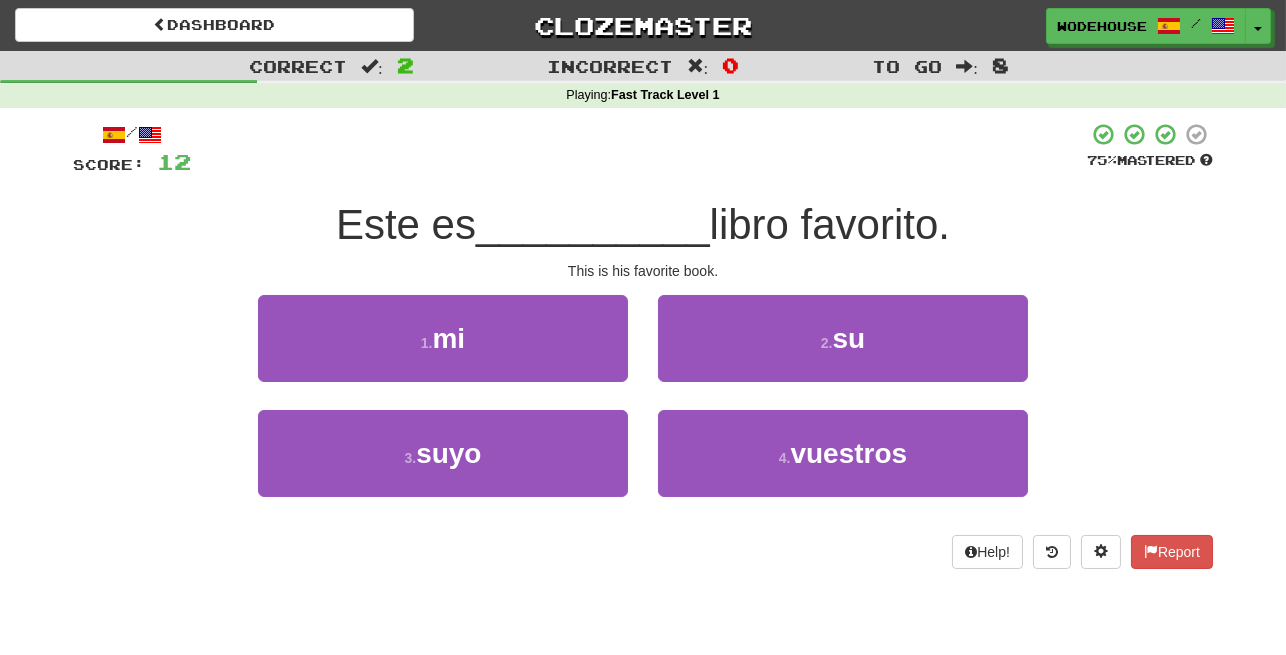 click on "2 .  su" at bounding box center [843, 338] 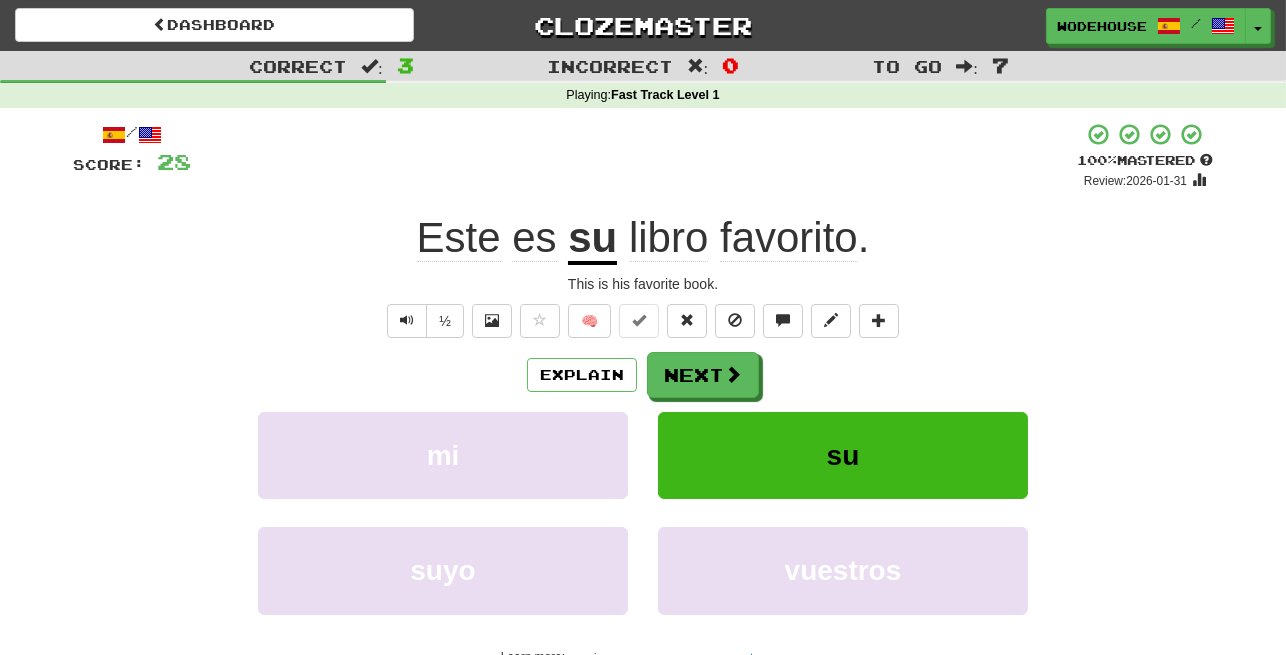 click on "Next" at bounding box center (703, 375) 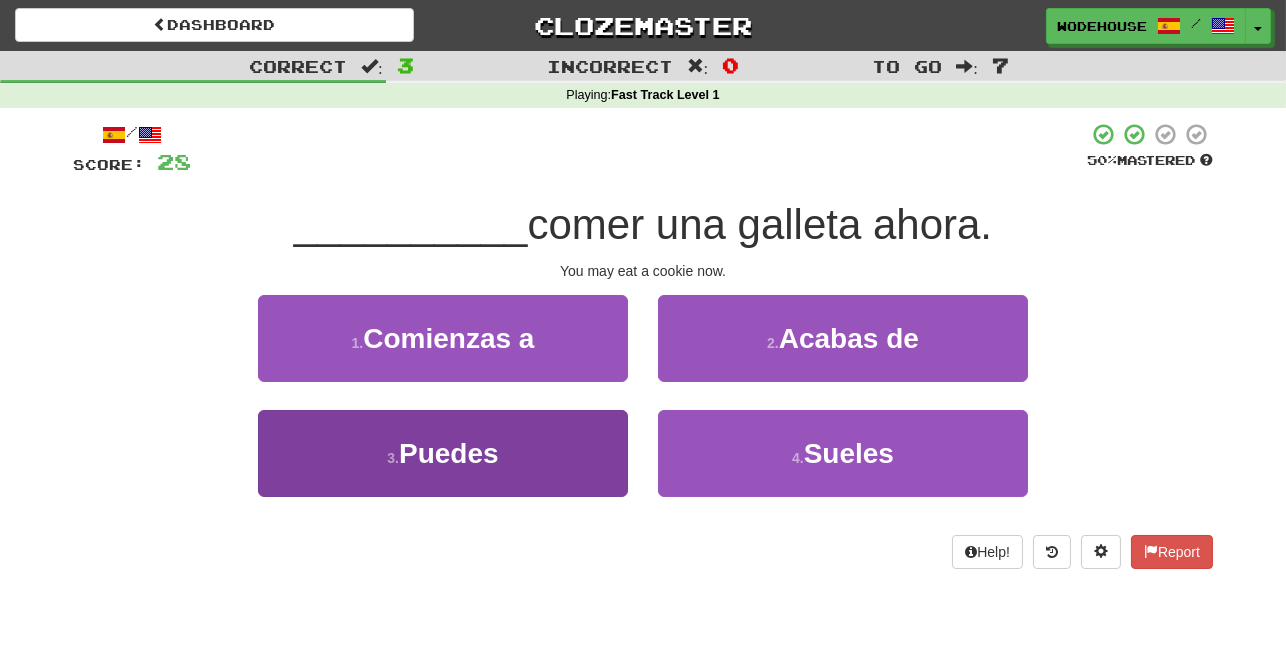 click on "3 .  Puedes" at bounding box center (443, 453) 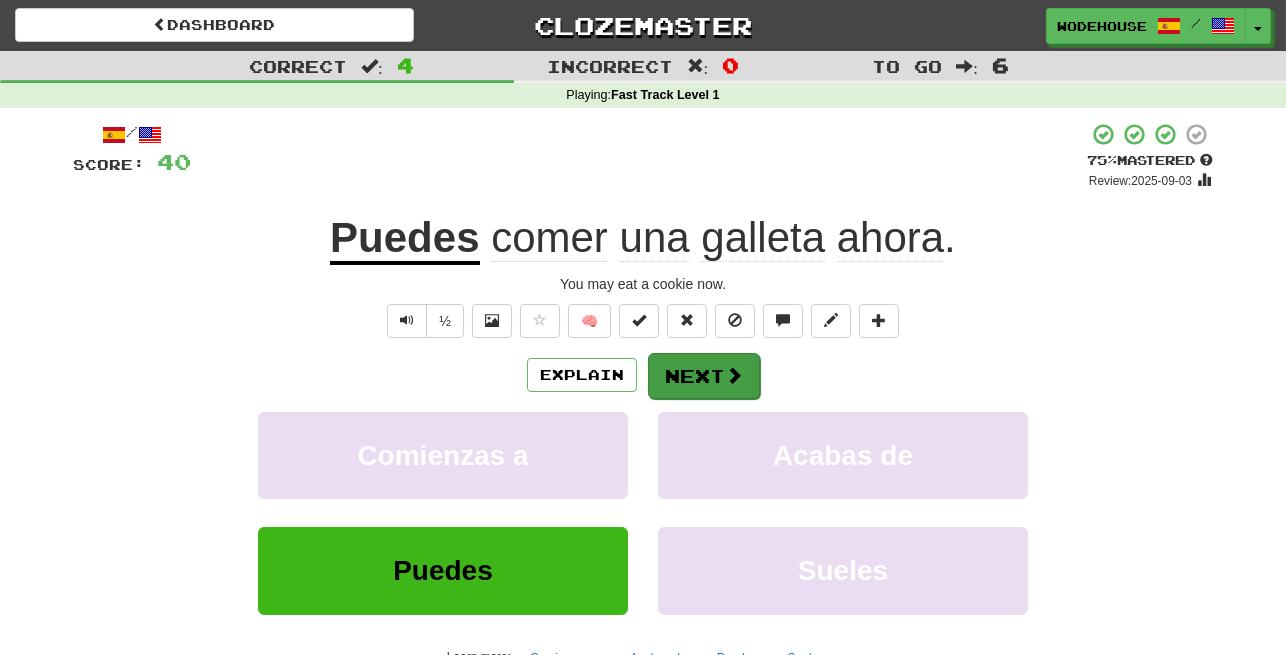 click at bounding box center [734, 375] 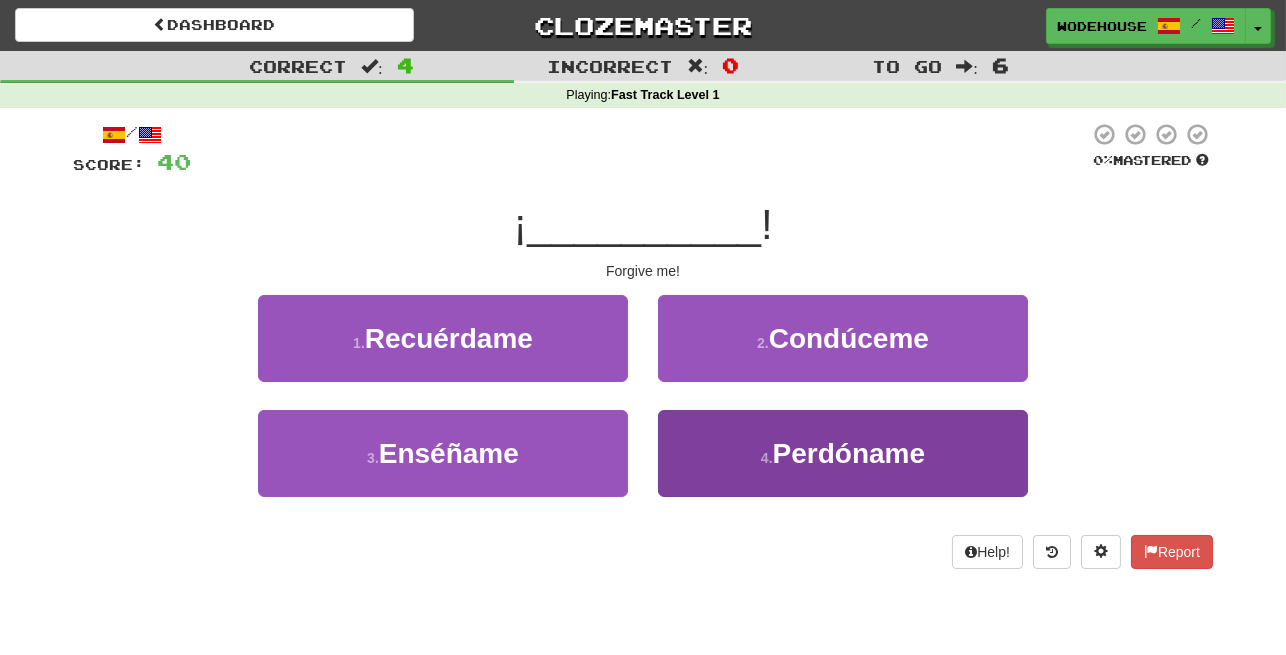 click on "4 .  Perdóname" at bounding box center [843, 453] 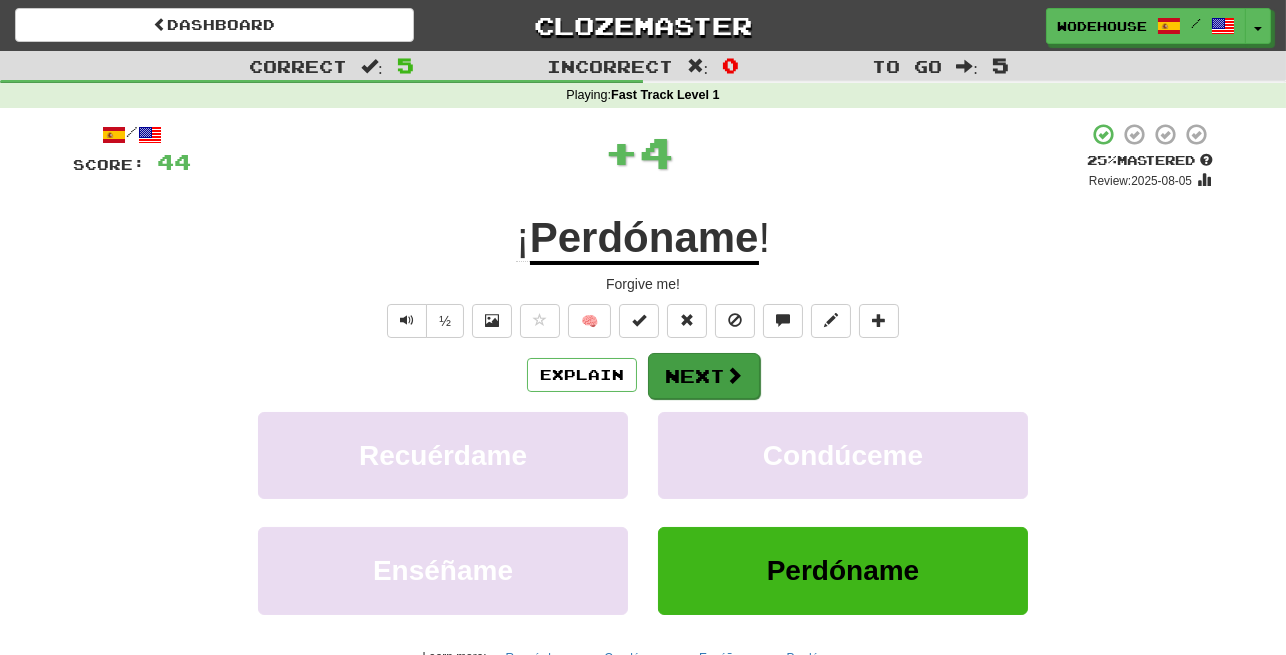 click on "Next" at bounding box center [704, 376] 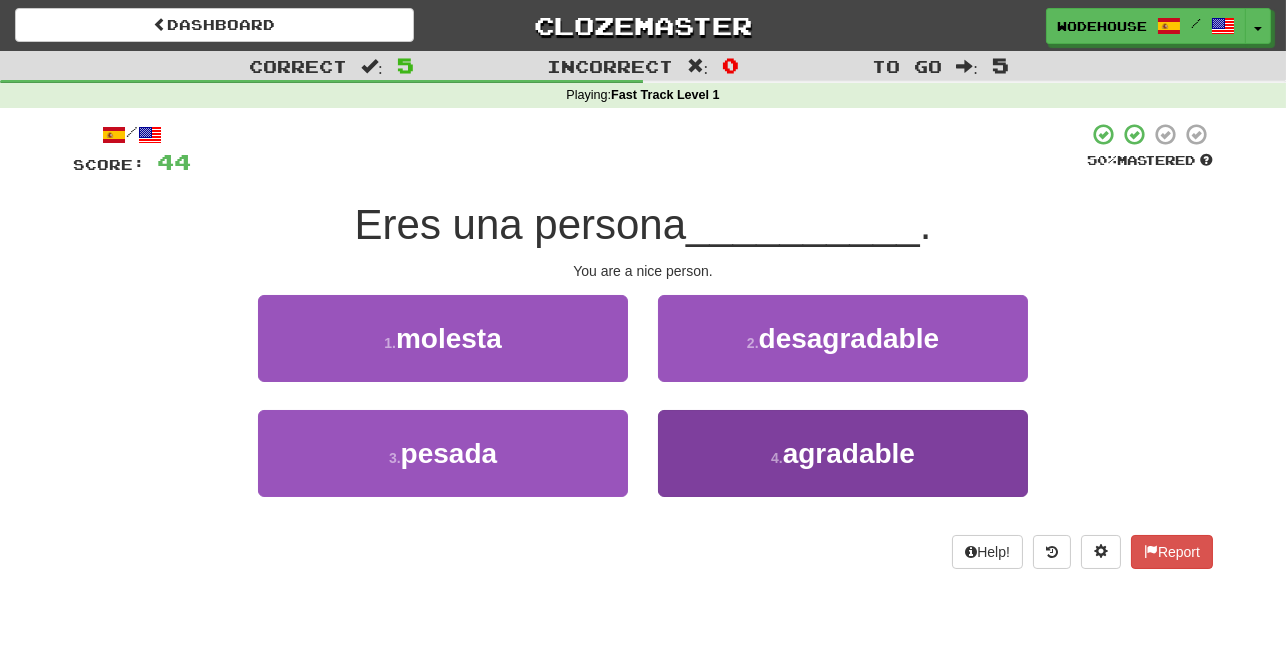 click on "4 .  agradable" at bounding box center [843, 453] 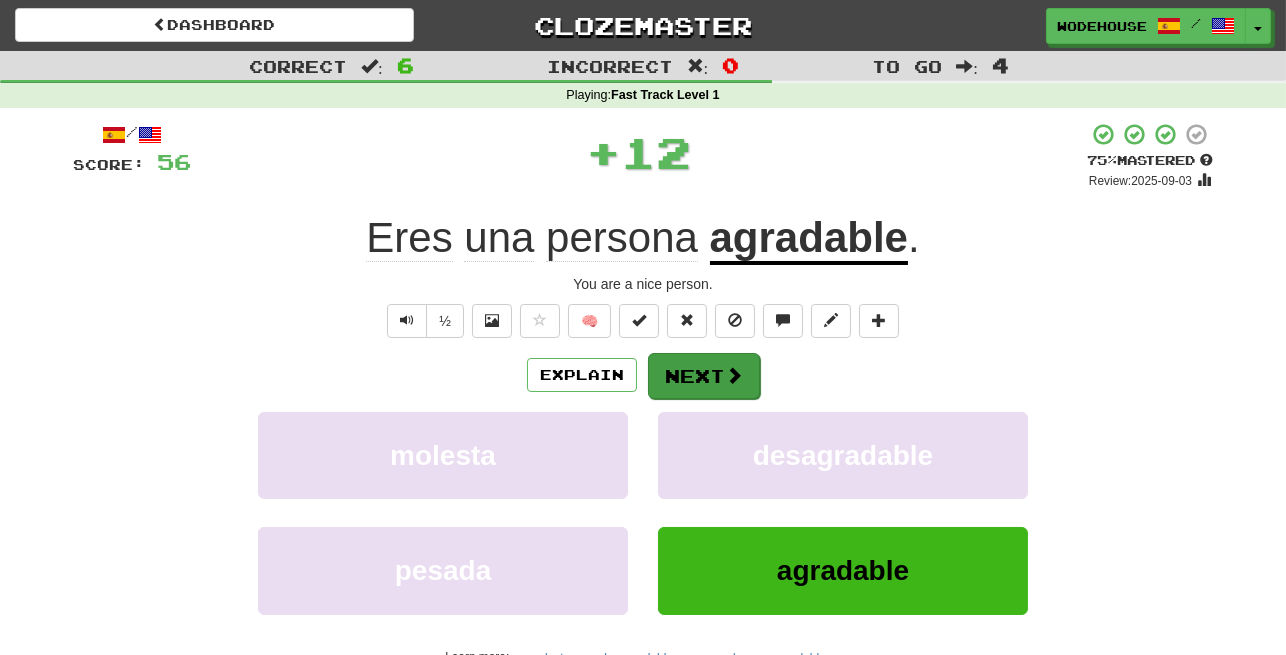 click at bounding box center [734, 375] 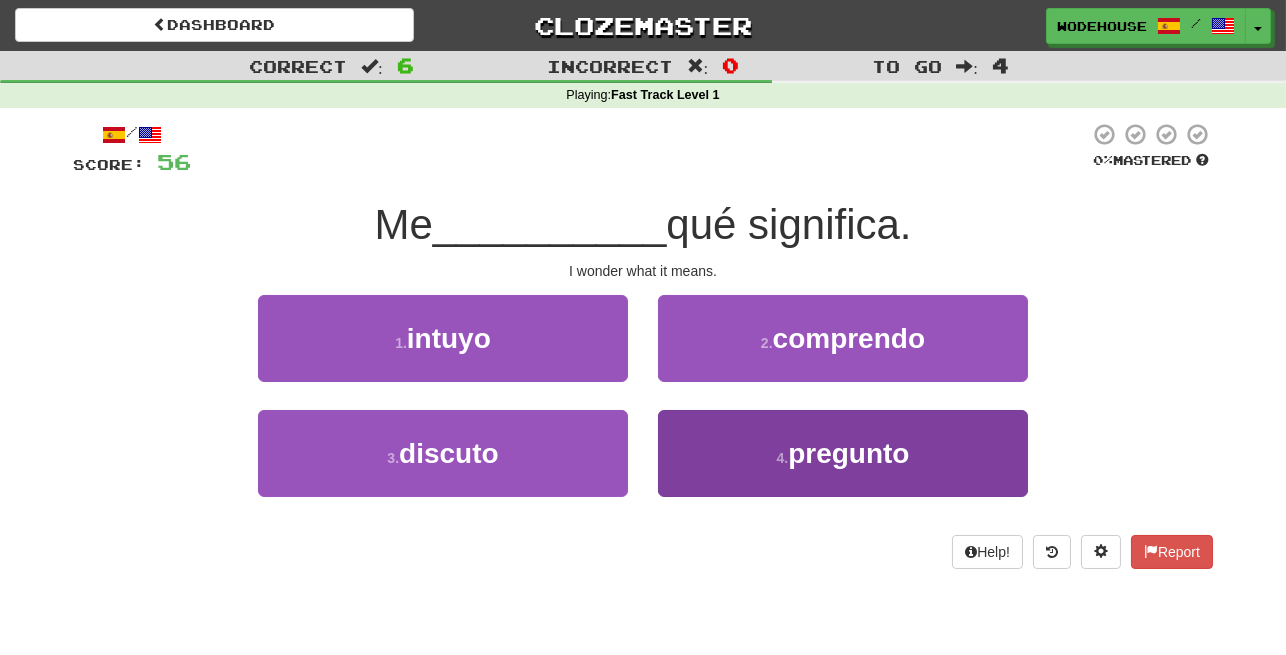 click on "pregunto" at bounding box center [848, 453] 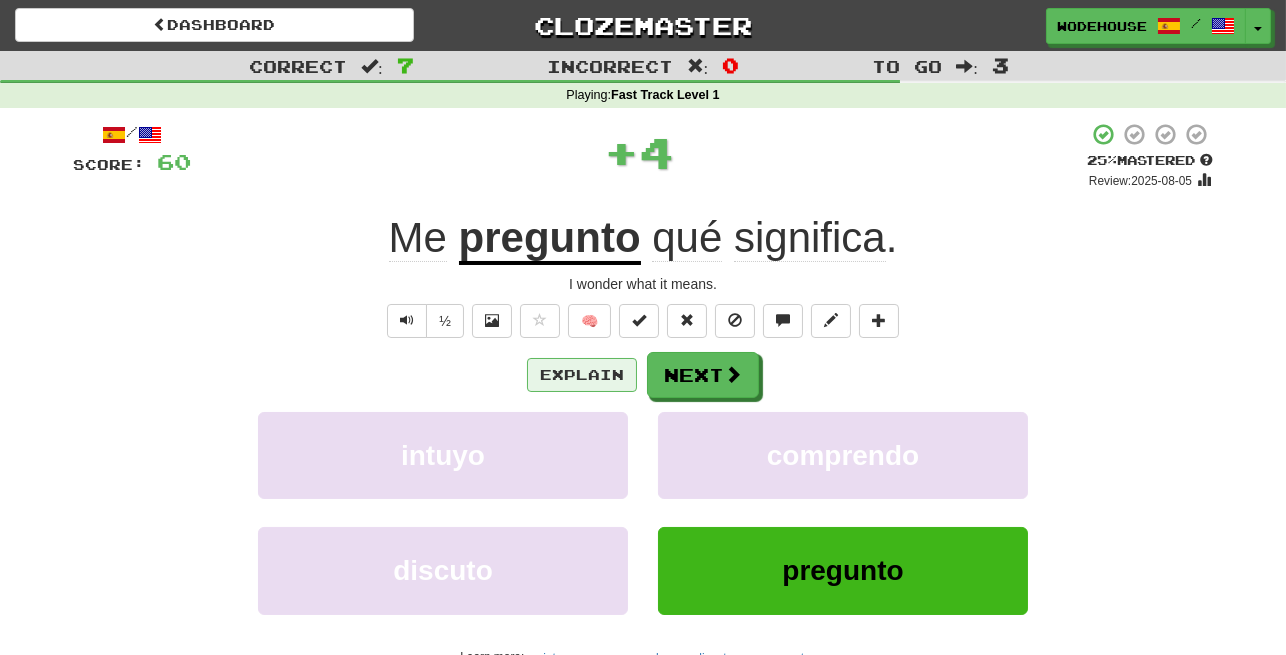 click on "Explain" at bounding box center (582, 375) 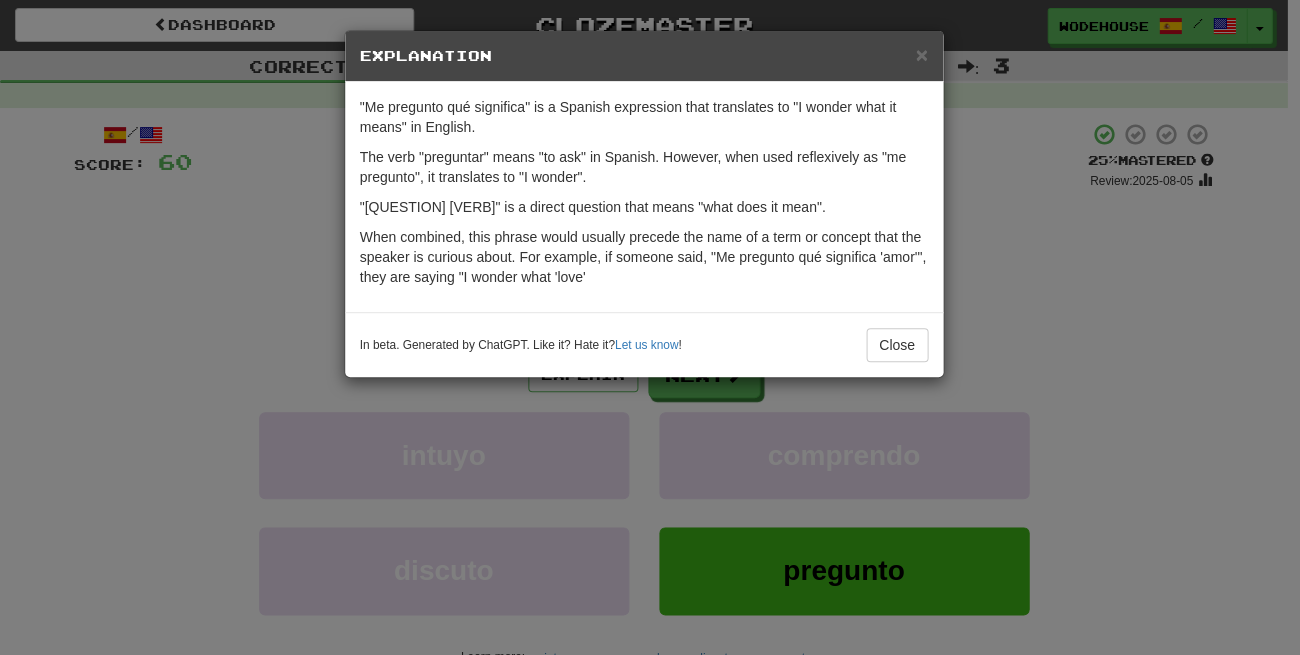 click on "× Explanation "Me pregunto qué significa" is a Spanish expression that translates to "I wonder what it means" in English.
The verb "preguntar" means "to ask" in Spanish. However, when used reflexively as "me pregunto", it translates to "I wonder".
"Qué significa" is a direct question that means "what does it mean".
When combined, this phrase would usually precede the name of a term or concept that the speaker is curious about. For example, if someone said, "Me pregunto qué significa 'amor'", they are saying "I wonder what 'love' In beta. Generated by ChatGPT. Like it? Hate it?  Let us know ! Close" at bounding box center (650, 327) 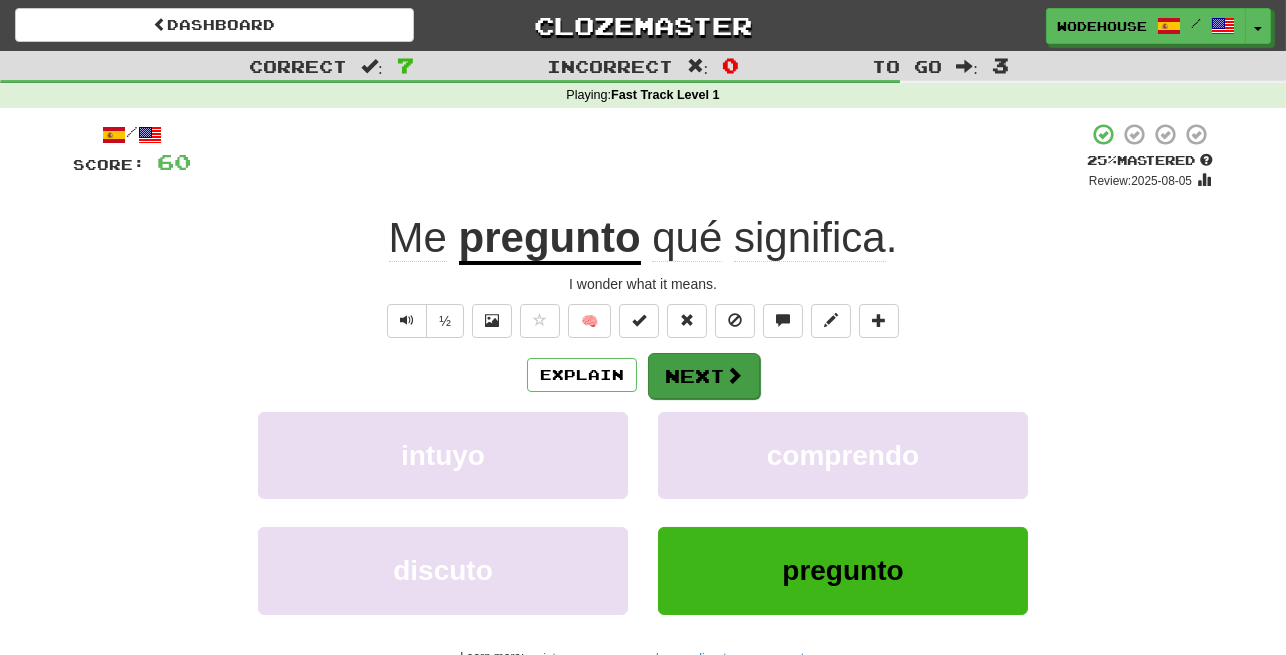 click on "Next" at bounding box center (704, 376) 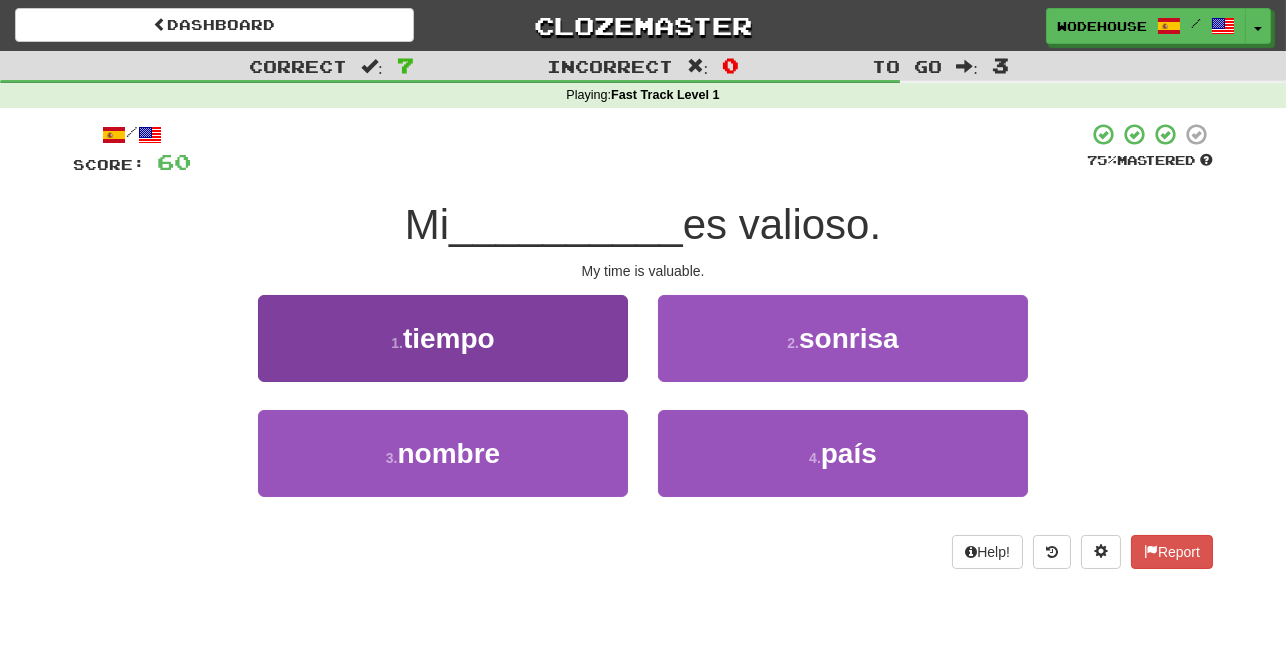 click on "1 .  tiempo" at bounding box center [443, 338] 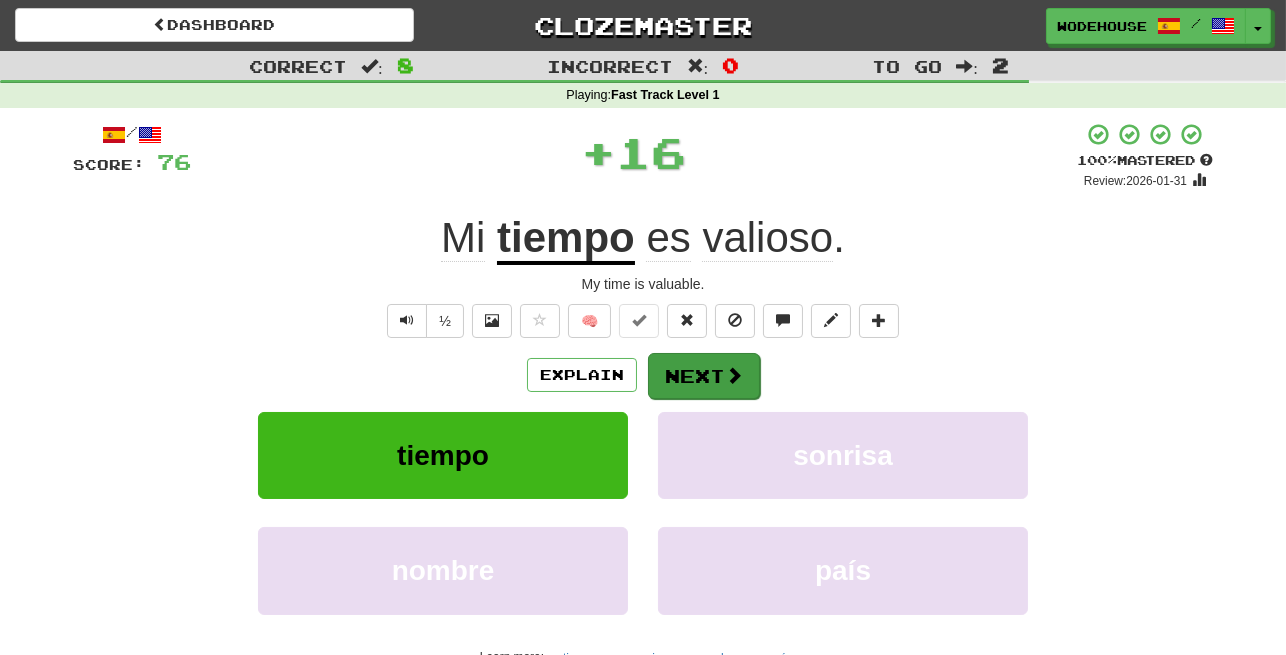 click at bounding box center (734, 375) 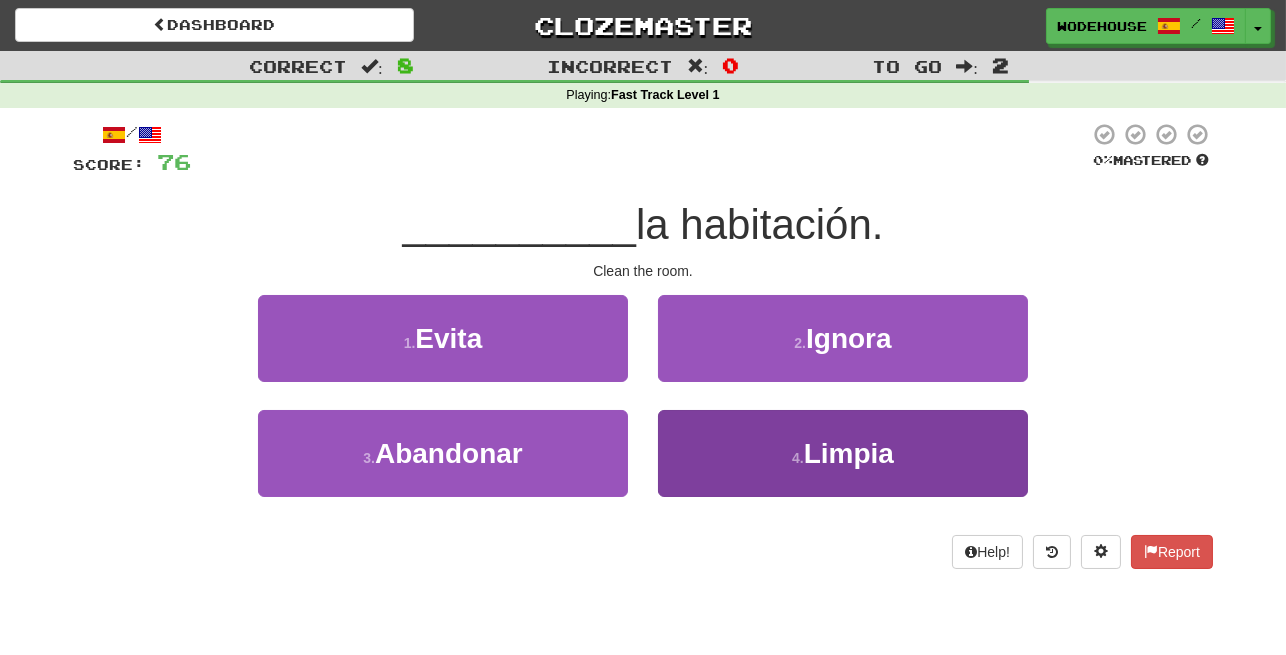 click on "4 .  Limpia" at bounding box center [843, 453] 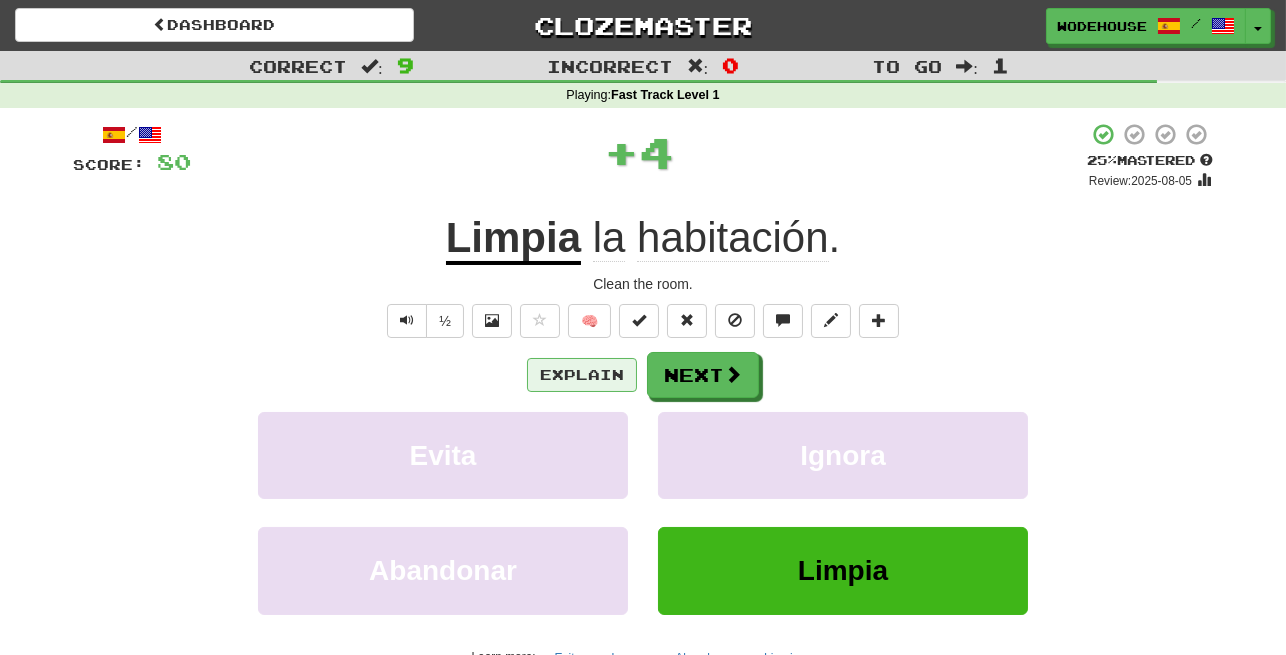 click on "Explain" at bounding box center (582, 375) 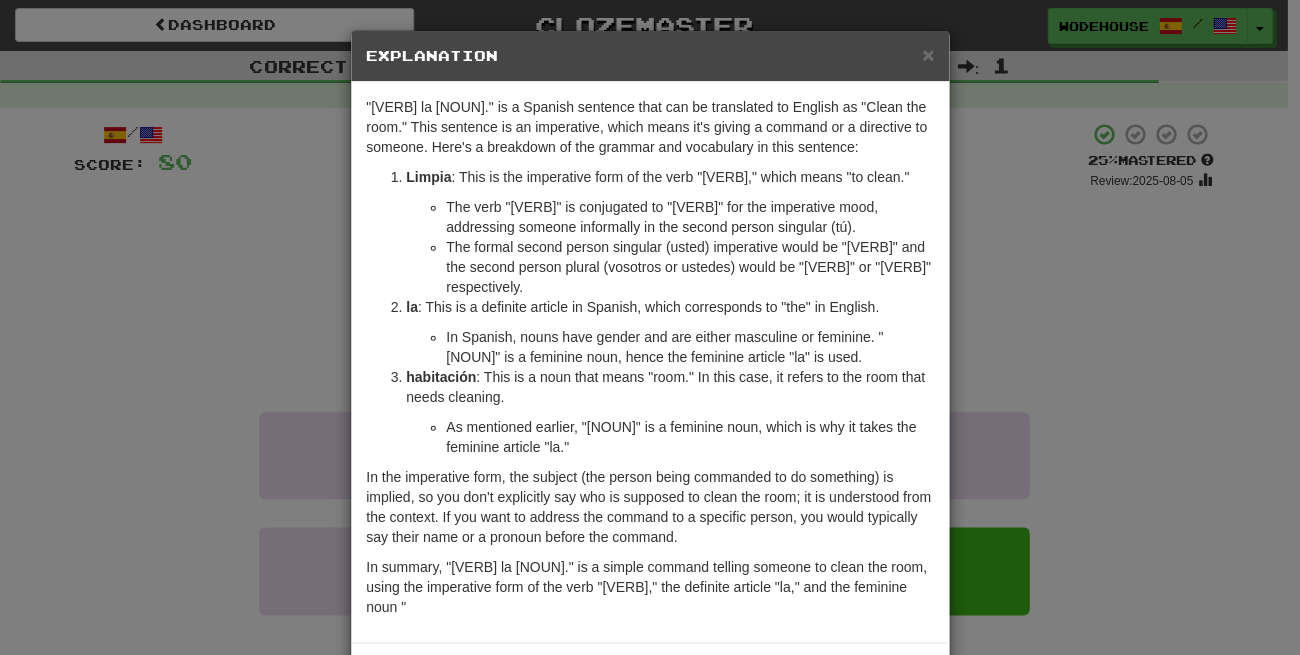 click on "× Explanation "Limpia la habitación." is a Spanish sentence that can be translated to English as "Clean the room." This sentence is an imperative, which means it's giving a command or a directive to someone. Here's a breakdown of the grammar and vocabulary in this sentence:
Limpia : This is the imperative form of the verb "limpiar," which means "to clean."
The verb "limpiar" is conjugated to "limpia" for the imperative mood, addressing someone informally in the second person singular (tú).
The formal second person singular (usted) imperative would be "limpie" and the second person plural (vosotros or ustedes) would be "limpiad" or "limpien" respectively.
la : This is a definite article in Spanish, which corresponds to "the" in English.
In Spanish, nouns have gender and are either masculine or feminine. "Habitación" is a feminine noun, hence the feminine article "la" is used.
habitación
In beta. Generated by ChatGPT. Like it? Hate it?  Let us know ! Close" at bounding box center [650, 327] 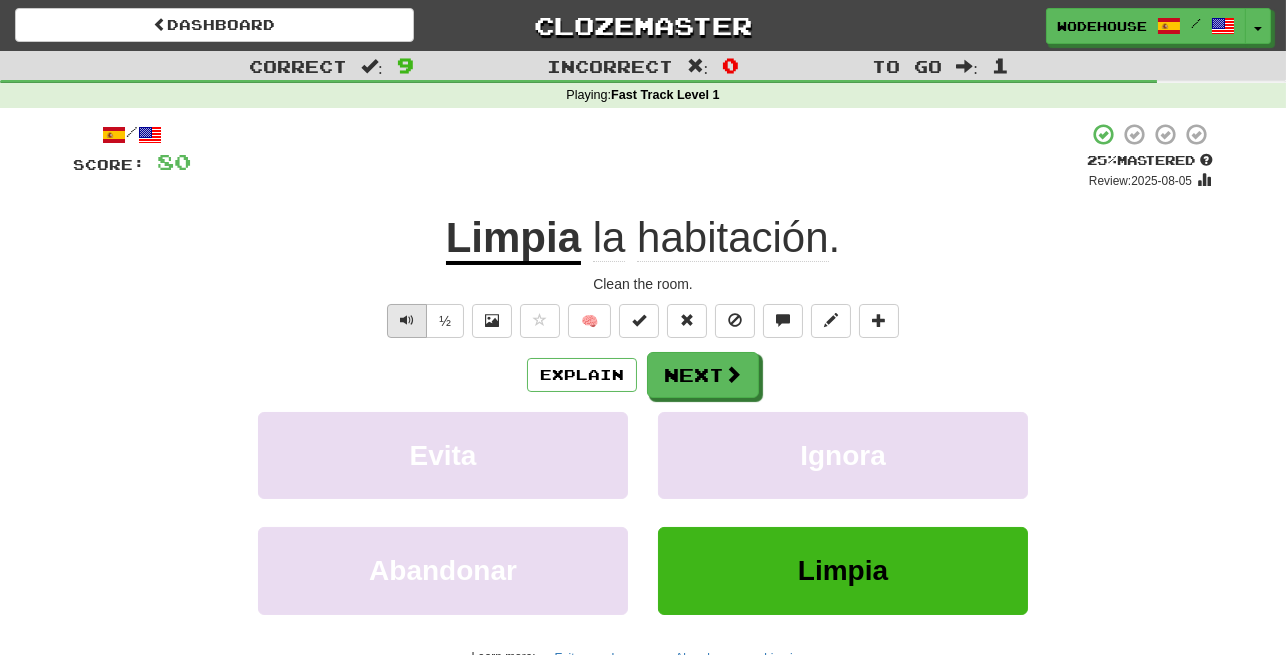 click at bounding box center [407, 320] 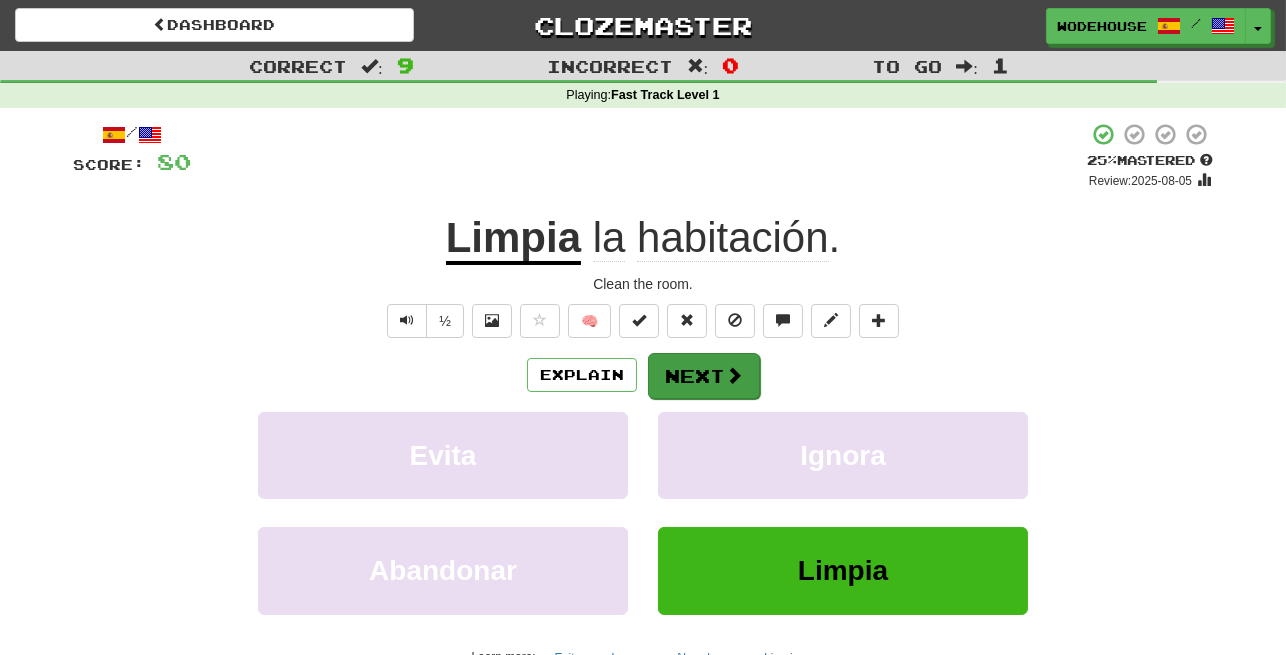 click on "Next" at bounding box center [704, 376] 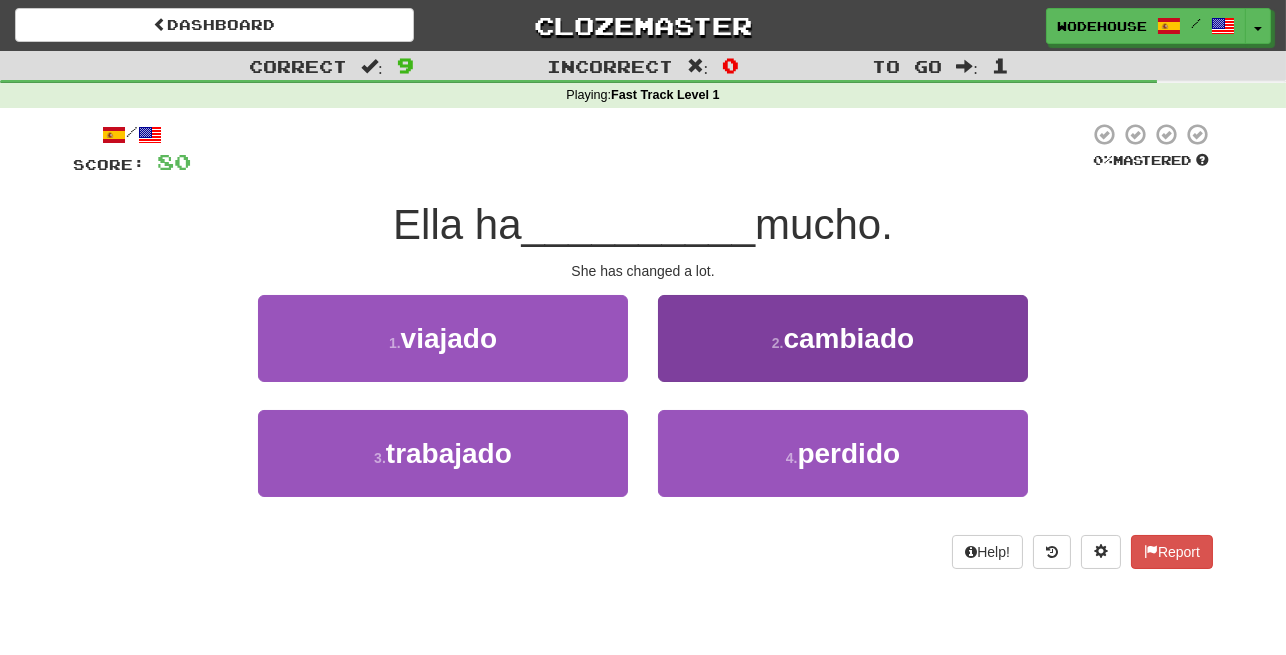 click on "cambiado" at bounding box center (848, 338) 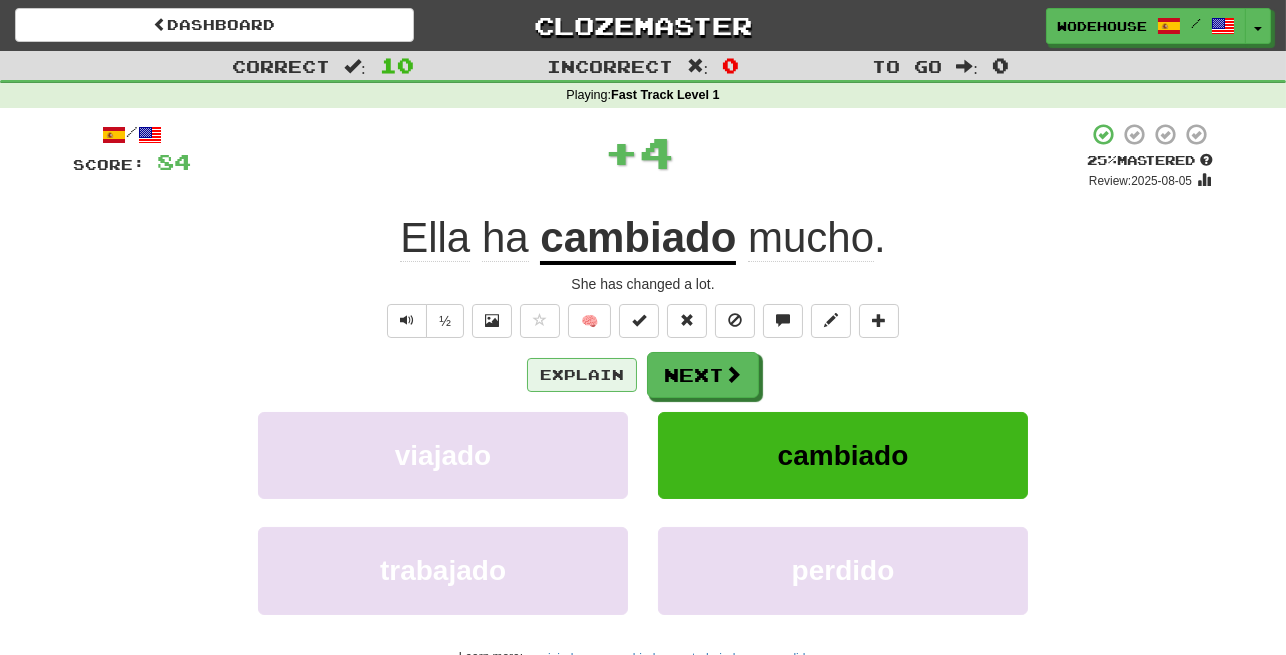 click on "Explain" at bounding box center [582, 375] 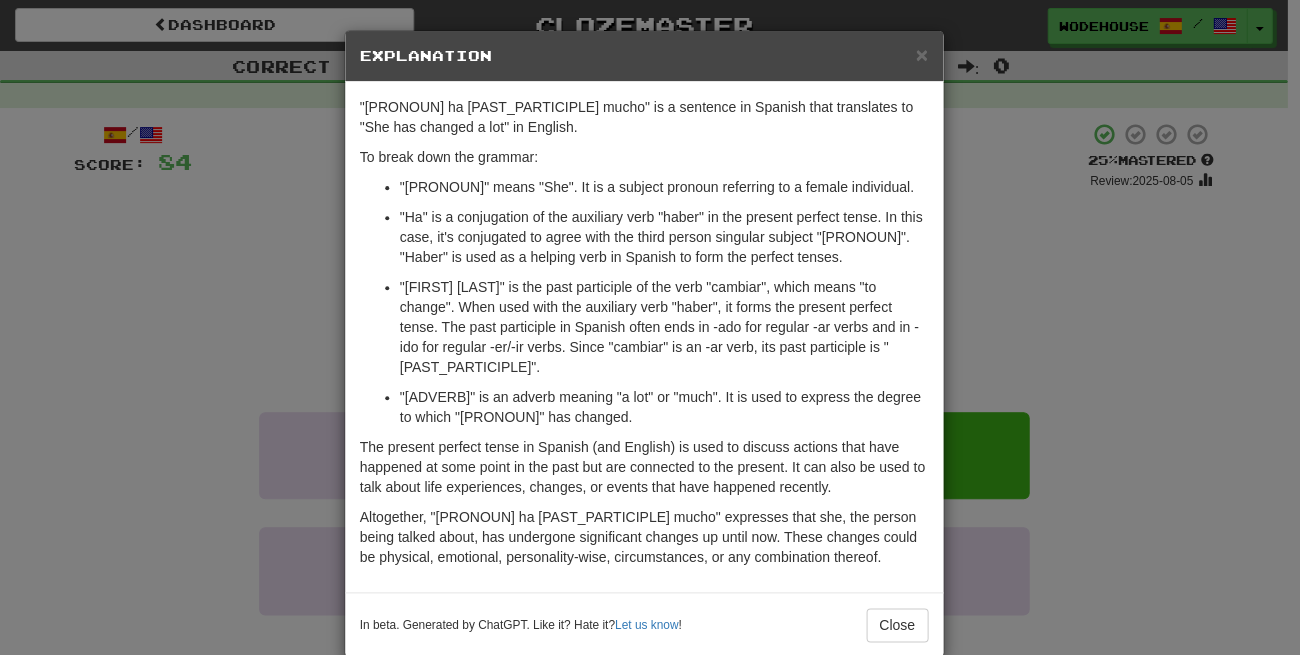 click on "× Explanation "Ella ha cambiado mucho" is a sentence in Spanish that translates to "She has changed a lot" in English.
To break down the grammar:
"Ella" means "She". It is a subject pronoun referring to a female individual.
"Ha" is a conjugation of the auxiliary verb "haber" in the present perfect tense. In this case, it's conjugated to agree with the third person singular subject "ella". "Haber" is used as a helping verb in Spanish to form the perfect tenses.
"Cambiado" is the past participle of the verb "cambiar", which means "to change". When used with the auxiliary verb "haber", it forms the present perfect tense. The past participle in Spanish often ends in -ado for regular -ar verbs and in -ido for regular -er/-ir verbs. Since "cambiar" is an -ar verb, its past participle is "cambiado".
"Mucho" is an adverb meaning "a lot" or "much". It is used to express the degree to which "she" has changed.
In beta. Generated by ChatGPT. Like it? Hate it?  Let us know ! Close" at bounding box center [650, 327] 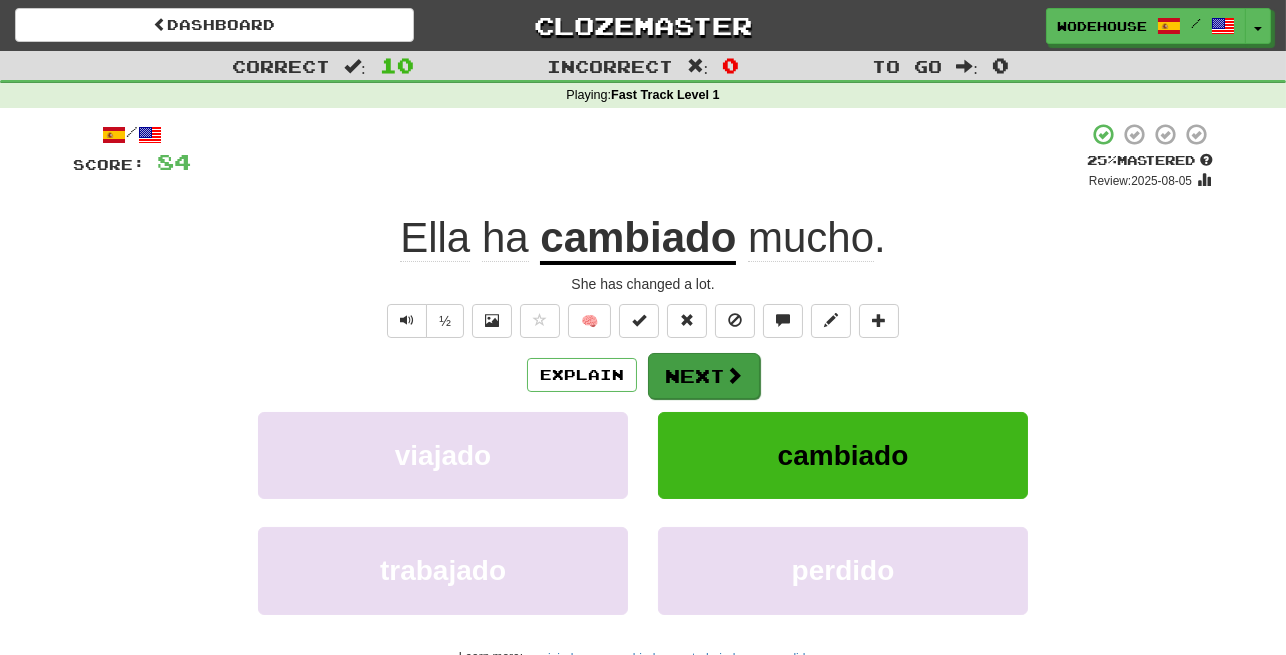 click on "Next" at bounding box center (704, 376) 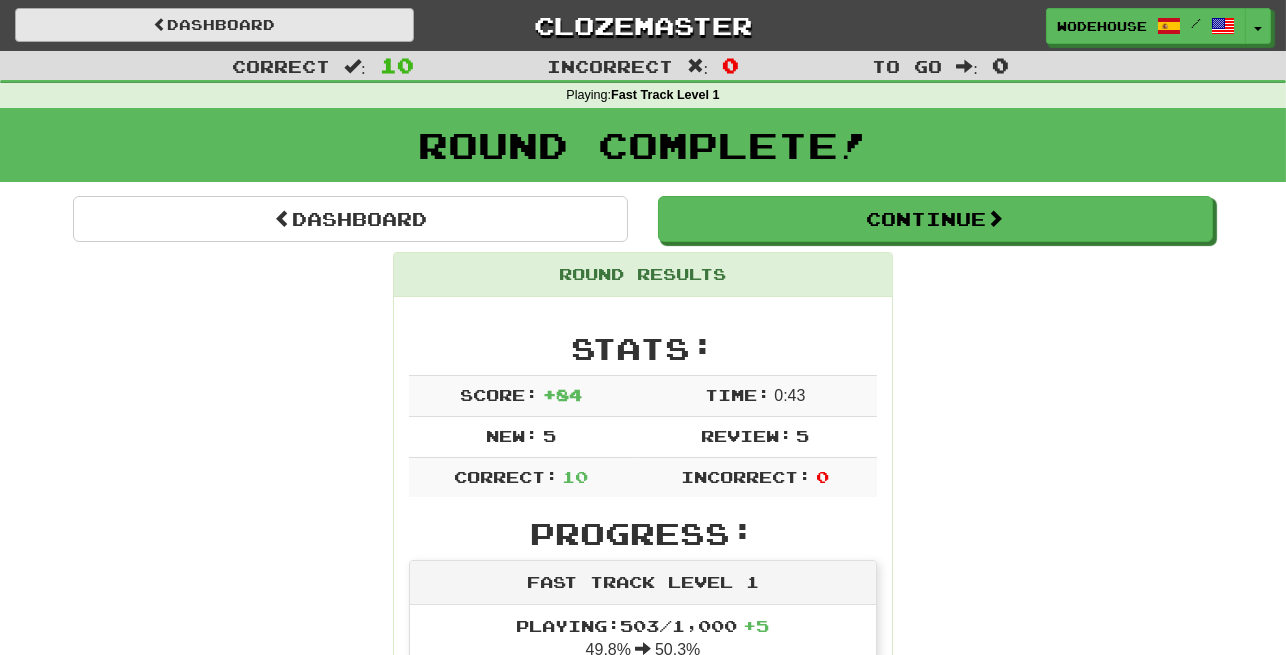 click on "Dashboard" at bounding box center (214, 25) 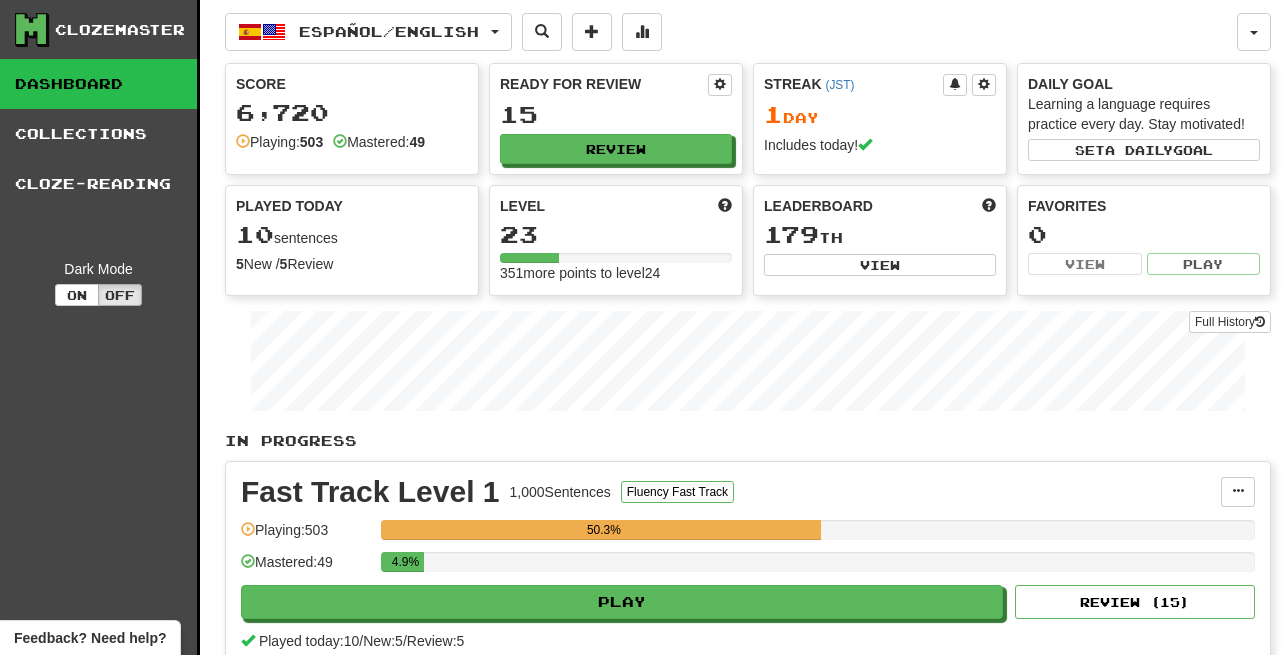 scroll, scrollTop: 0, scrollLeft: 0, axis: both 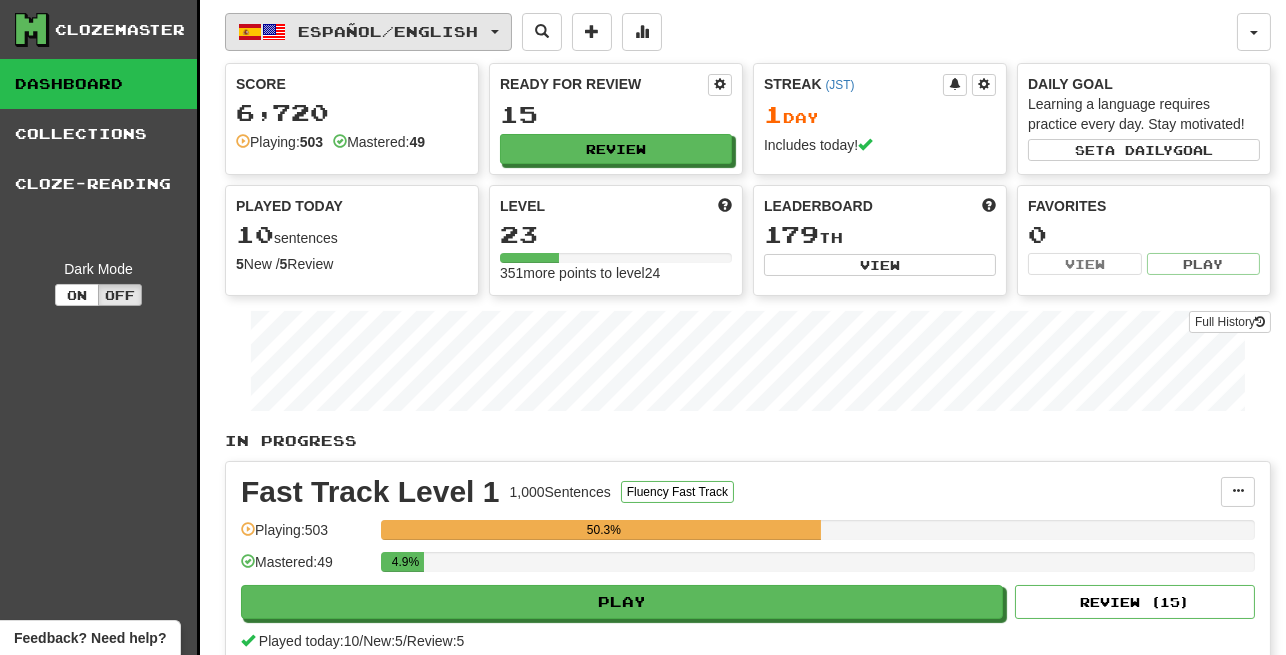 click at bounding box center [274, 32] 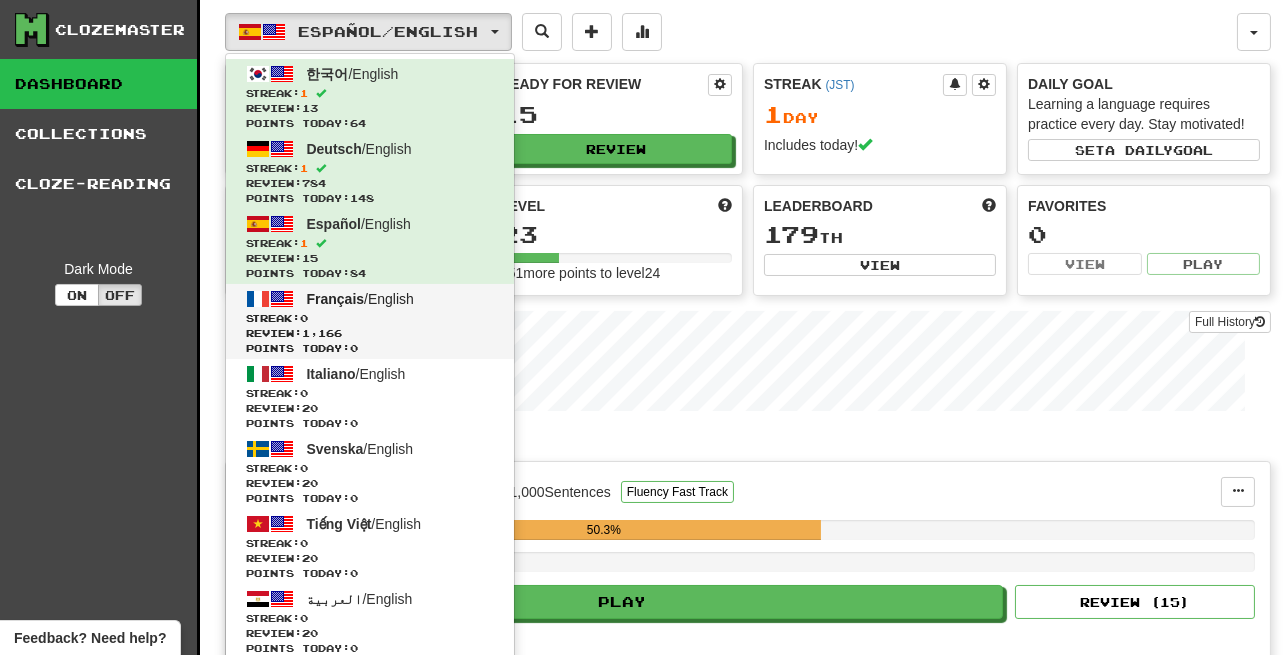 click on "Français  /  English" at bounding box center [360, 299] 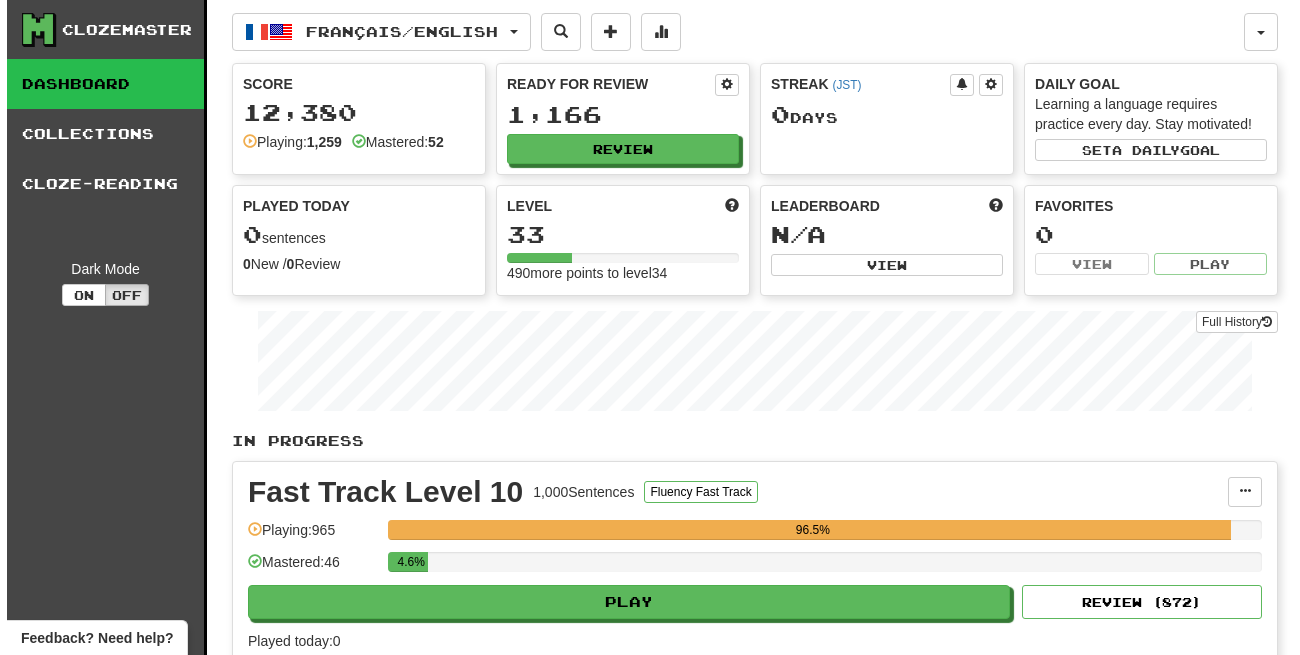 scroll, scrollTop: 0, scrollLeft: 0, axis: both 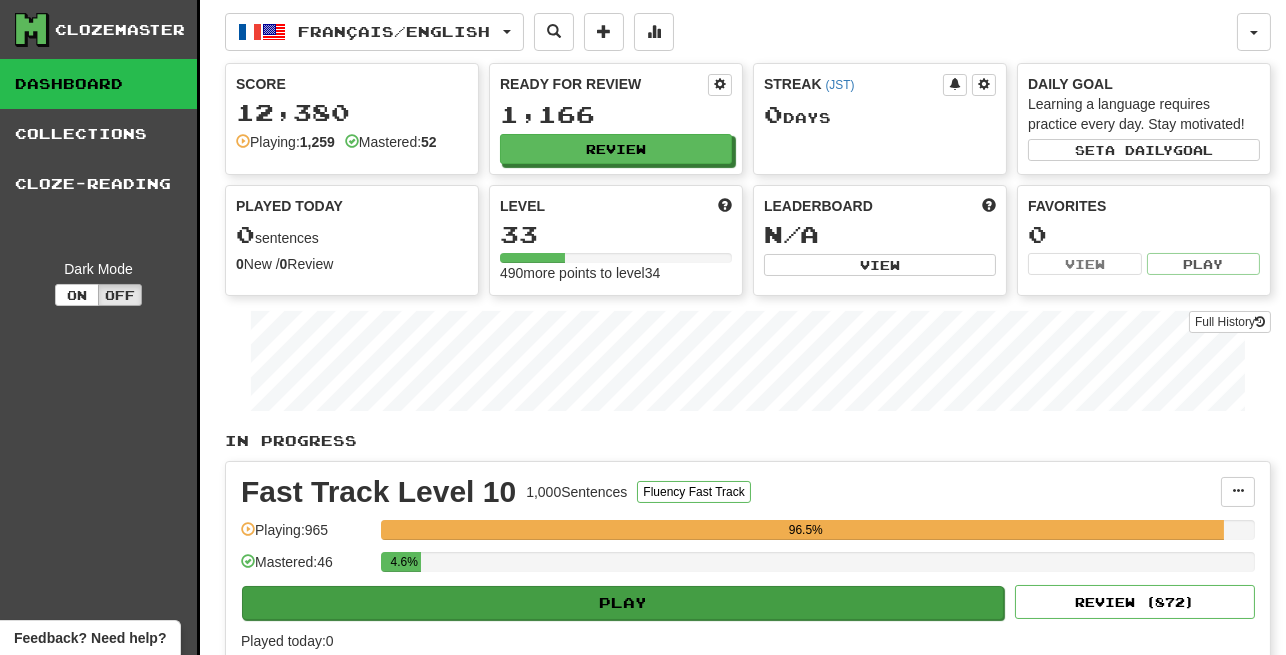 click on "Play" at bounding box center (623, 603) 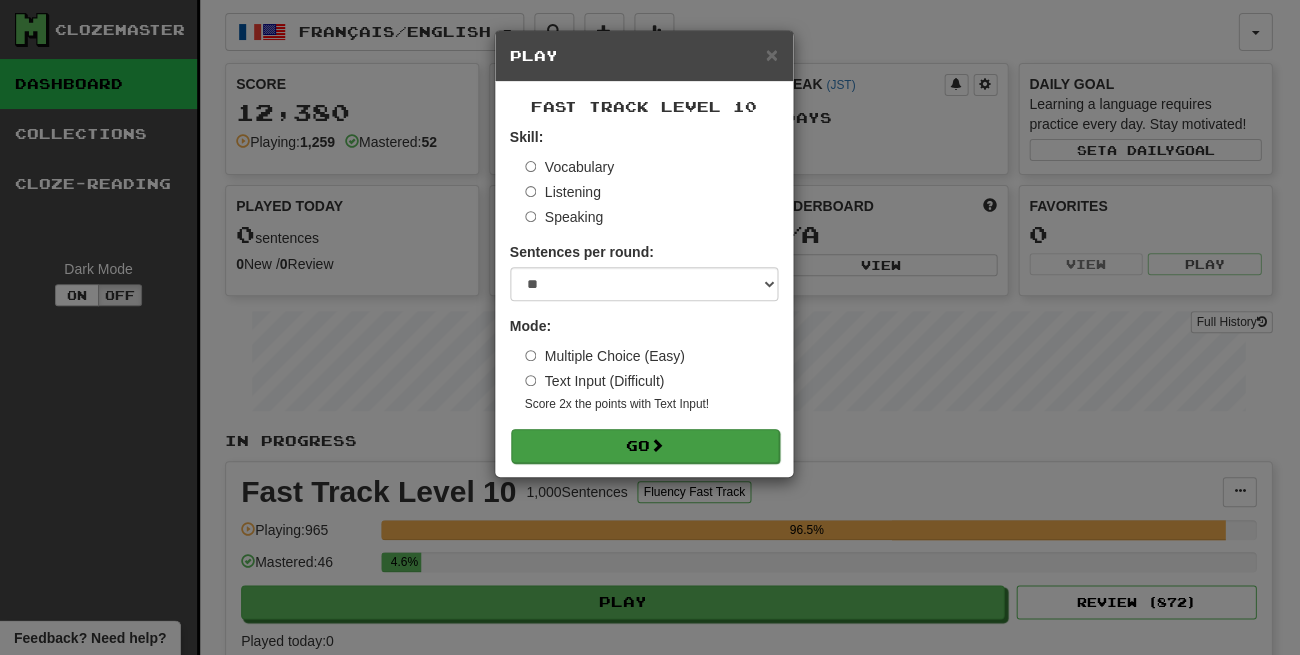 click on "Go" at bounding box center [645, 446] 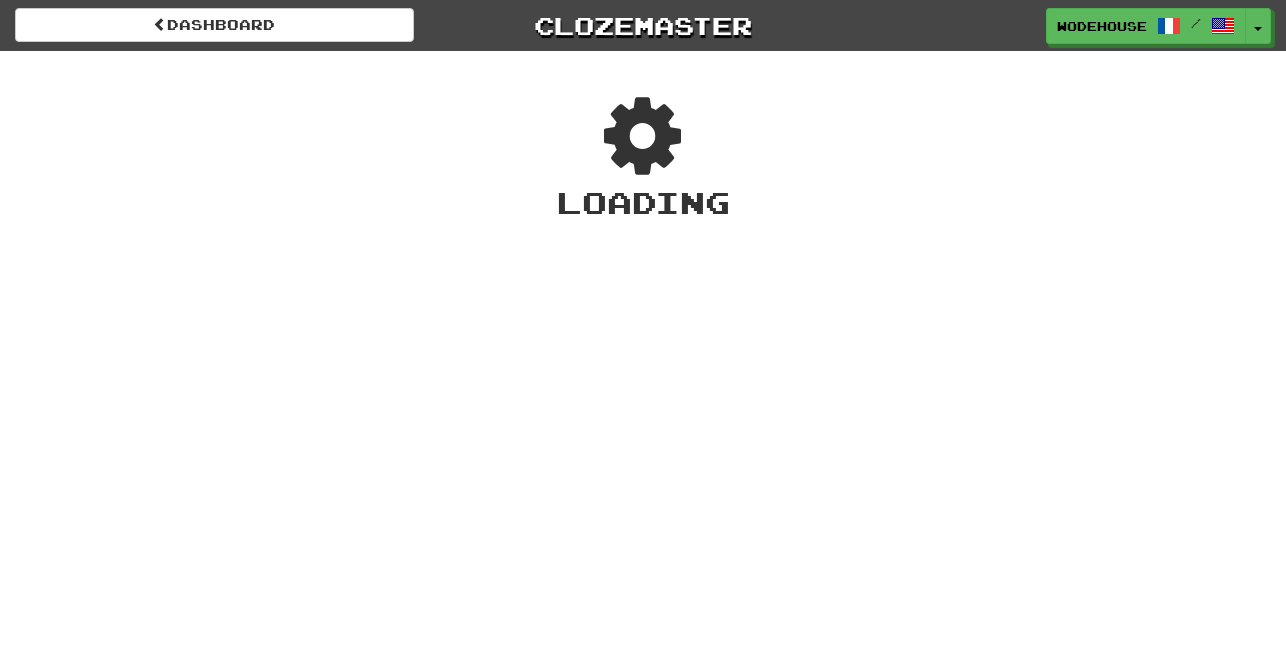 scroll, scrollTop: 0, scrollLeft: 0, axis: both 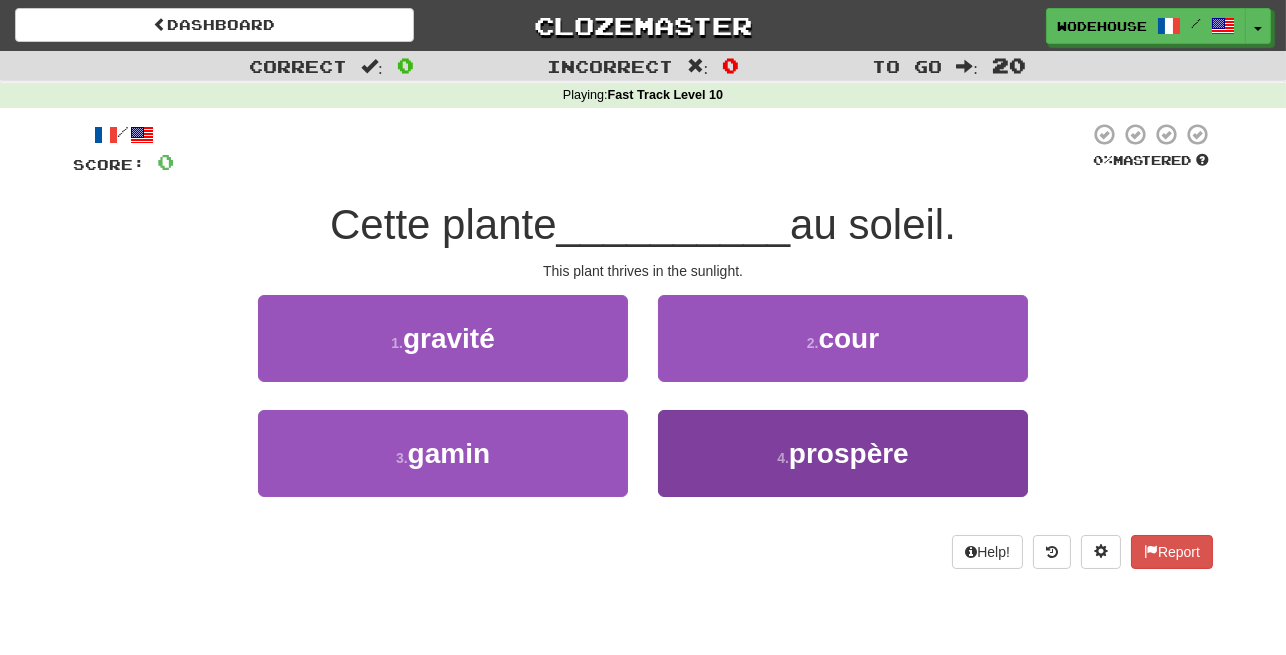 click on "[NUMBER] . [WORD]" at bounding box center (843, 453) 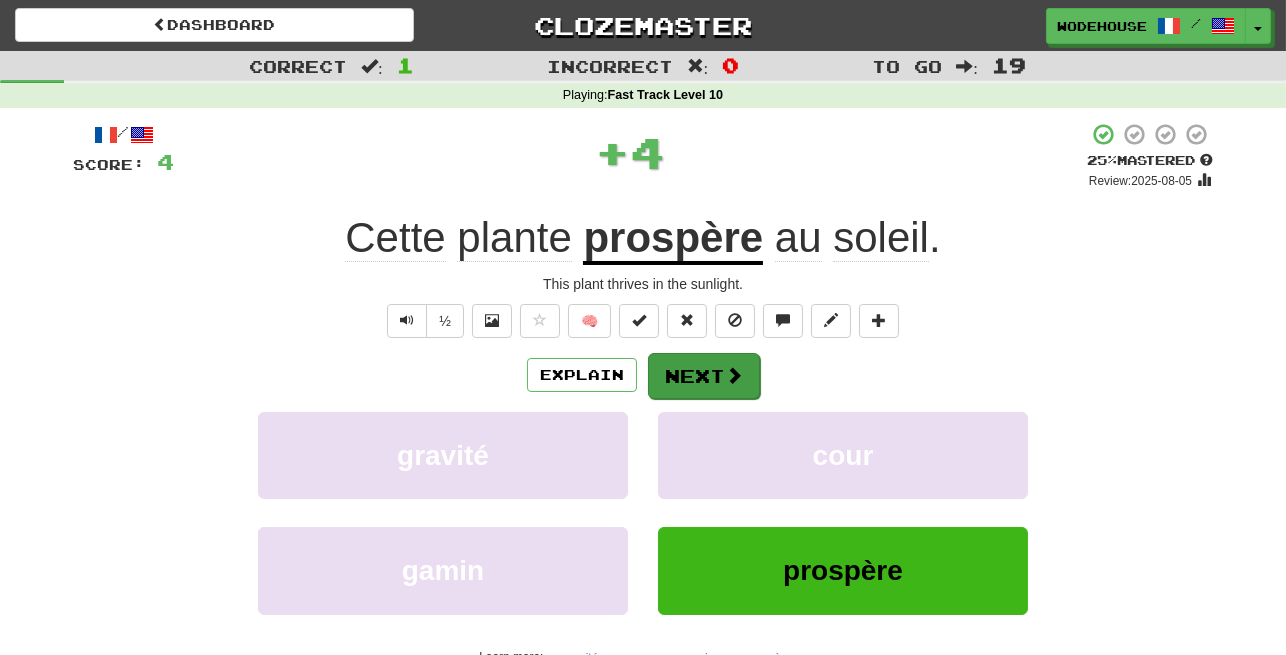 click on "Next" at bounding box center (704, 376) 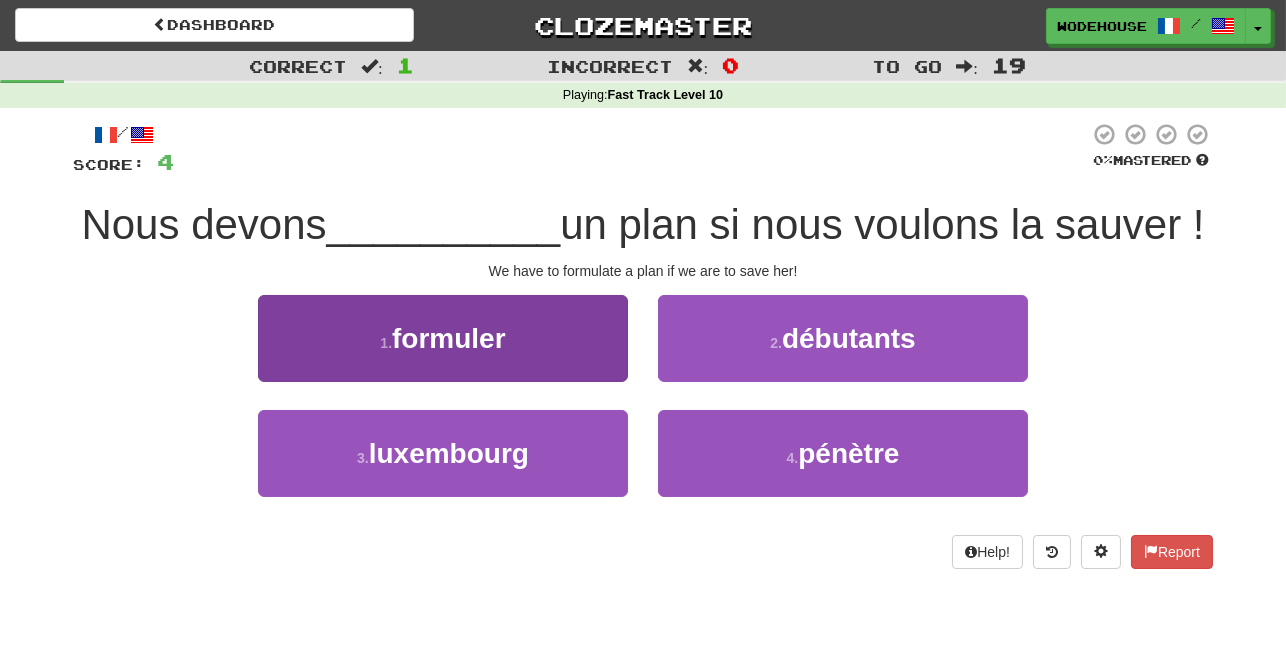 click on "[NUMBER] . [WORD]" at bounding box center (443, 338) 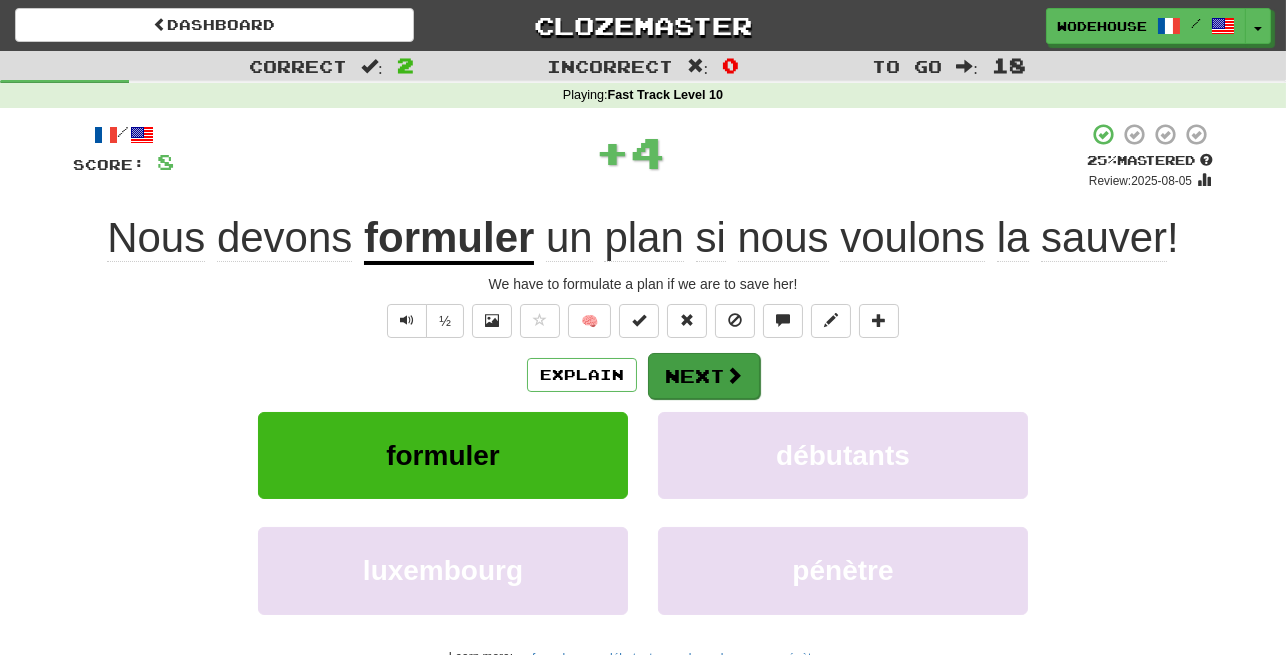 click on "Next" at bounding box center [704, 376] 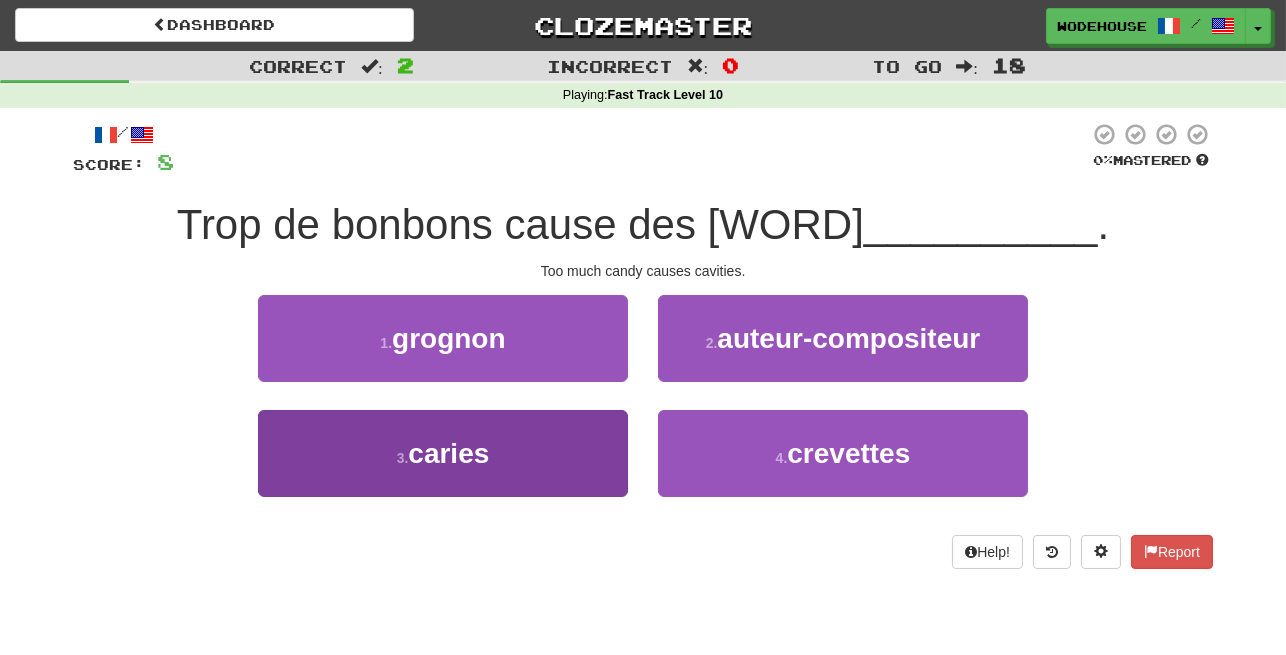 click on "3 .  caries" at bounding box center [443, 453] 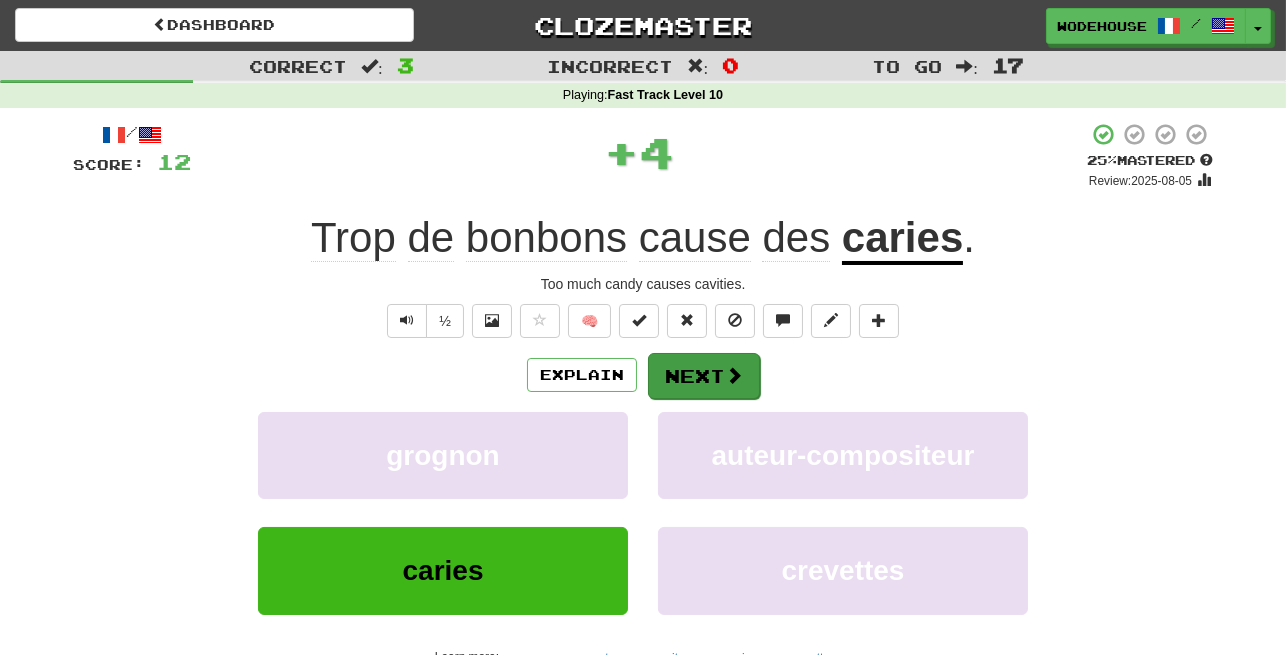 click on "Next" at bounding box center [704, 376] 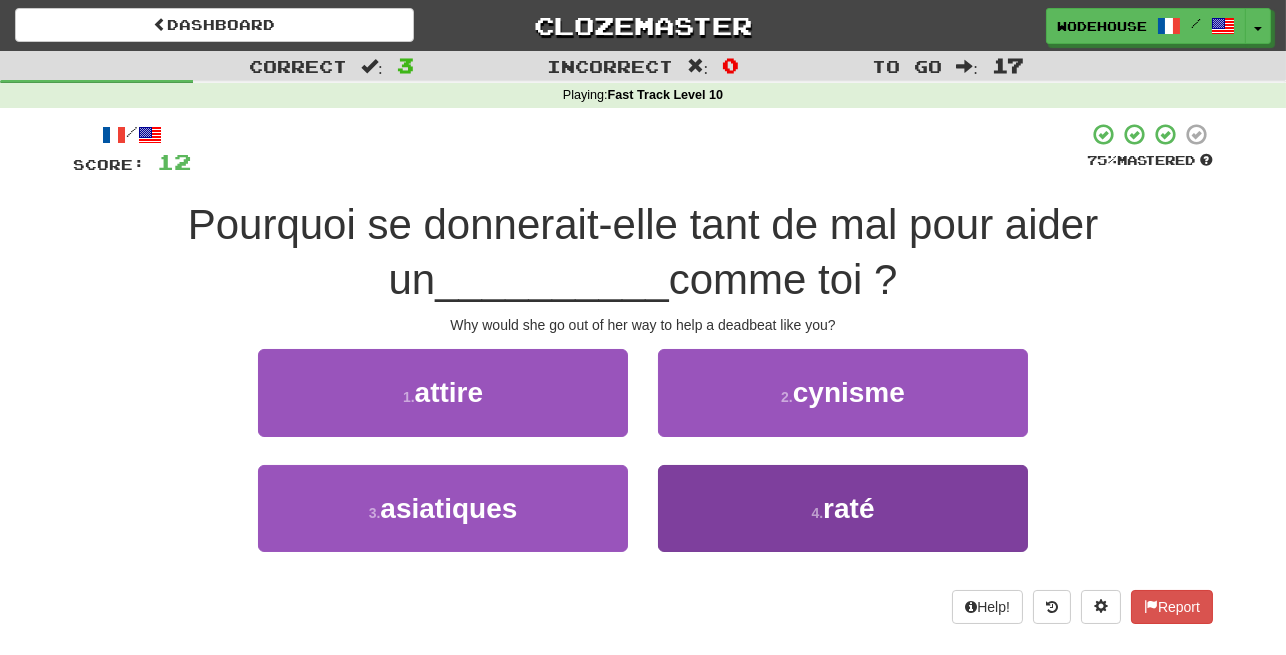 click on "4 .  raté" at bounding box center (843, 508) 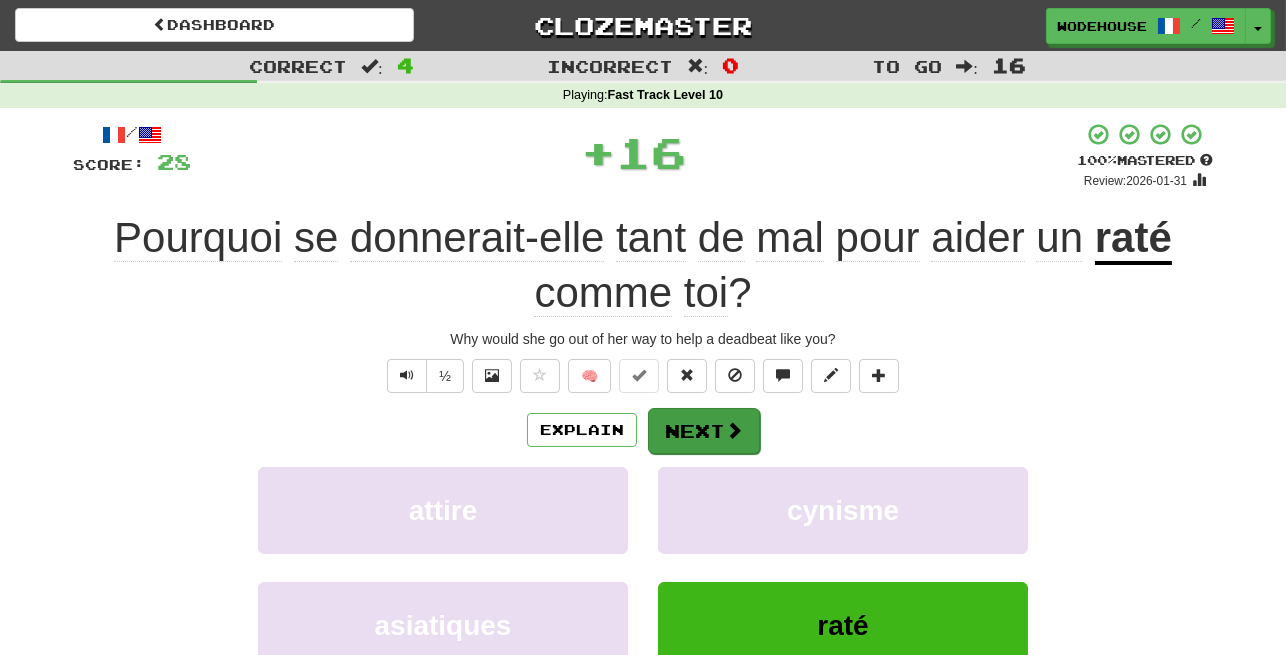 click at bounding box center [734, 430] 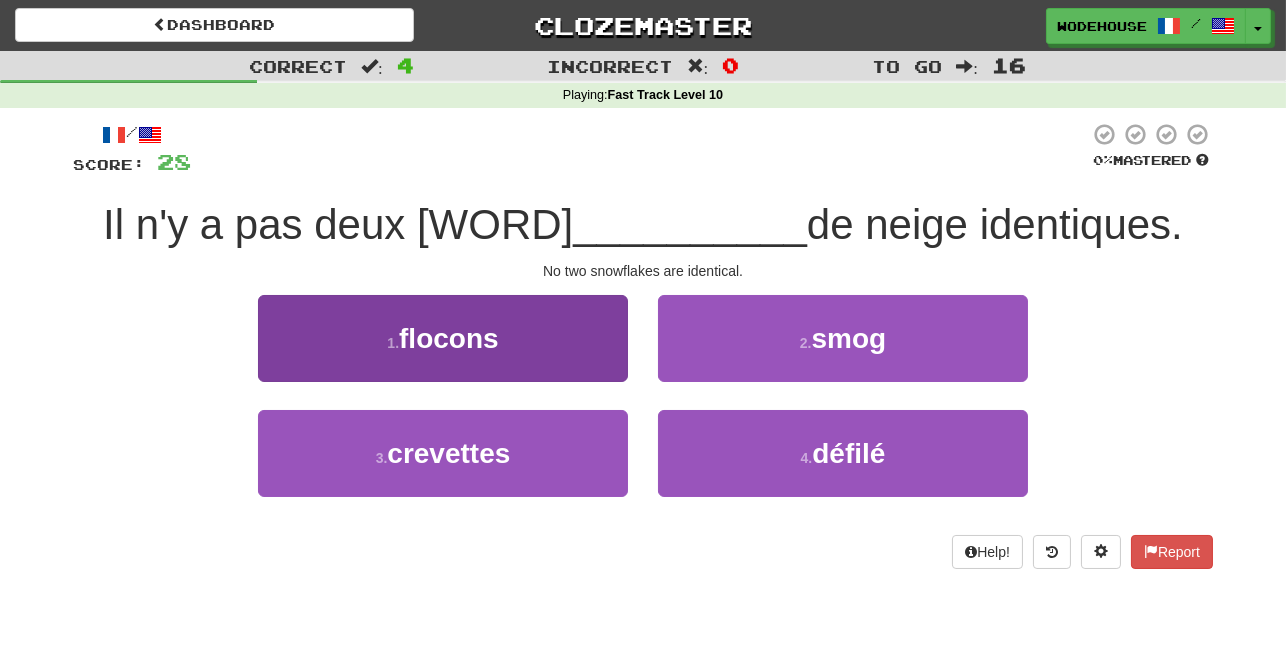 click on "1 .  flocons" at bounding box center (443, 338) 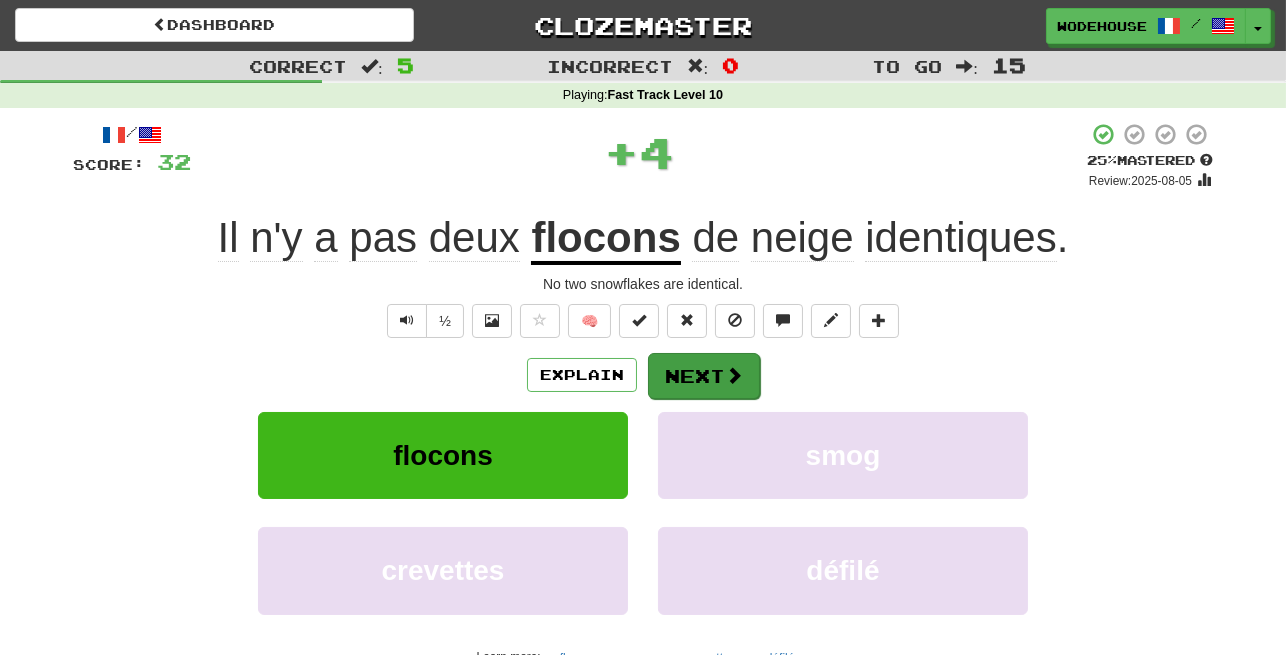 click on "Next" at bounding box center [704, 376] 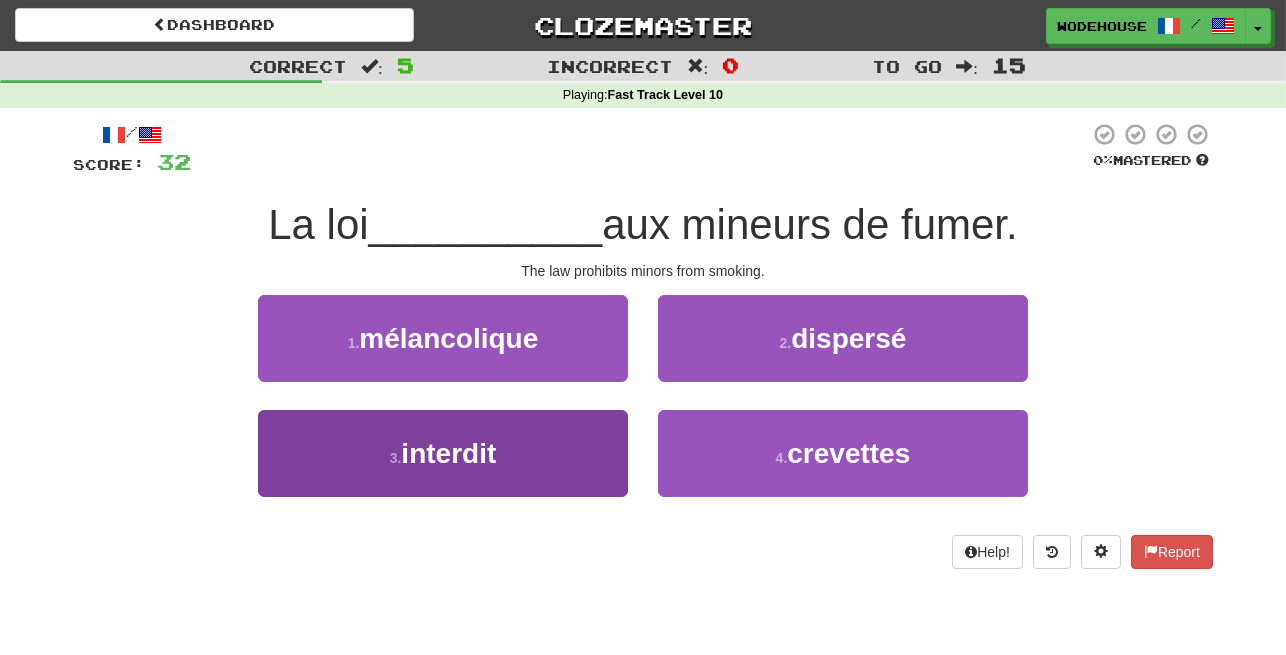 click on "interdit" at bounding box center [448, 453] 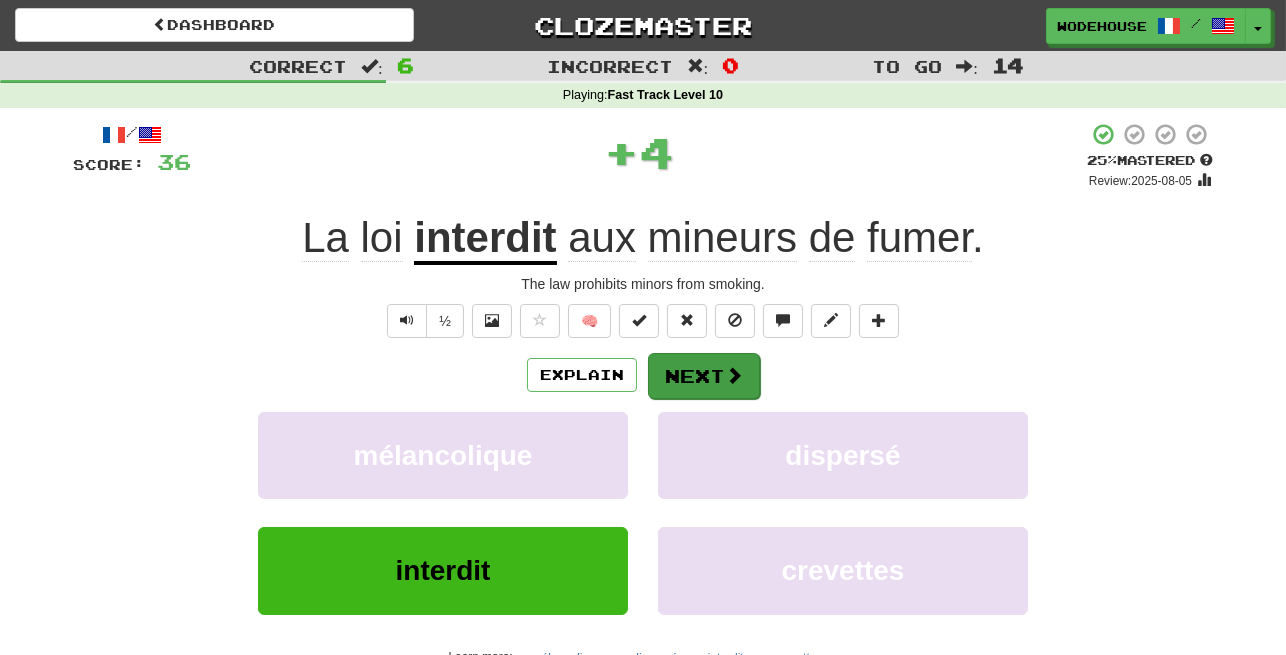 click at bounding box center [734, 375] 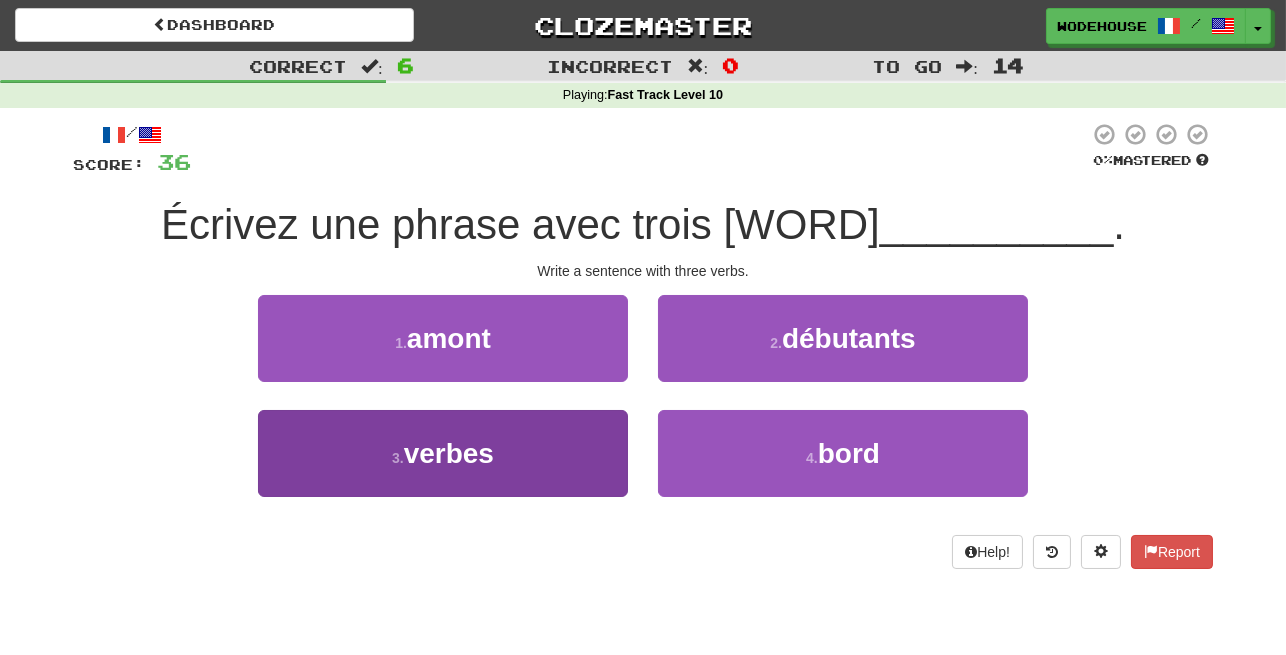 click on "verbes" at bounding box center (449, 453) 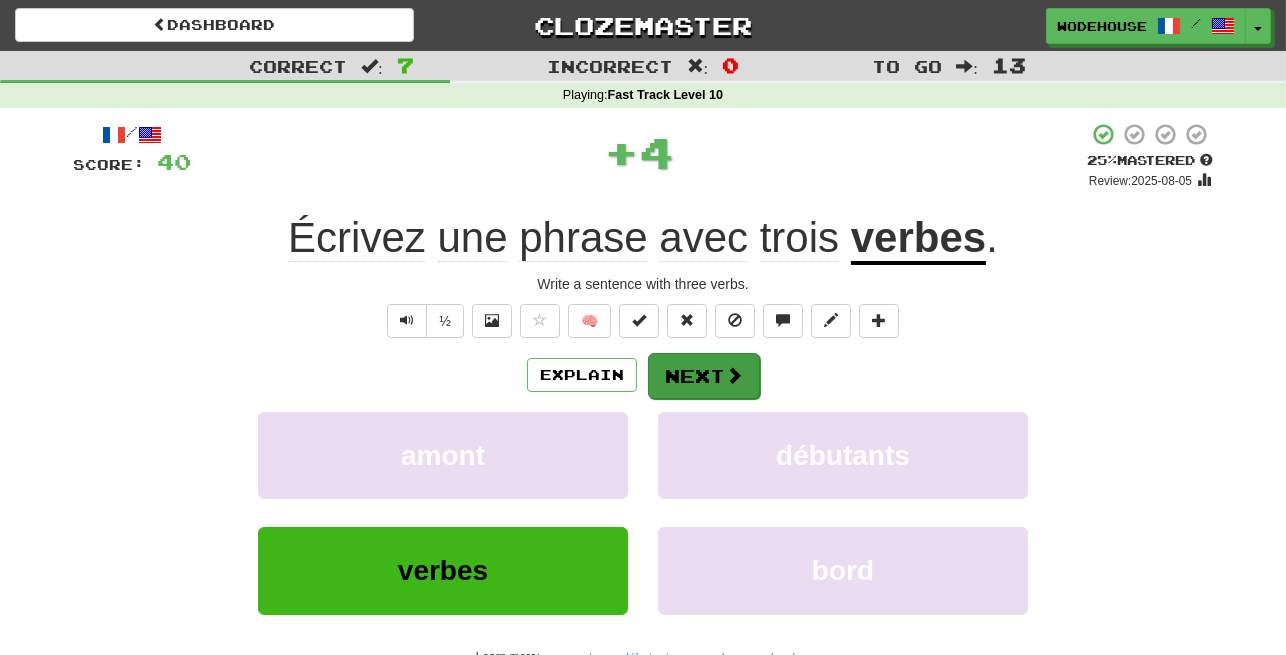 click on "Next" at bounding box center [704, 376] 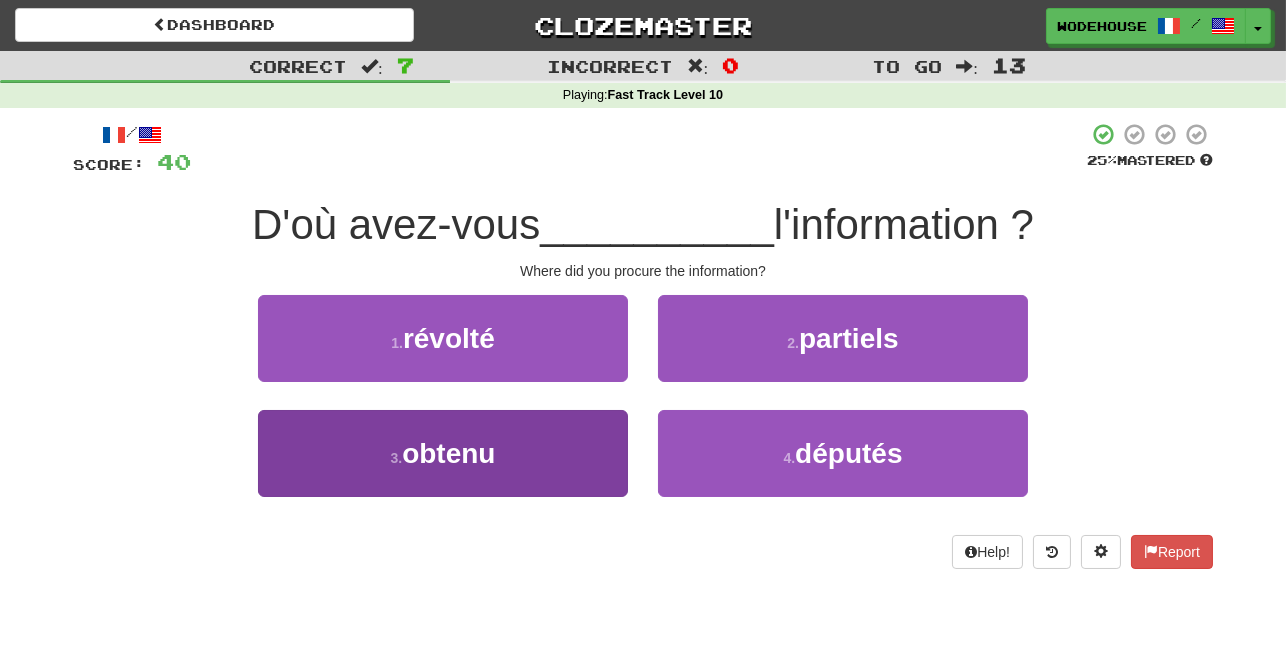 click on "3 .  obtenu" at bounding box center [443, 453] 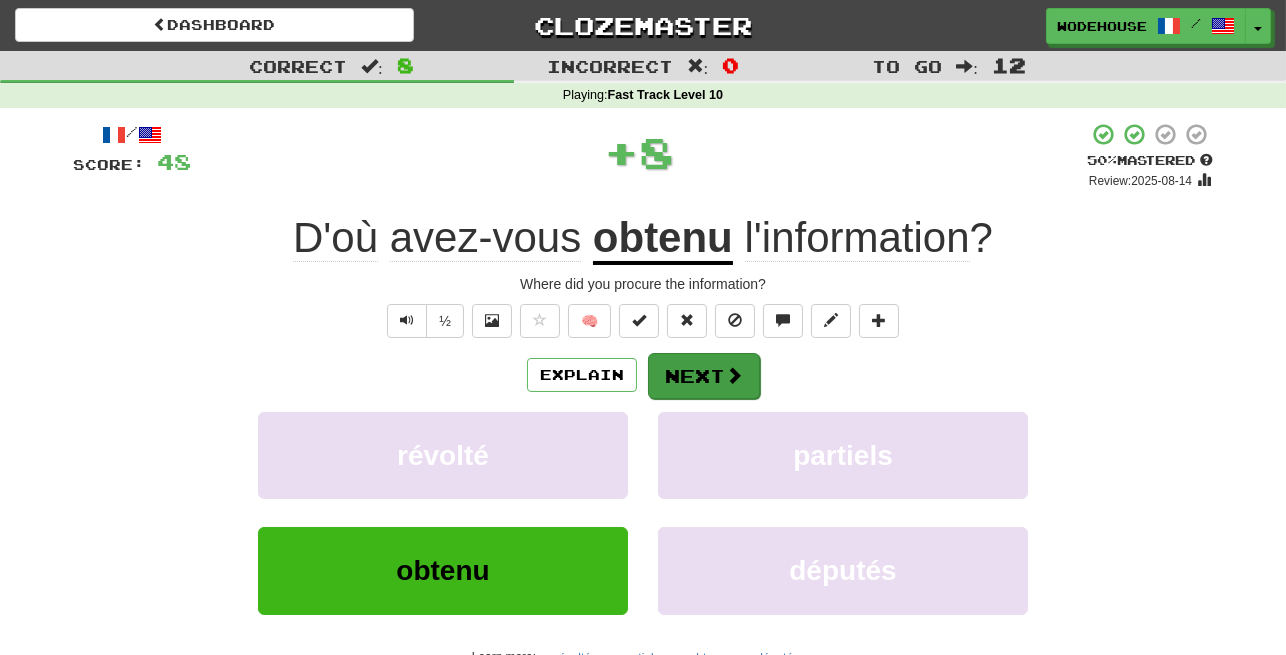 click on "Next" at bounding box center (704, 376) 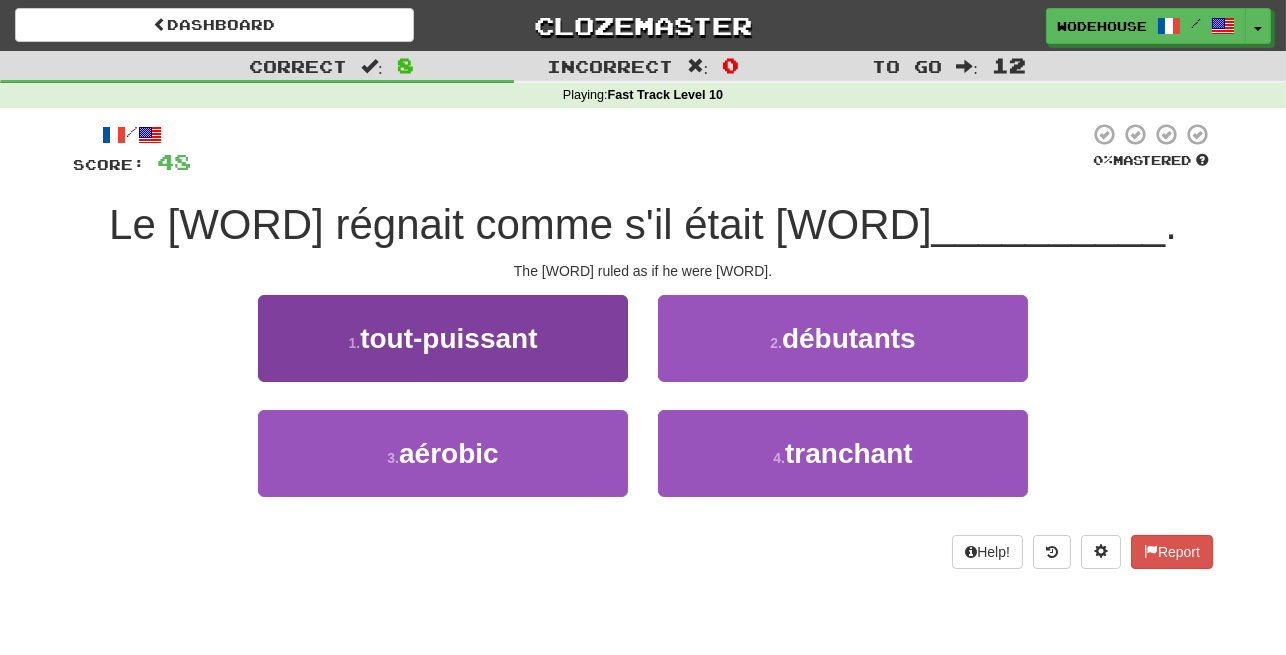 click on "1 .  tout-puissant" at bounding box center [443, 338] 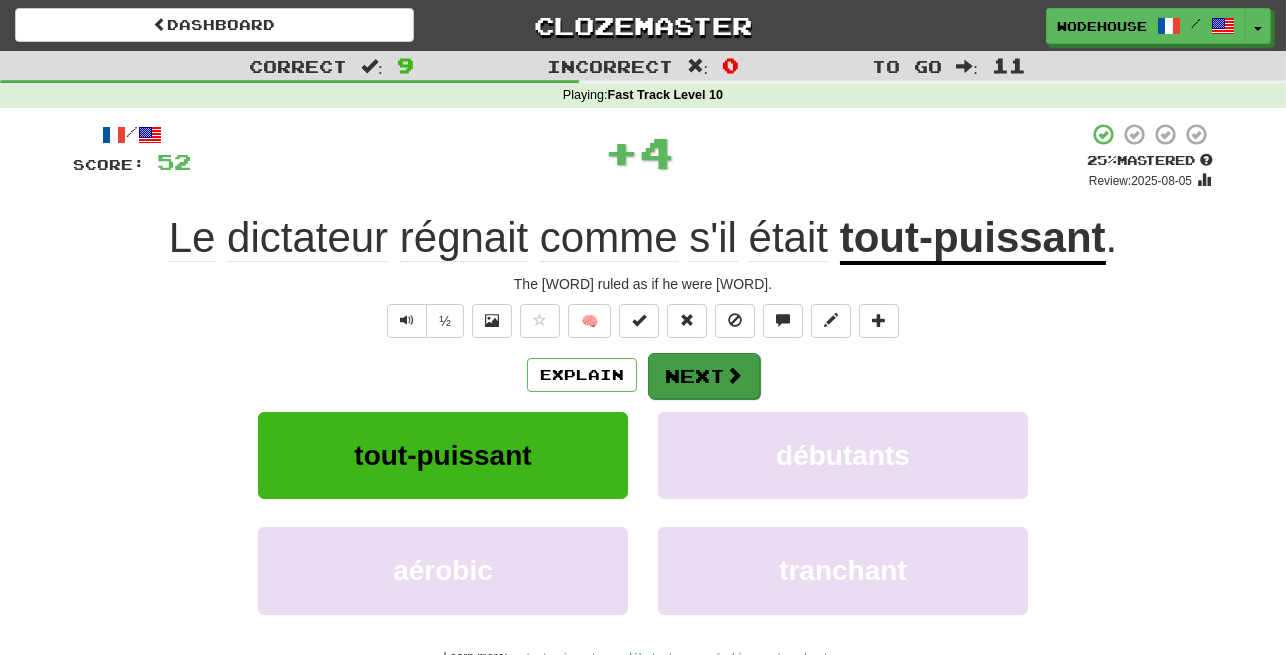 click on "Next" at bounding box center [704, 376] 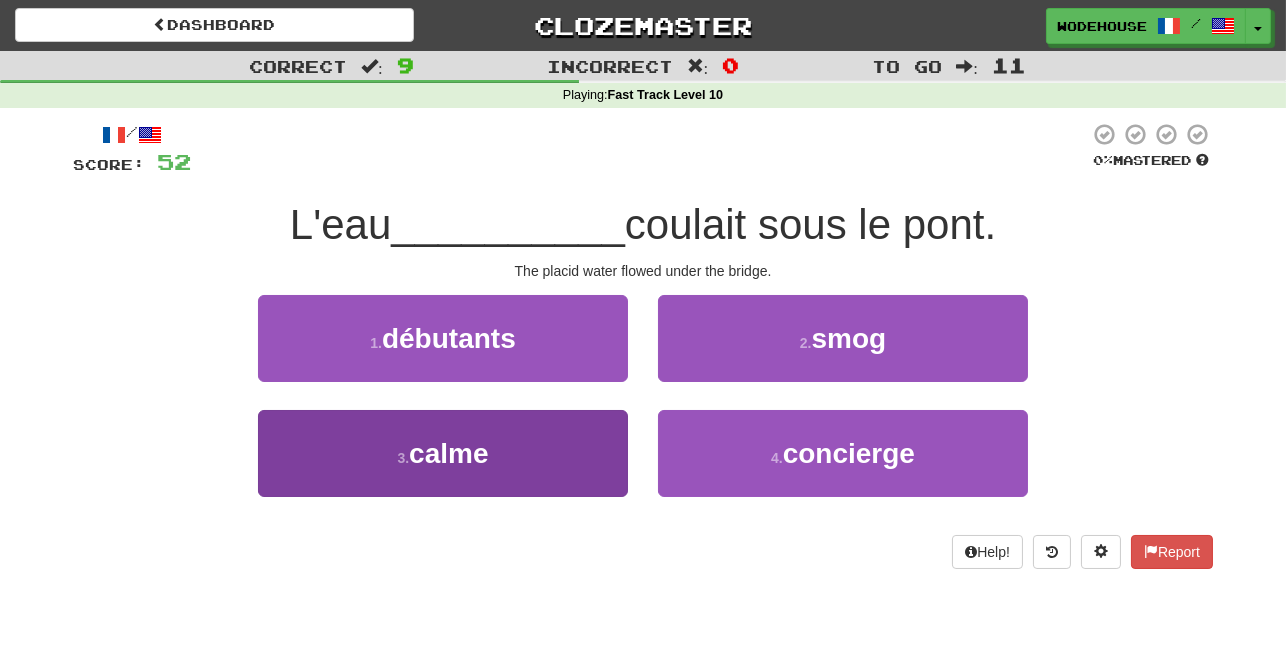 click on "calme" at bounding box center (448, 453) 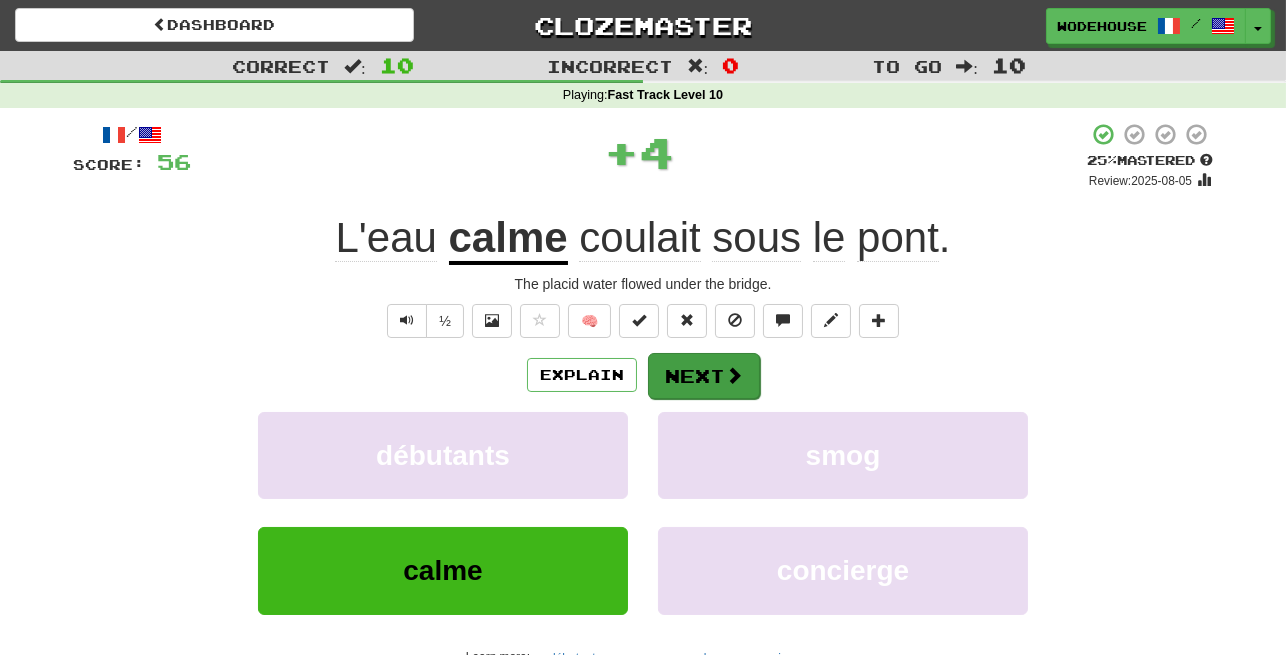 click at bounding box center [734, 375] 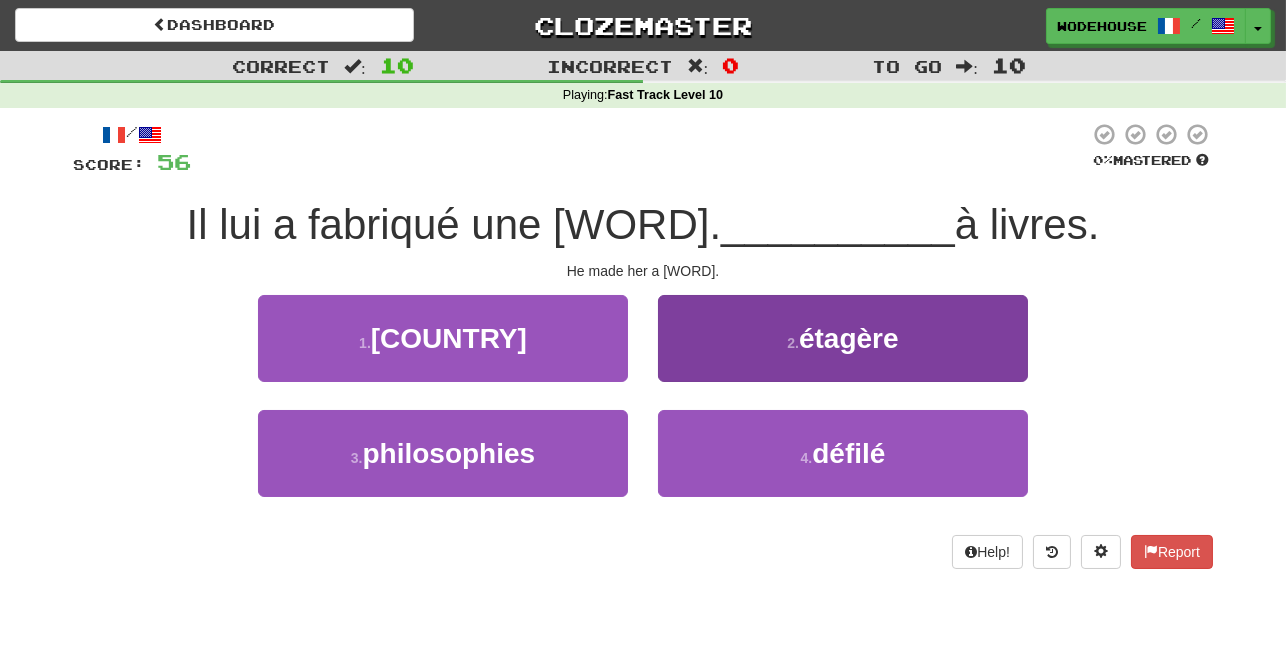 click on "étagère" at bounding box center (849, 338) 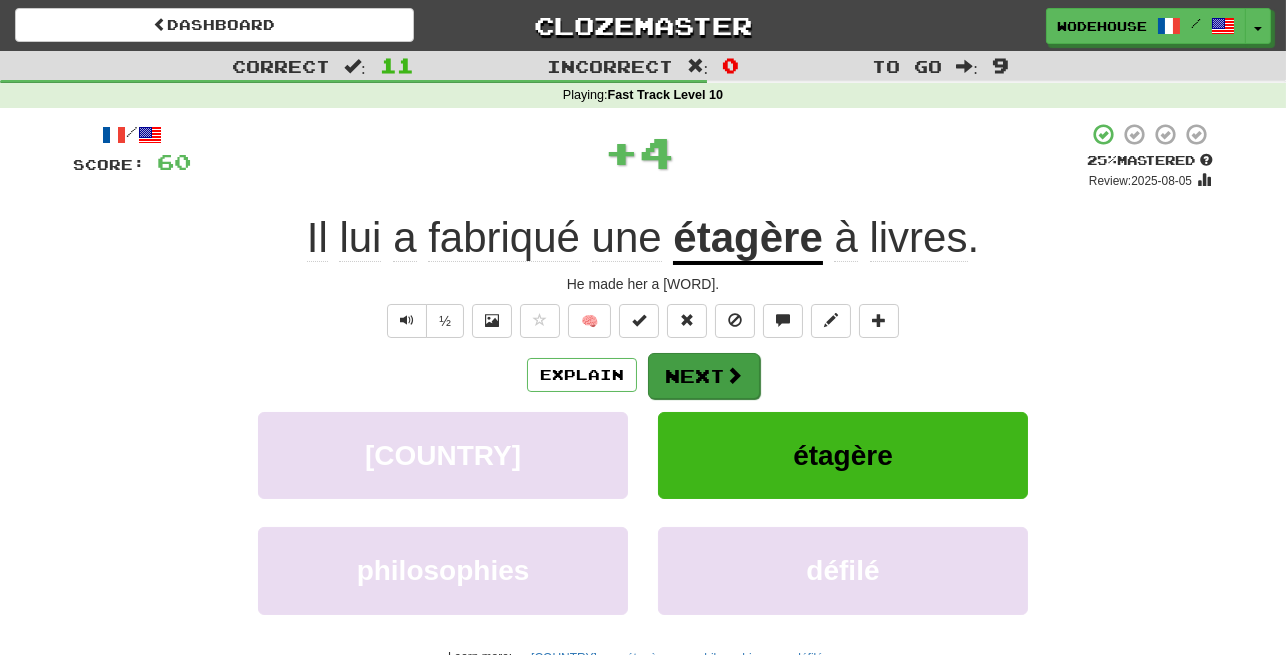 click on "Next" at bounding box center (704, 376) 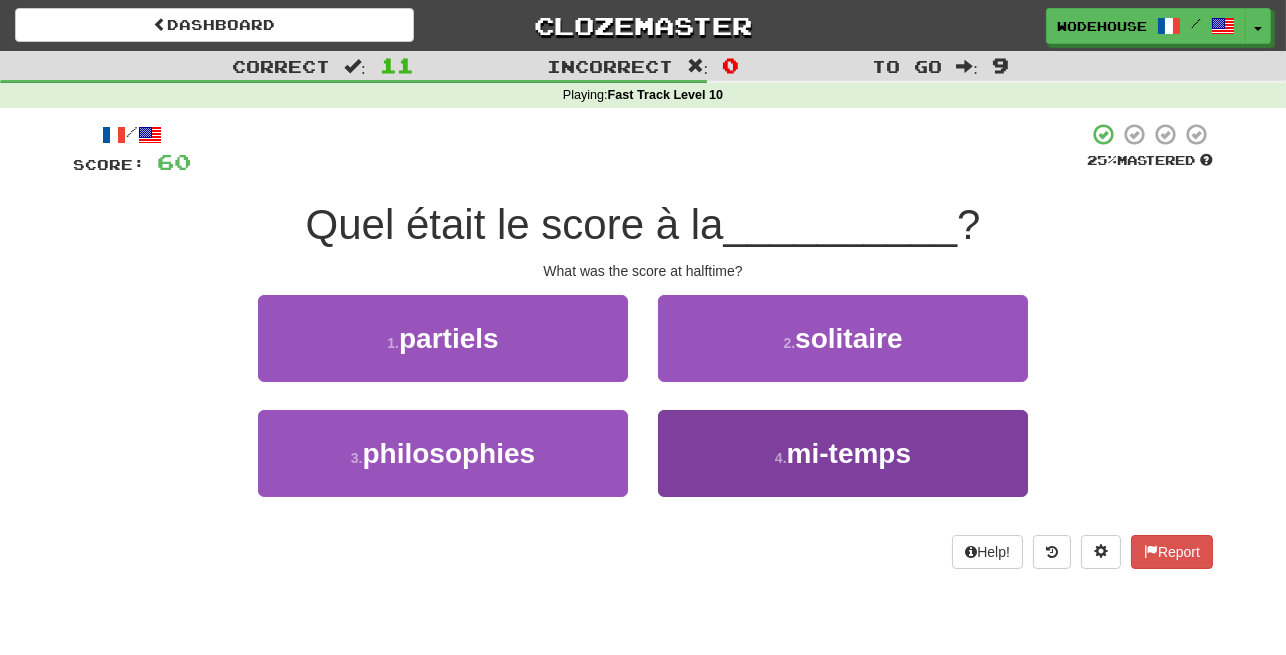 click on "4 .  mi-temps" at bounding box center (843, 453) 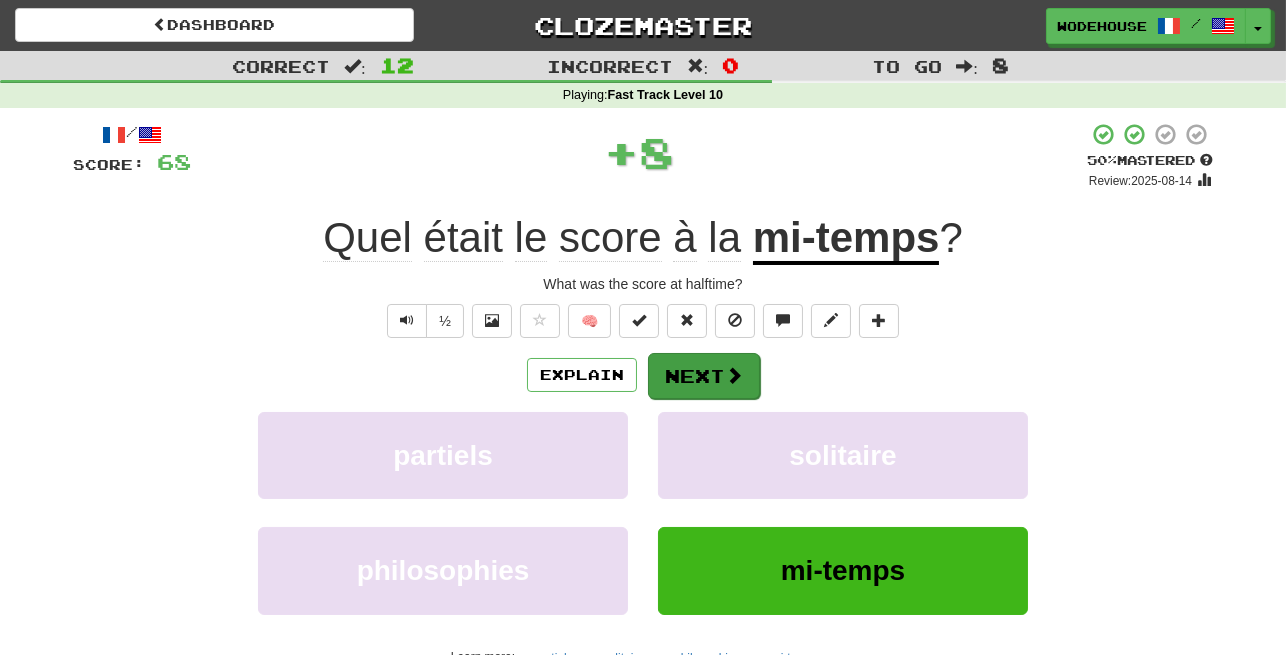 click on "Next" at bounding box center [704, 376] 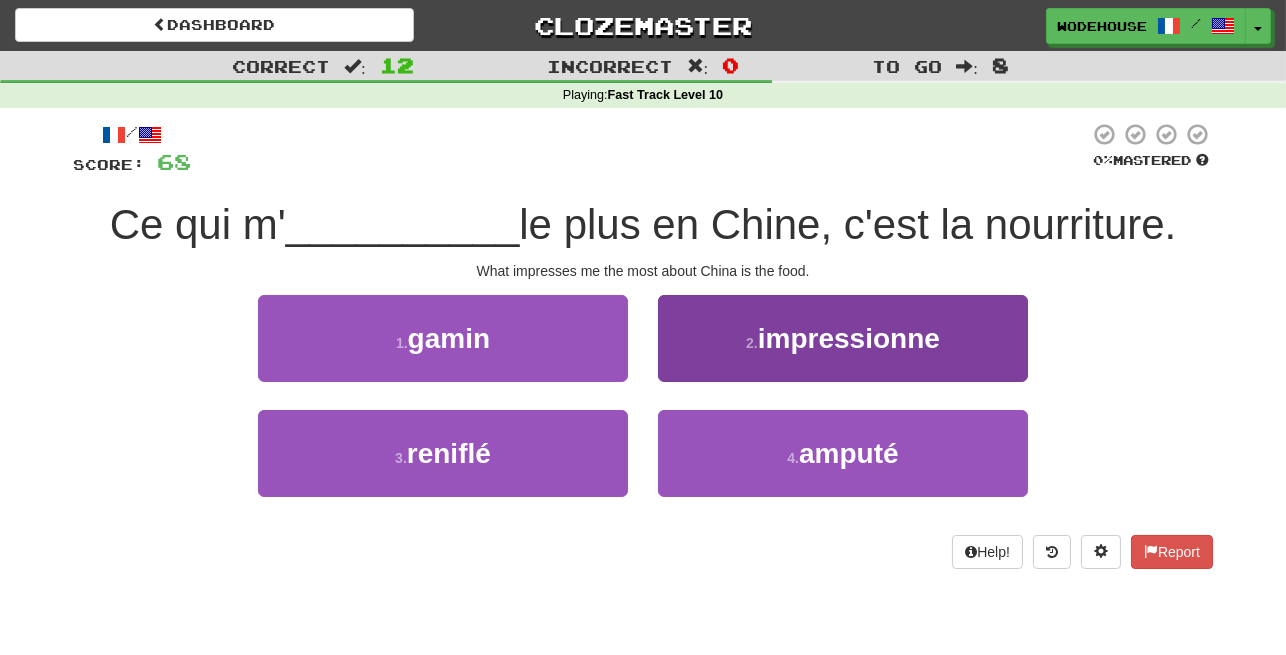 click on "impressionne" at bounding box center [849, 338] 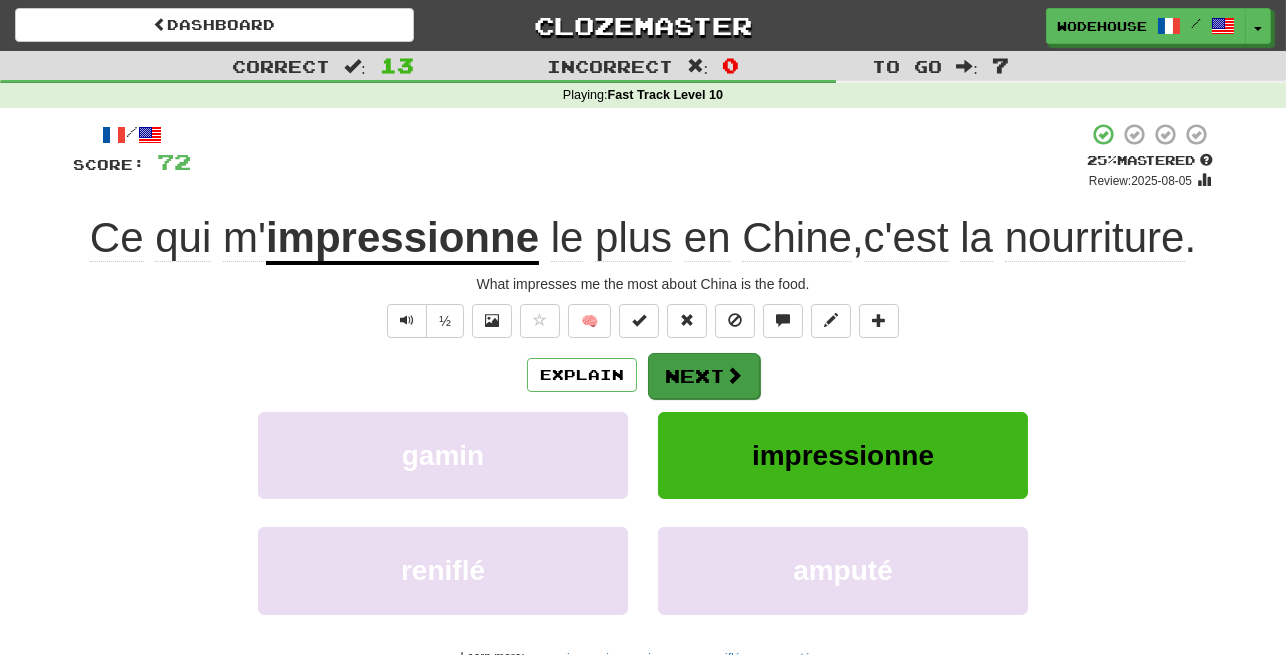 click on "Next" at bounding box center (704, 376) 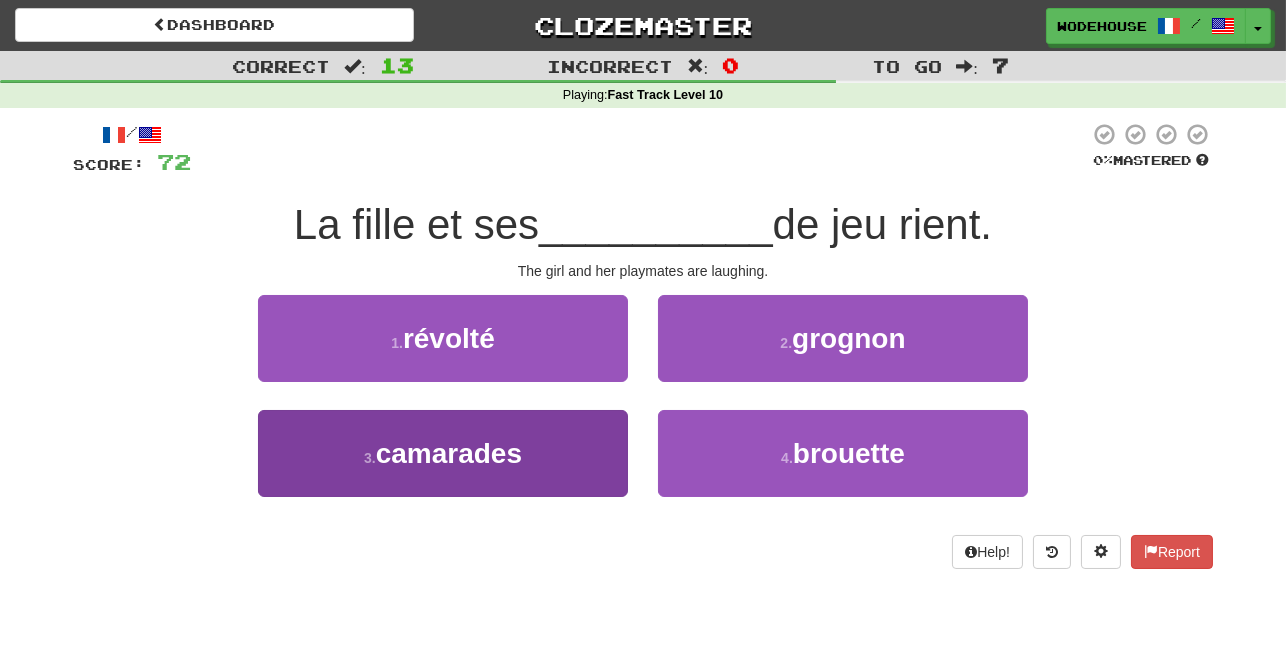 click on "3 .  camarades" at bounding box center (443, 453) 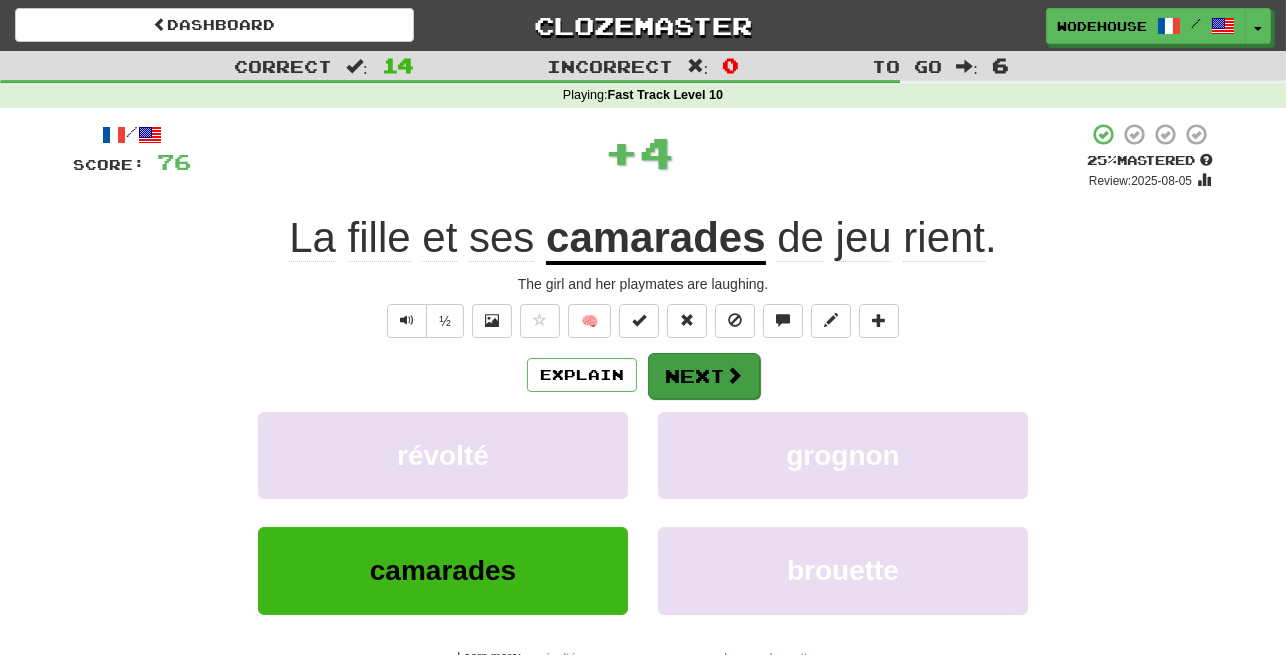 click at bounding box center (734, 375) 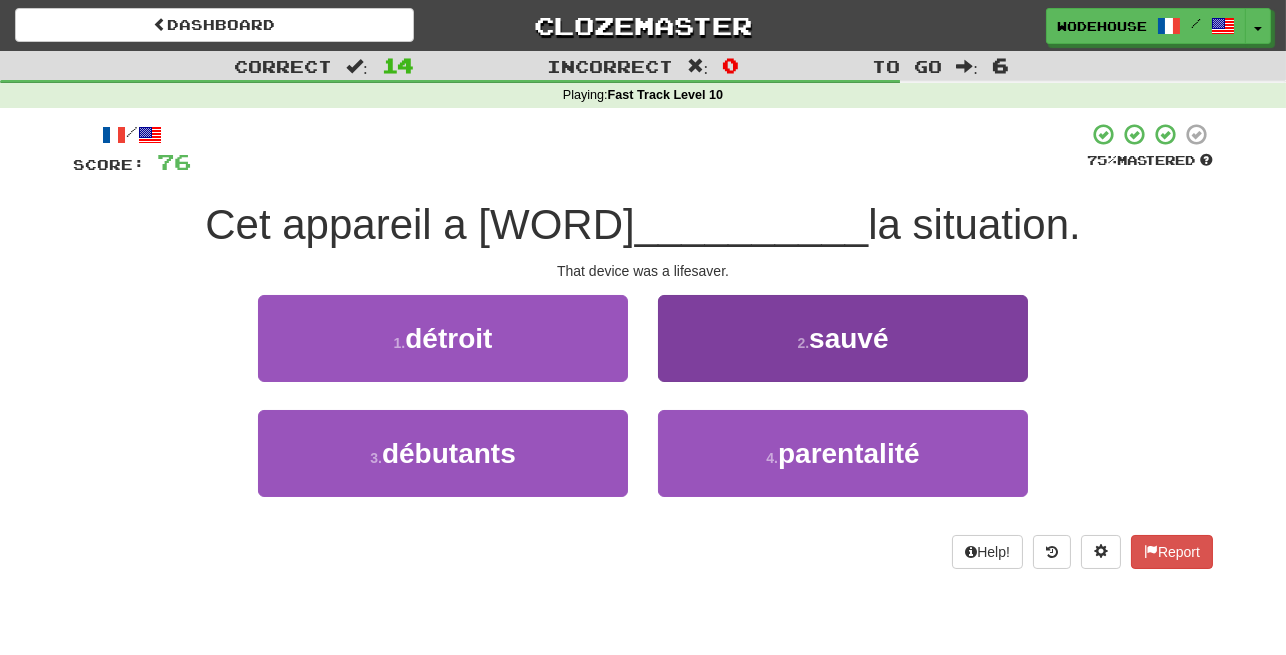 click on "2 .  sauvé" at bounding box center [843, 338] 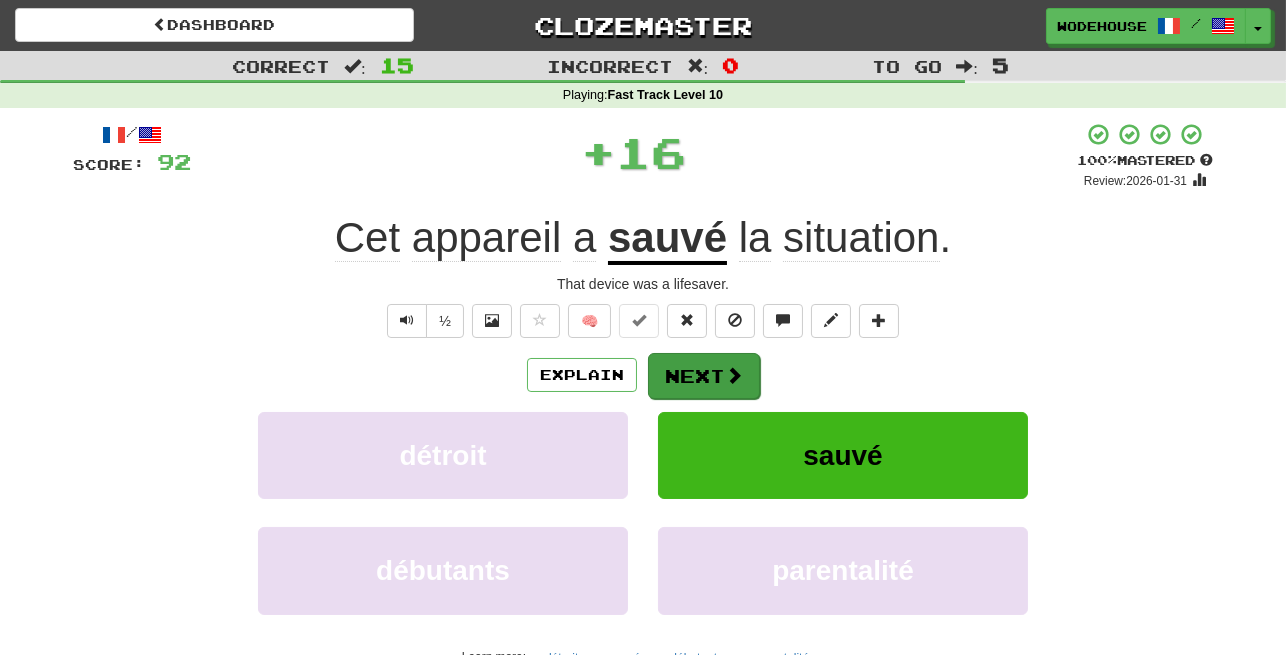 click at bounding box center [734, 375] 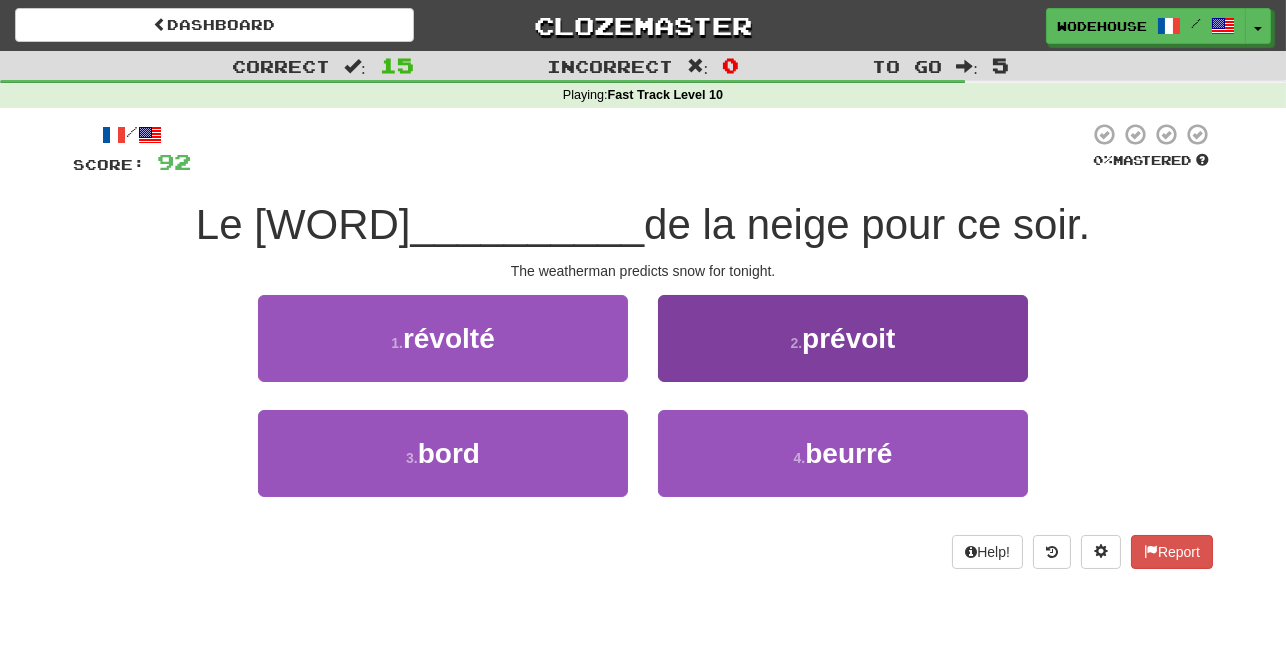 click on "2 .  prévoit" at bounding box center [843, 338] 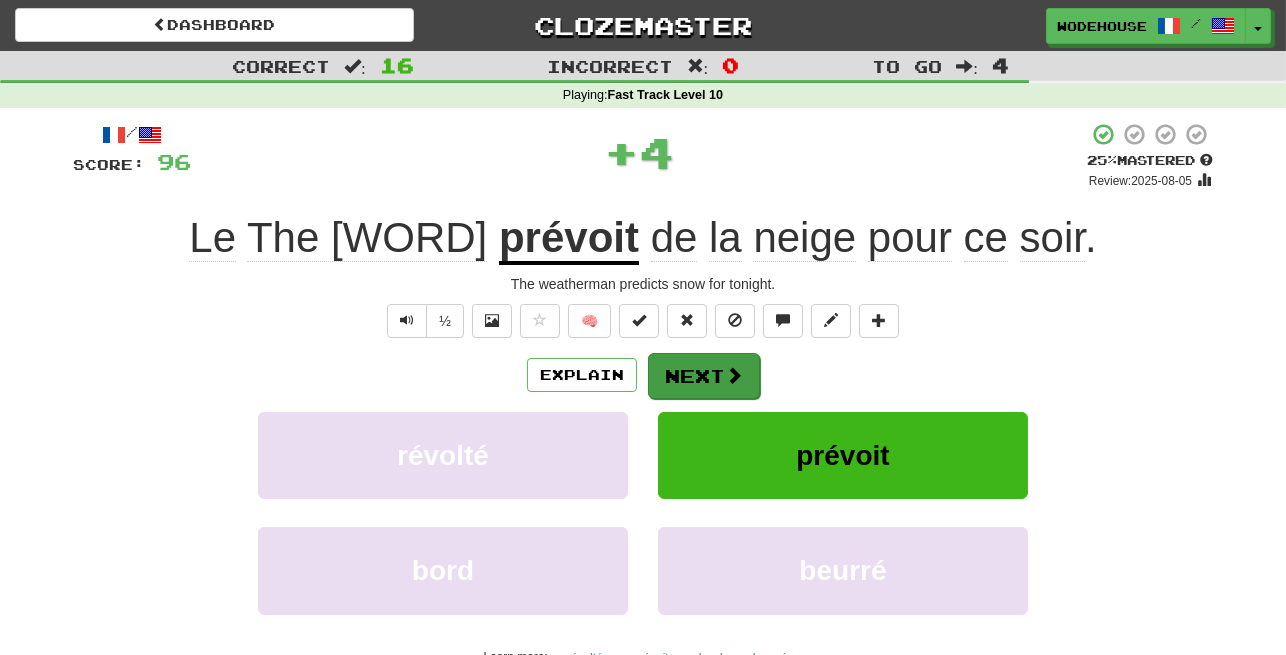 click on "Next" at bounding box center [704, 376] 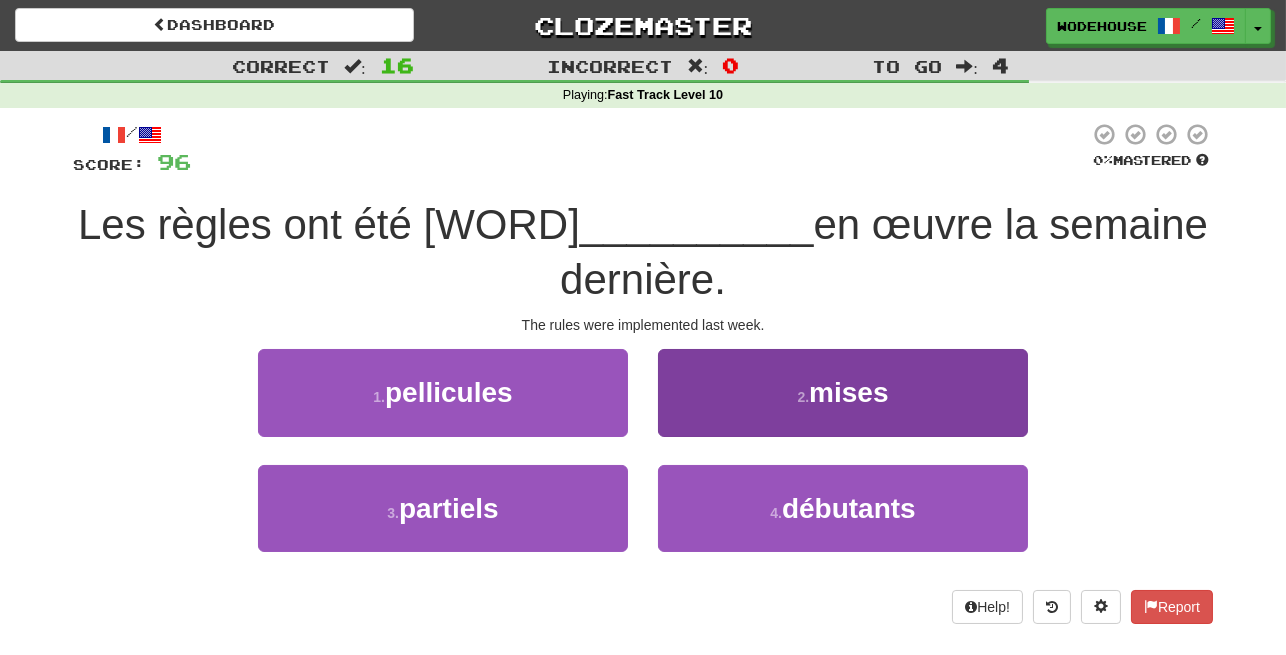 click on "mises" at bounding box center (848, 392) 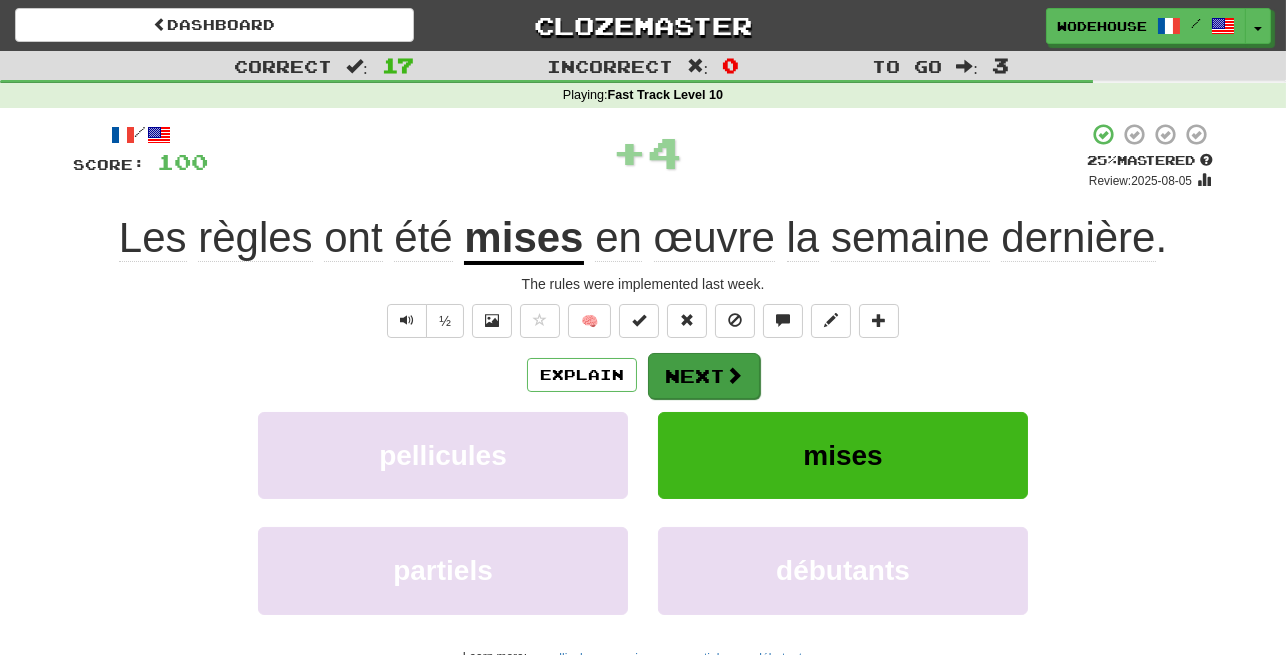 click on "Next" at bounding box center (704, 376) 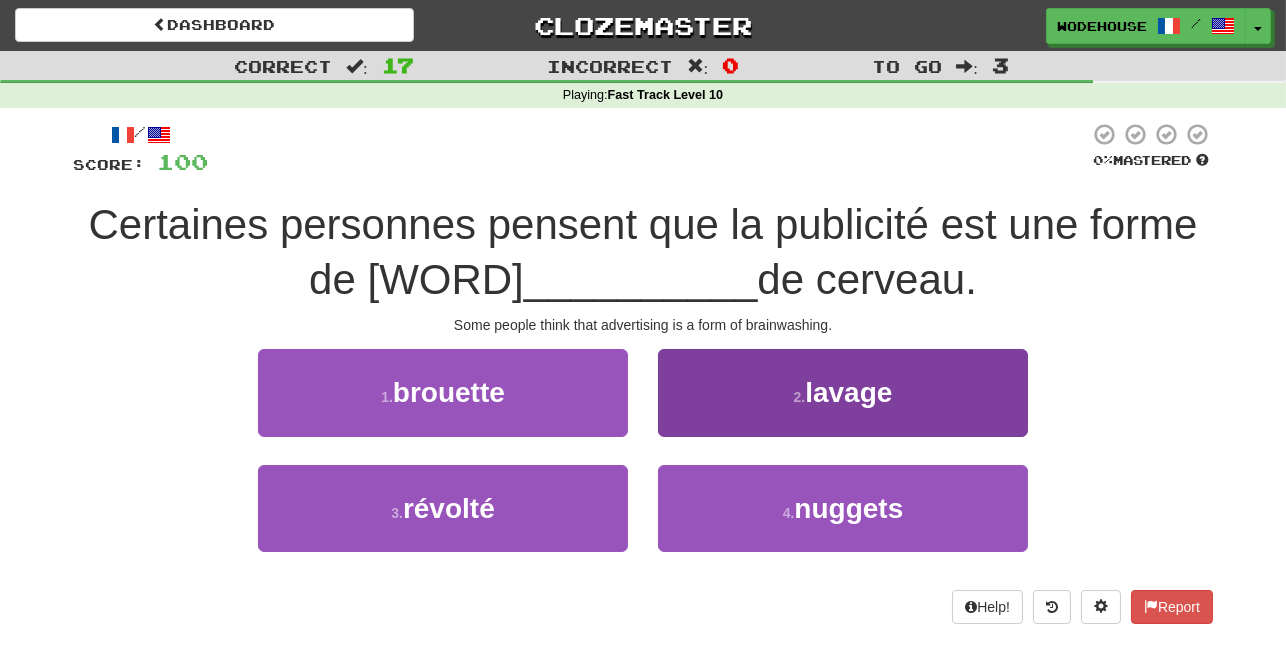 click on "2 .  lavage" at bounding box center [843, 392] 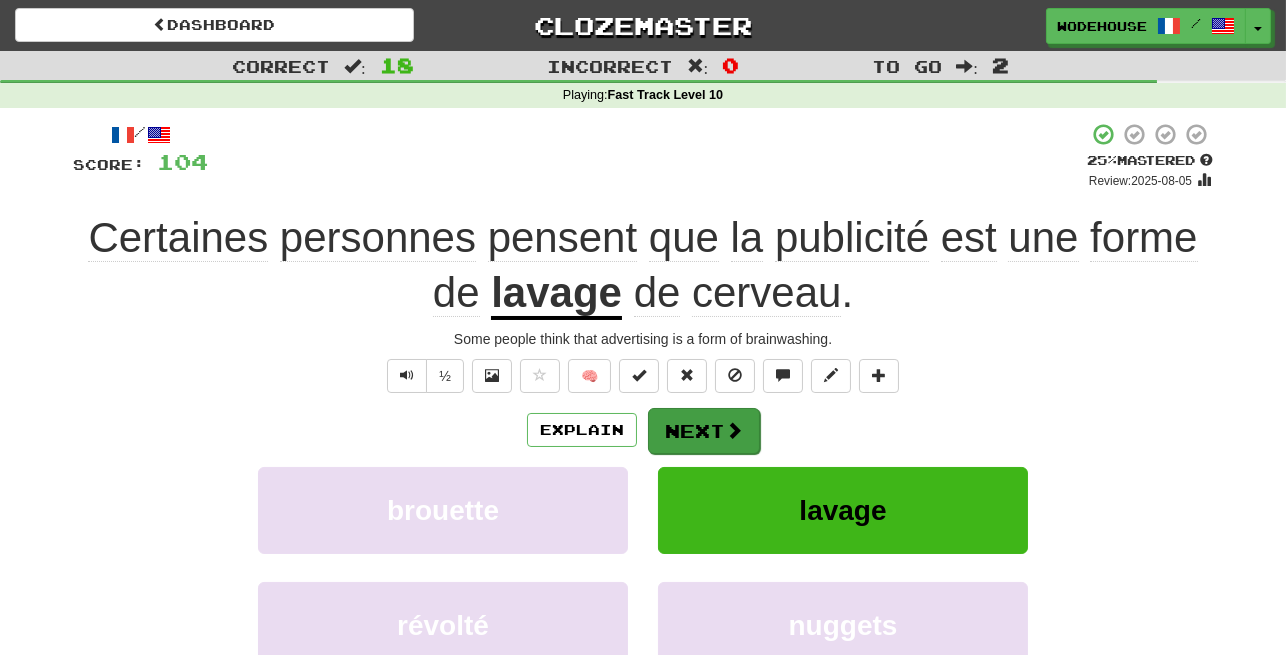click on "Next" at bounding box center (704, 431) 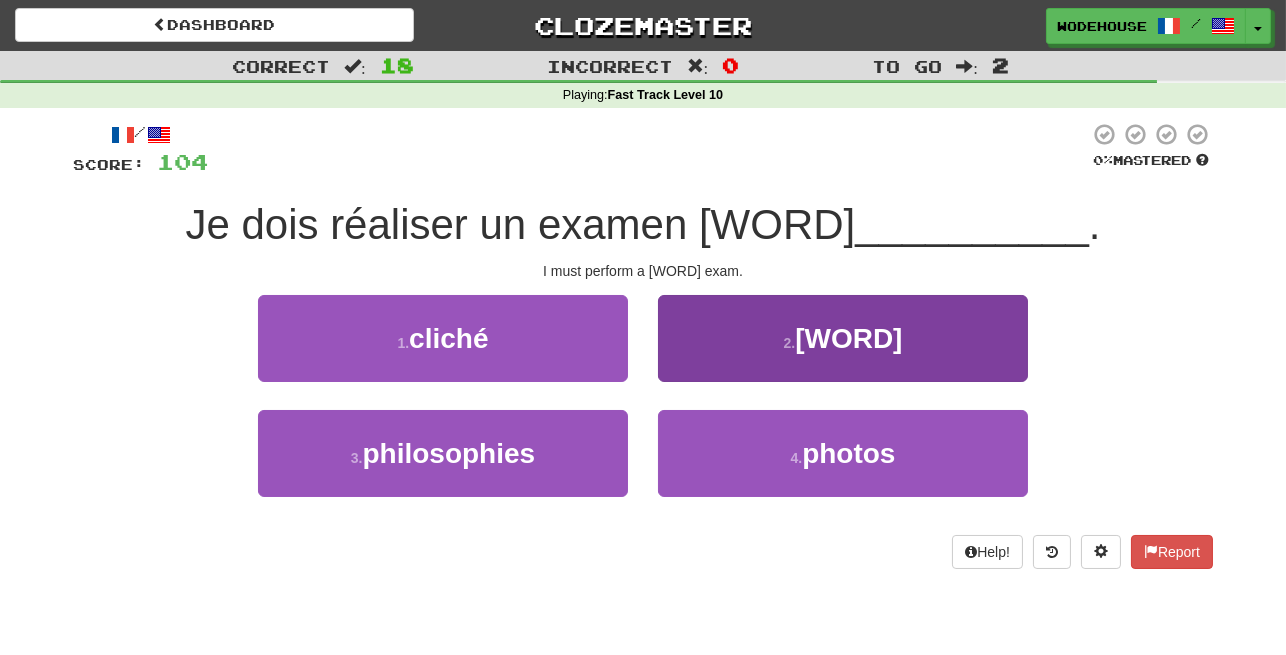 click on "2 .  pelvien" at bounding box center (843, 338) 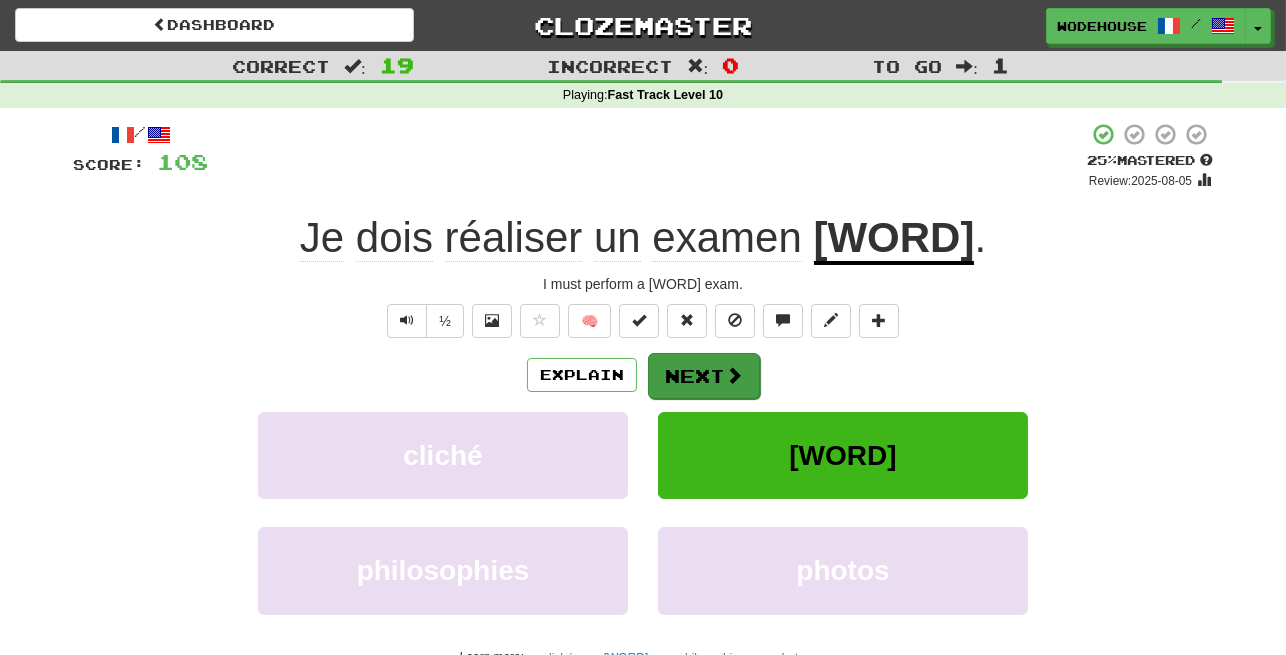 click on "Next" at bounding box center (704, 376) 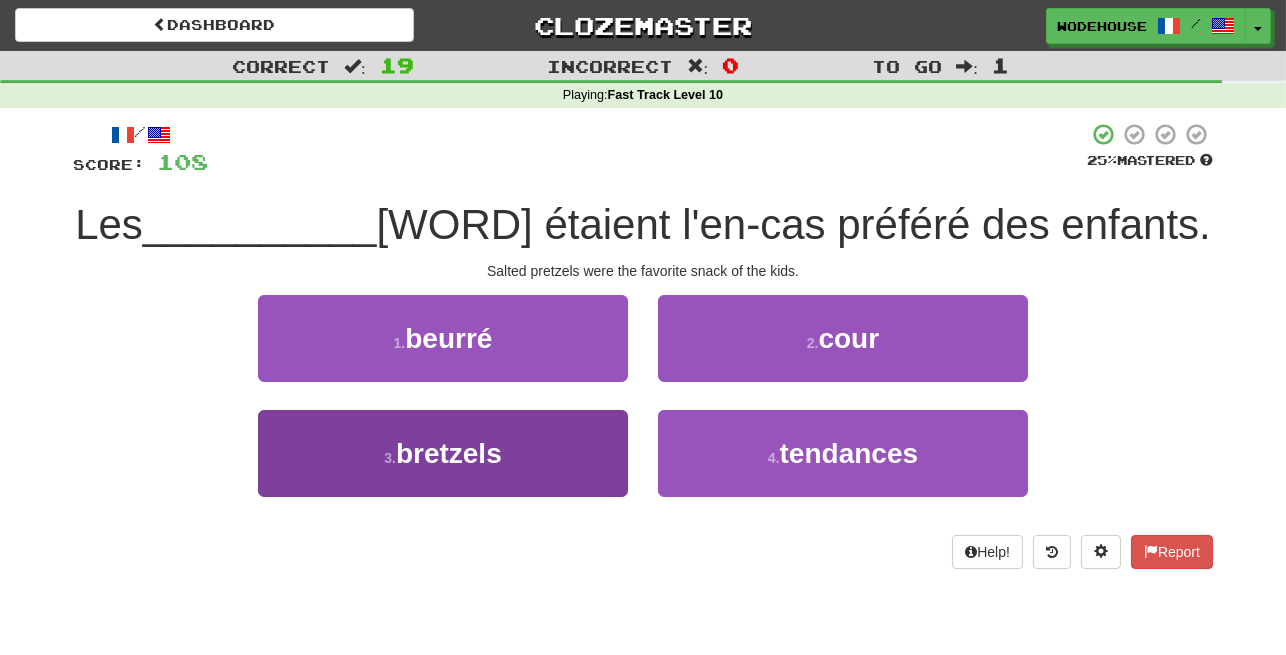click on "3 .  bretzels" at bounding box center [443, 453] 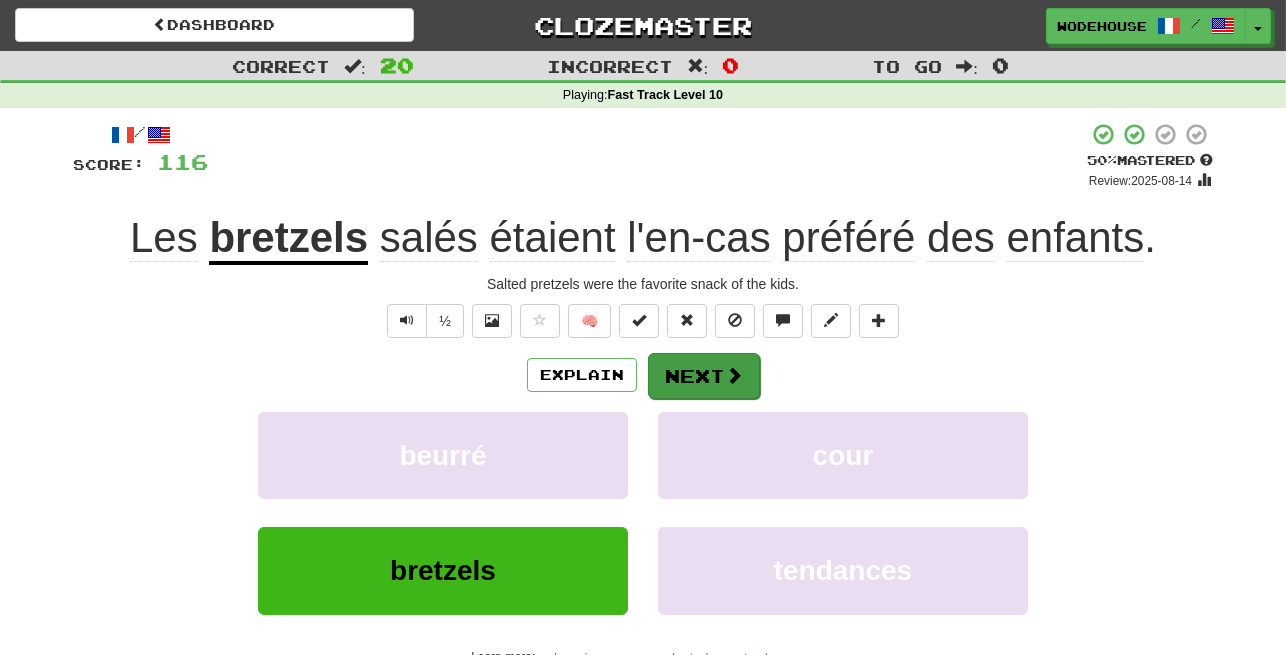 click on "Next" at bounding box center [704, 376] 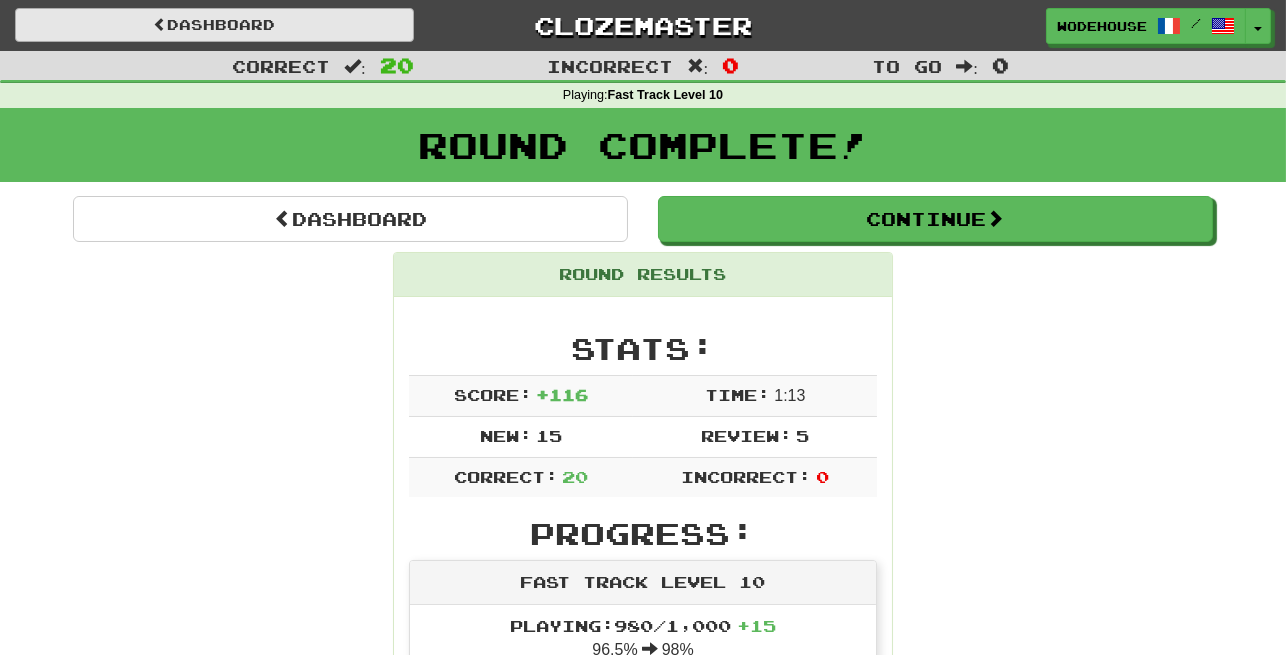 click on "Dashboard" at bounding box center (214, 25) 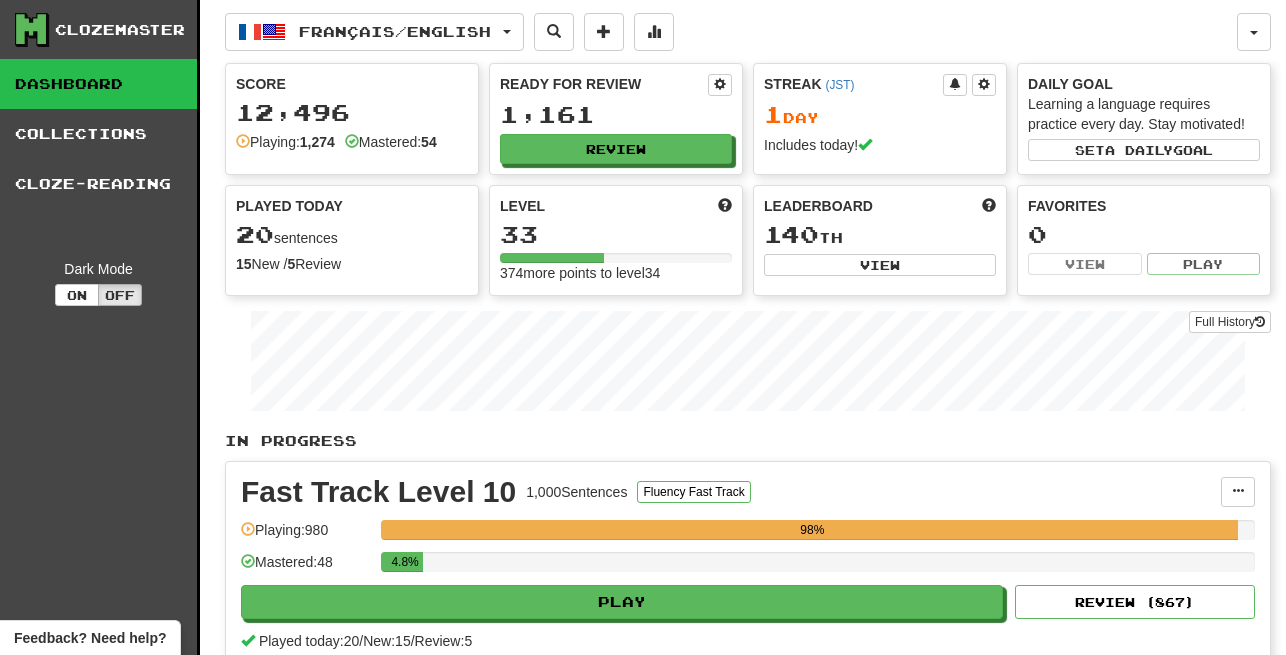 scroll, scrollTop: 0, scrollLeft: 0, axis: both 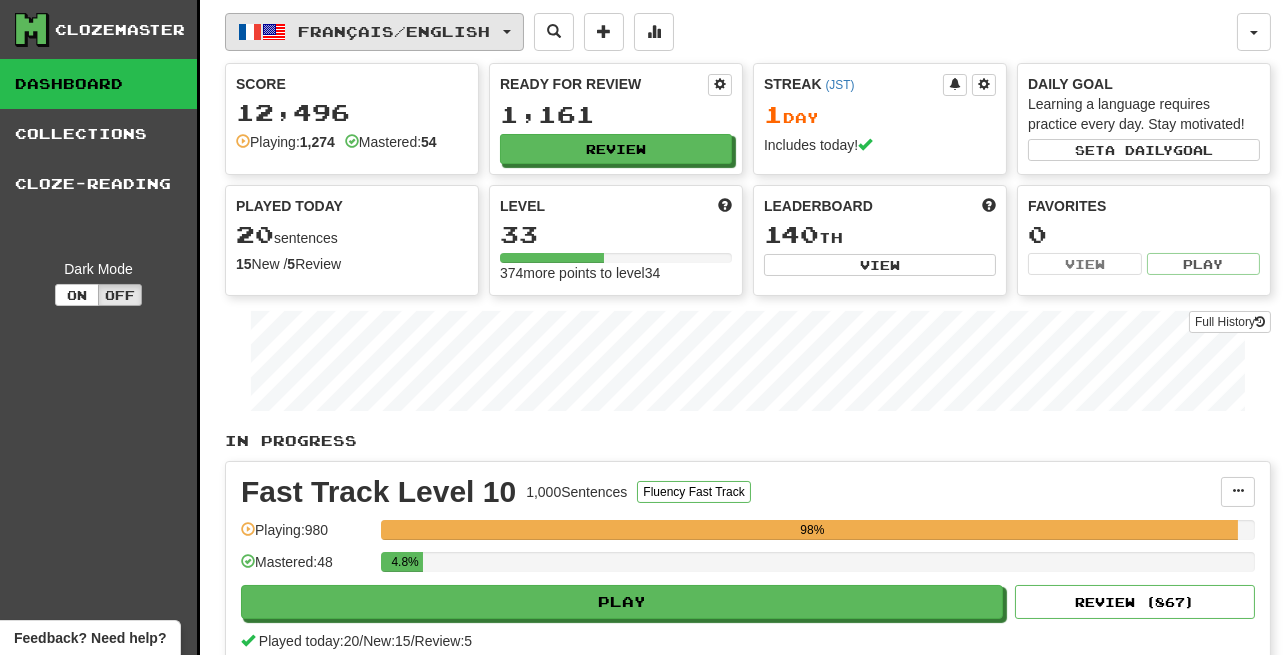 click at bounding box center [274, 32] 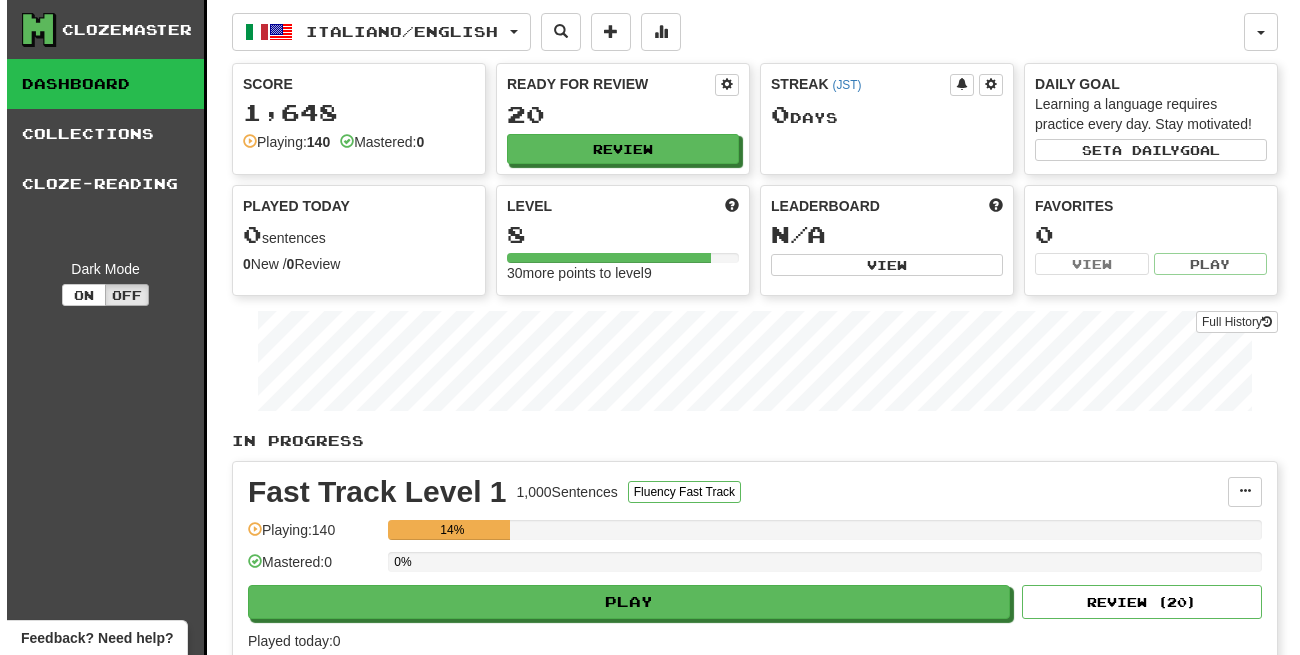 scroll, scrollTop: 0, scrollLeft: 0, axis: both 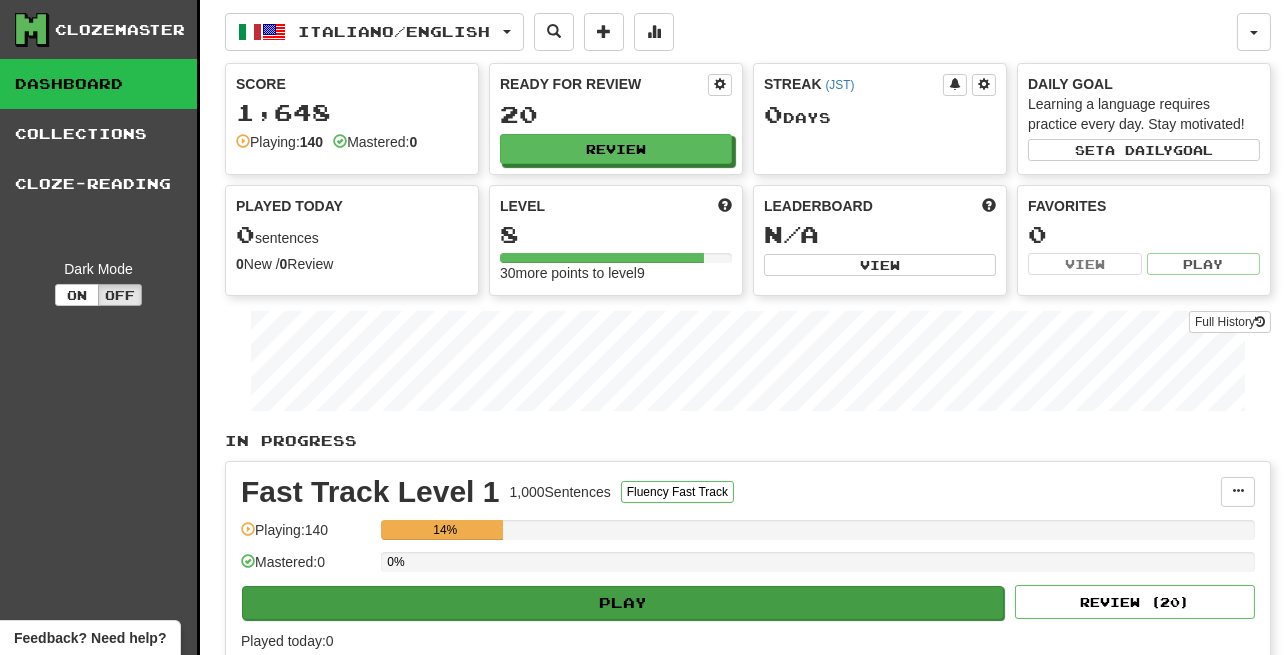 click on "Play" at bounding box center [623, 603] 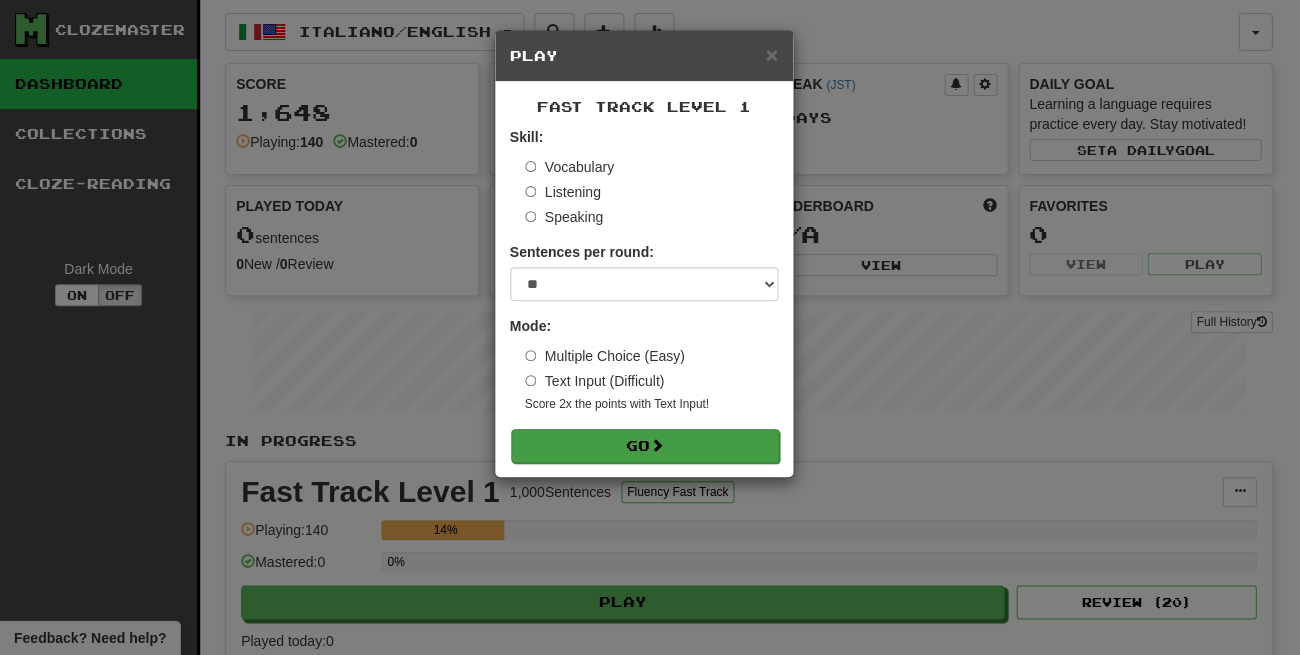 click on "Go" at bounding box center [645, 446] 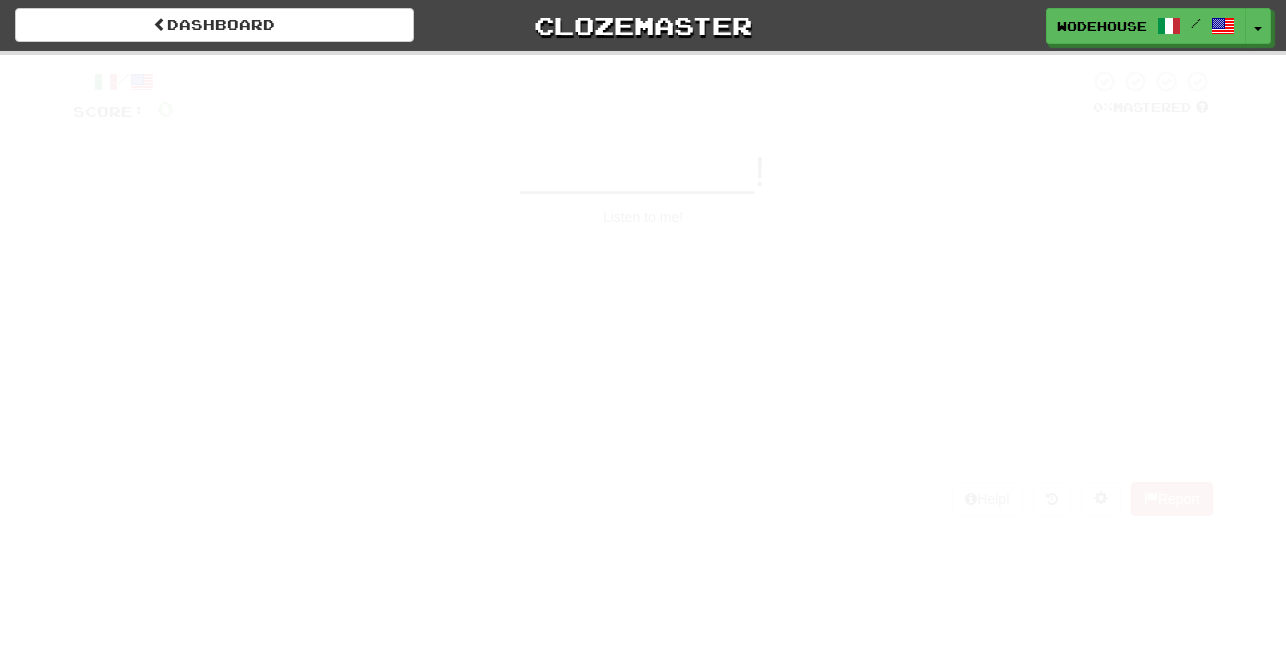 scroll, scrollTop: 0, scrollLeft: 0, axis: both 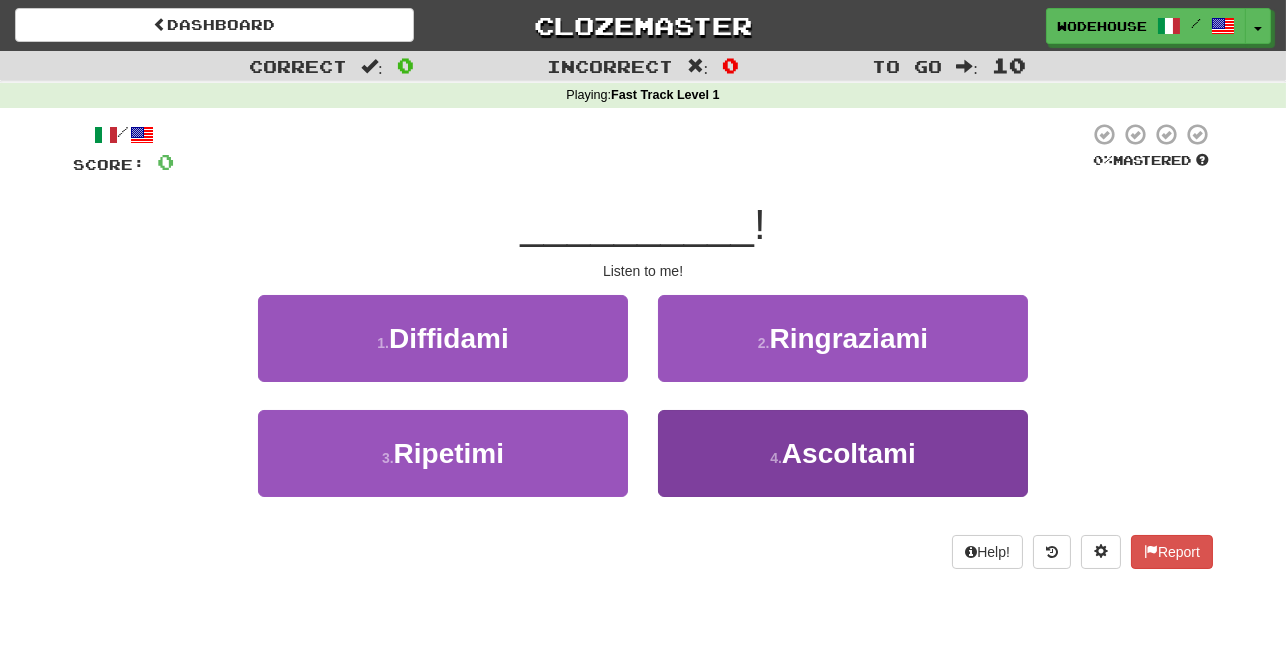 click on "Ascoltami" at bounding box center [849, 453] 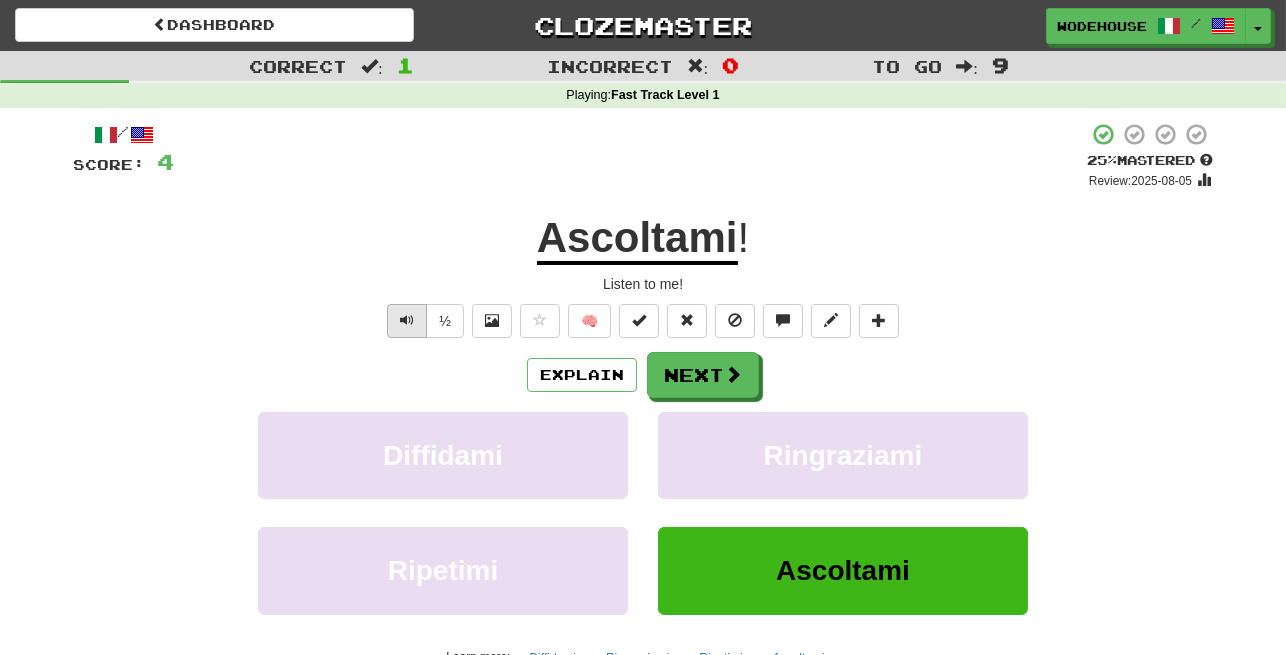 click at bounding box center (407, 320) 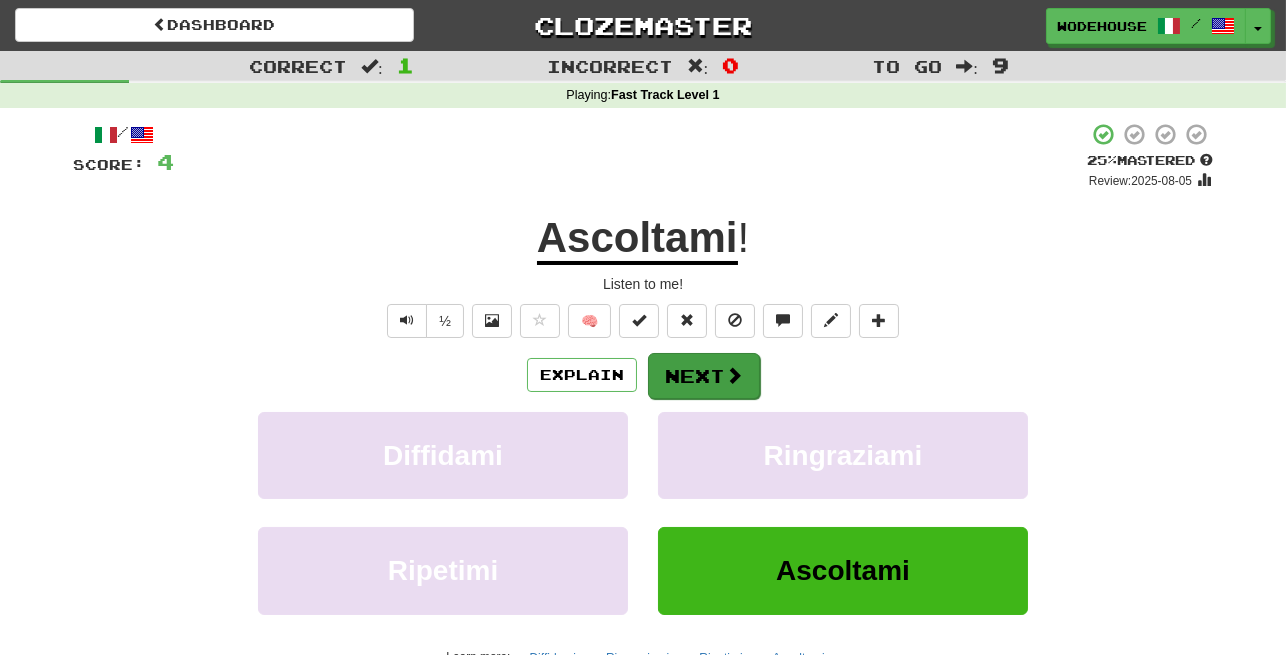 click on "Next" at bounding box center [704, 376] 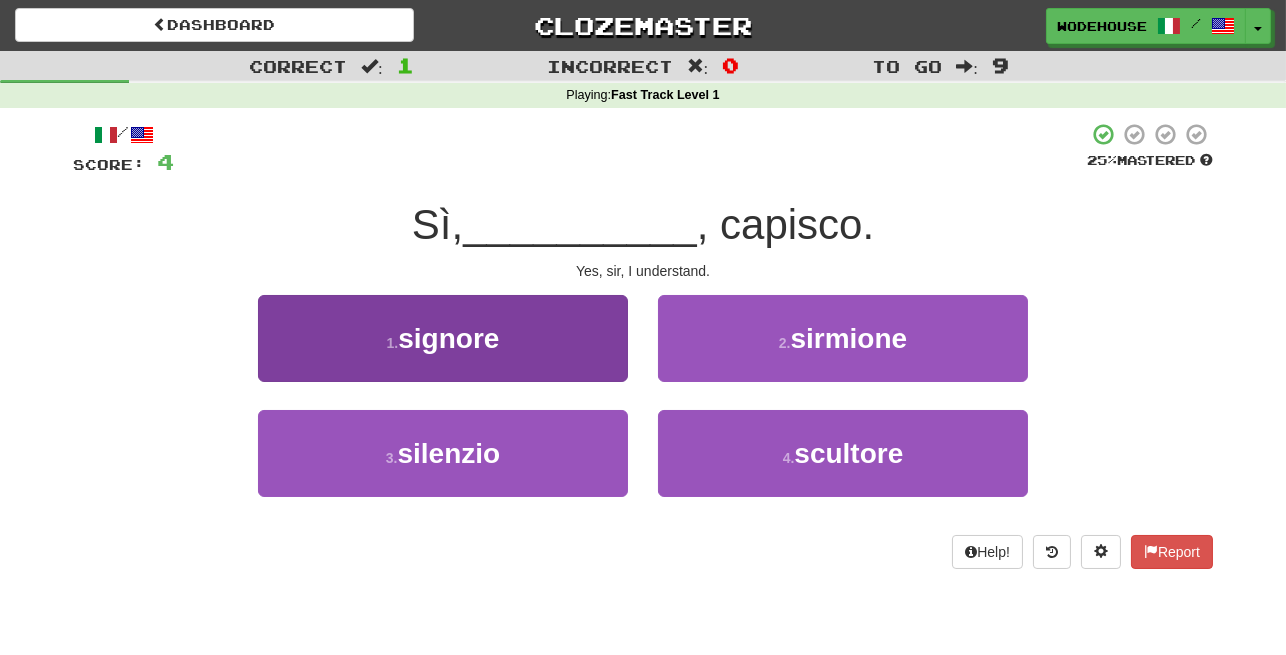 click on "signore" at bounding box center [448, 338] 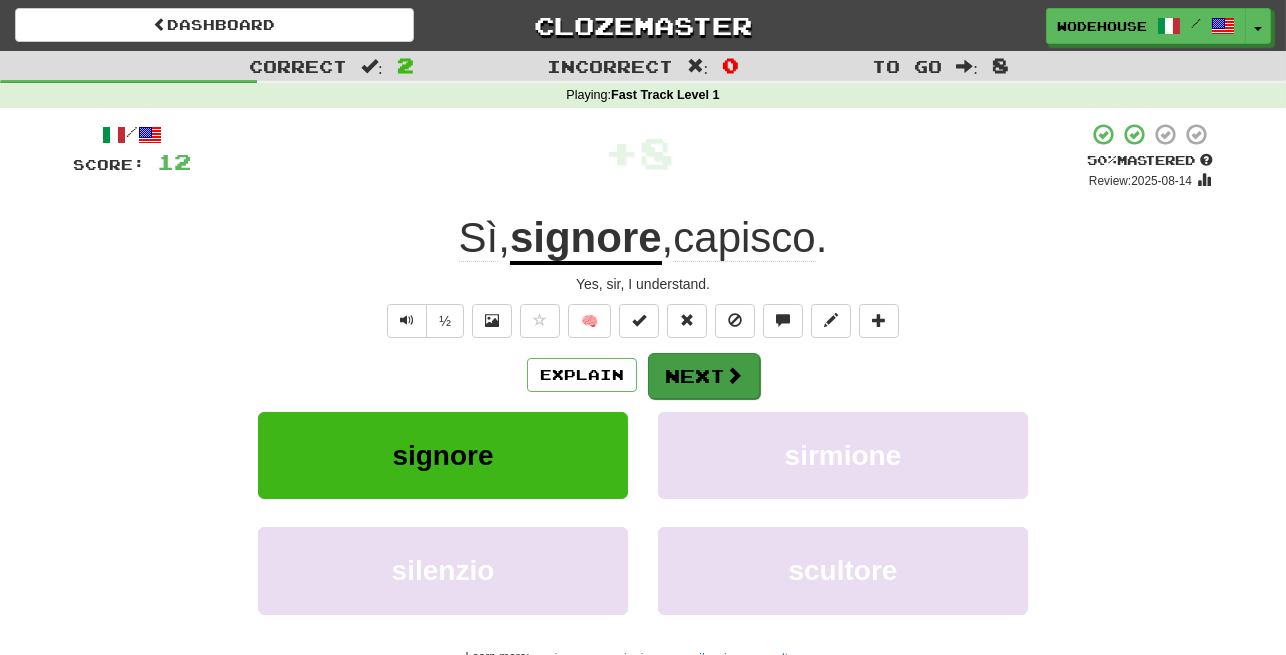 click on "Next" at bounding box center [704, 376] 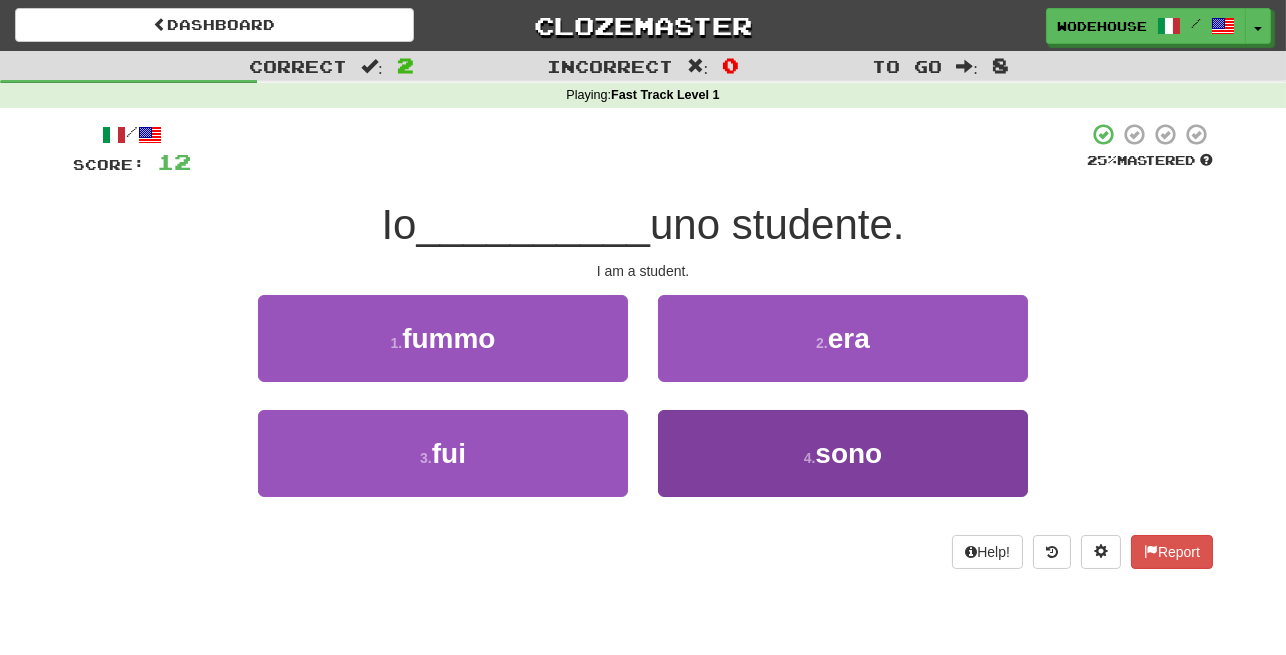 click on "4 .  sono" at bounding box center (843, 453) 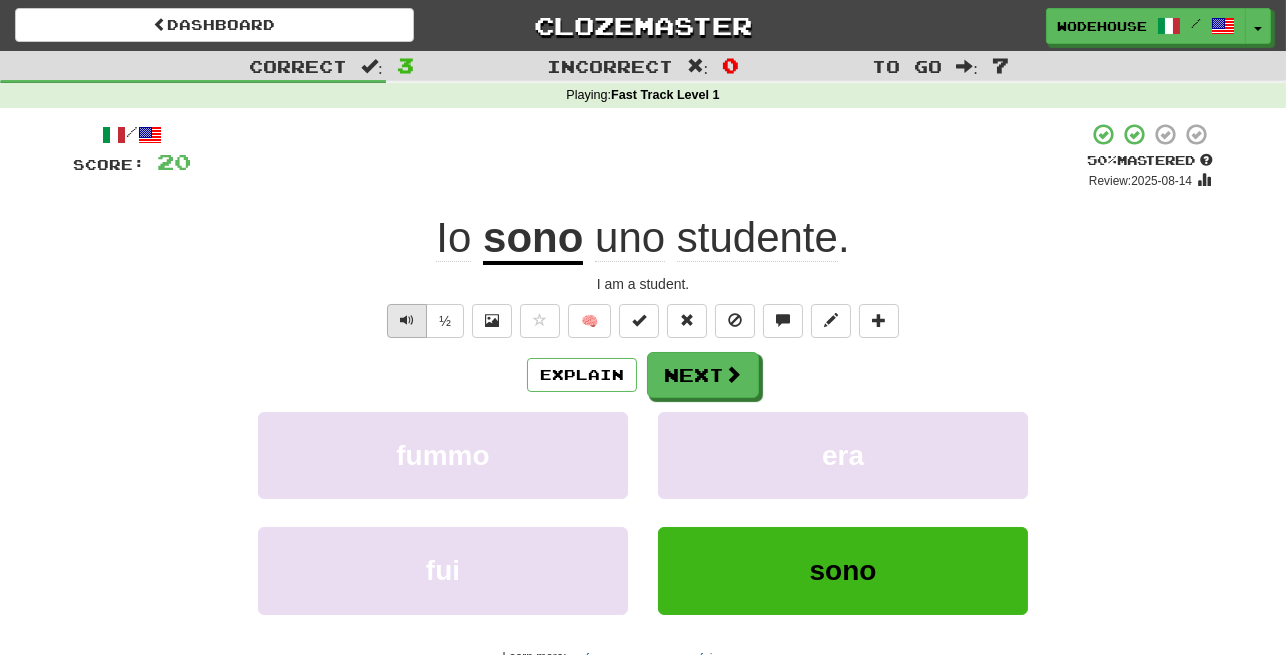 click at bounding box center (407, 321) 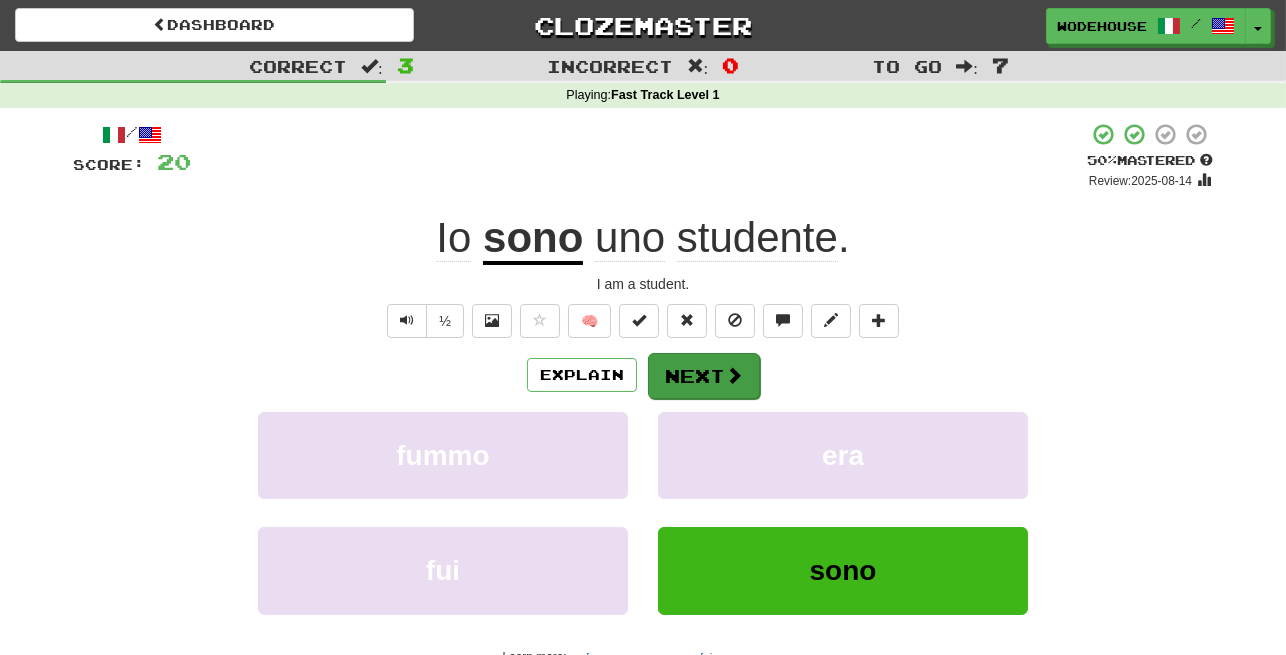 click on "Next" at bounding box center (704, 376) 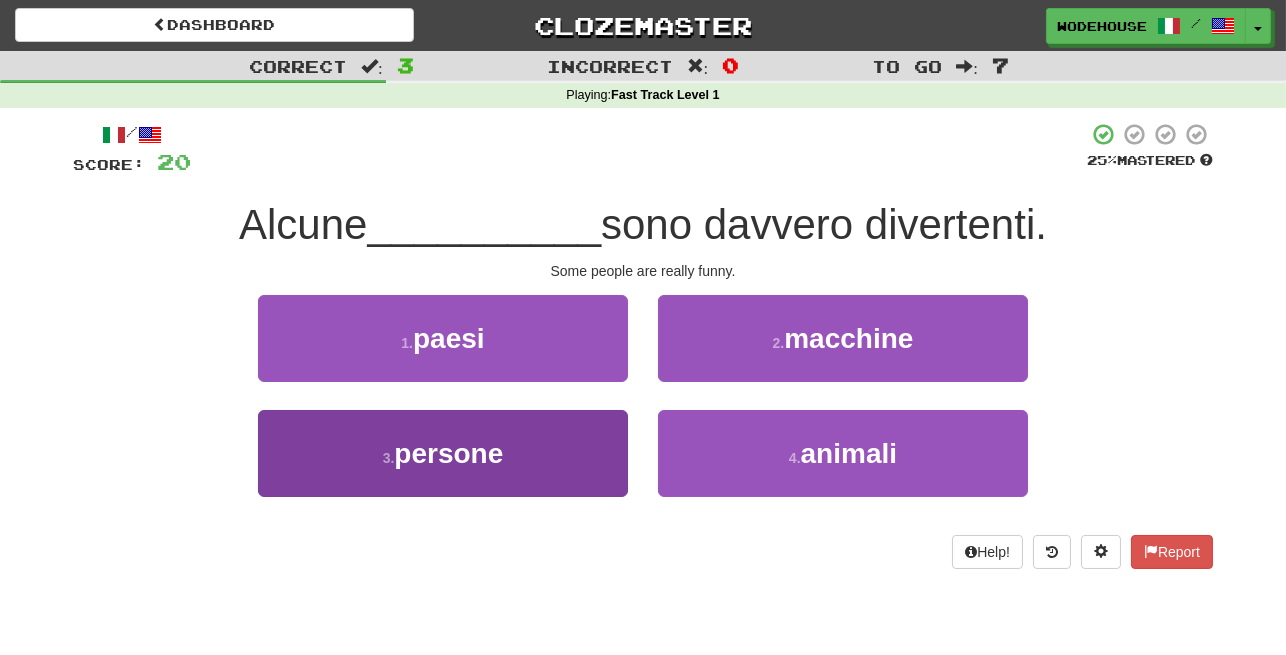 click on "3 .  persone" at bounding box center [443, 453] 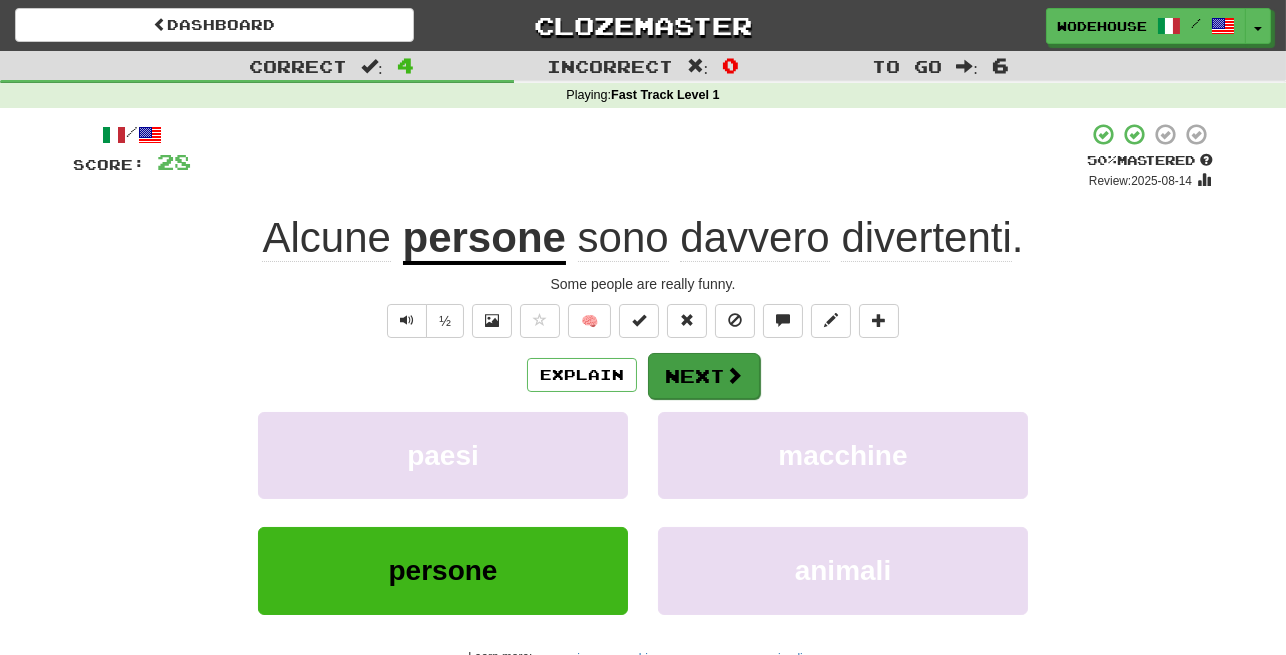 click on "Next" at bounding box center (704, 376) 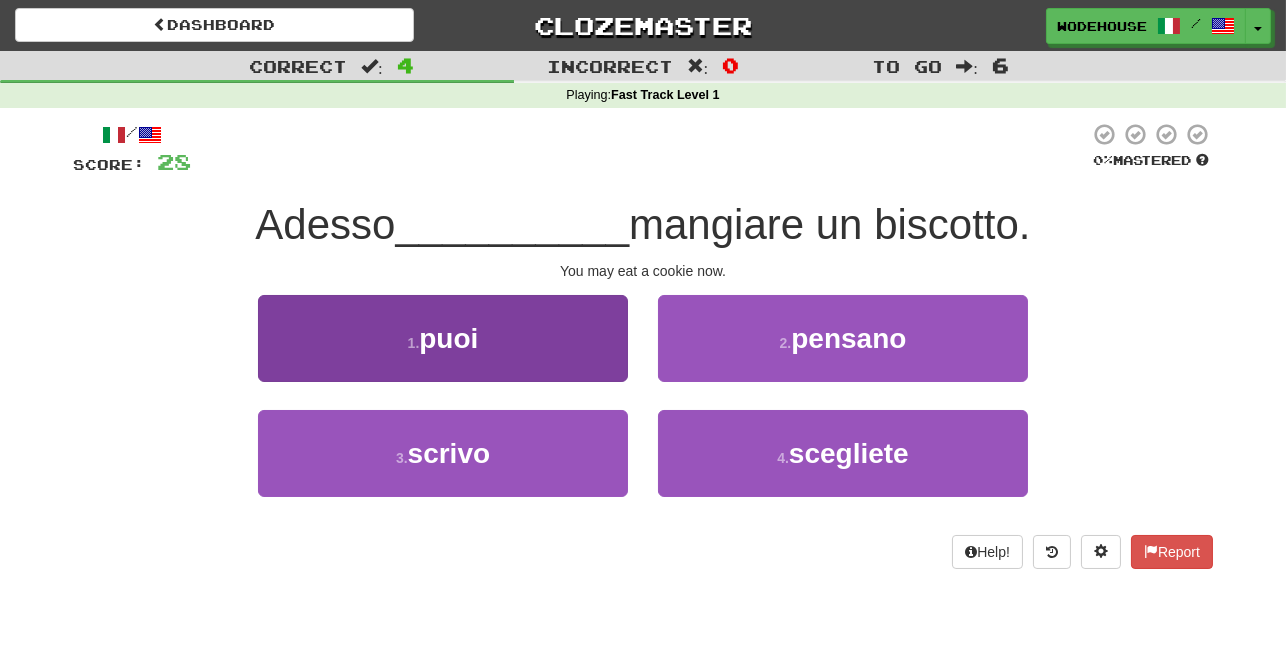click on "1 .  puoi" at bounding box center [443, 338] 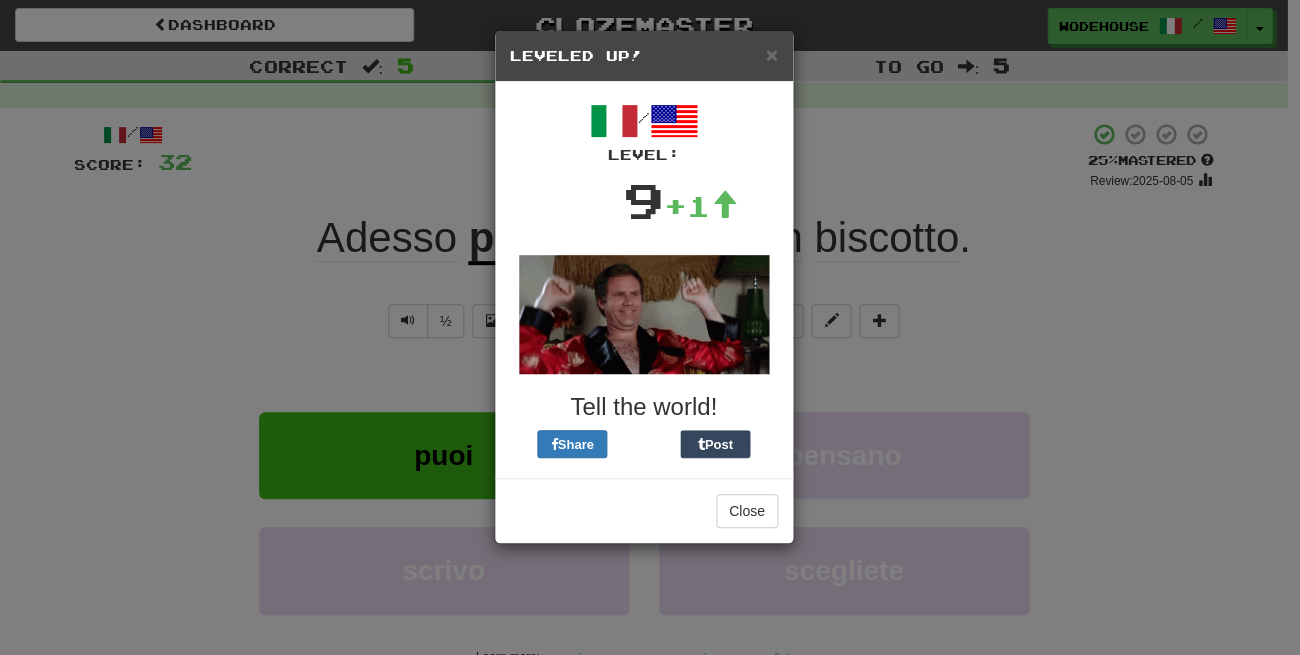 click on "× Leveled Up!  /  Level: 9 +1 Tell the world!  Share  Post Close" at bounding box center (650, 327) 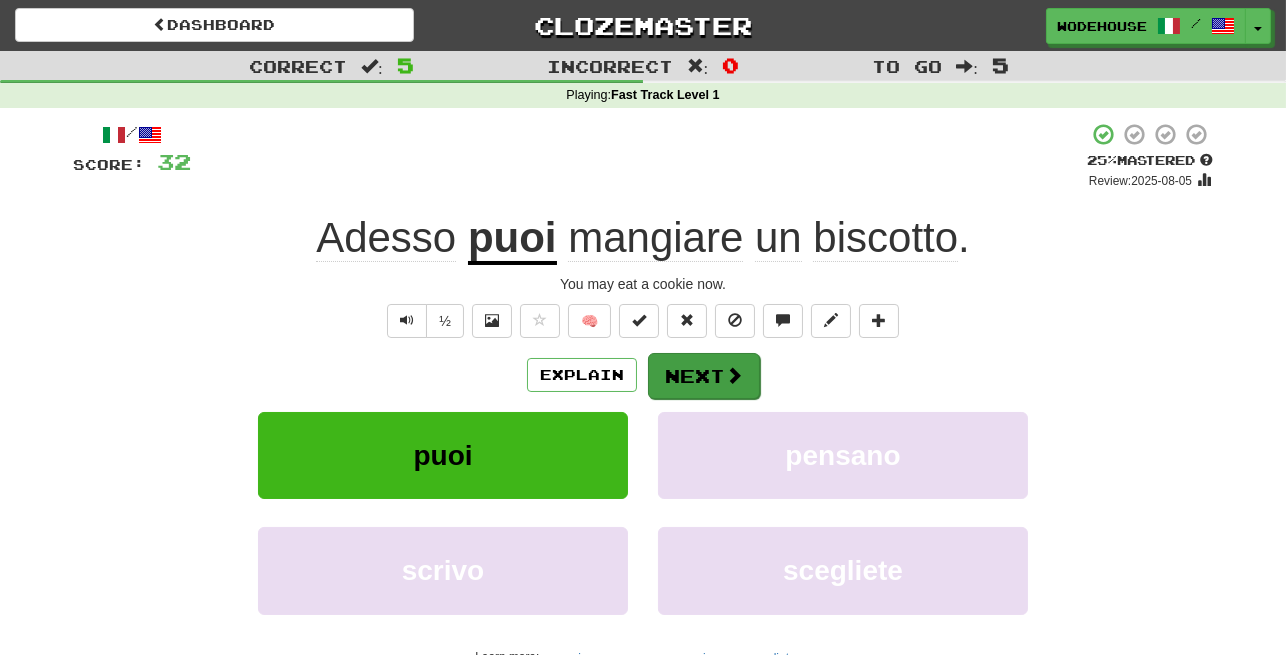 click on "Next" at bounding box center (704, 376) 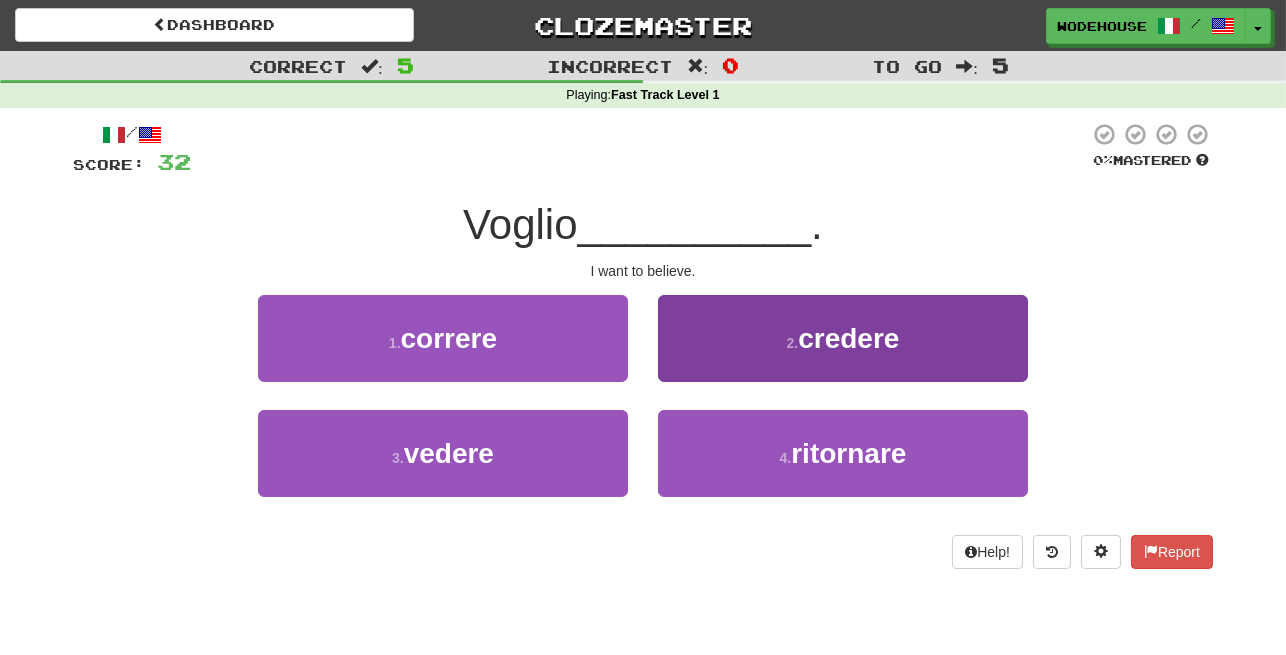 click on "2 .  credere" at bounding box center [843, 338] 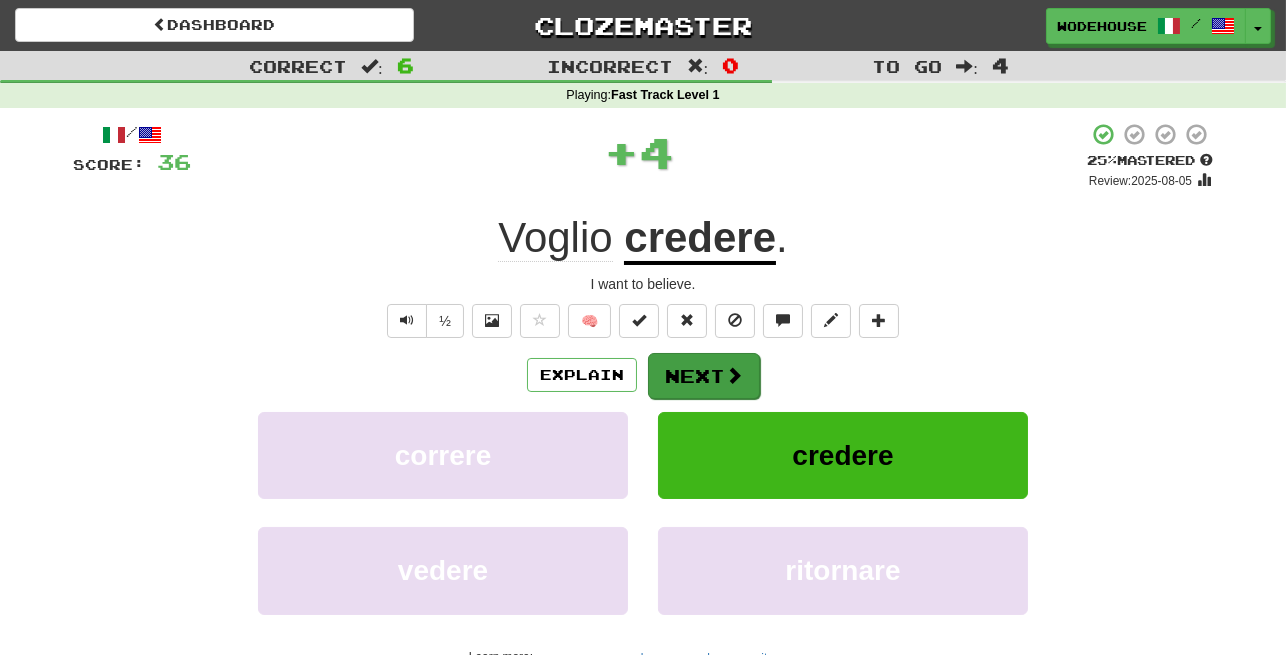 click on "Next" at bounding box center (704, 376) 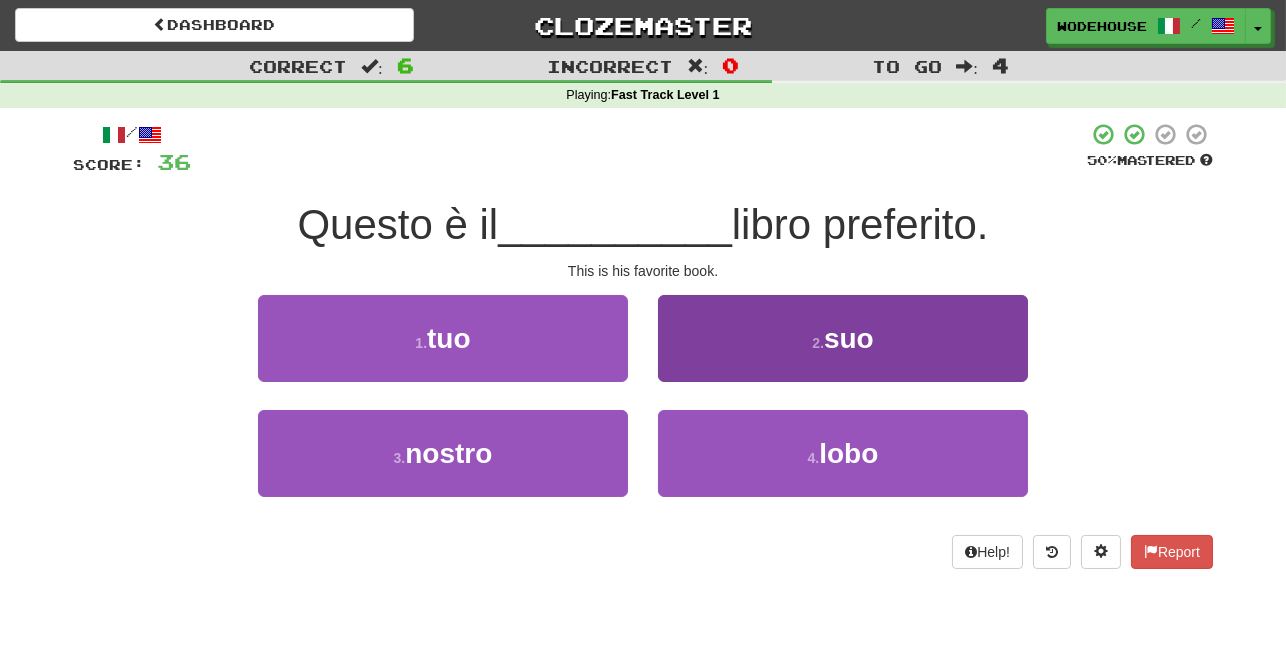 click on "2 .  suo" at bounding box center (843, 338) 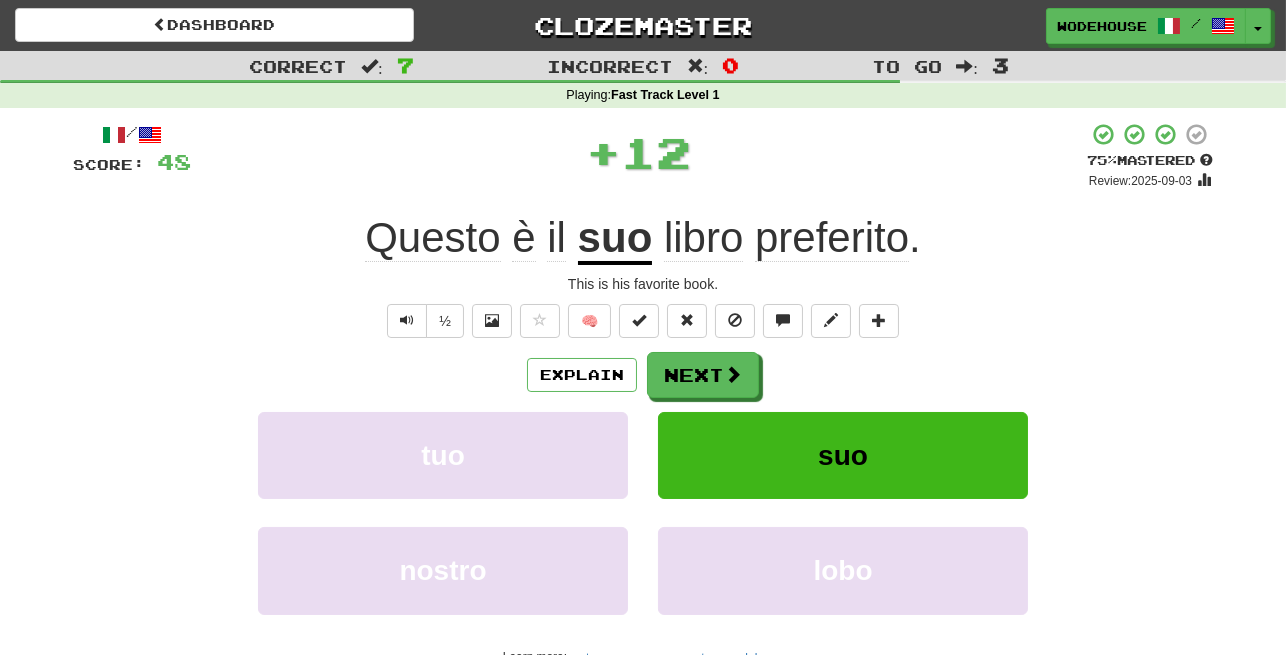 click on "Next" at bounding box center [703, 375] 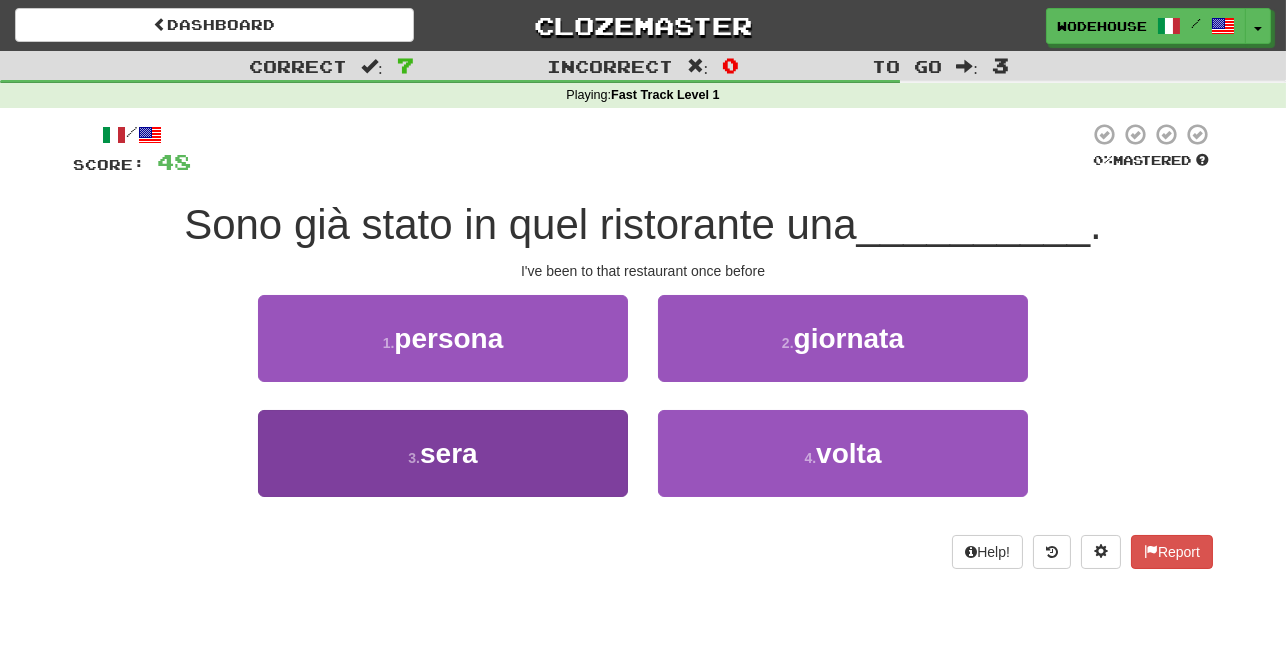 click on "3 .  sera" at bounding box center (443, 453) 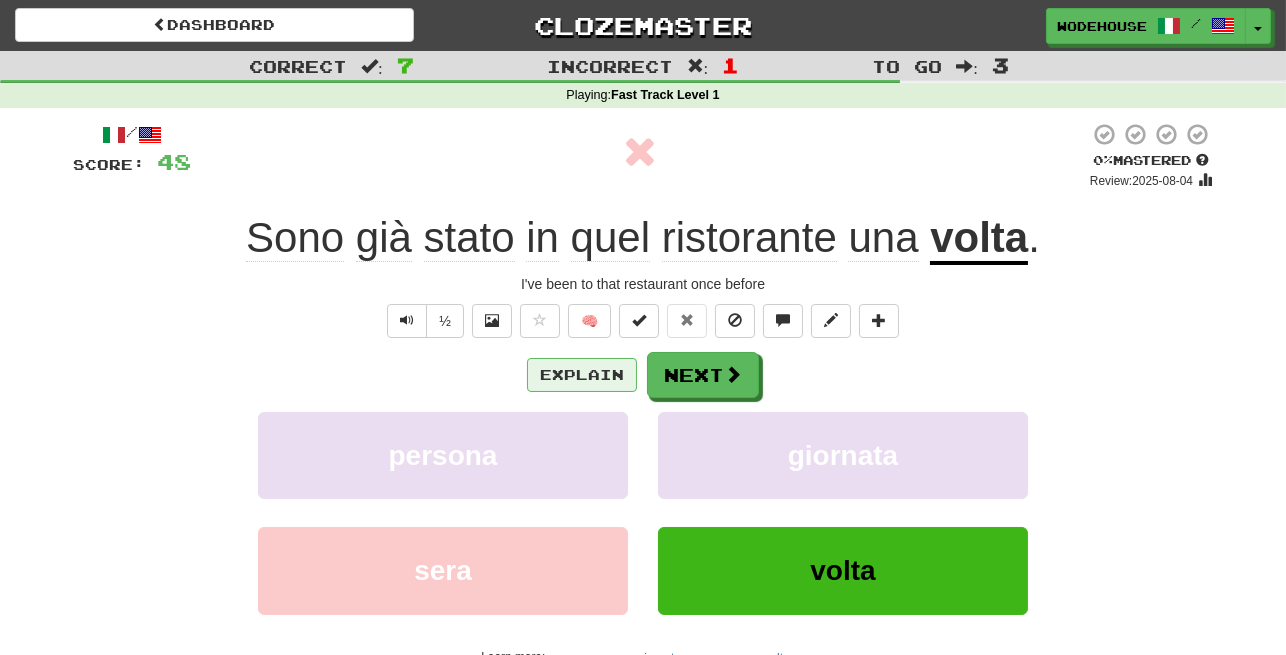 click on "Explain" at bounding box center [582, 375] 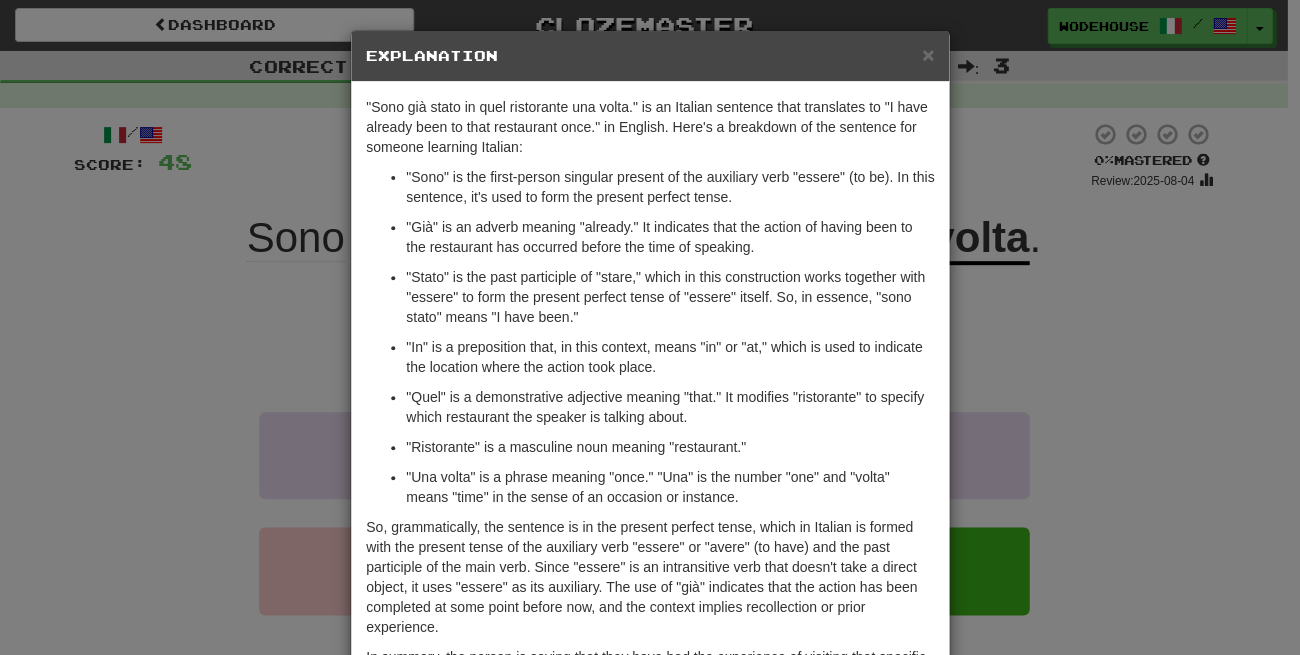 click on "× Explanation "Sono già stato in quel ristorante una volta." is an Italian sentence that translates to "I have already been to that restaurant once." in English. Here's a breakdown of the sentence for someone learning Italian:
"Sono" is the first-person singular present of the auxiliary verb "essere" (to be). In this sentence, it's used to form the present perfect tense.
"Già" is an adverb meaning "already." It indicates that the action of having been to the restaurant has occurred before the time of speaking.
"Stato" is the past participle of "stare," which in this construction works together with "essere" to form the present perfect tense of "essere" itself. So, in essence, "sono stato" means "I have been."
"In" is a preposition that, in this context, means "in" or "at," which is used to indicate the location where the action took place.
"Quel" is a demonstrative adjective meaning "that." It modifies "ristorante" to specify which restaurant the speaker is talking about." at bounding box center (650, 327) 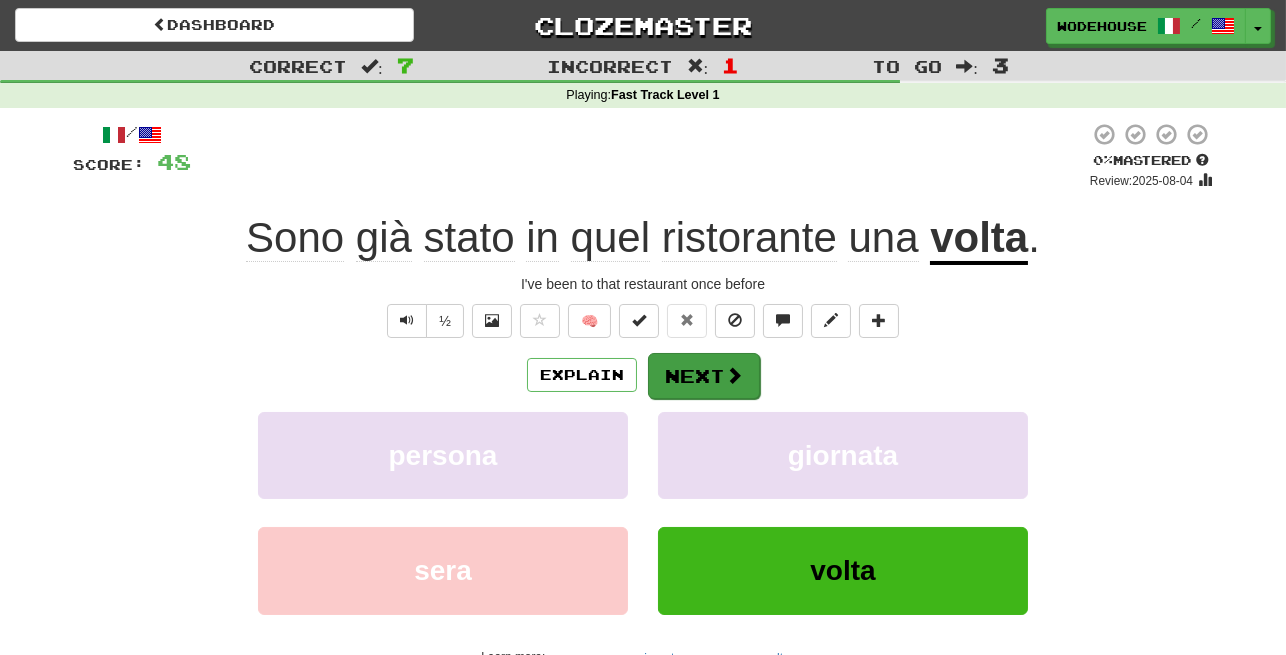 click at bounding box center (734, 375) 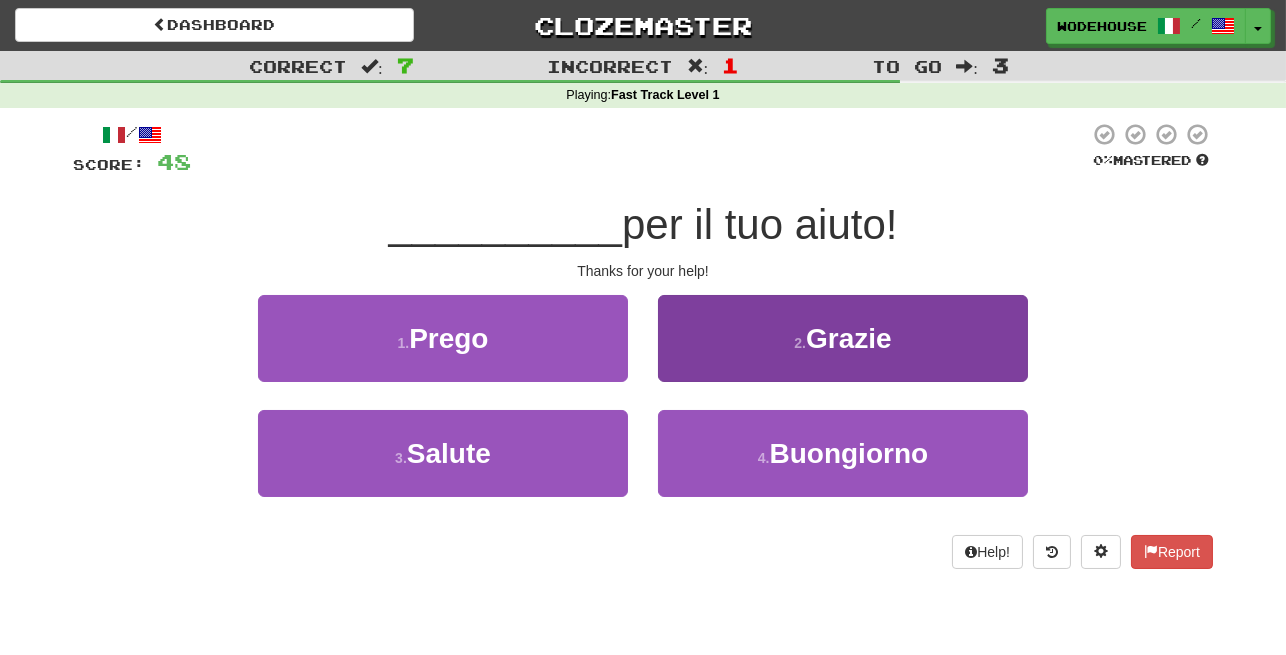 click on "2 .  Grazie" at bounding box center [843, 338] 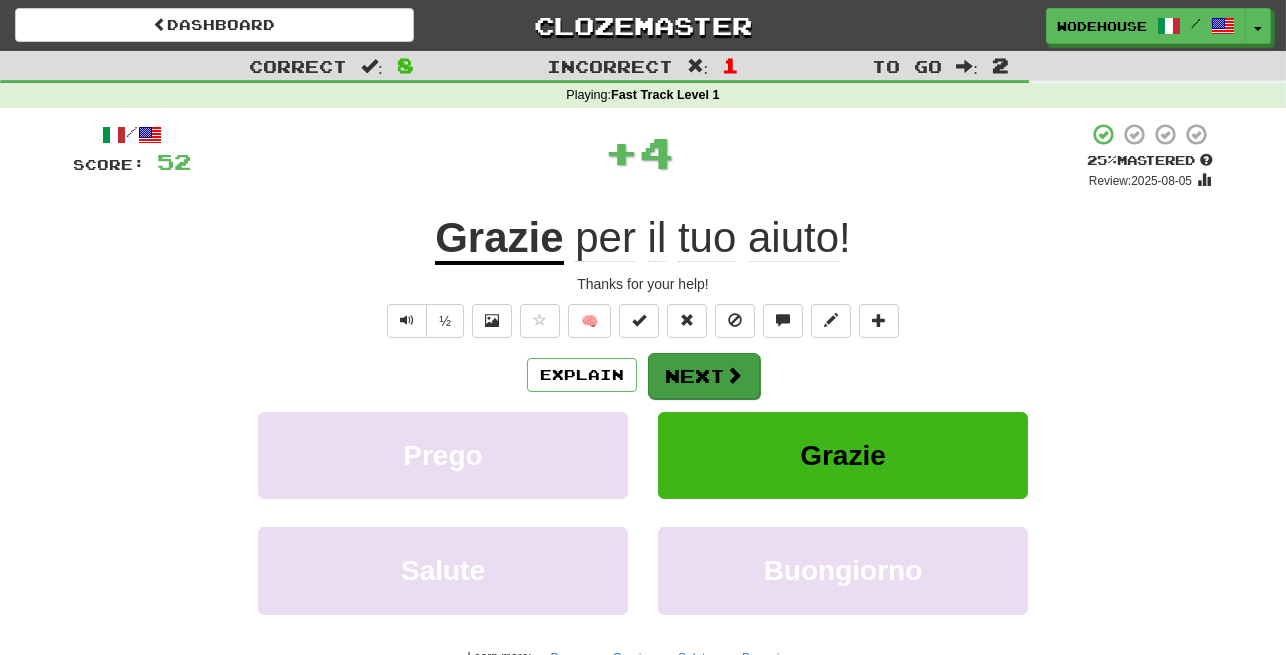 click on "Next" at bounding box center (704, 376) 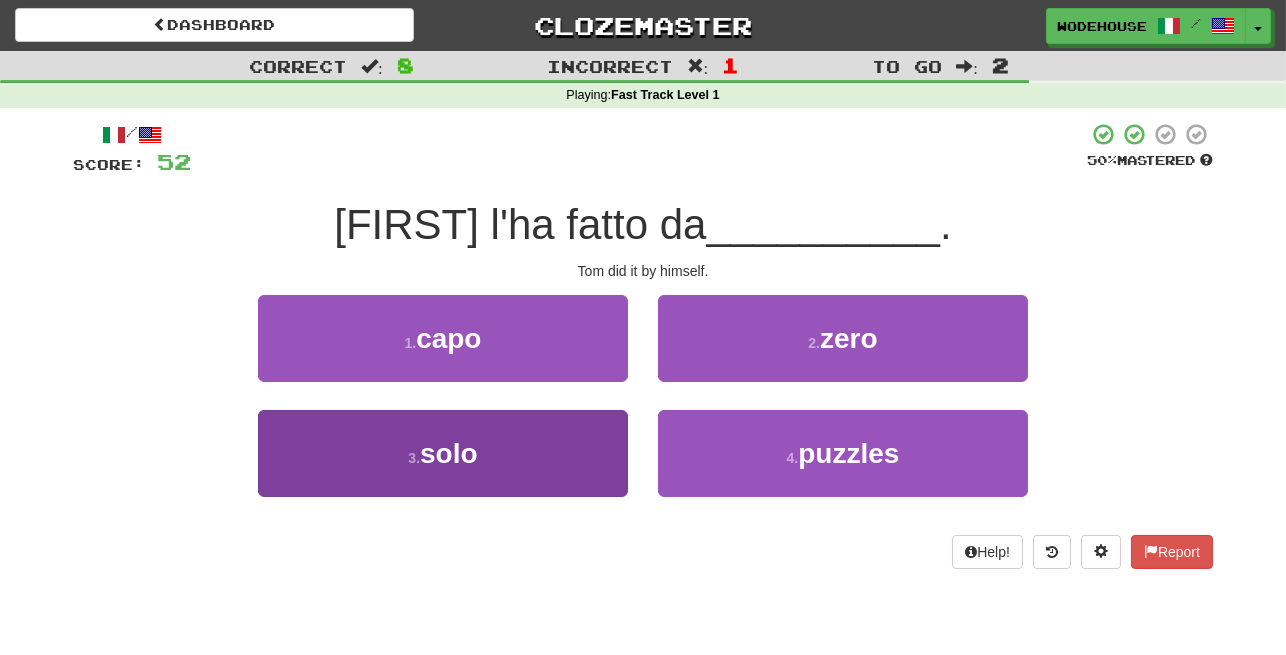 click on "3 .  solo" at bounding box center (443, 453) 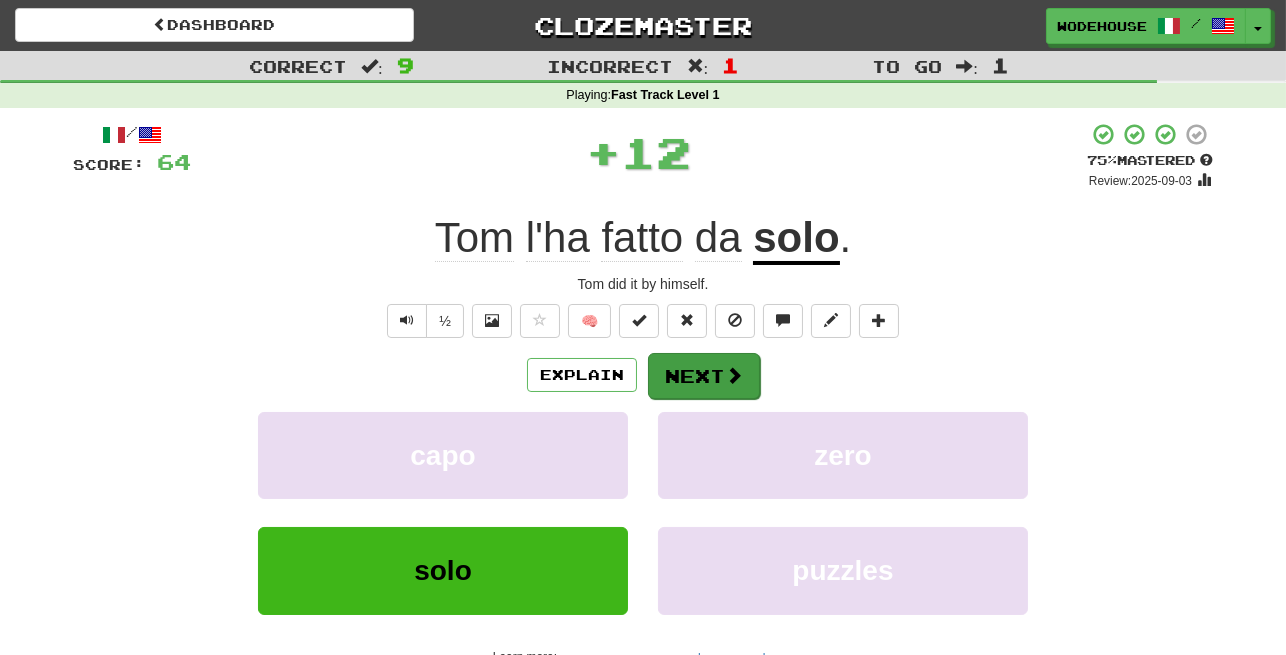 click on "Next" at bounding box center (704, 376) 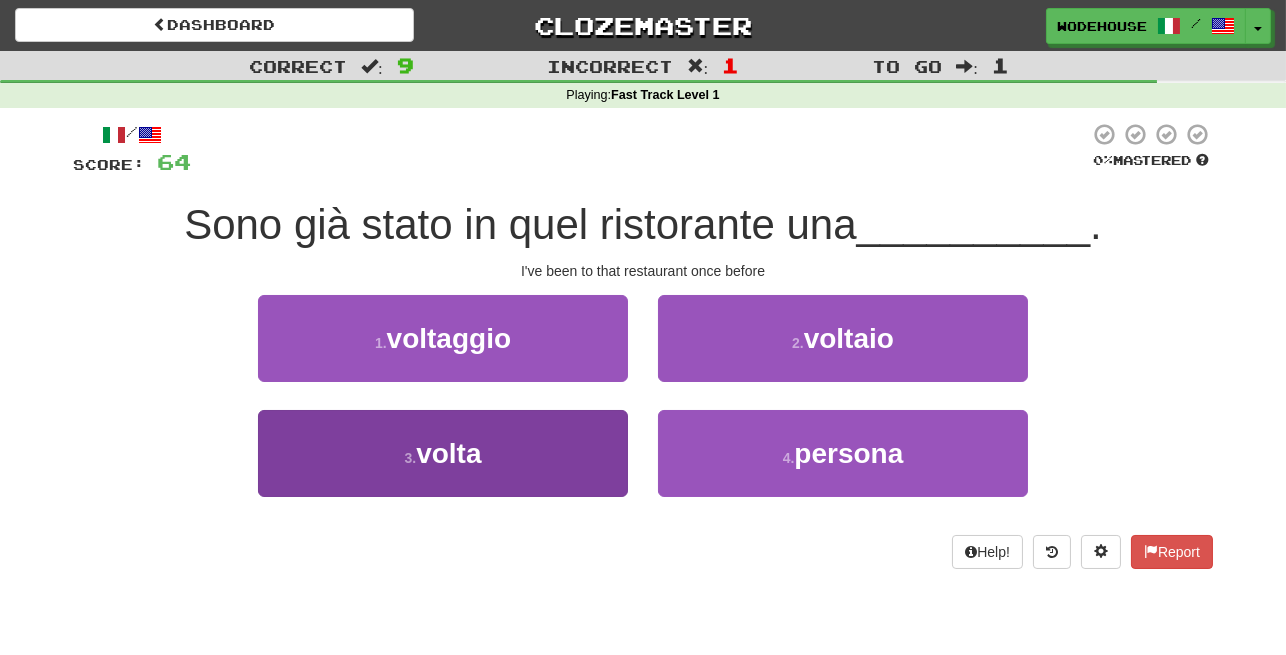click on "3 .  volta" at bounding box center (443, 453) 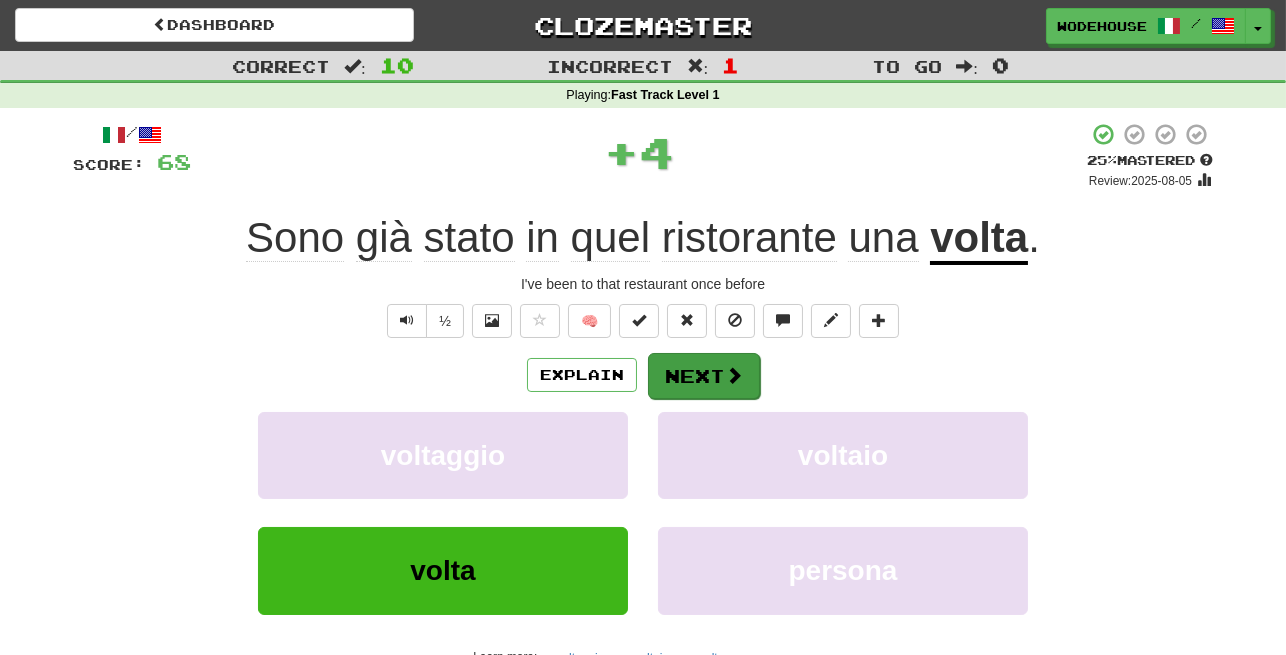 click on "Next" at bounding box center [704, 376] 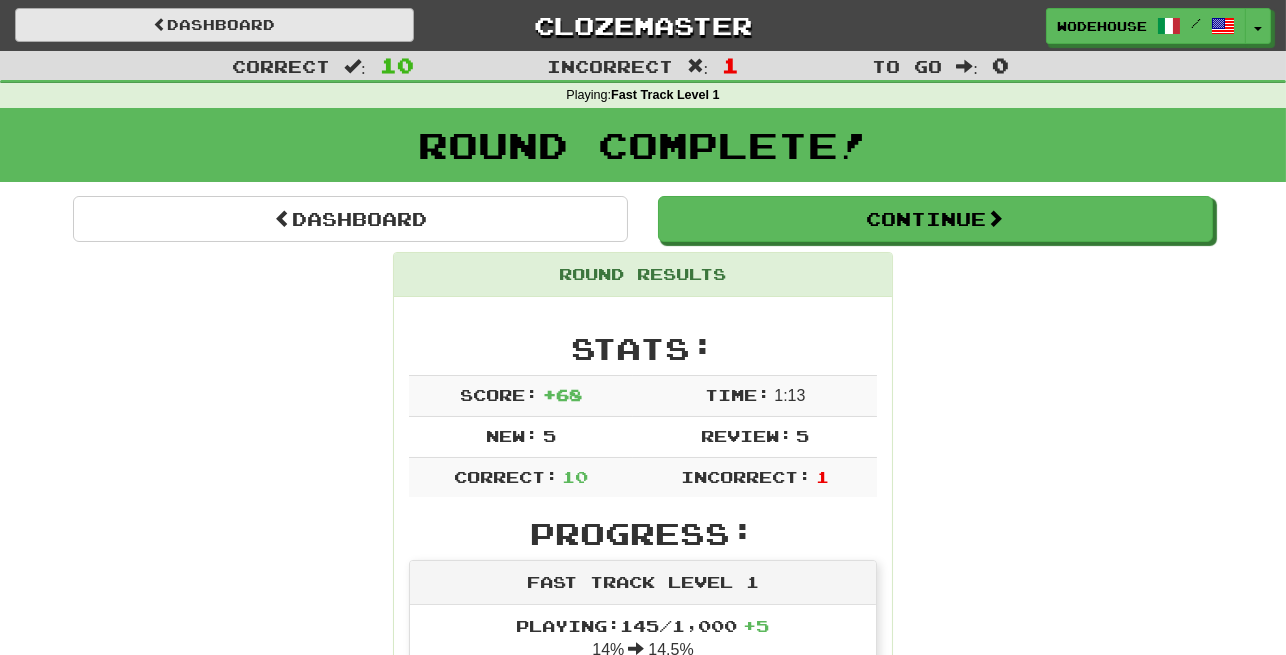 click on "Dashboard" at bounding box center [214, 25] 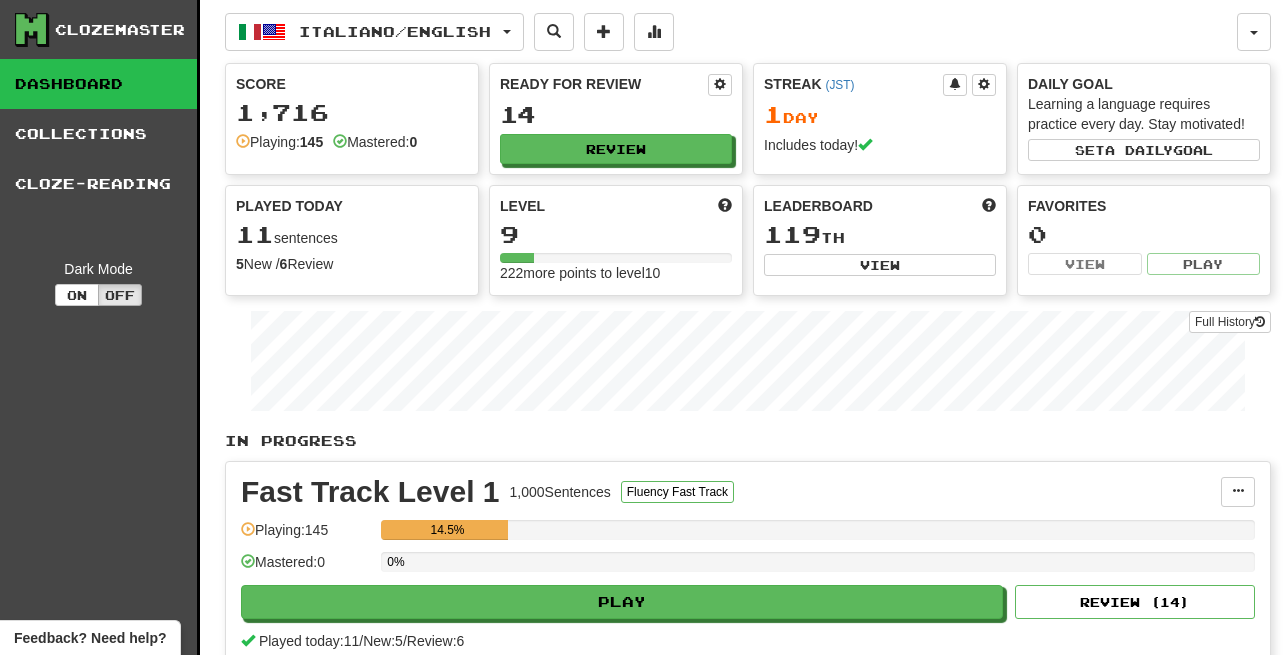 scroll, scrollTop: 0, scrollLeft: 0, axis: both 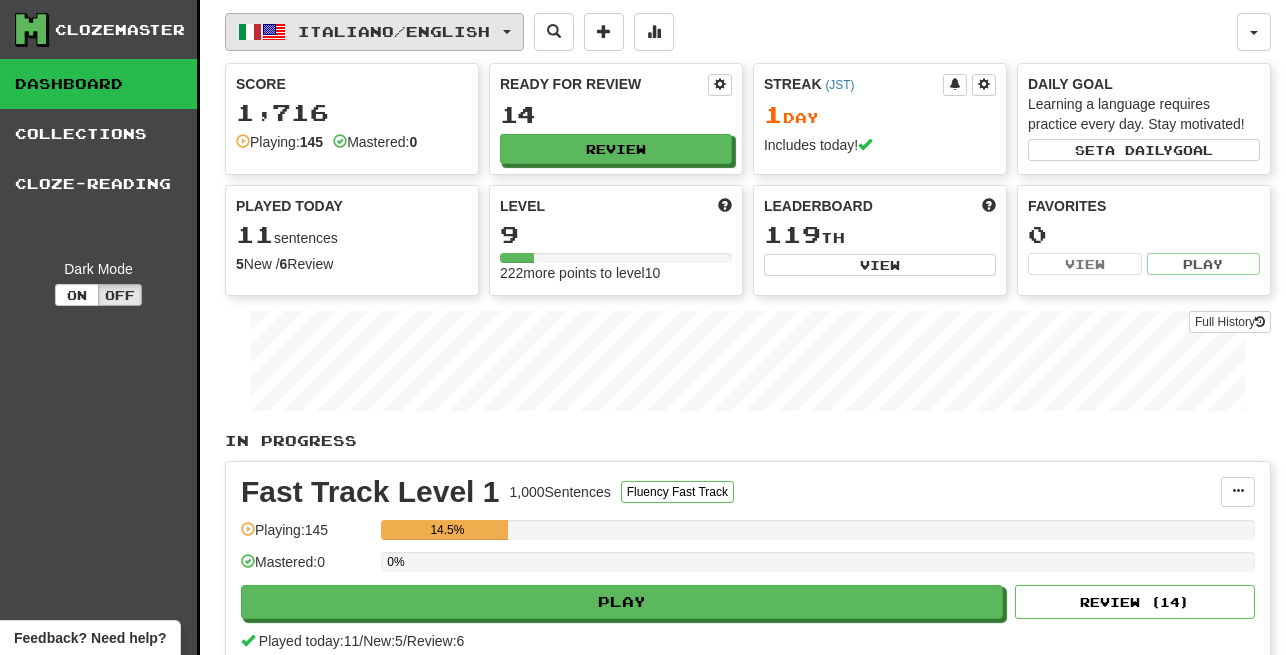 click on "Italiano  /  English" at bounding box center [374, 32] 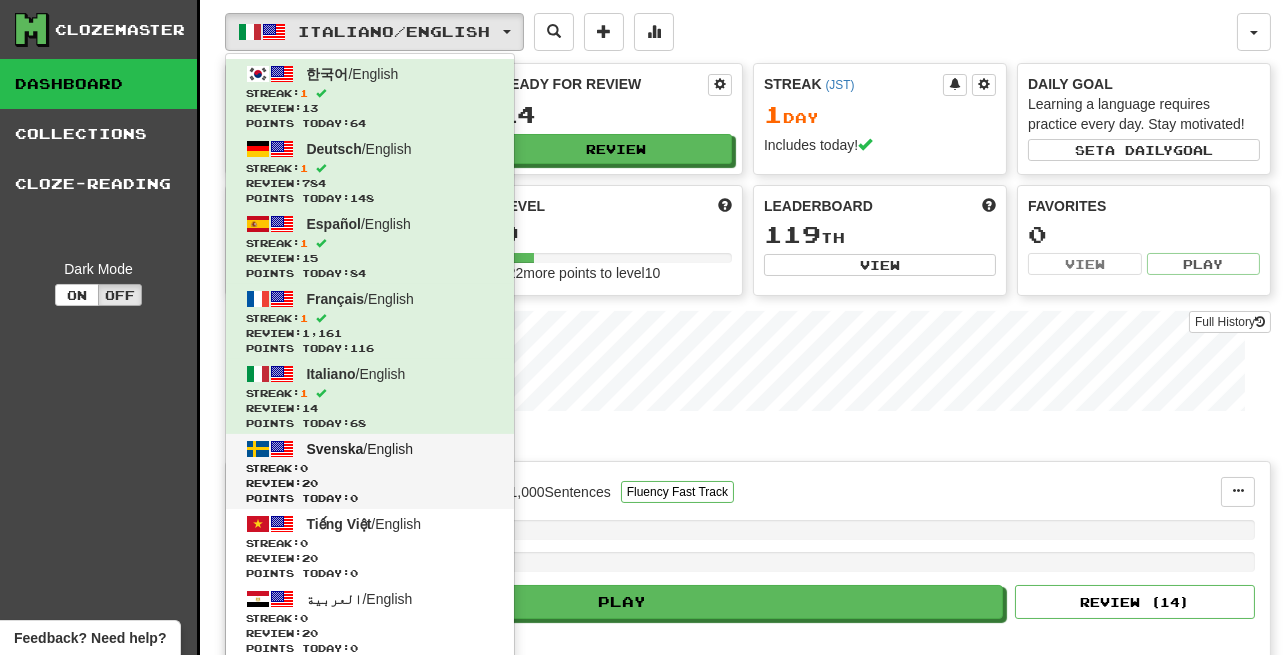 click on "Svenska  /  English" at bounding box center [360, 449] 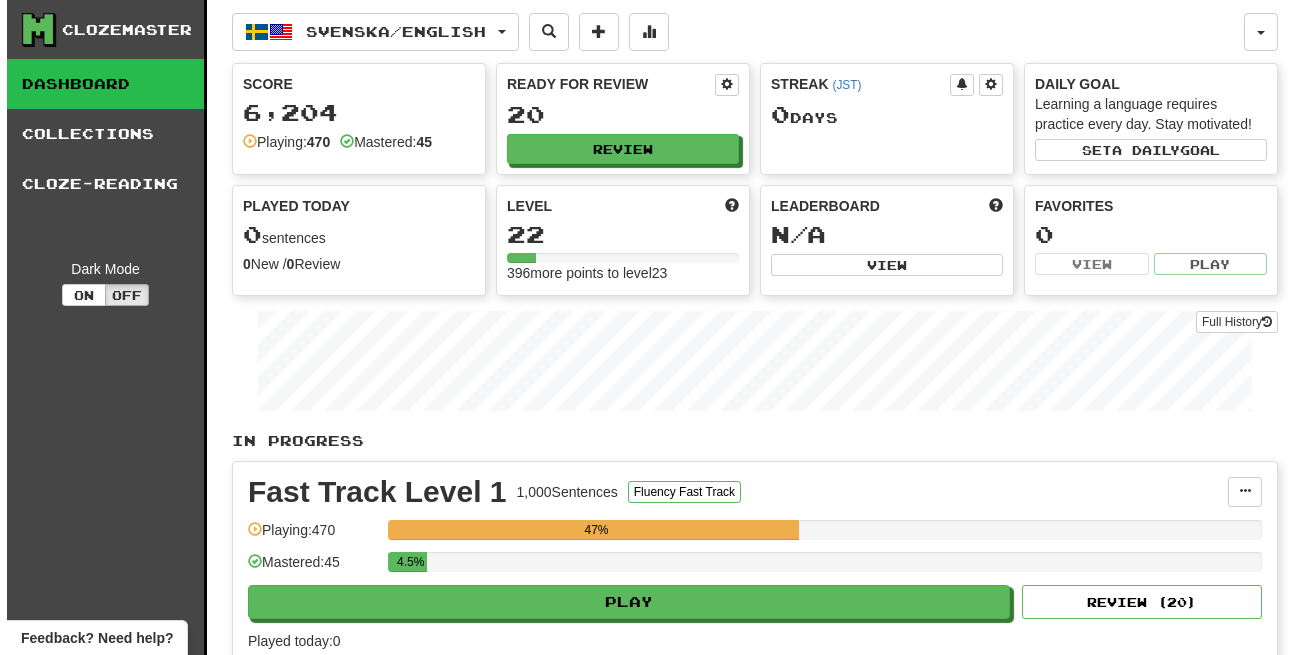 scroll, scrollTop: 0, scrollLeft: 0, axis: both 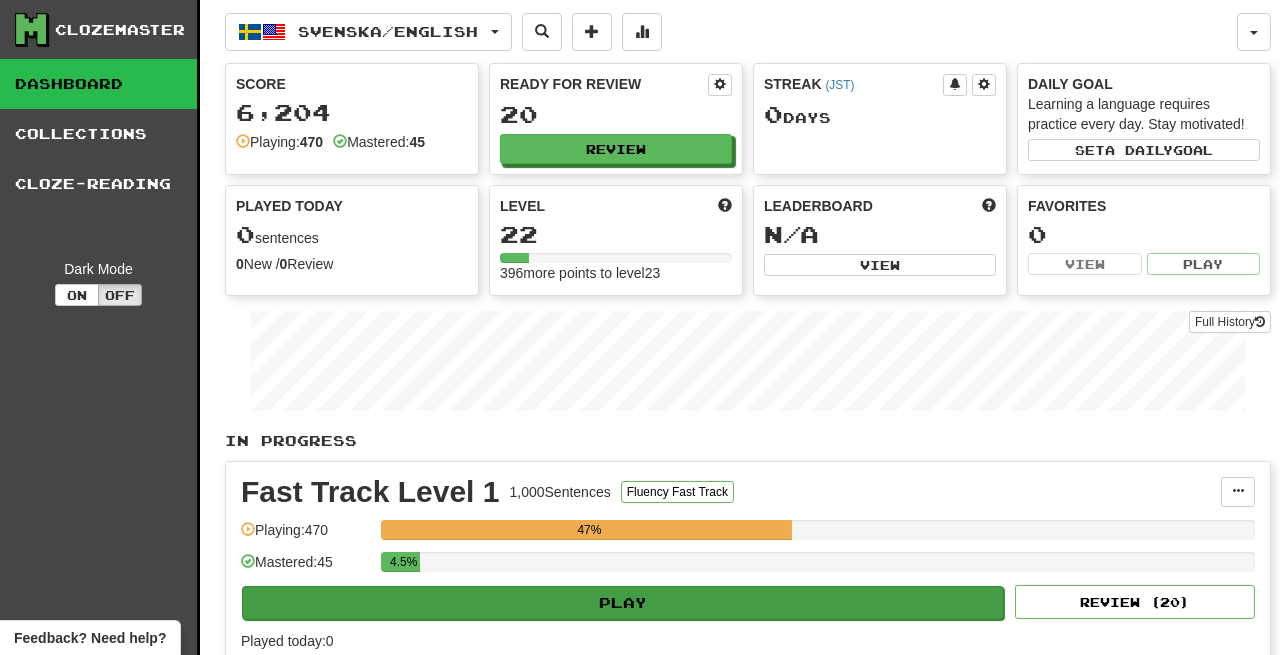 click on "Play" at bounding box center (623, 603) 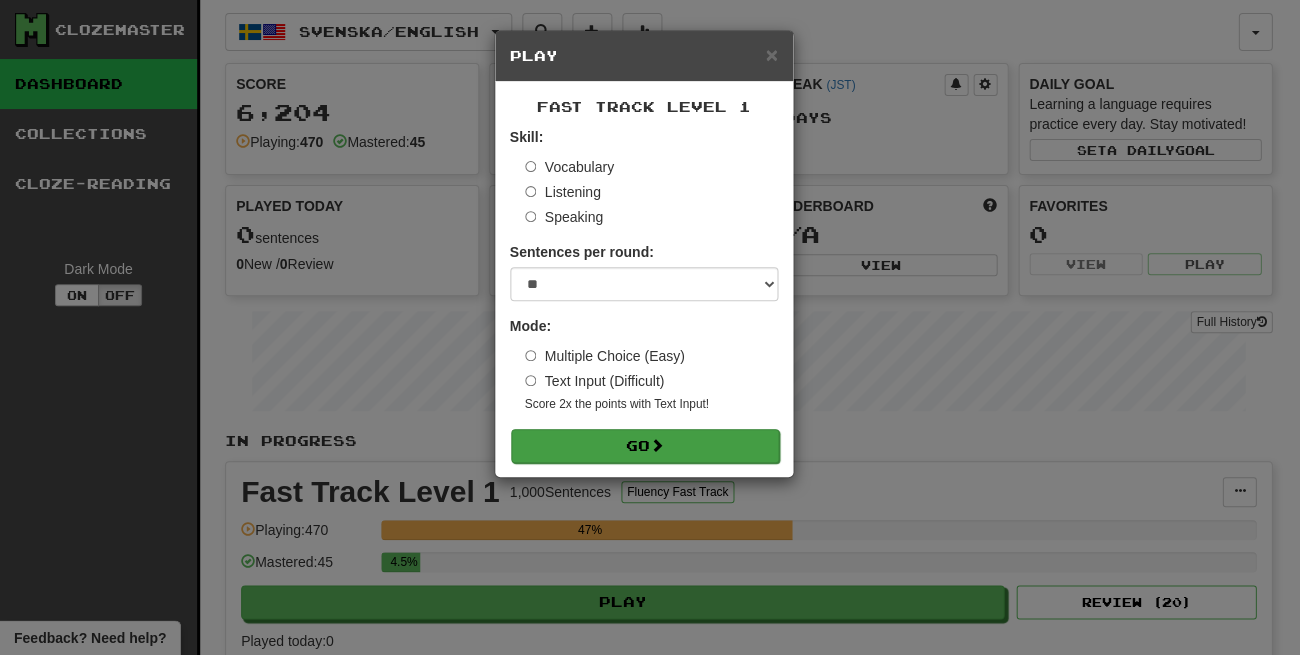 click on "Go" at bounding box center (645, 446) 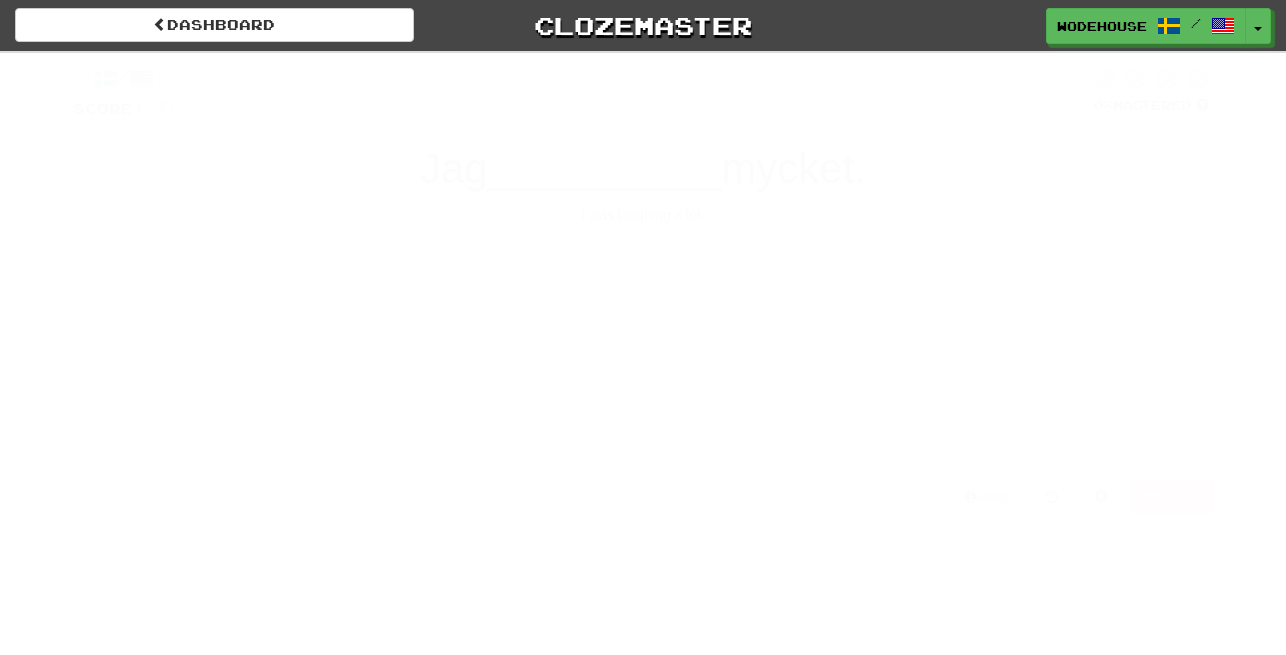 scroll, scrollTop: 0, scrollLeft: 0, axis: both 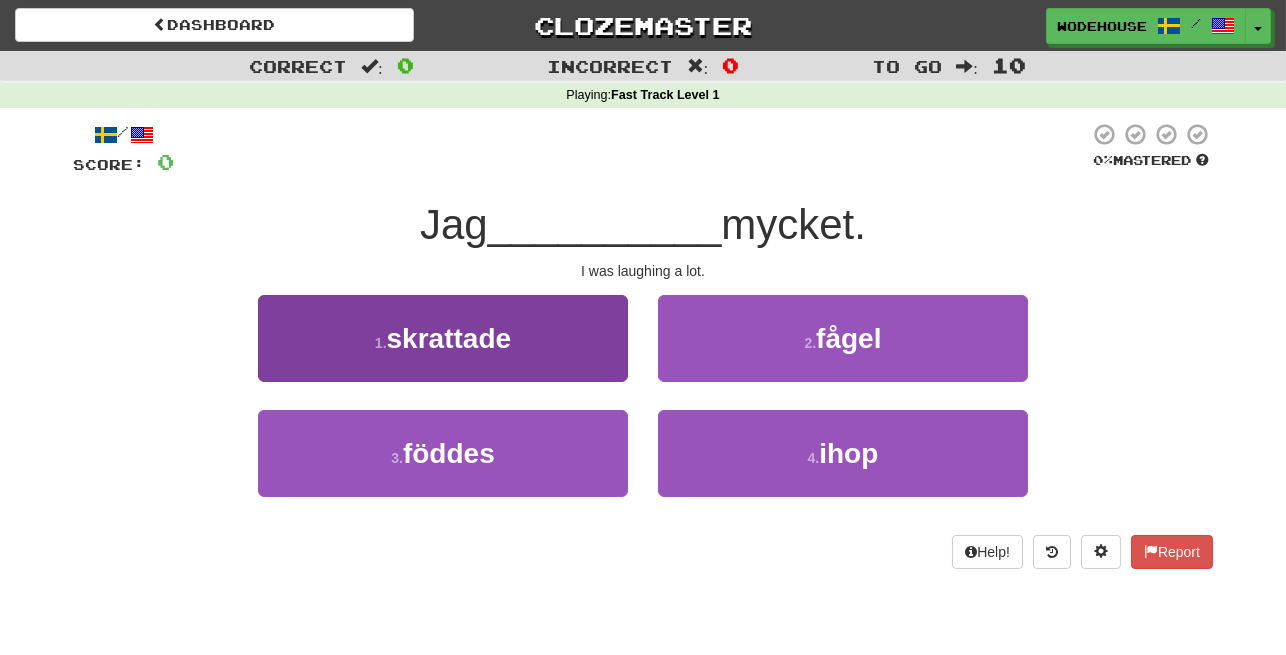click on "skrattade" at bounding box center (443, 338) 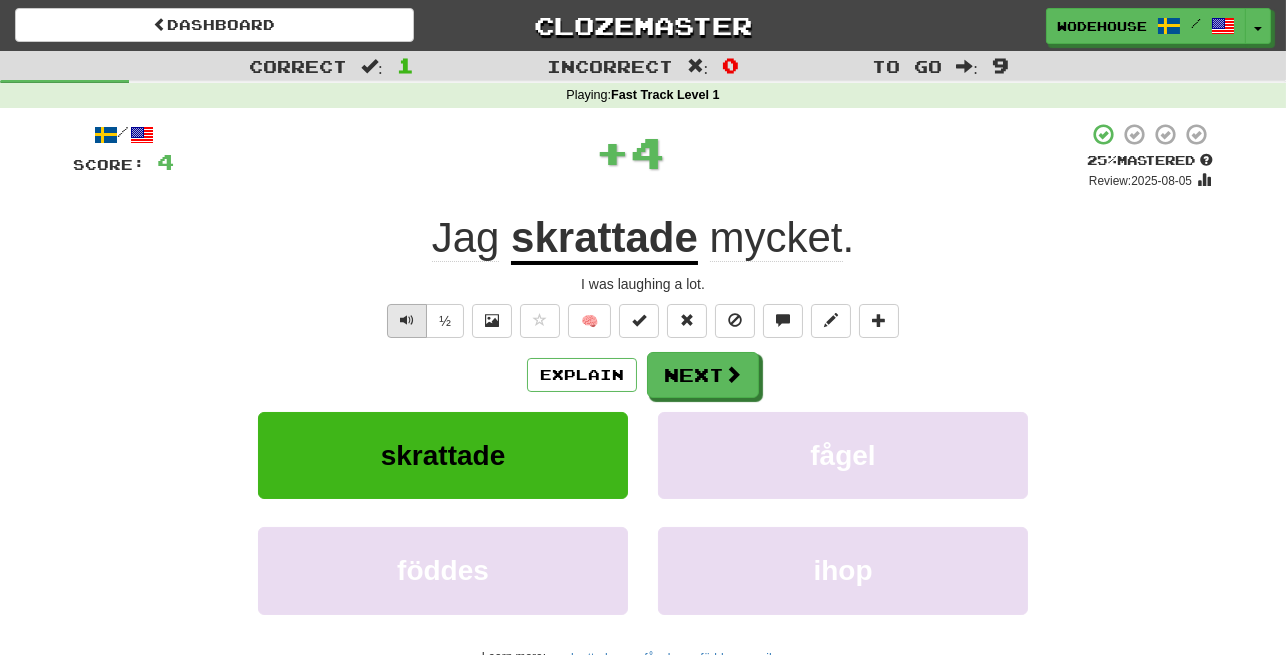 click at bounding box center (407, 320) 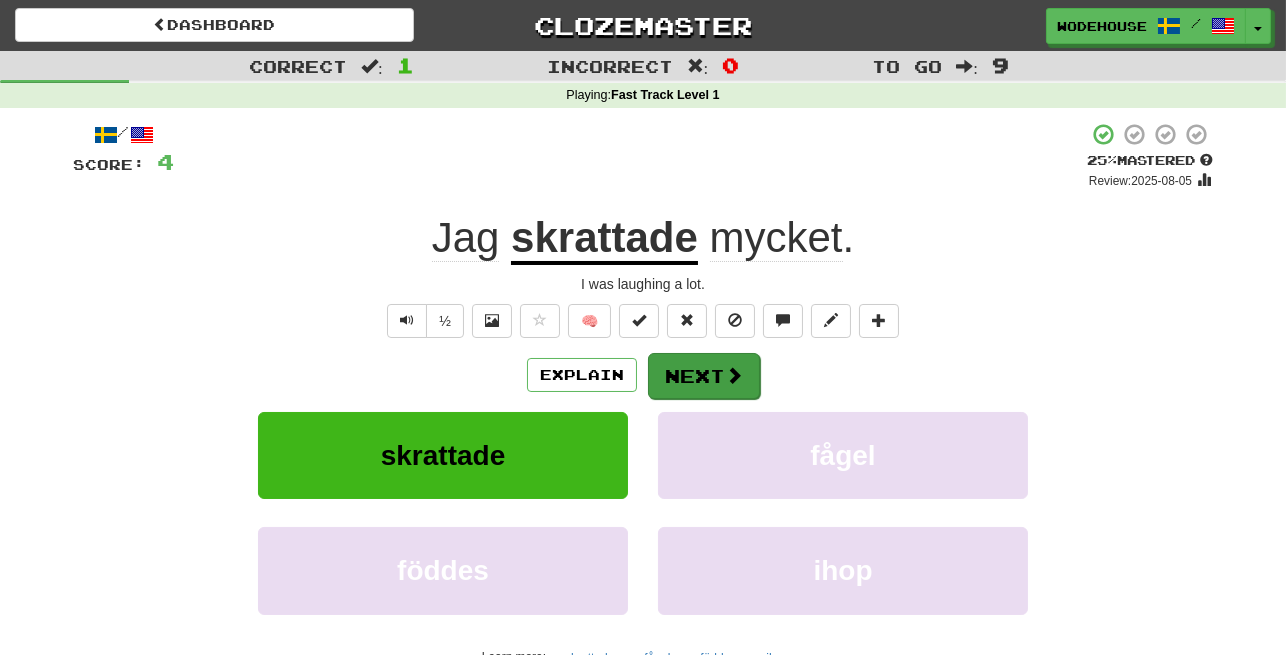 click on "Next" at bounding box center [704, 376] 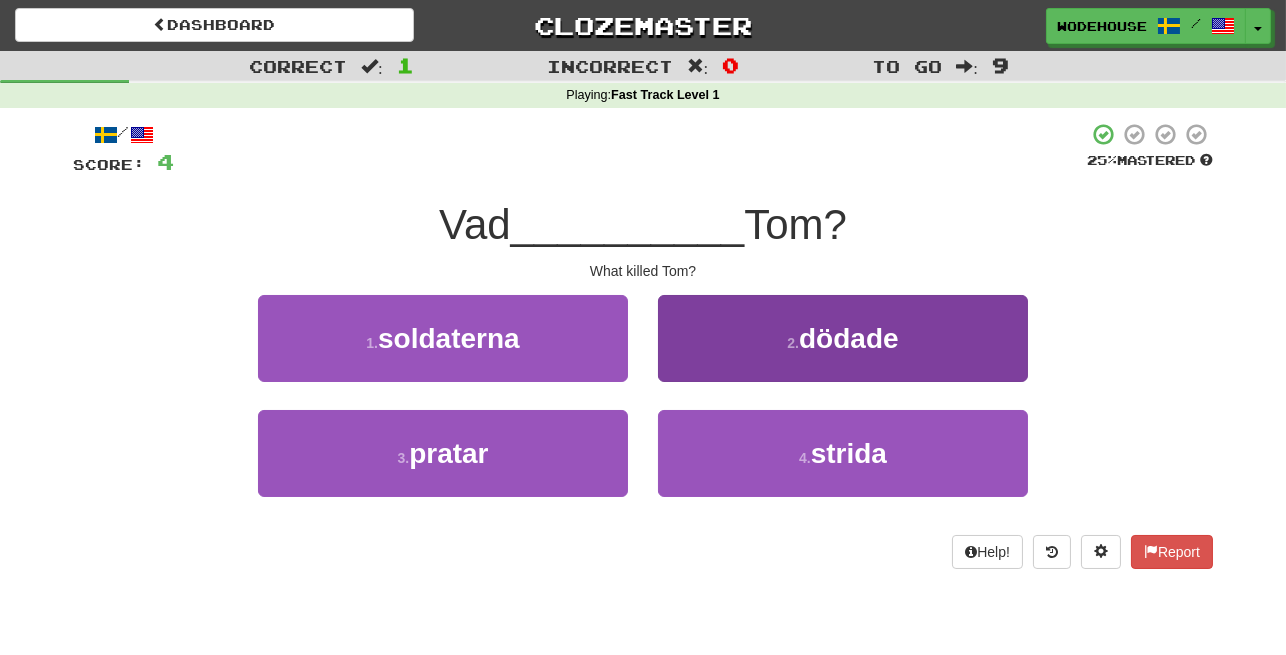 click on "2 .  dödade" at bounding box center (843, 338) 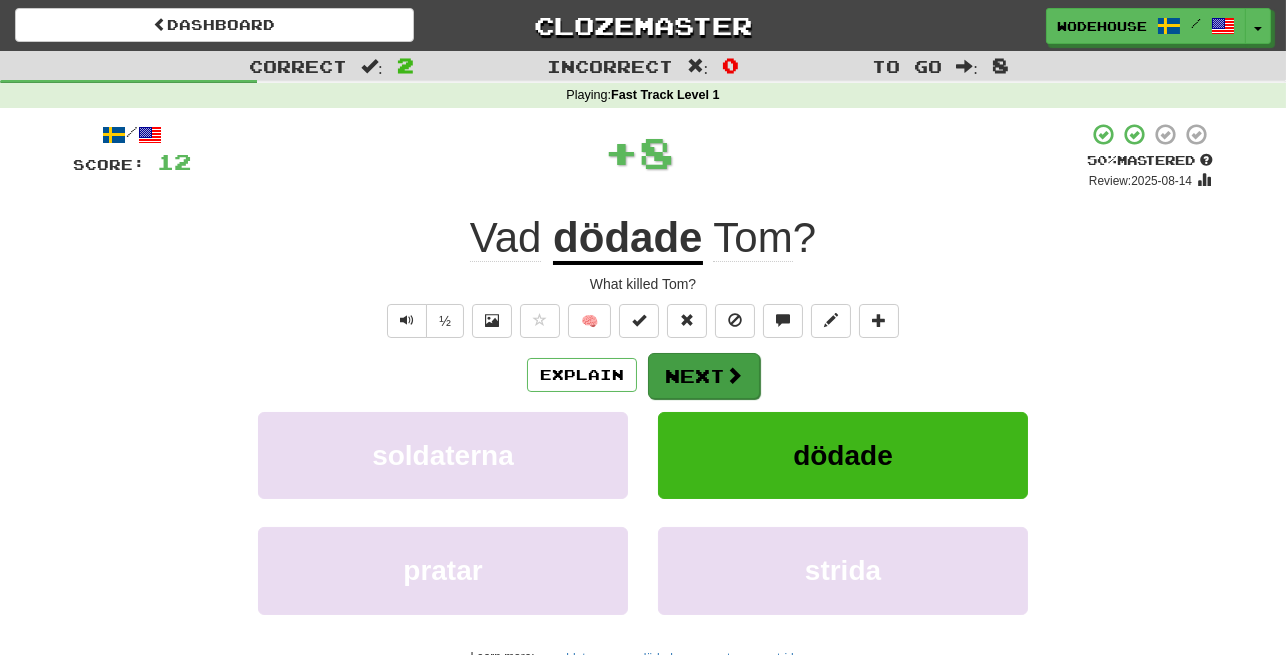 click on "Next" at bounding box center (704, 376) 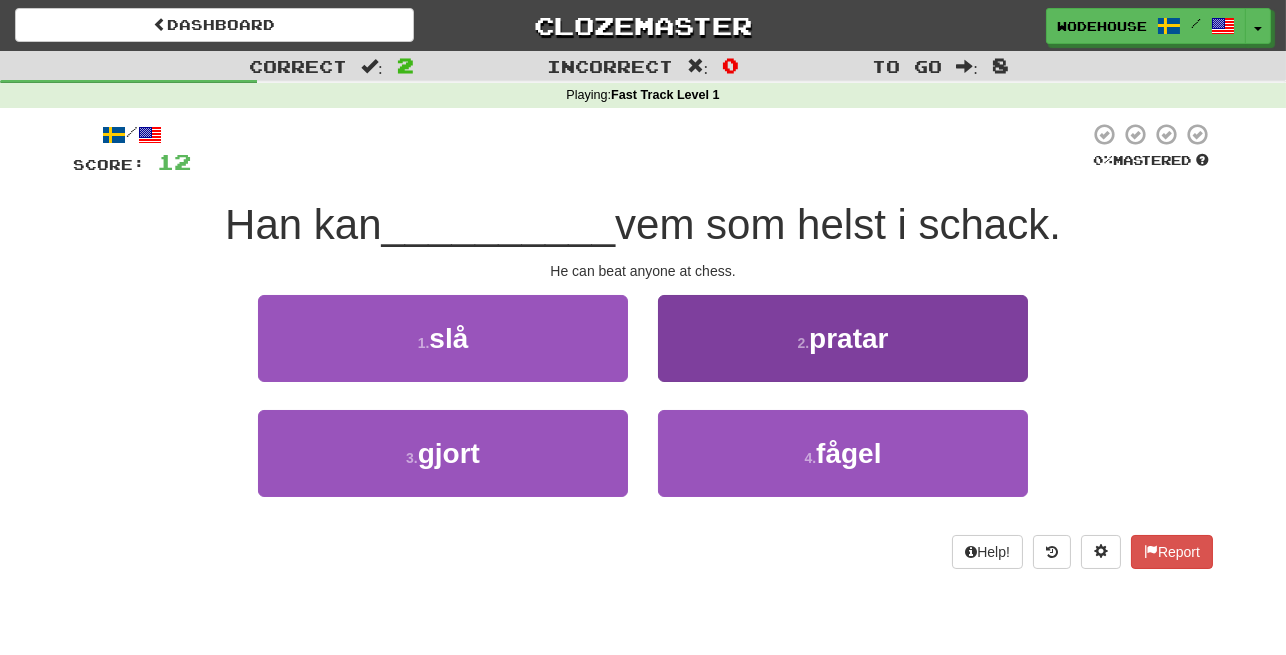 click on "2 .  pratar" at bounding box center (843, 338) 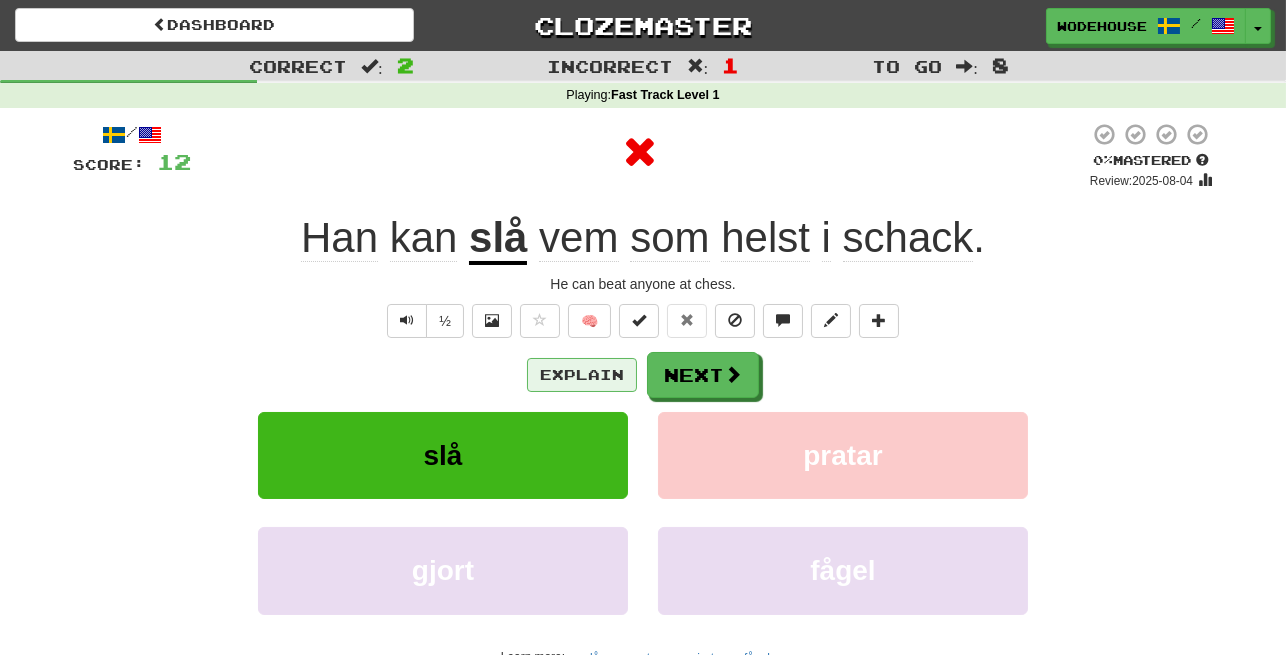 click on "Explain" at bounding box center [582, 375] 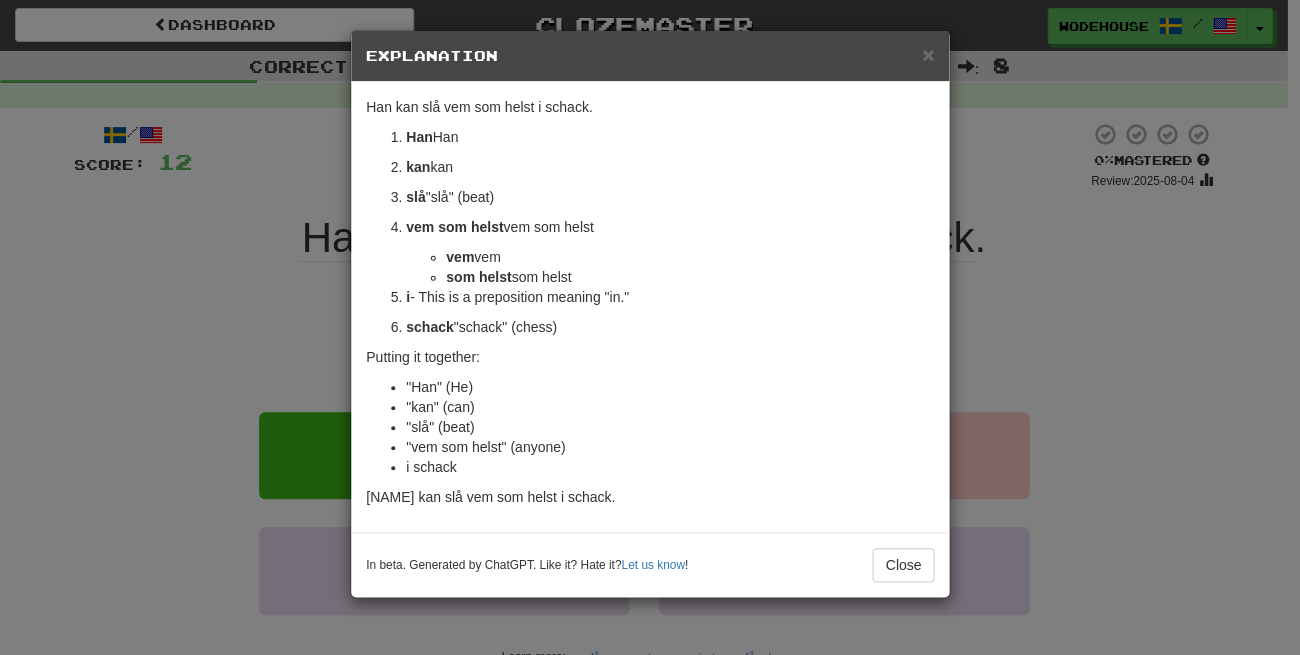 click on "× Explanation Certainly! The sentence "Han kan slå vem som helst i schack." translates to "He can beat anyone in chess." Here's a breakdown of the sentence to help you understand the grammar and words used:
Han  - This is the subject of the sentence and means "He."
kan  - This is a modal verb which means "can" or "is able to." It expresses the ability to do something.
slå  - This is the infinitive form of the verb "to beat" or "to strike." In this context, it means "to beat" in the sense of winning against someone.
vem som helst  - This phrase means "anyone" or "anybody." It breaks down into:
vem : "who" or "whom"
som helst : "at all" or "whatever," which is used to express an indefinite or unspecified thing. Together with "vem," it forms the phrase "whoever" or "anyone."
i  - This is a preposition meaning "in."
schack  - This is the noun for "chess," referring to the game.
Putting it together:
"Han" (He)
"kan" (can)
"slå" (beat)
! Close" at bounding box center (650, 327) 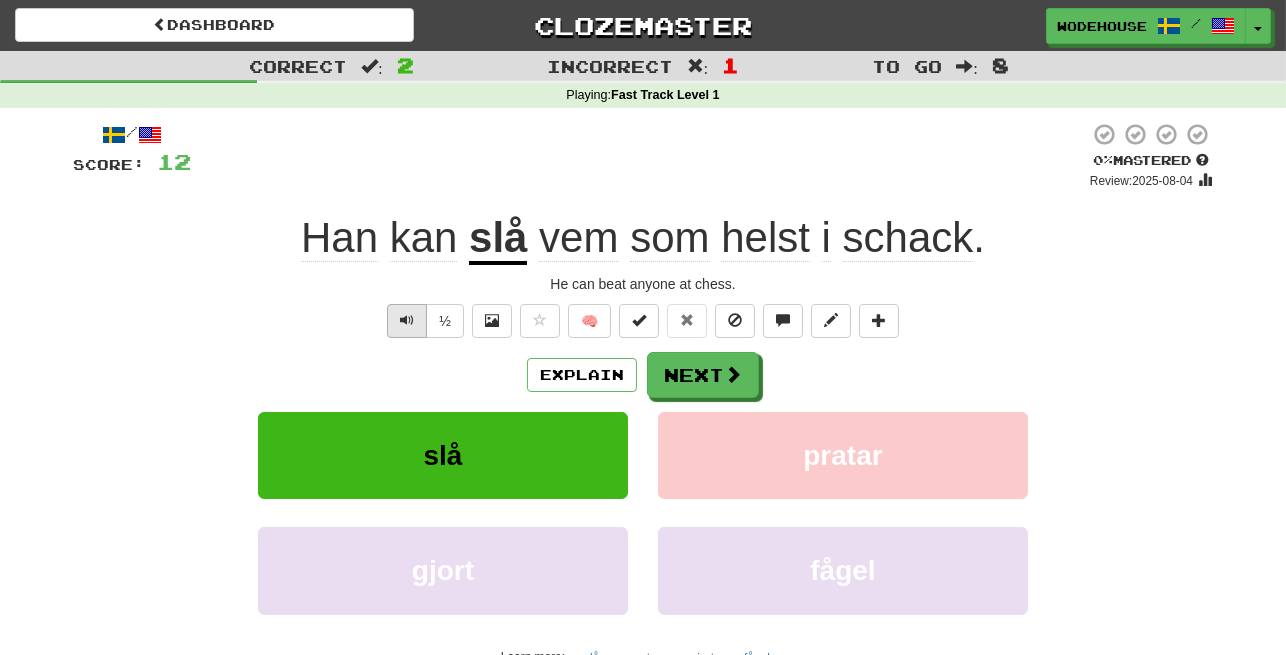 click at bounding box center [407, 320] 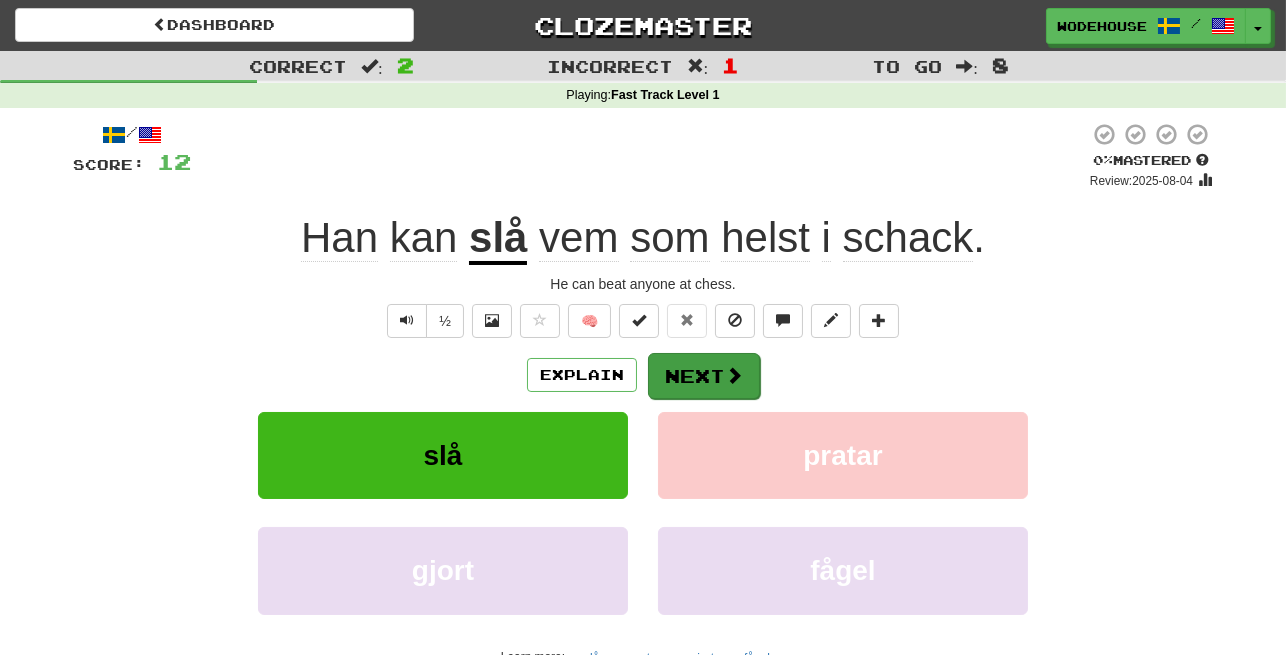 click on "Next" at bounding box center [704, 376] 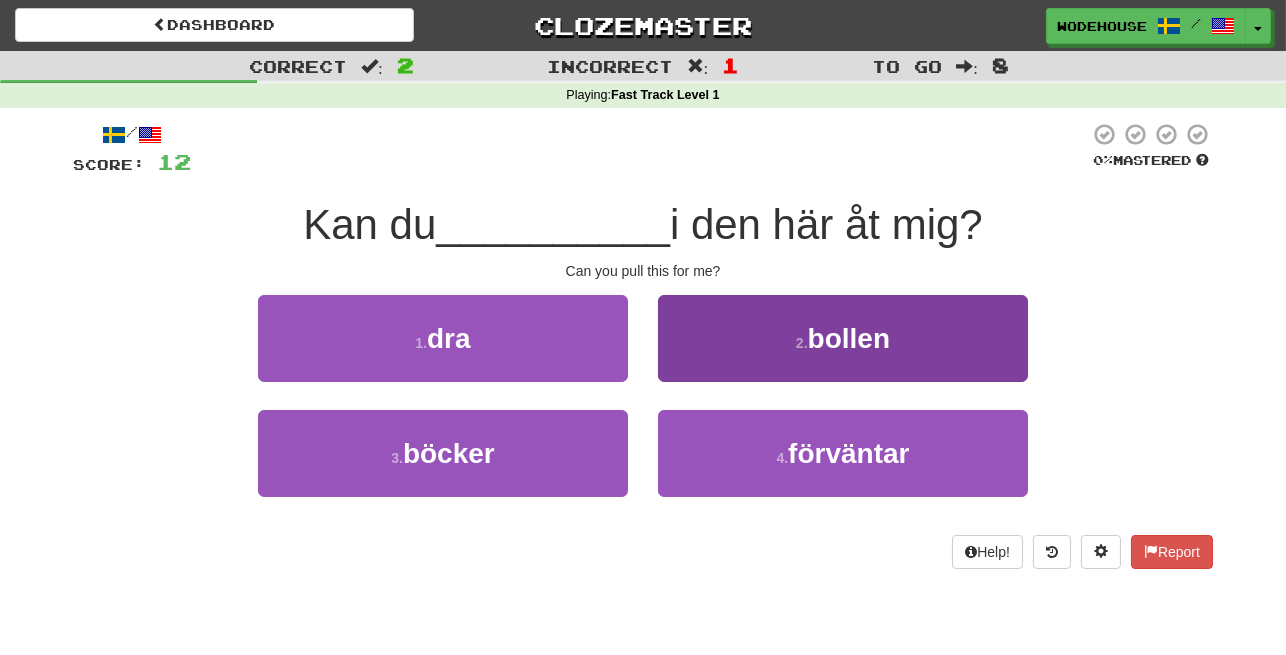 click on "bollen" at bounding box center (849, 338) 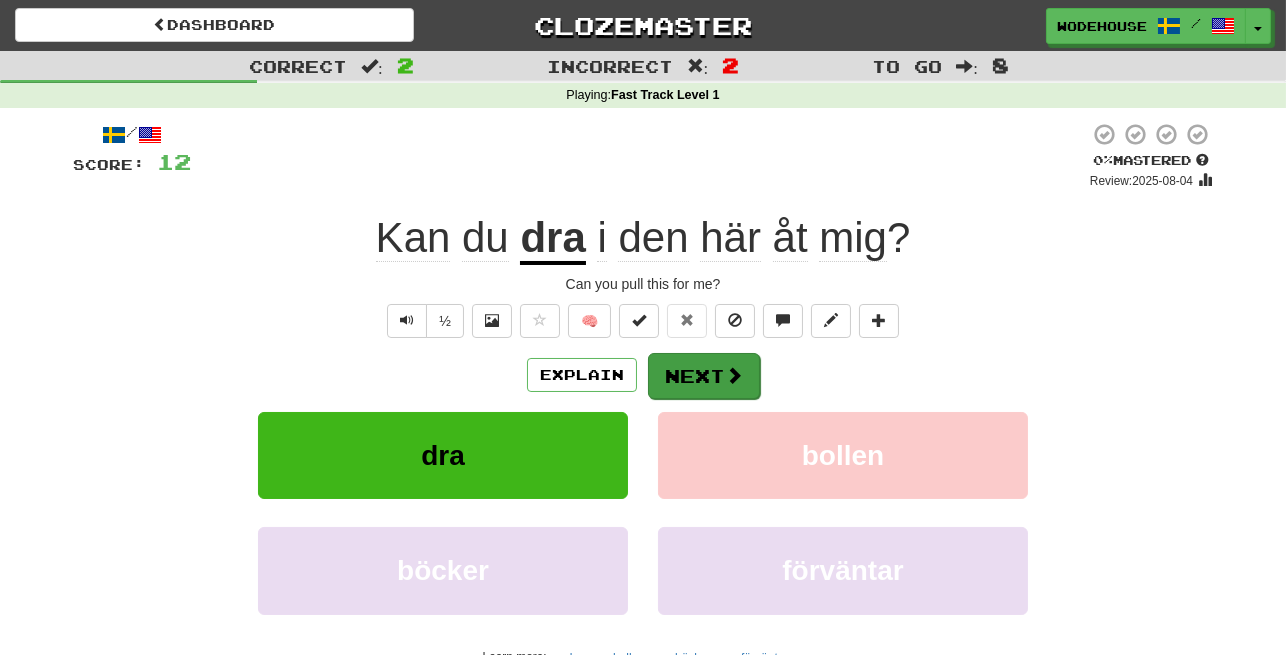 click on "Next" at bounding box center (704, 376) 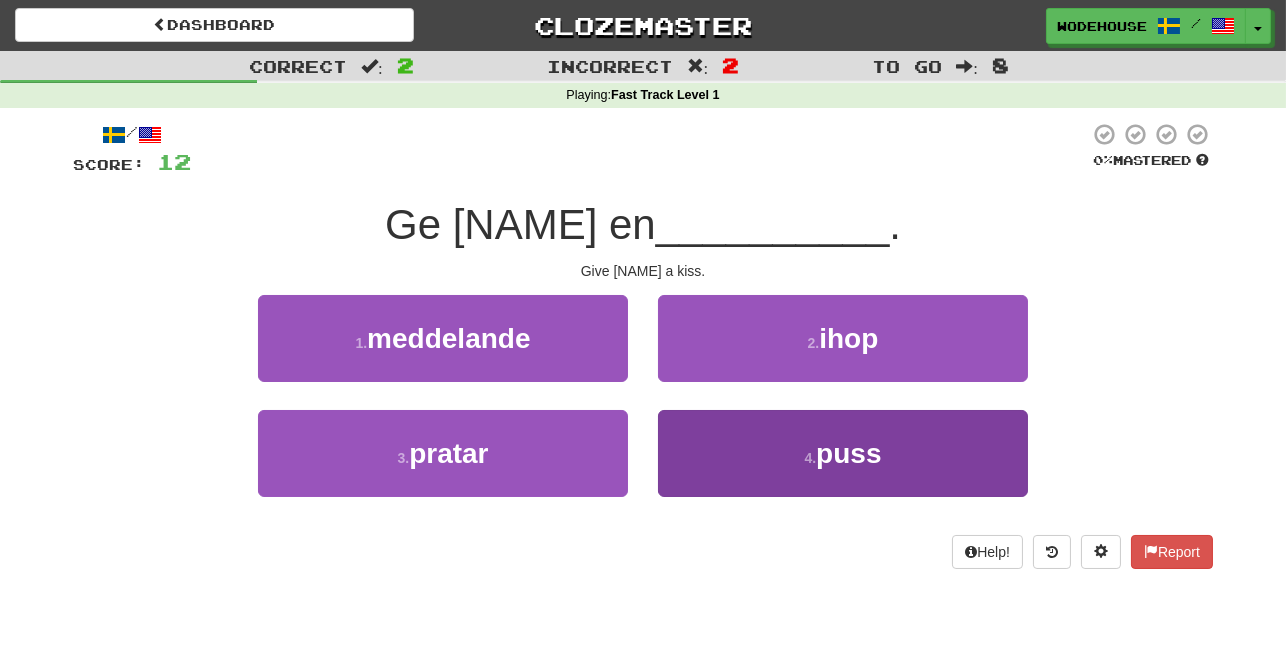 click on "4 .  puss" at bounding box center [843, 453] 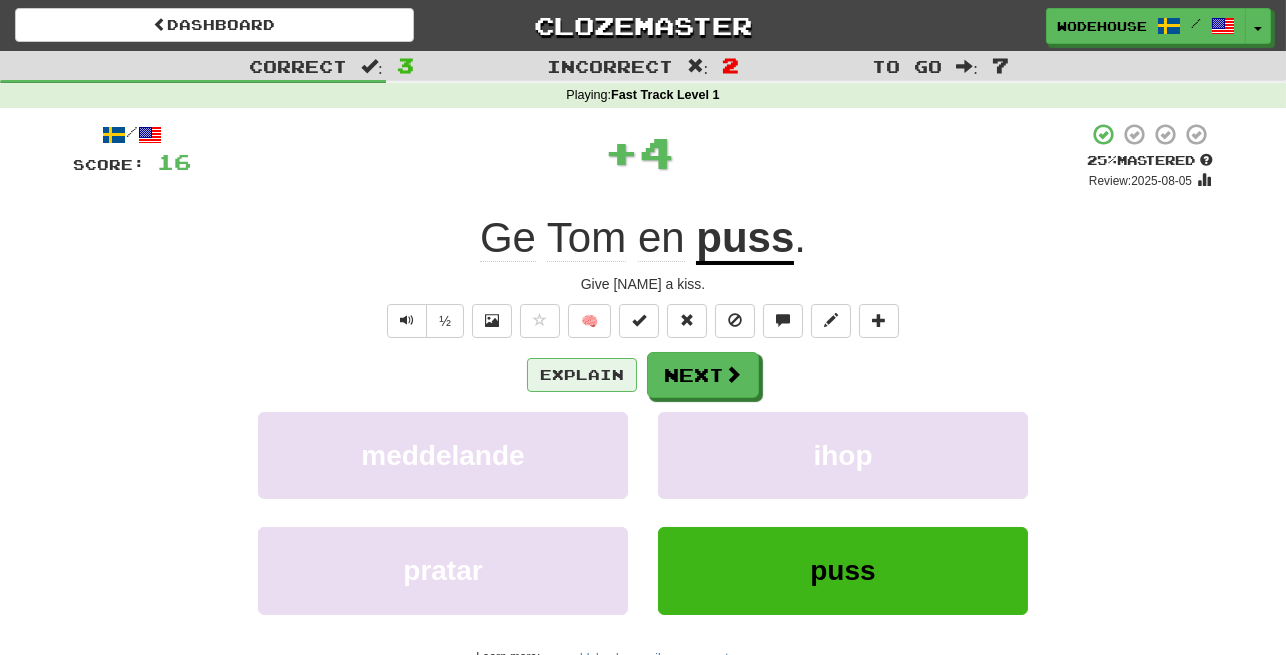click on "Explain" at bounding box center (582, 375) 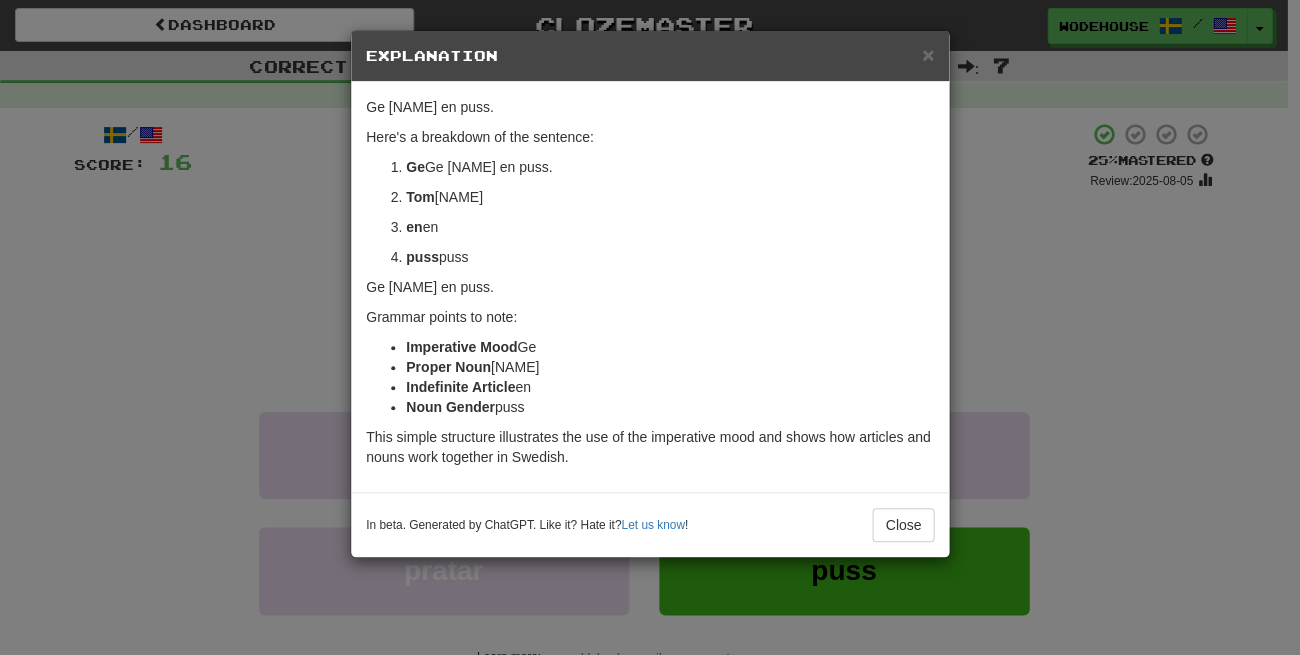 click on "× Explanation "Ge Tom en puss." is a simple Swedish sentence that translates to "Give Tom a kiss." in English.
Here's a breakdown of the sentence:
Ge : This is the imperative form of the verb "att ge," which means "to give." The imperative form is used for giving commands or instructions.
Tom : This is a proper noun, the name Tom. In Swedish, just like in English, names do not change based on their grammatical position in the sentence.
en : This is the indefinite article meaning "a" or "an" in English. In Swedish, "en" is used with common gender nouns (as opposed to "ett" which is used with neuter gender nouns).
puss : This word means "kiss." It's a common gender noun in Swedish.
Putting it all together, the sentence "Ge Tom en puss." uses the imperative form of the verb "to give" to tell someone to give a kiss to a person named Tom.
Grammar points to note:
Imperative Mood : "Ge" is in the imperative form, instructing someone to perform the action.
Proper Noun" at bounding box center [650, 327] 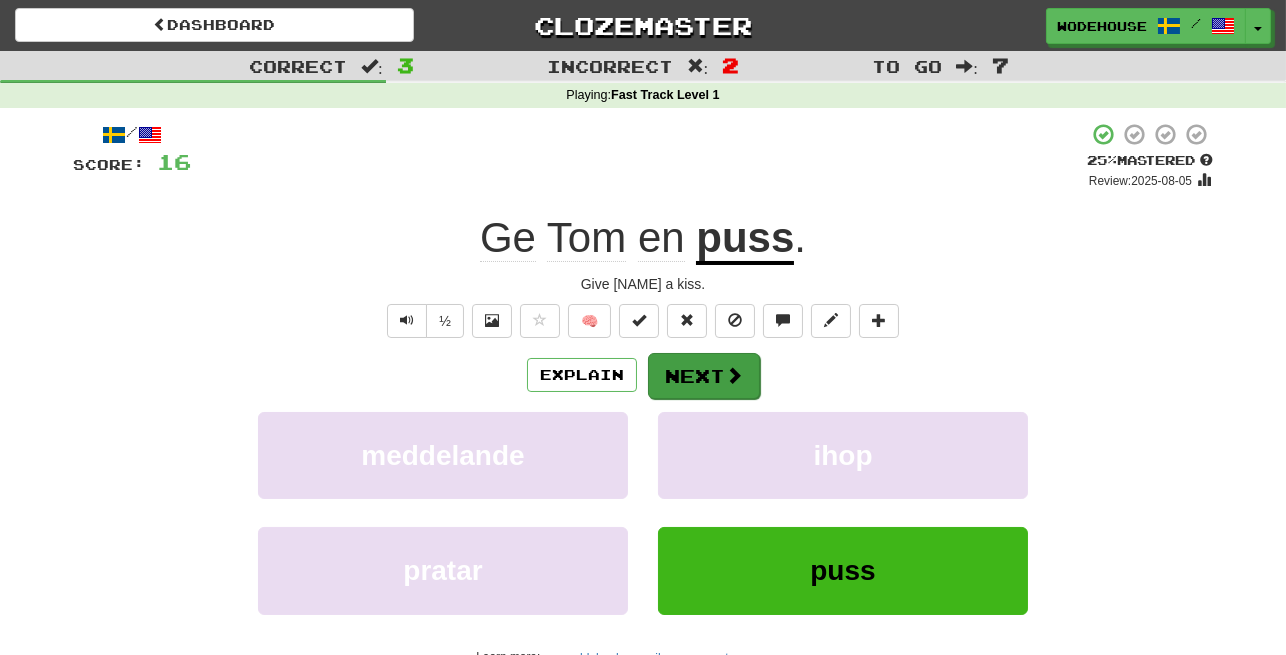 click on "Next" at bounding box center (704, 376) 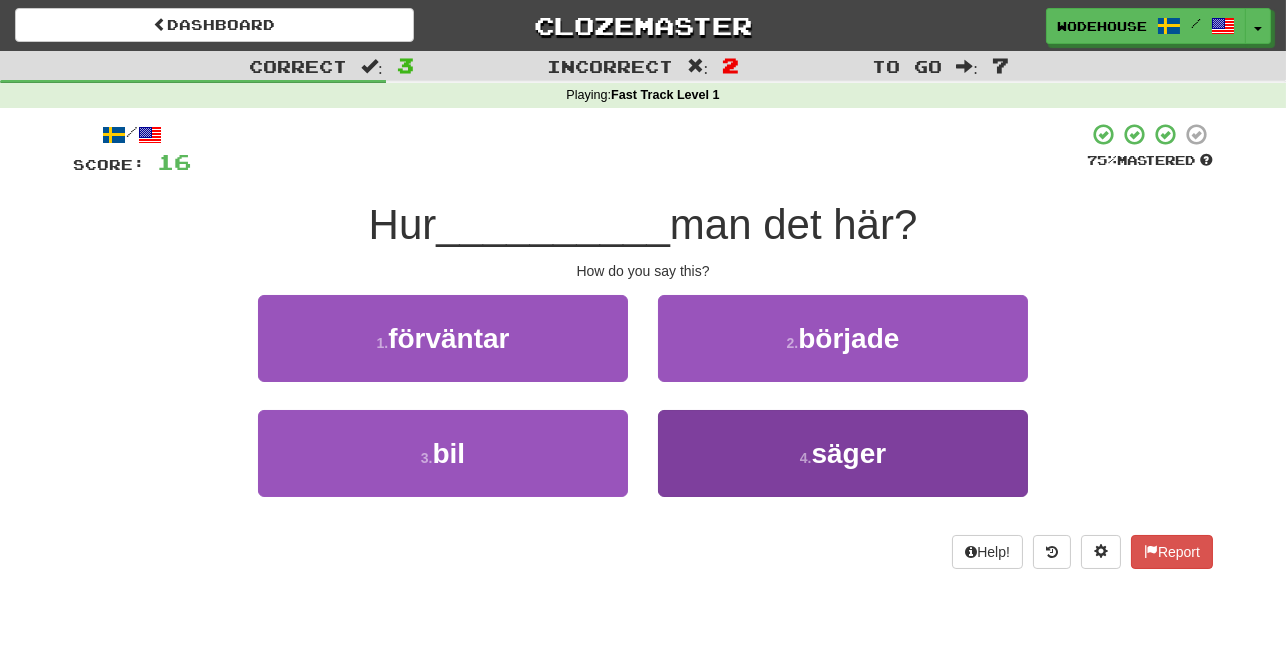 click on "4 .  säger" at bounding box center (843, 453) 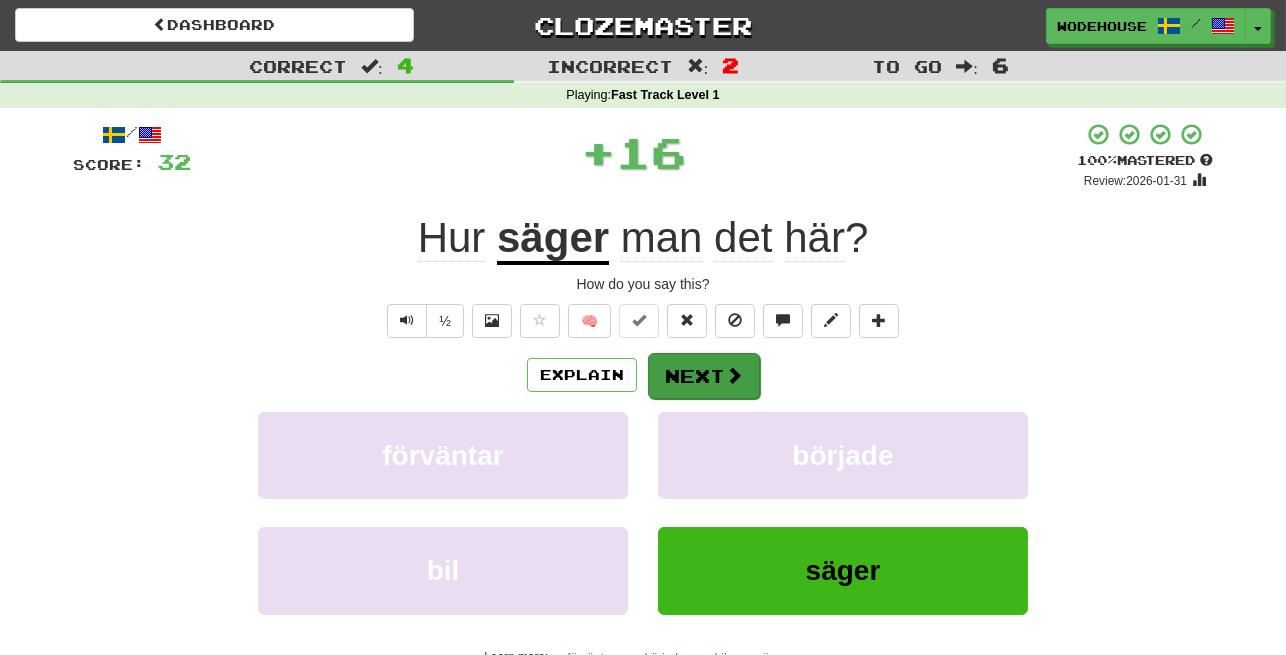 click on "Next" at bounding box center (704, 376) 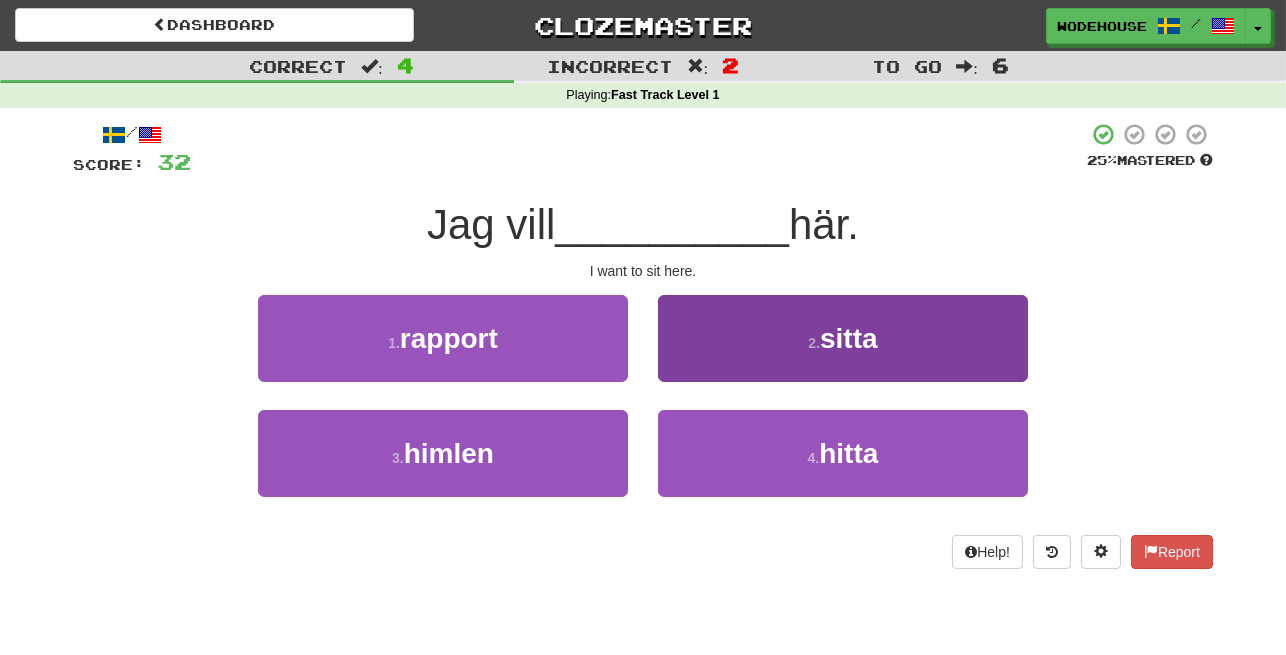 click on "2 .  sitta" at bounding box center [843, 338] 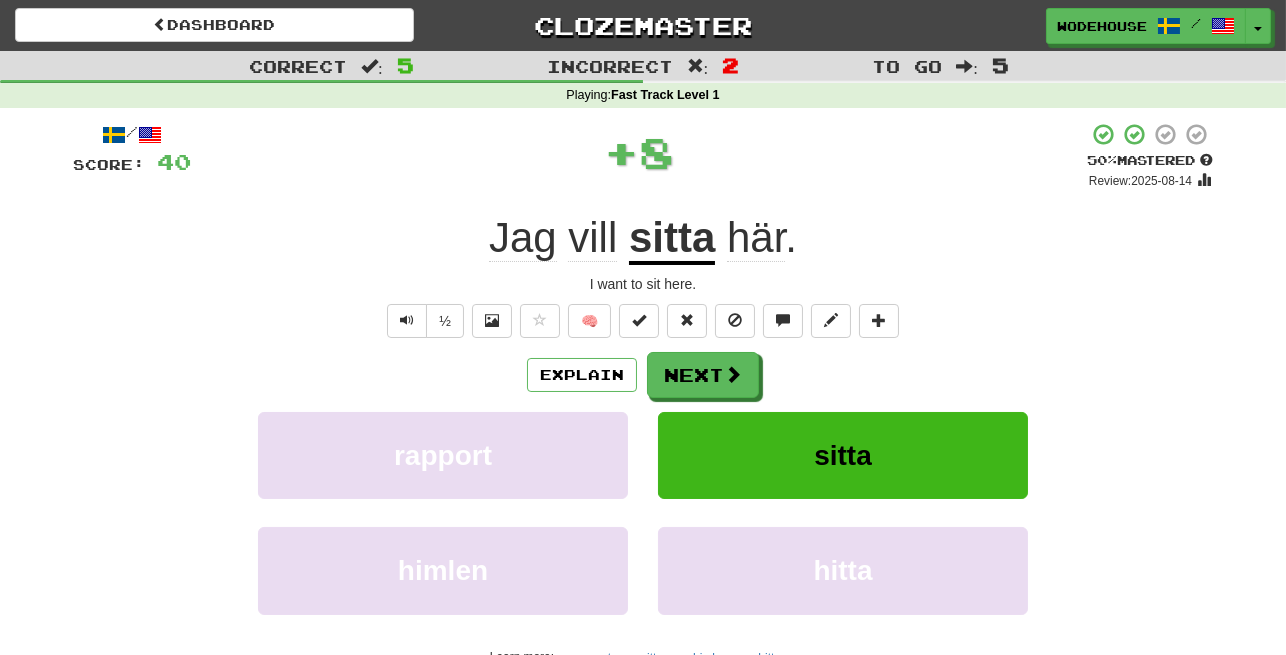 click on "Next" at bounding box center [703, 375] 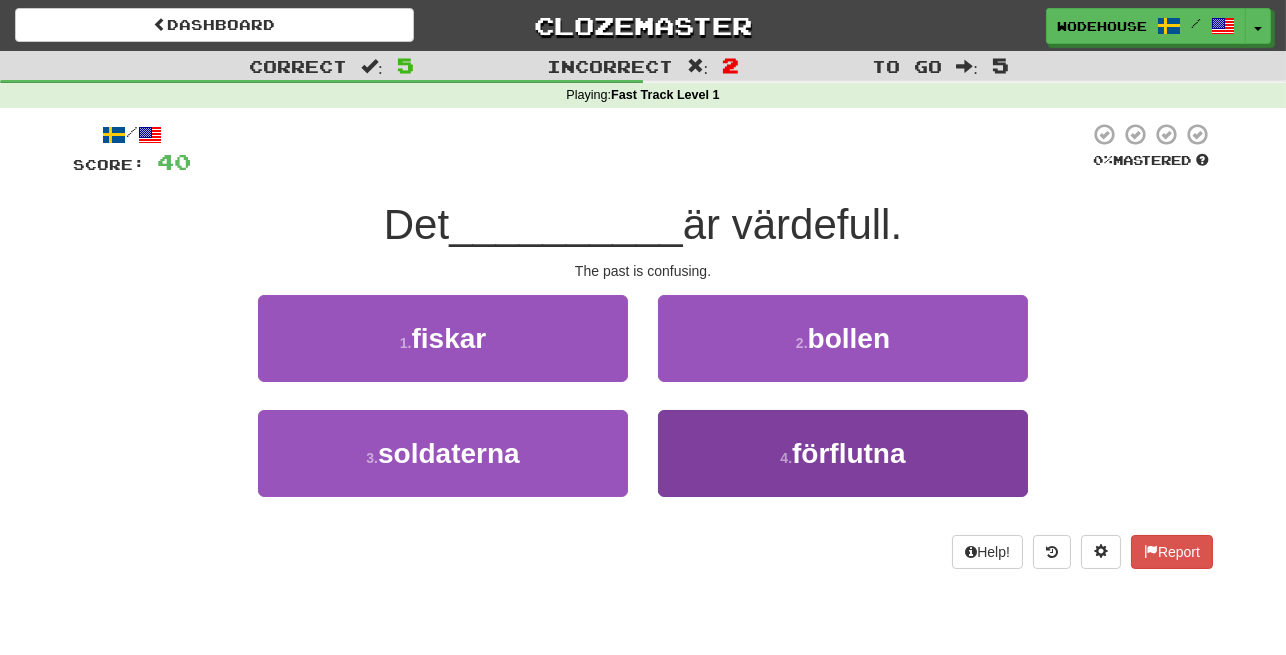 click on "4 .  förflutna" at bounding box center [843, 453] 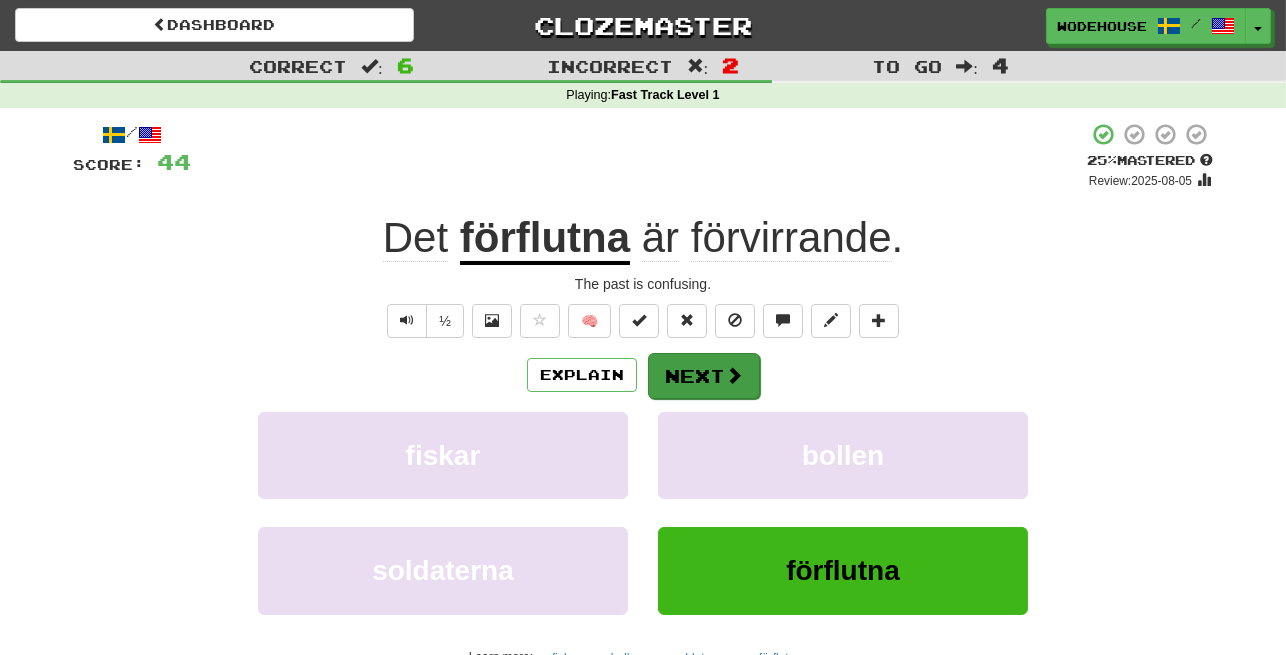 click on "Next" at bounding box center [704, 376] 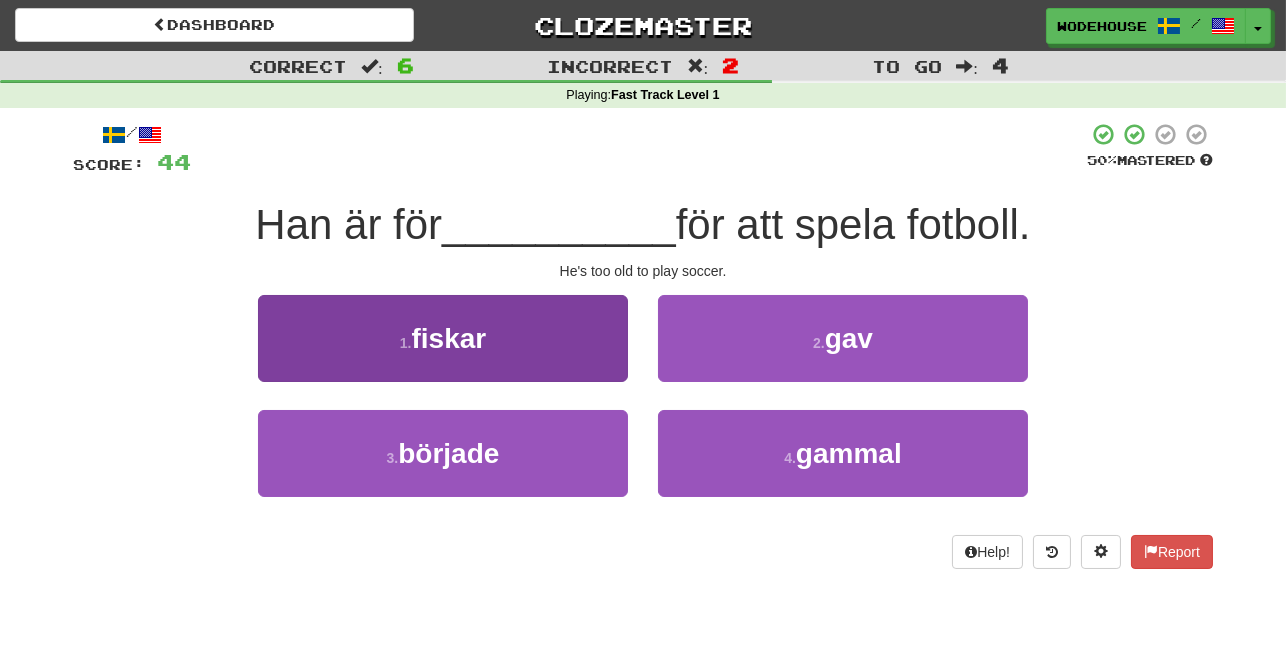 click on "1 .  fiskar" at bounding box center [443, 338] 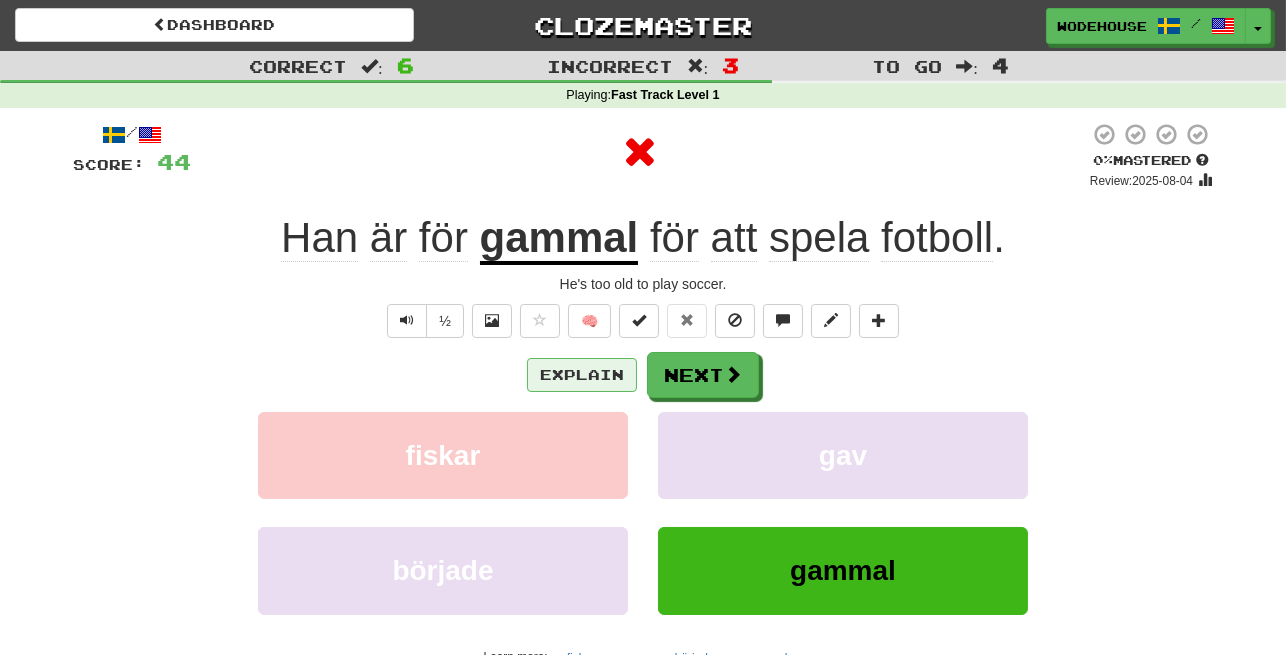 click on "Explain" at bounding box center [582, 375] 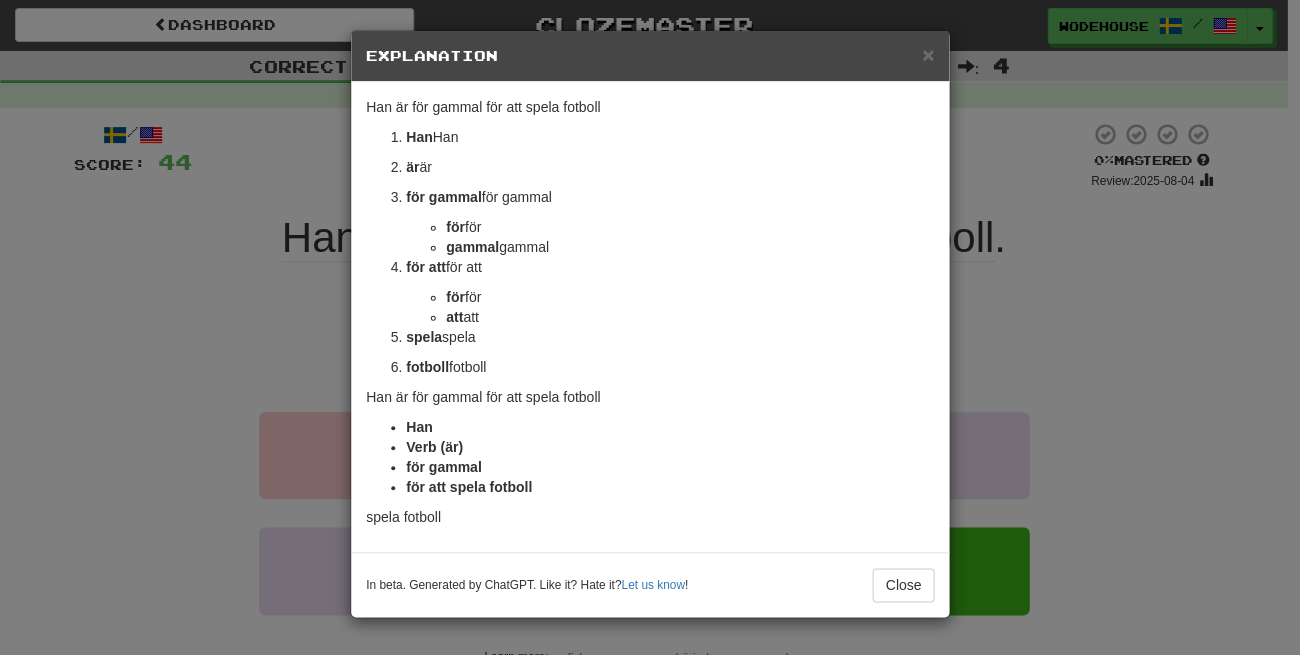 click on "× Explanation "Han är för gammal för att spela fotboll" translates to "He is too old to play football" in English. Let's break down the sentence to understand its grammar and meaning:
Han  - This is the subject of the sentence, meaning "he". It's a pronoun referring to a male person.
är  - This is the present tense form of the verb "vara", which means "to be". So "är" means "is".
för gammal  - This phrase means "too old".
för  is a preposition meaning "too" in this context, indicating an excessive degree.
gammal  is an adjective meaning "old".
för att  - This phrase translates to "to". It is used to introduce an infinitive clause, showing purpose or reason.
för  is the same preposition as before, and
att  can function like "to" in English when used with an infinitive verb.
spela  - This is the infinitive form of the verb "spela", which means "to play".
fotboll  - This noun means "football" (or "soccer" in American English).
Subject (Han)" at bounding box center (650, 327) 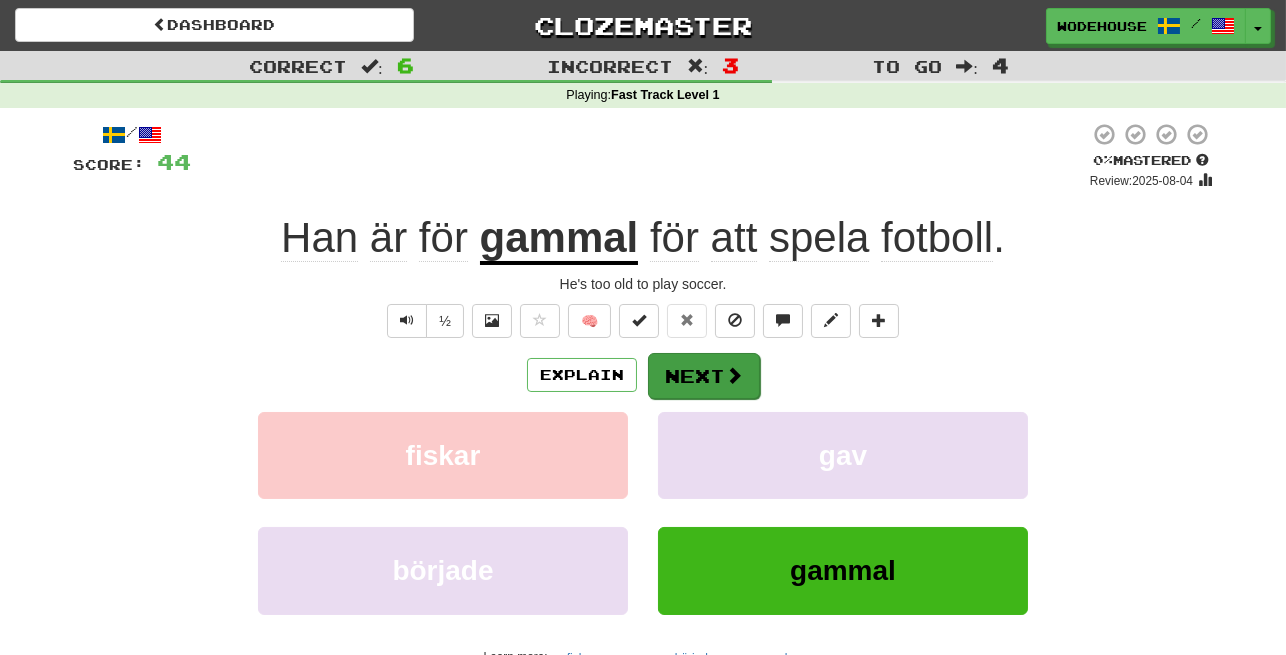 click at bounding box center [734, 375] 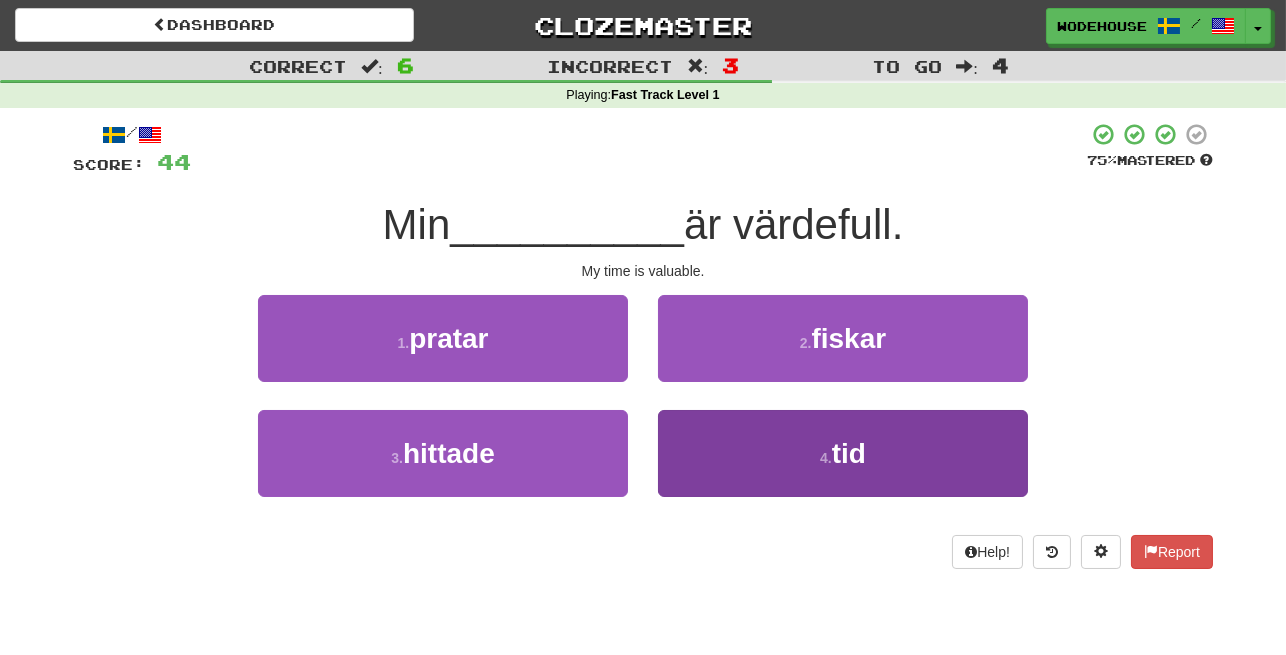 click on "4 .  tid" at bounding box center (843, 453) 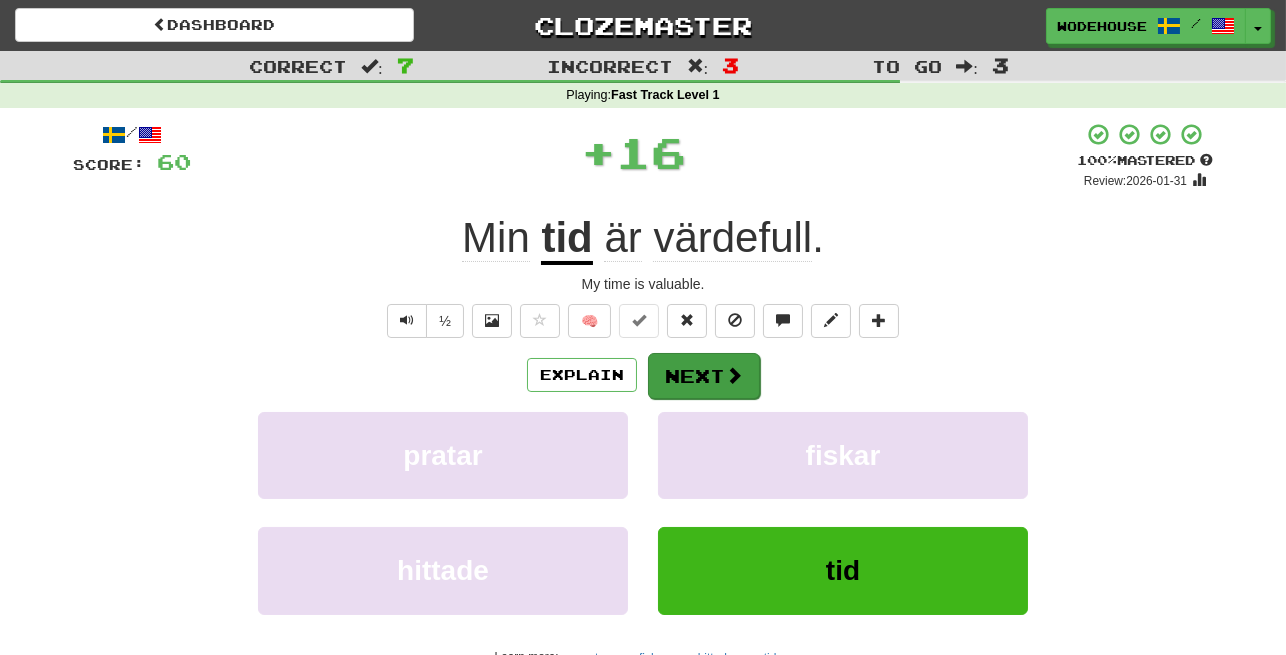 click at bounding box center (734, 375) 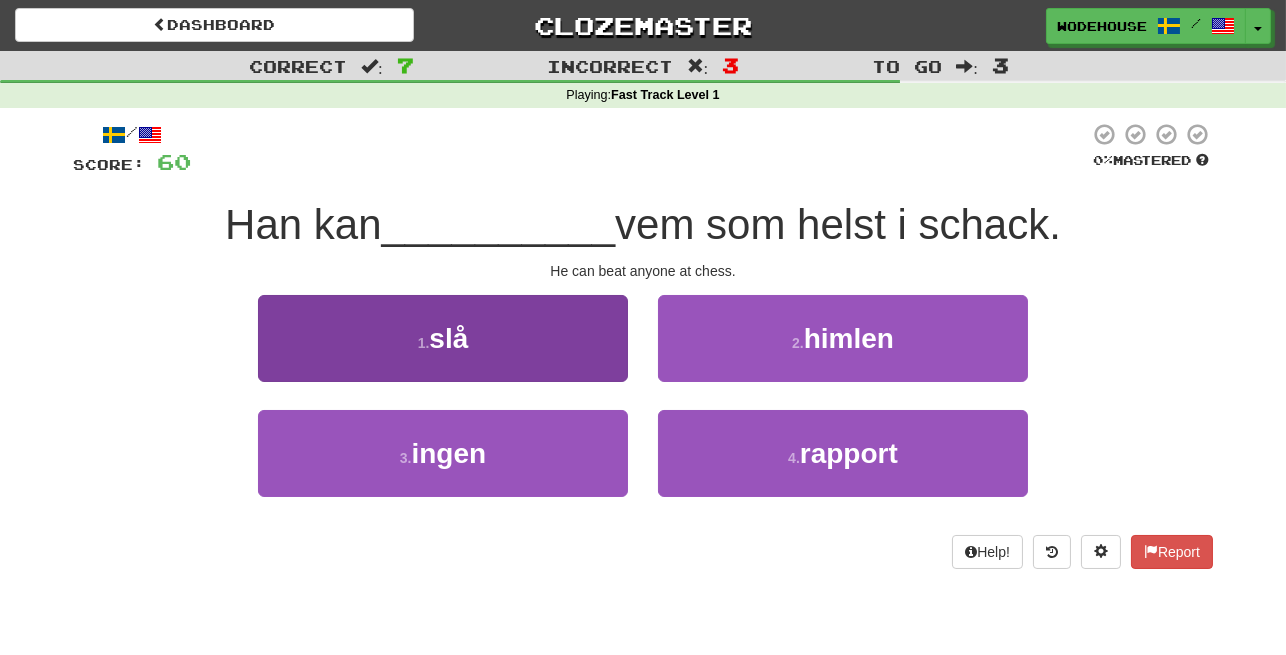 click on "1 .  slå" at bounding box center [443, 338] 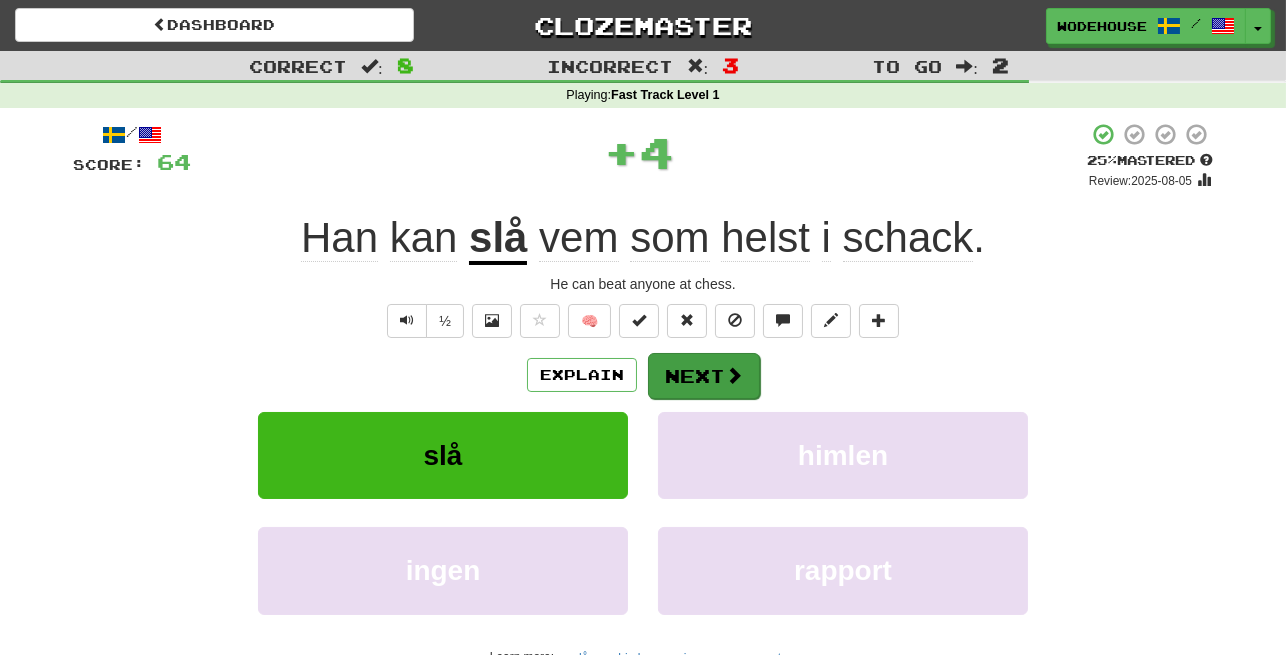 click on "Next" at bounding box center (704, 376) 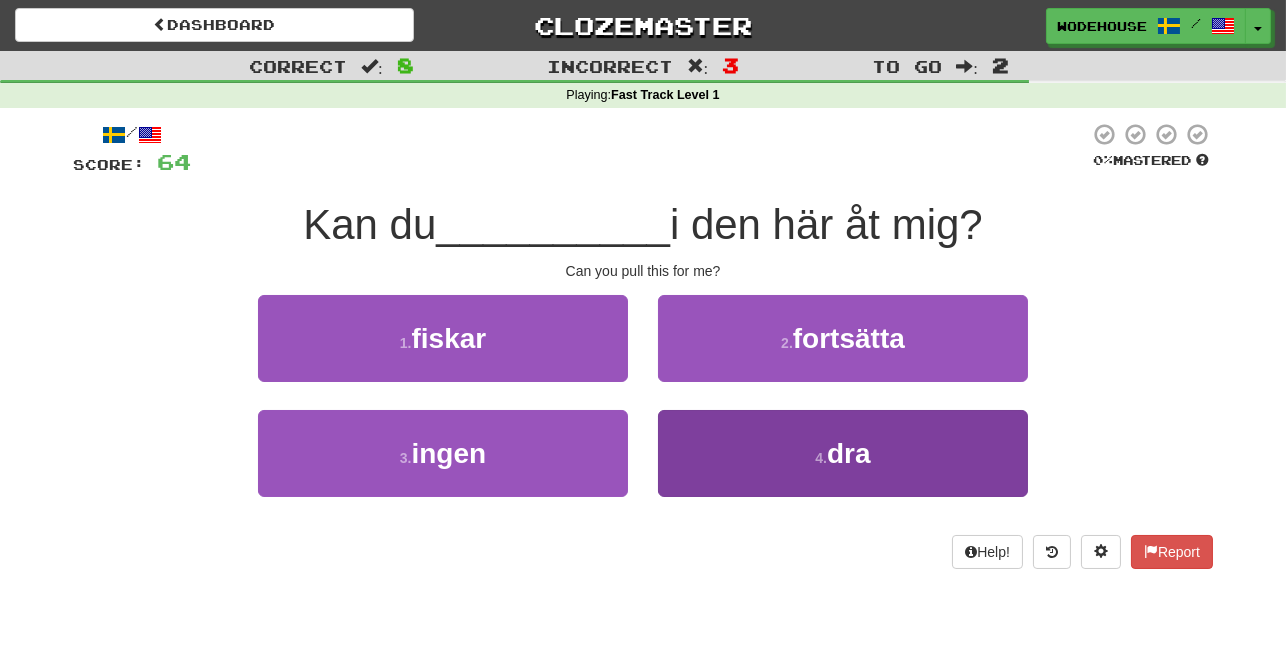 click on "4 .  dra" at bounding box center (843, 453) 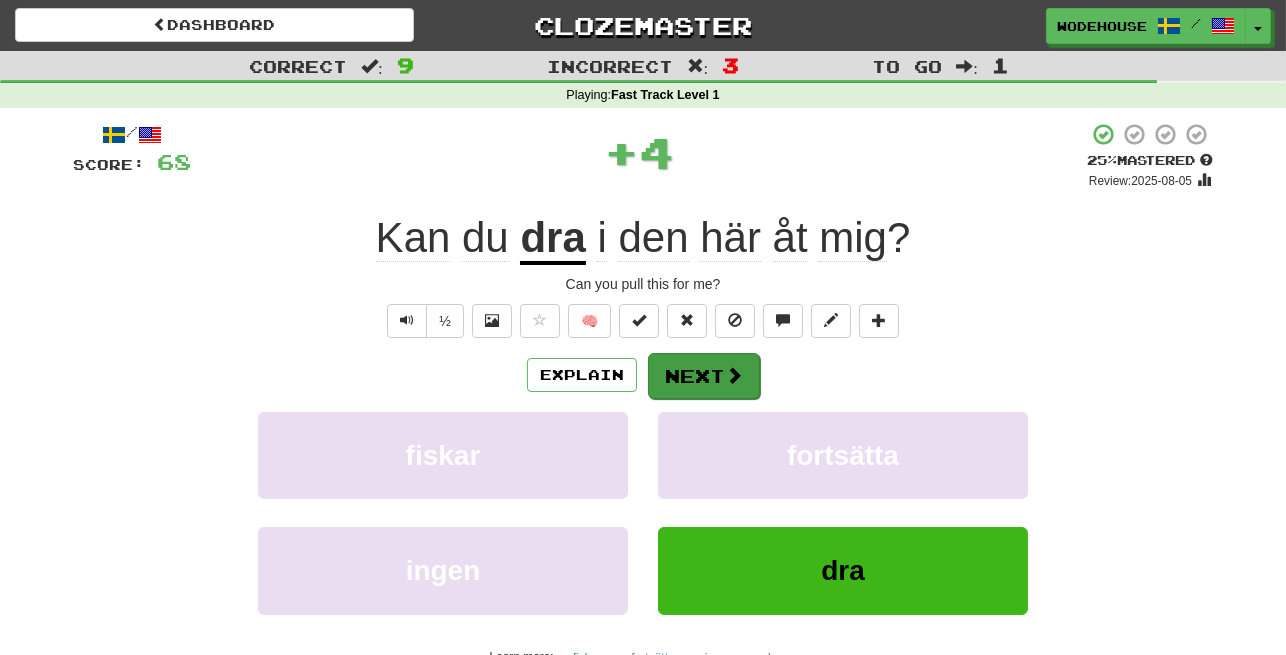 click on "Next" at bounding box center (704, 376) 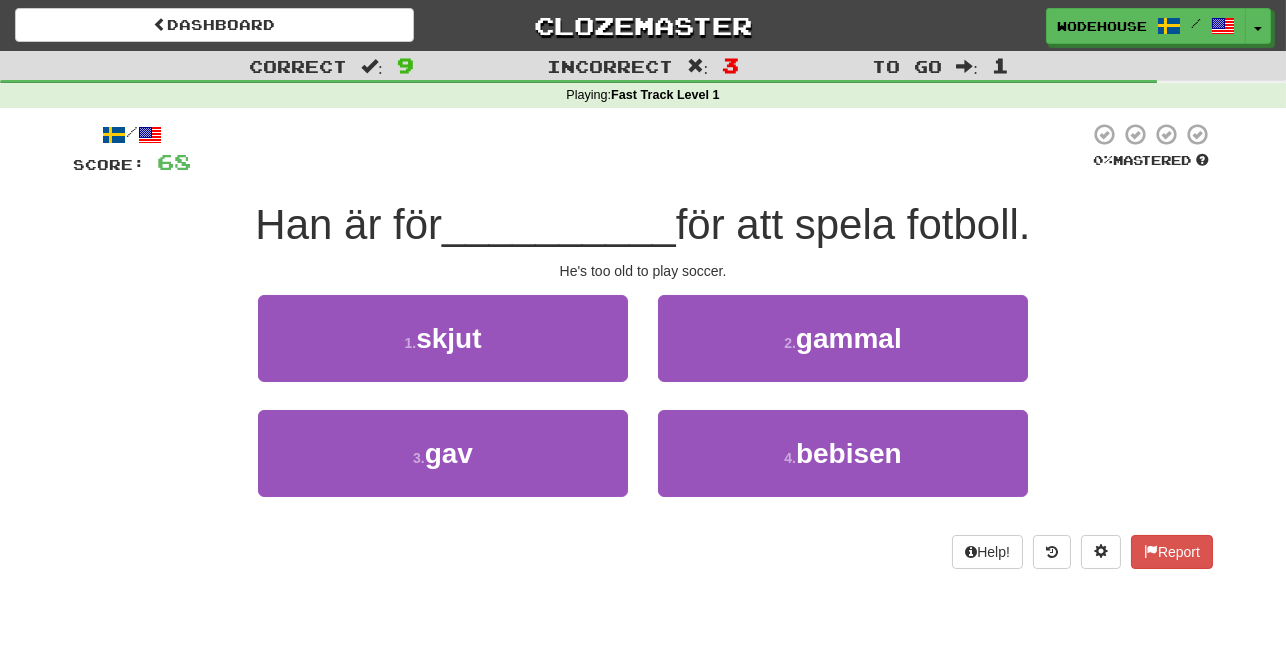 click on "2 .  gammal" at bounding box center (843, 338) 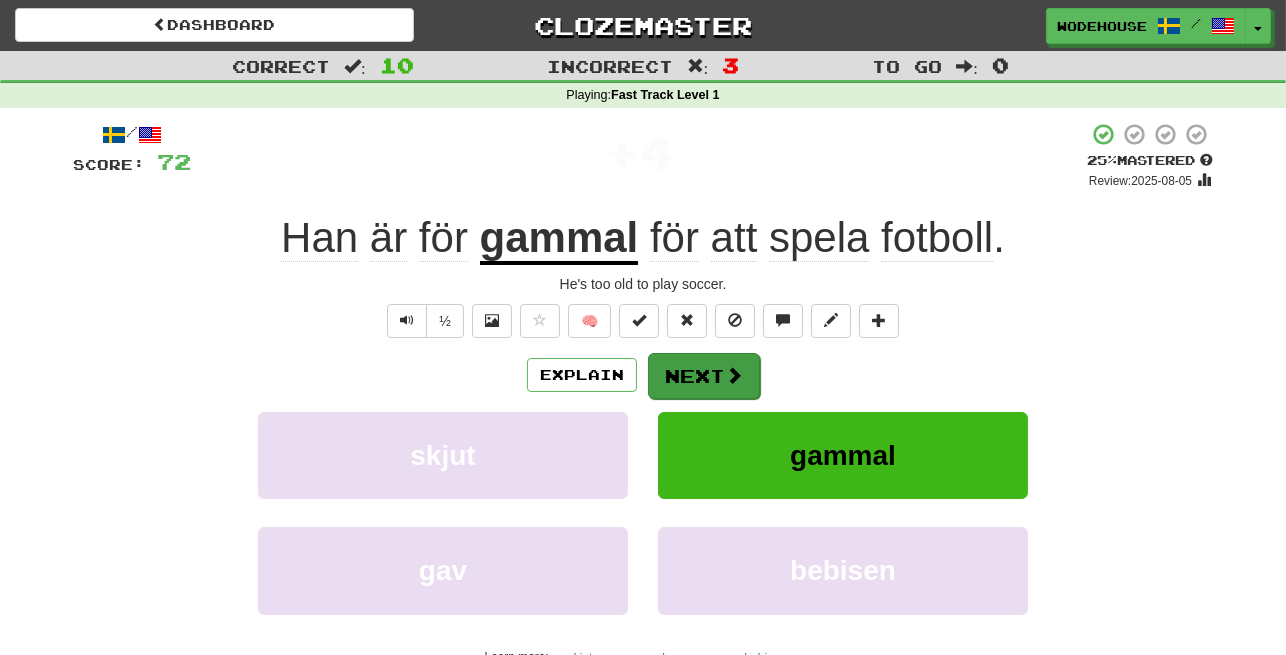 click on "Next" at bounding box center (704, 376) 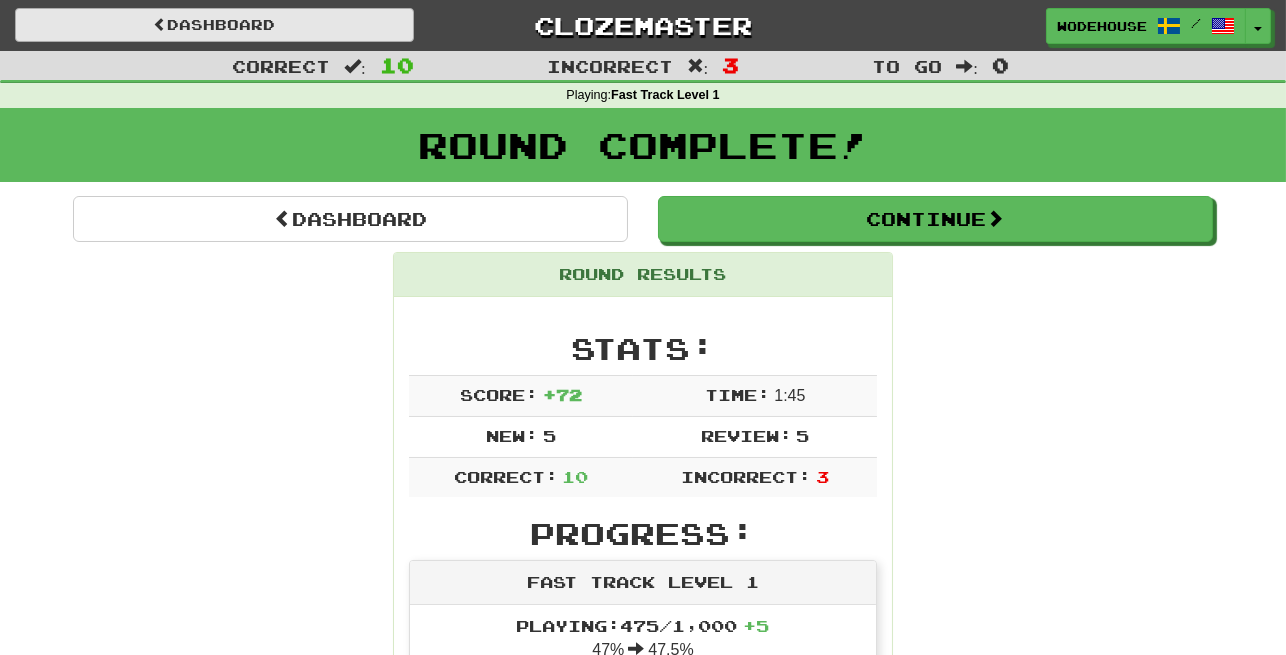 click on "Dashboard" at bounding box center (214, 25) 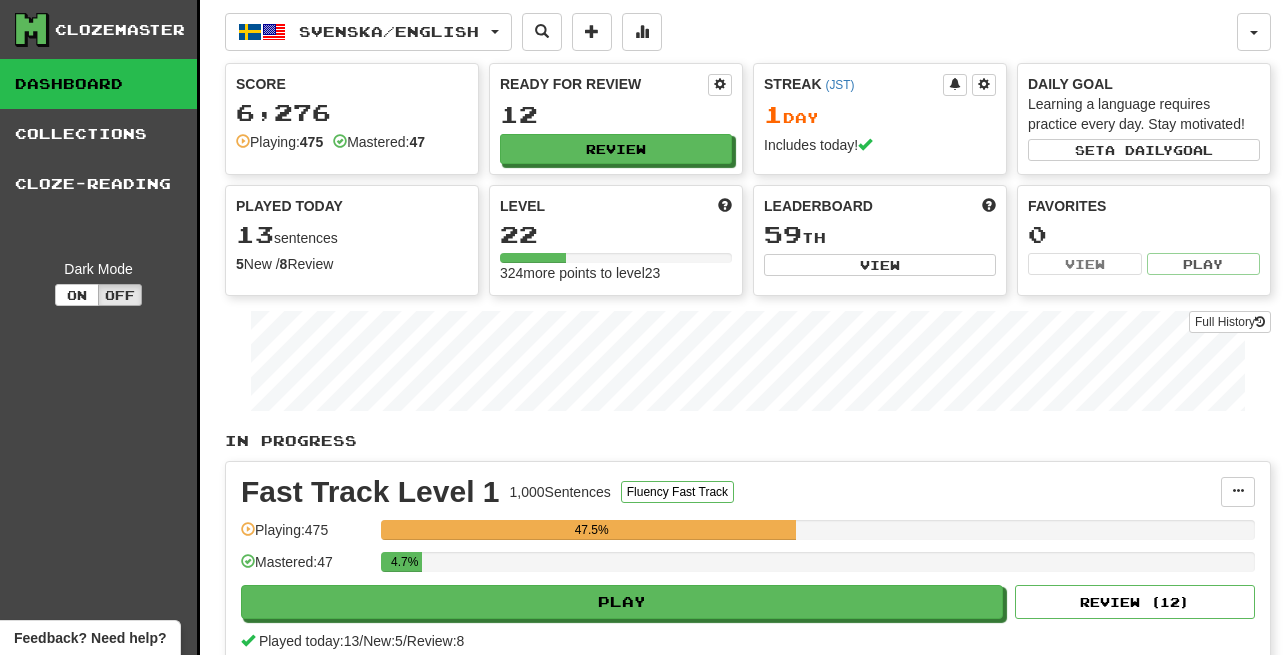 scroll, scrollTop: 0, scrollLeft: 0, axis: both 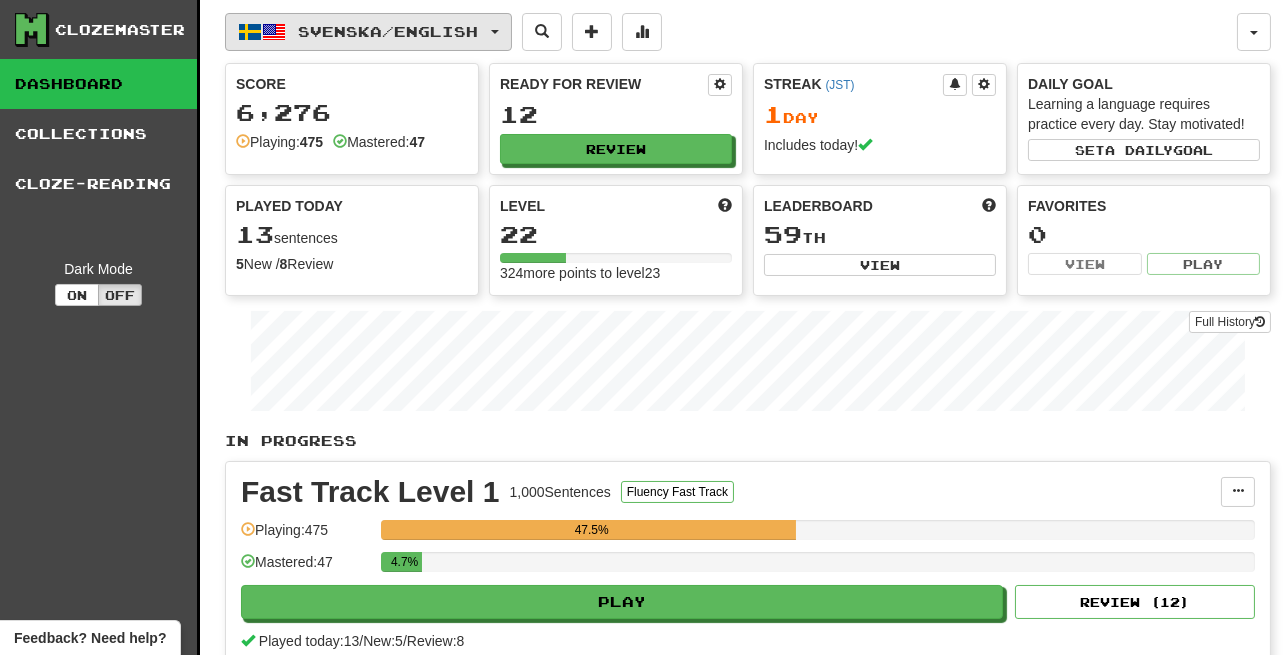 click on "Svenska  /  English" at bounding box center [368, 32] 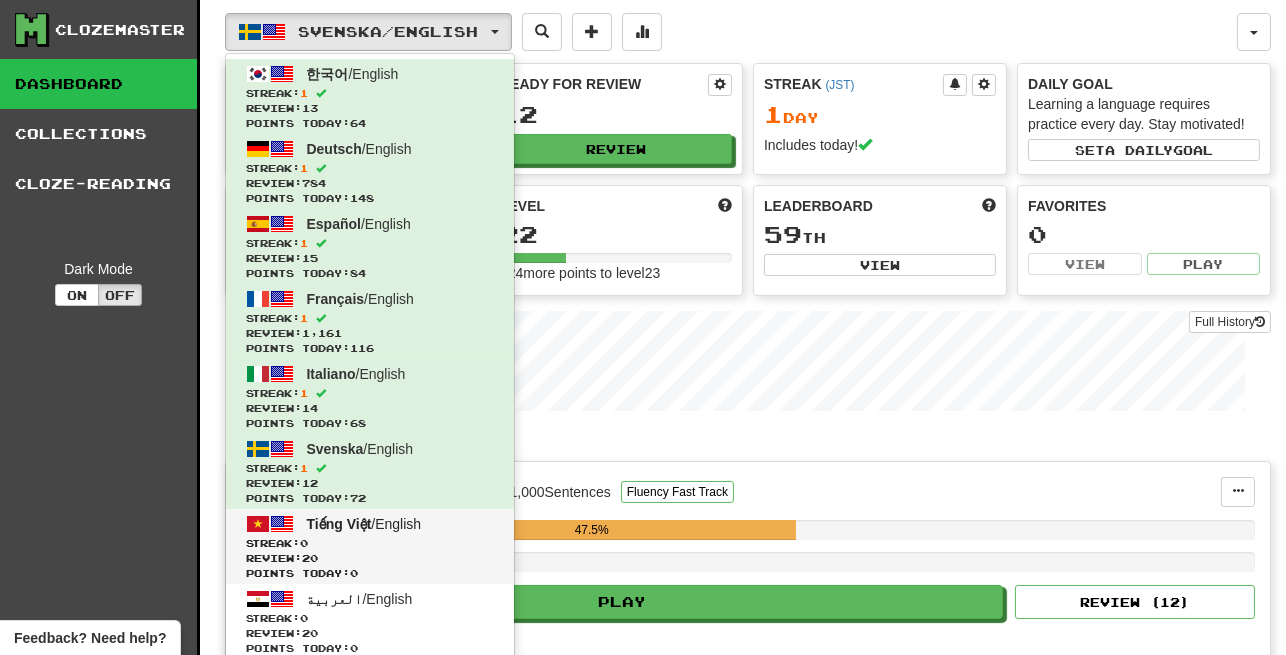 click on "Tiếng Việt  /  English" at bounding box center (364, 524) 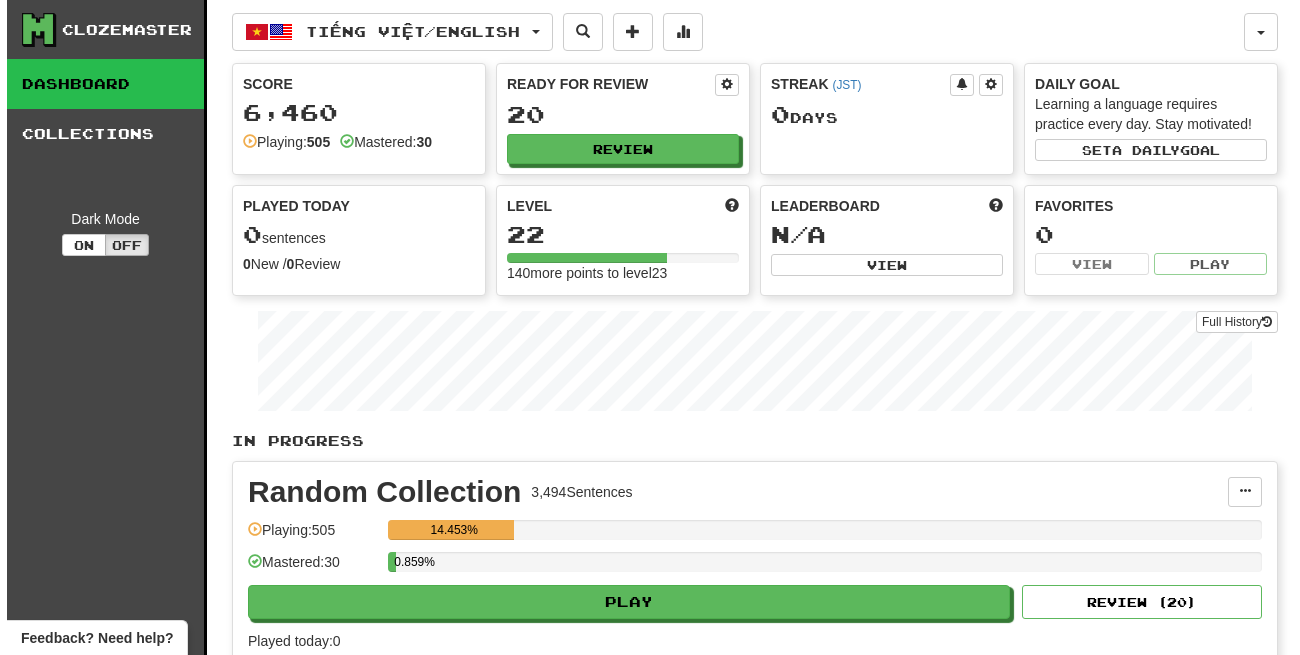 scroll, scrollTop: 0, scrollLeft: 0, axis: both 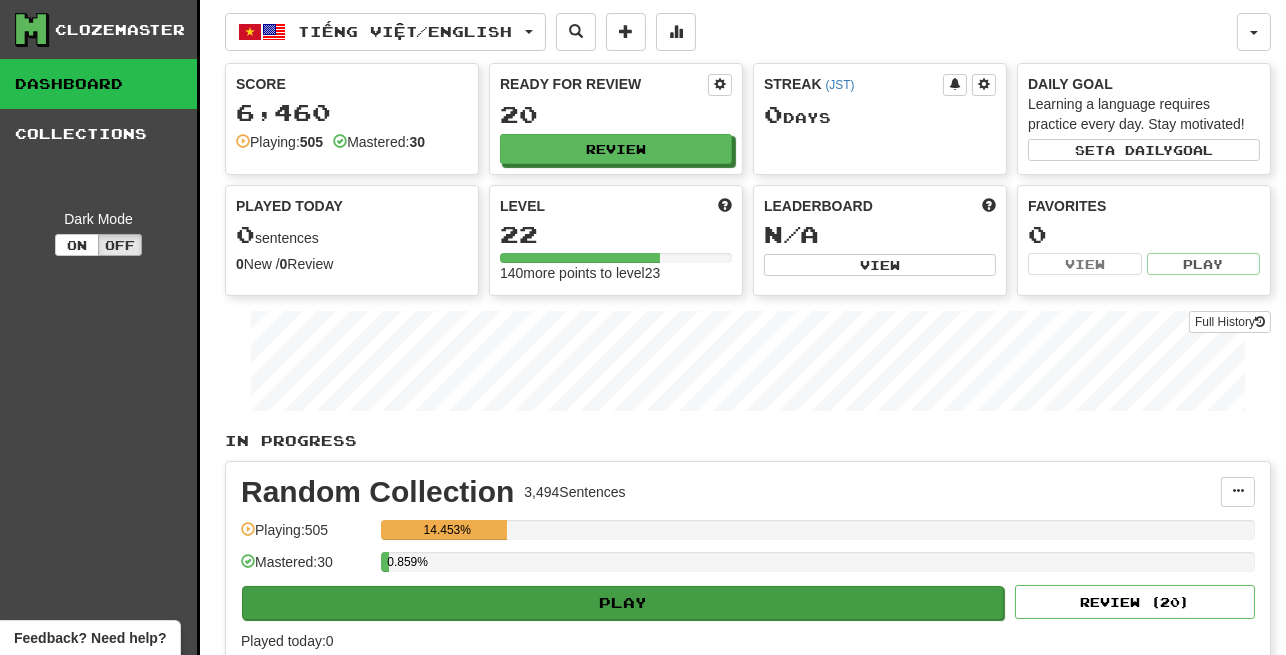 click on "Play" at bounding box center [623, 603] 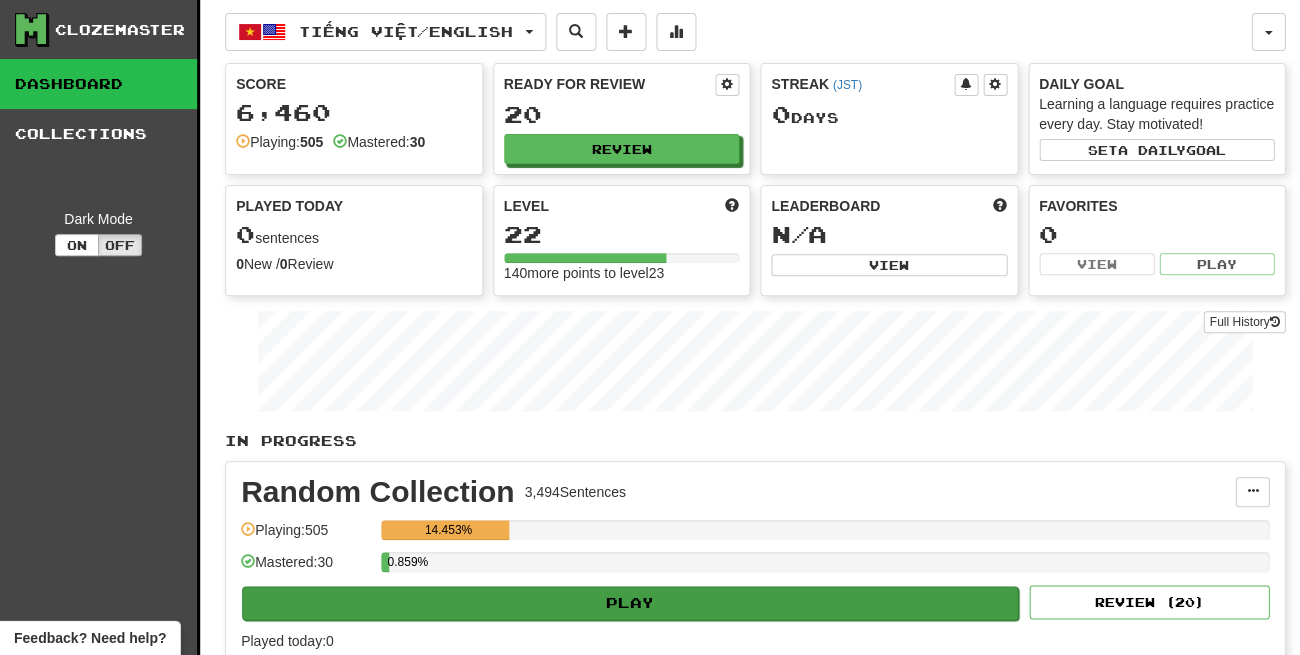 select on "**" 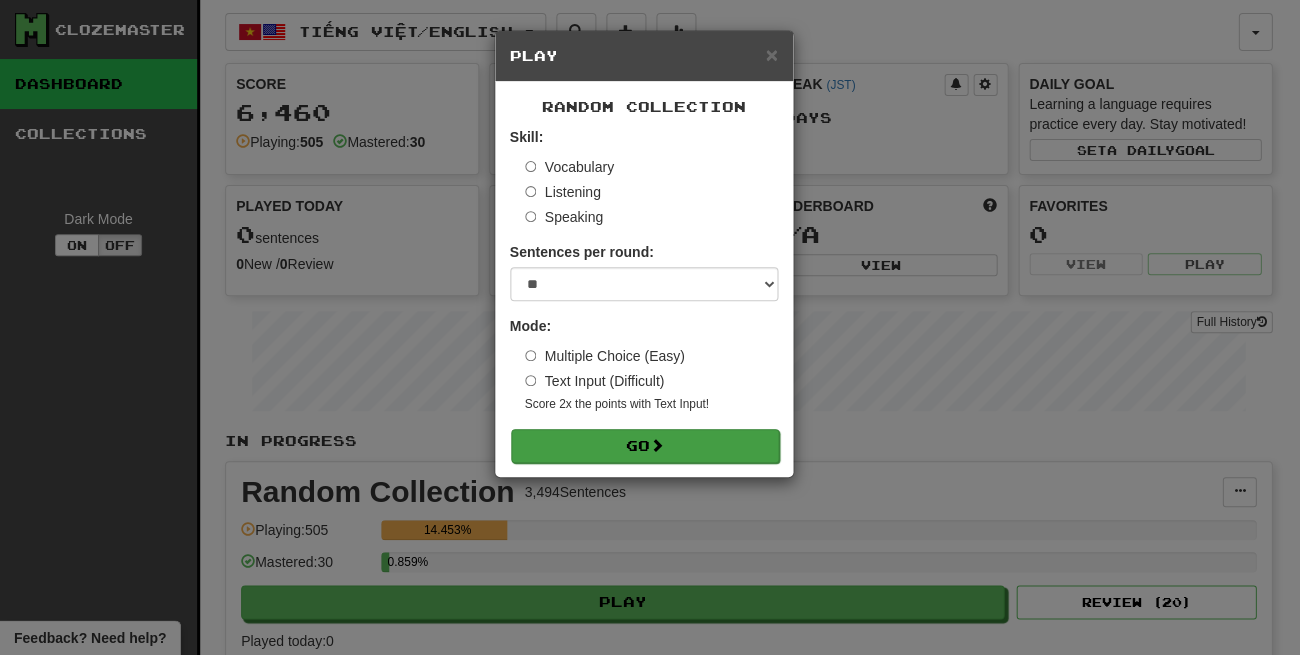 click on "Go" at bounding box center (645, 446) 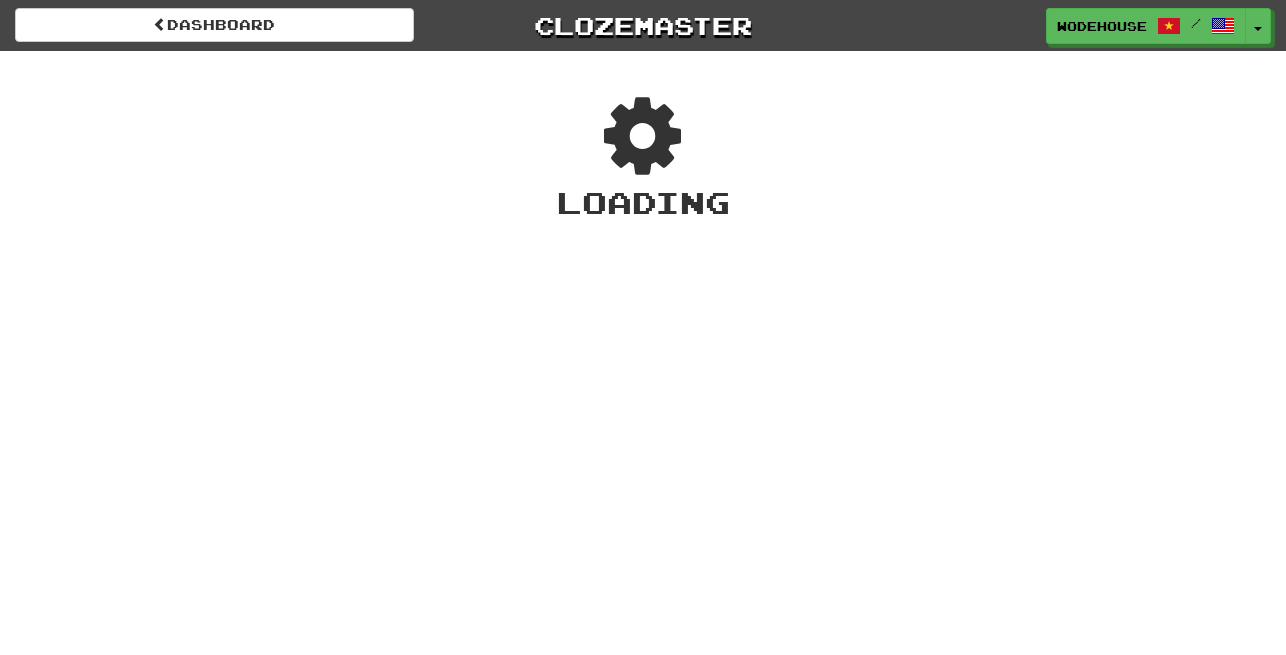 scroll, scrollTop: 0, scrollLeft: 0, axis: both 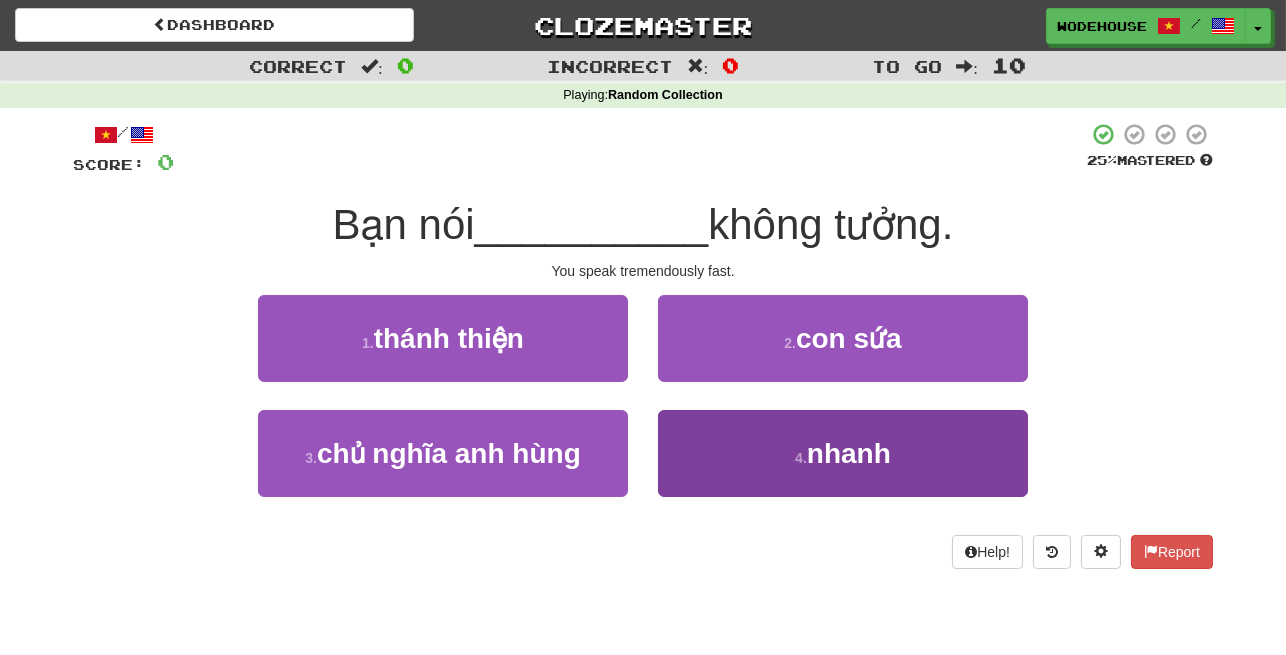 click on "4 .  nhanh" at bounding box center (843, 453) 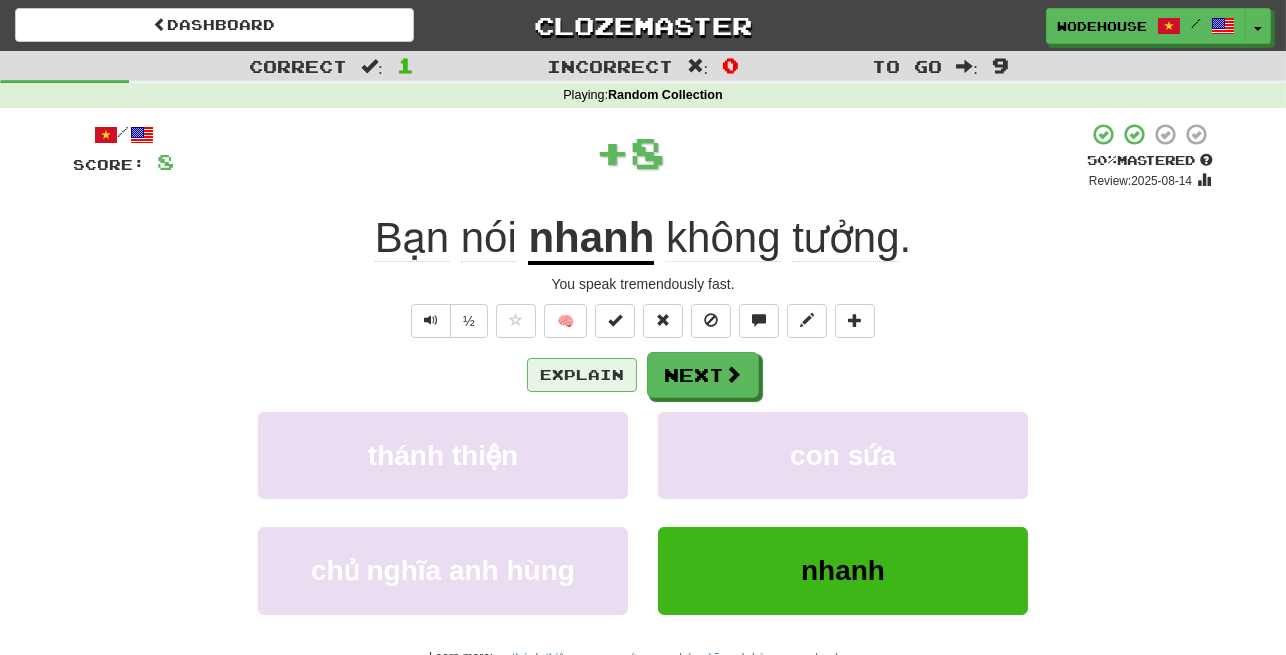 click on "Explain" at bounding box center (582, 375) 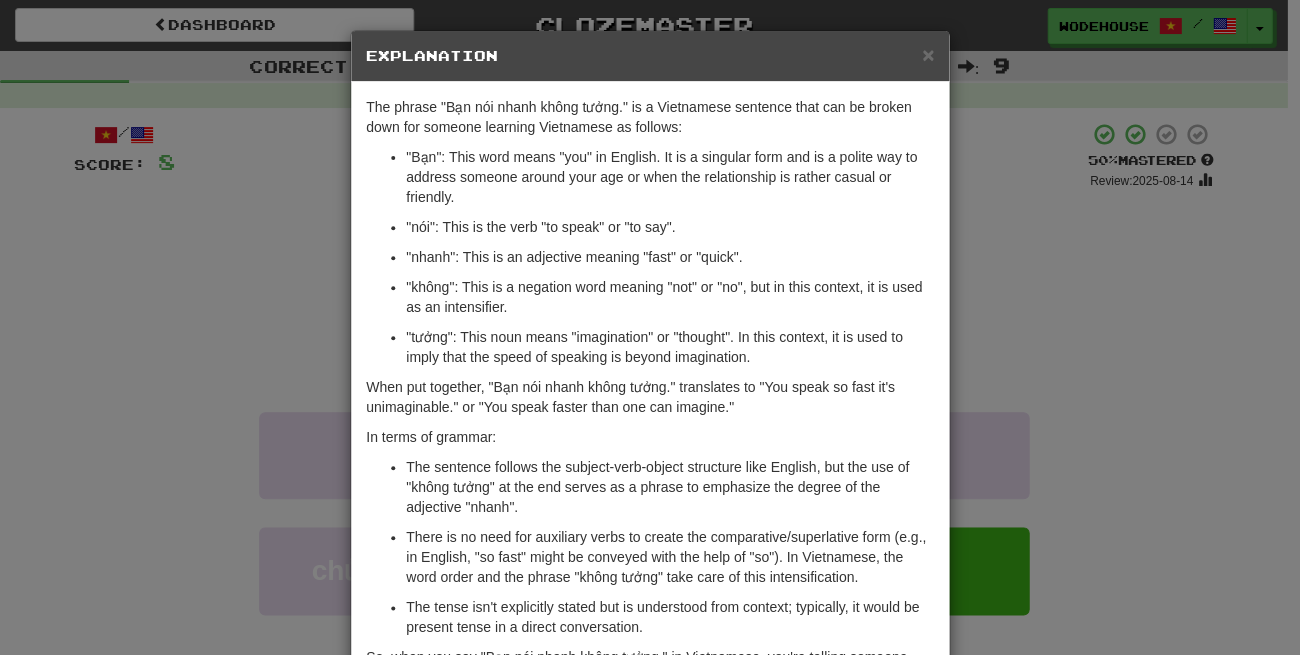 click on "× Explanation The phrase "Bạn nói nhanh không tưởng." is a Vietnamese sentence that can be broken down for someone learning Vietnamese as follows:
"Bạn": This word means "you" in English. It is a singular form and is a polite way to address someone around your age or when the relationship is rather casual or friendly.
"nói": This is the verb "to speak" or "to say".
"nhanh": This is an adjective meaning "fast" or "quick".
"không": This is a negation word meaning "not" or "no", but in this context, it is used as an intensifier.
"tưởng": This noun means "imagination" or "thought". In this context, it is used to imply that the speed of speaking is beyond imagination.
When put together, "Bạn nói nhanh không tưởng." translates to "You speak so fast it's unimaginable." or "You speak faster than one can imagine."
In terms of grammar:
In beta. Generated by ChatGPT. Like it? Hate it?  Let us know ! Close" at bounding box center [650, 327] 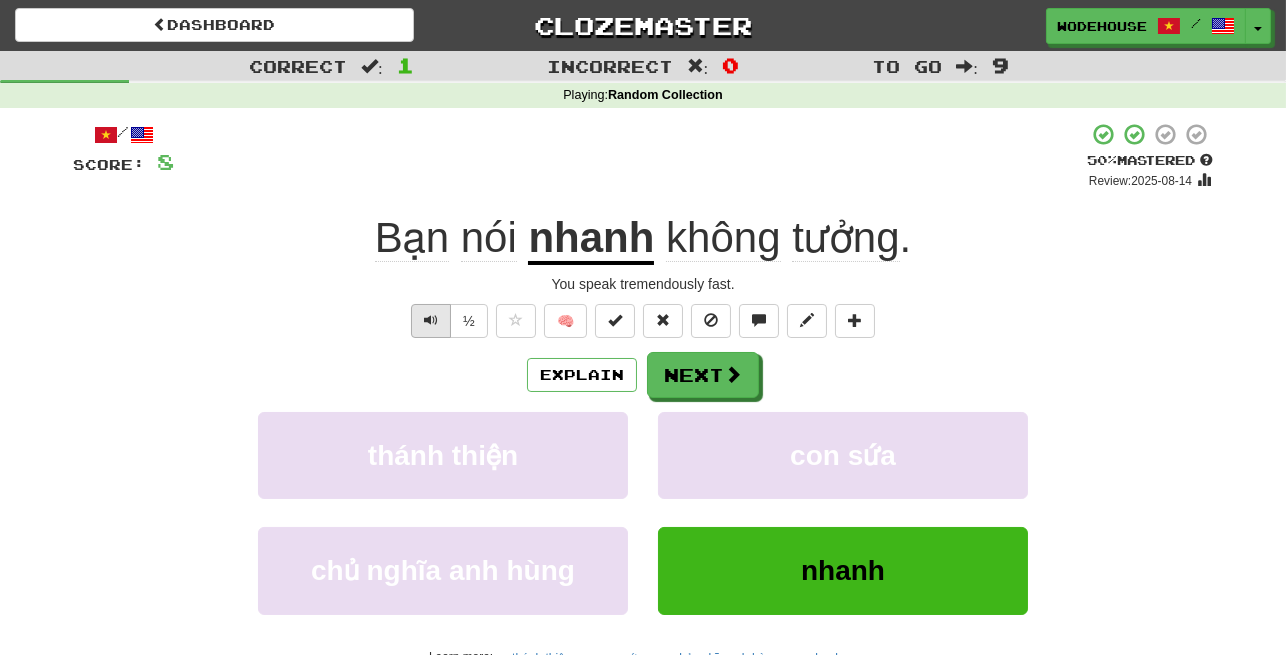 click at bounding box center [431, 320] 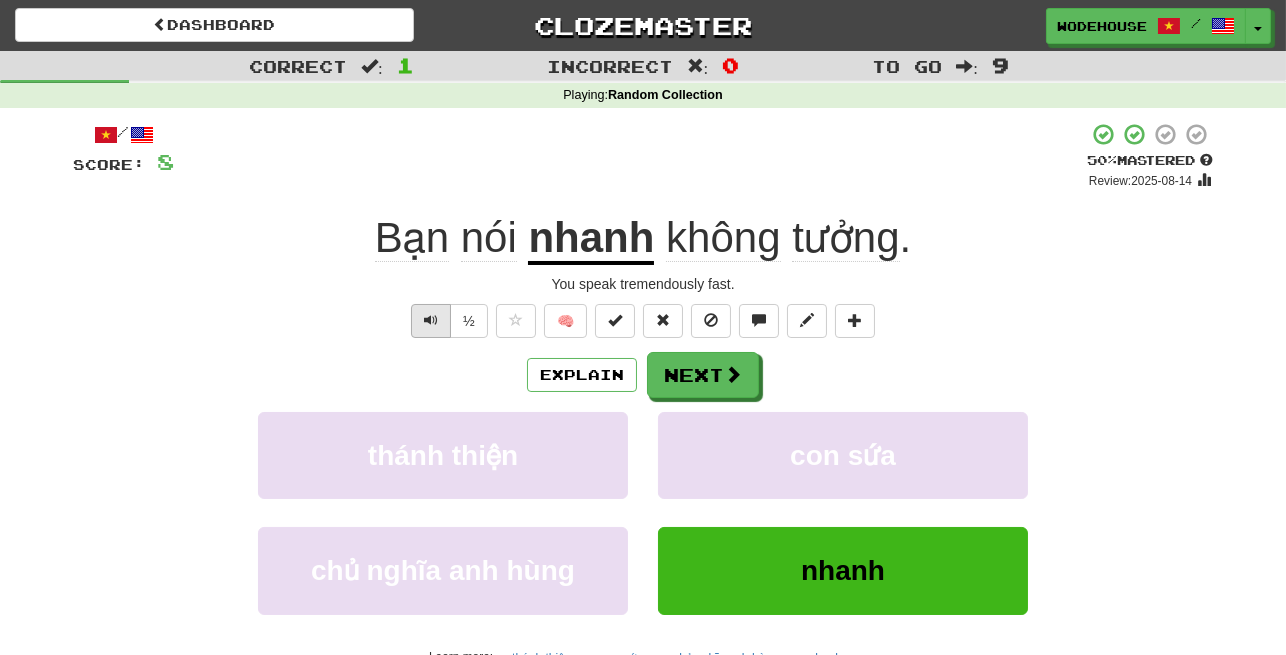 click at bounding box center [431, 320] 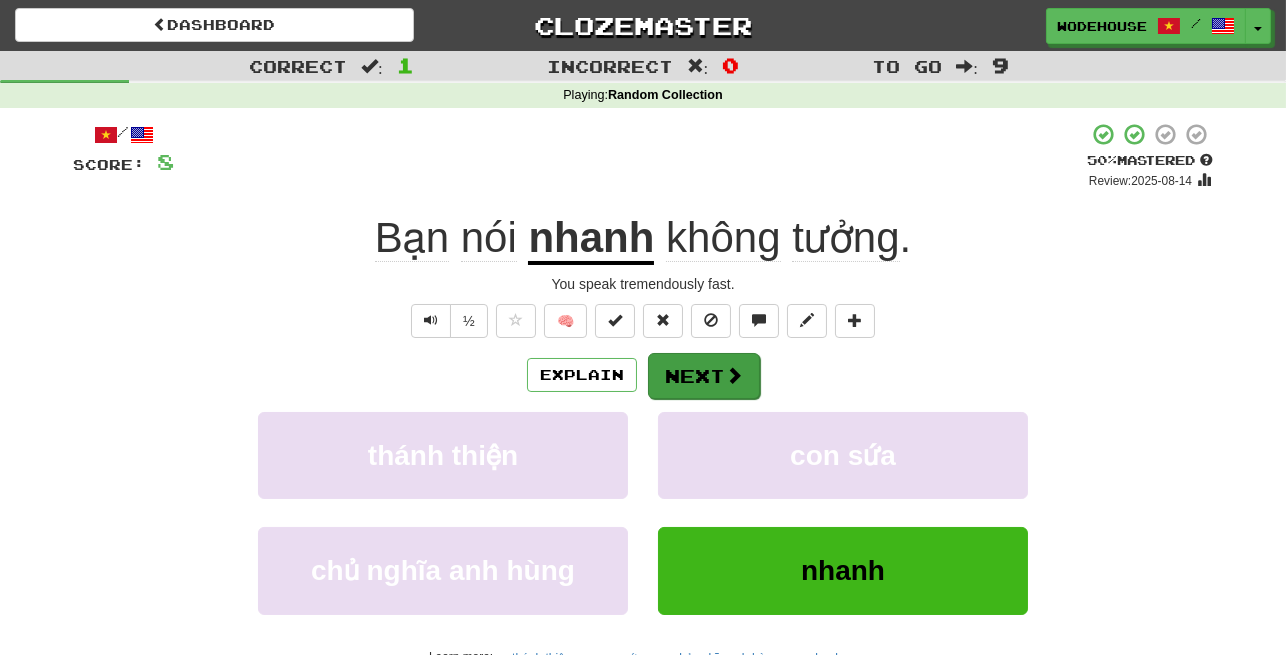 click on "Next" at bounding box center [704, 376] 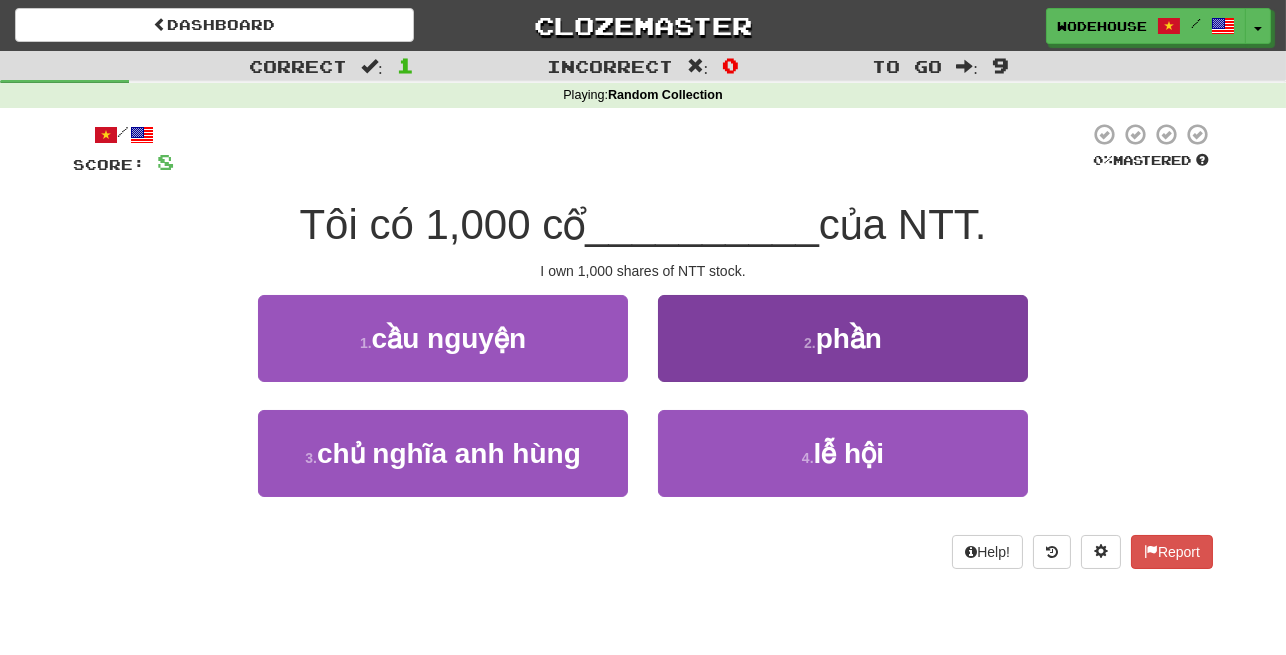click on "2 .  phần" at bounding box center (843, 338) 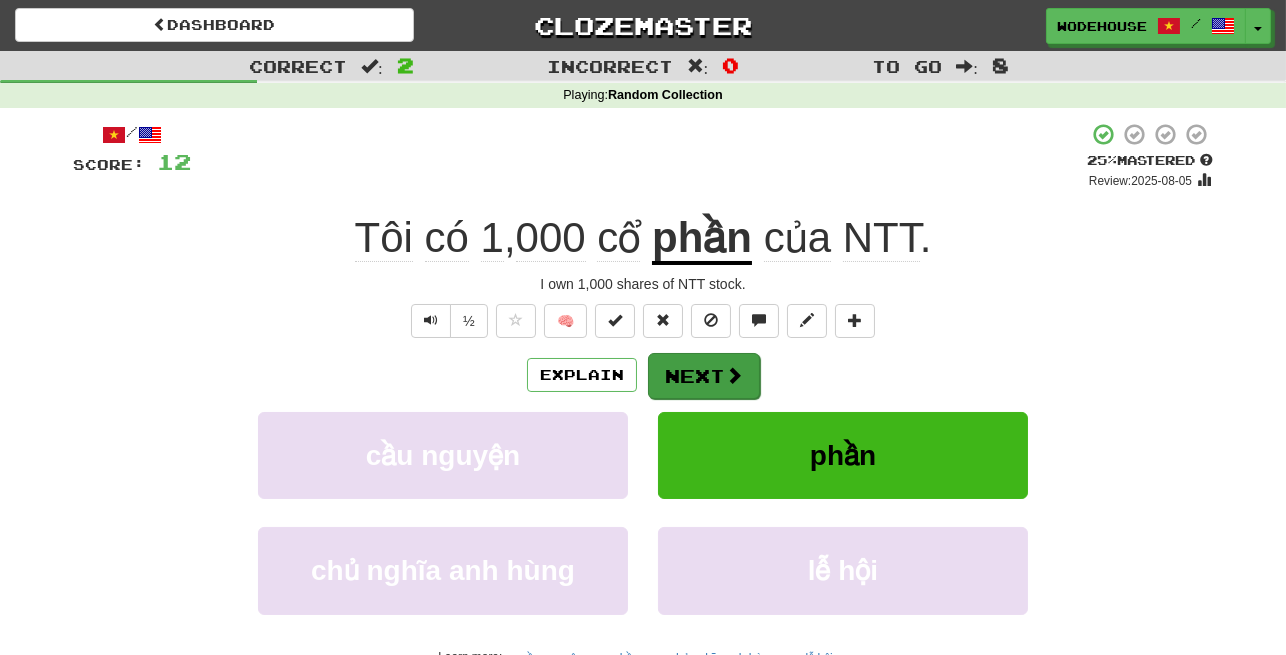click on "Next" at bounding box center [704, 376] 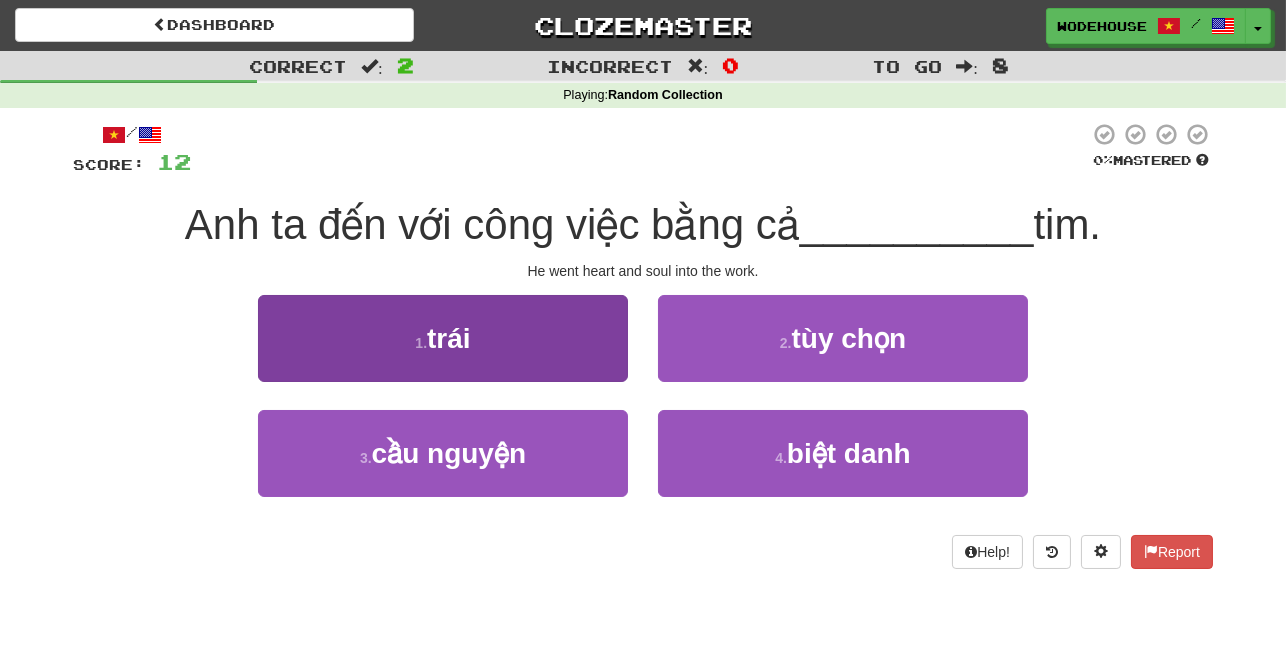 click on "1 .  trái" at bounding box center (443, 338) 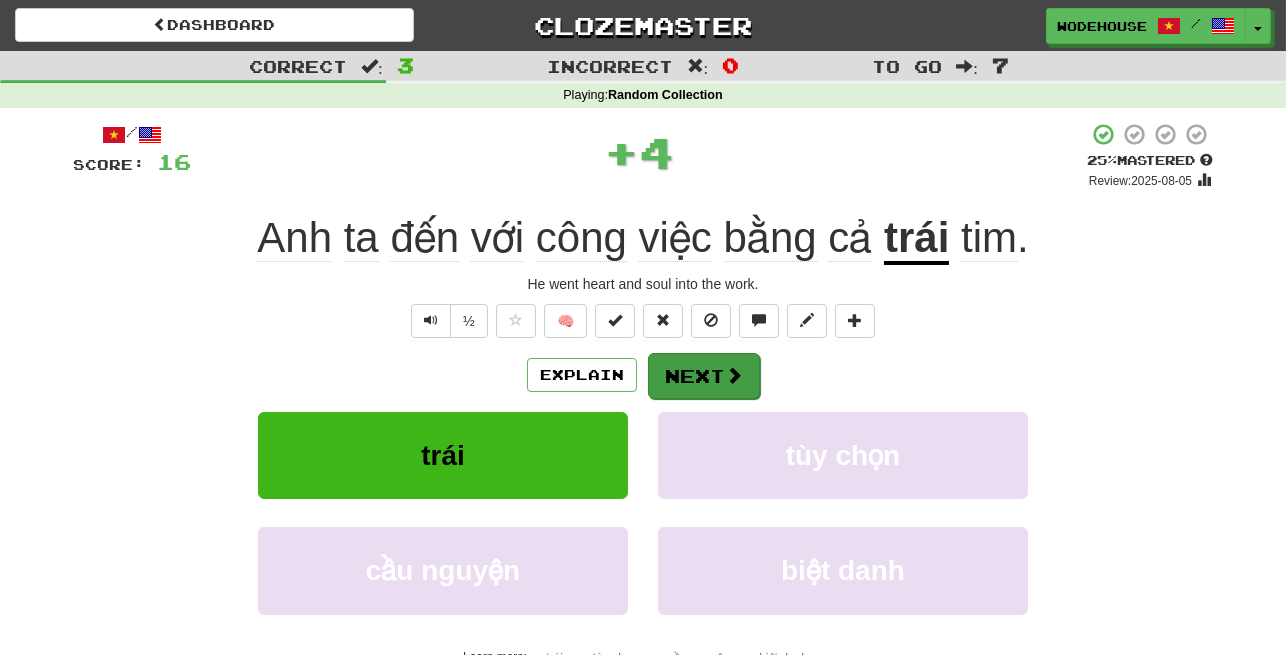click on "Next" at bounding box center [704, 376] 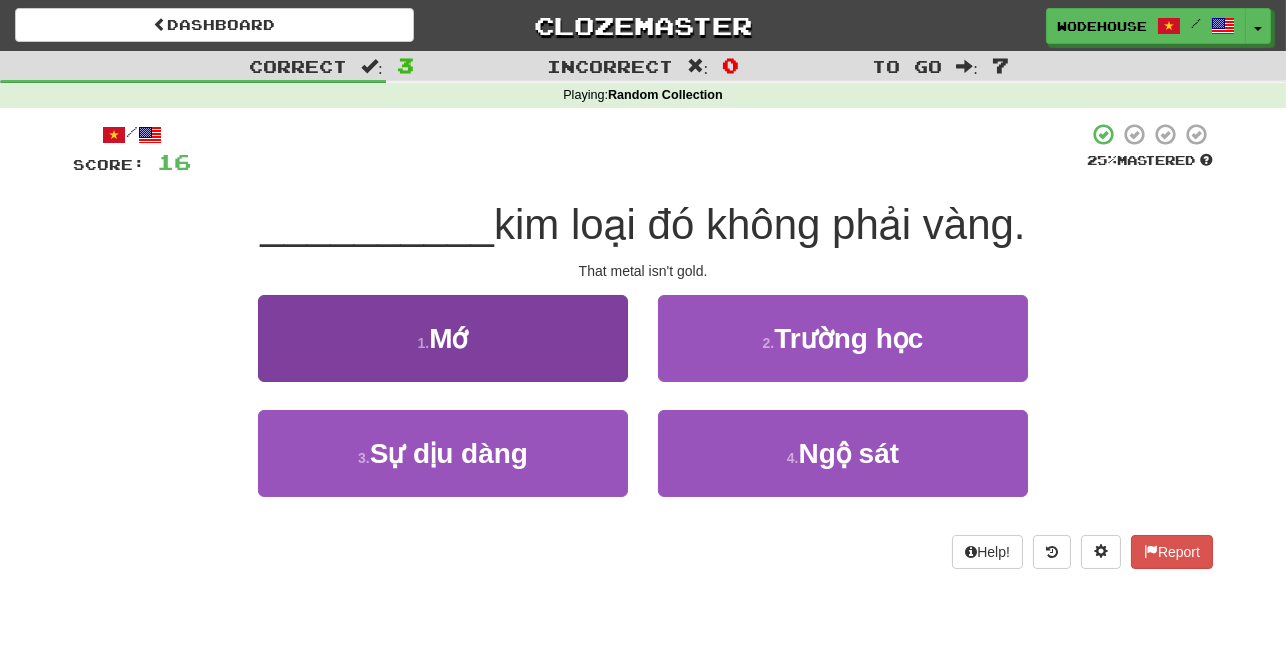 click on "1 .  Mớ" at bounding box center [443, 338] 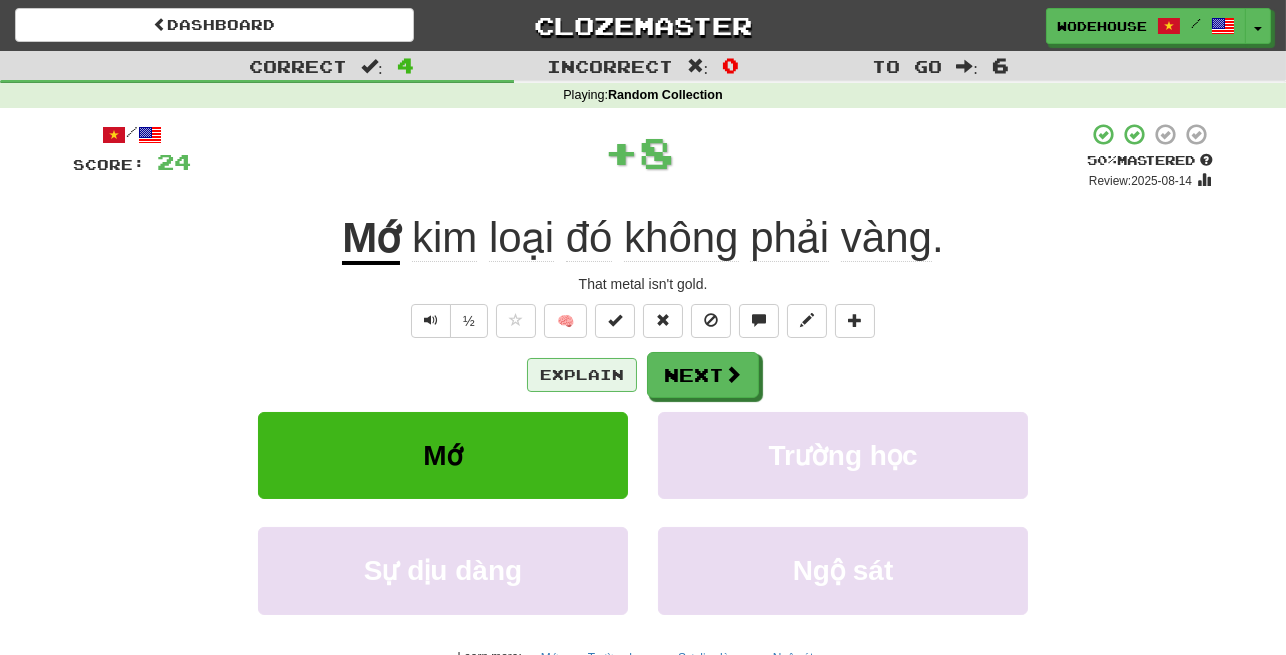 click on "Explain" at bounding box center [582, 375] 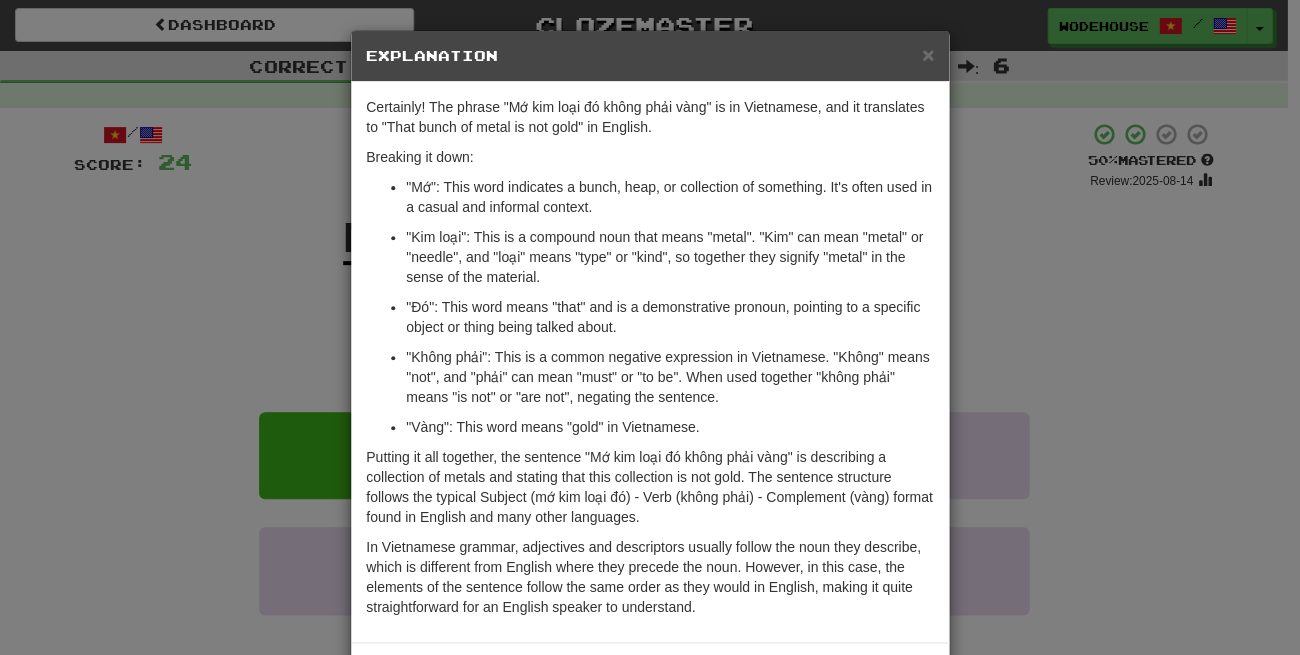 click on "× Explanation Certainly! The phrase "Mớ kim loại đó không phải vàng" is in Vietnamese, and it translates to "That bunch of metal is not gold" in English.
Breaking it down:
"Mớ": This word indicates a bunch, heap, or collection of something. It's often used in a casual and informal context.
"Kim loại": This is a compound noun that means "metal". "Kim" can mean "metal" or "needle", and "loại" means "type" or "kind", so together they signify "metal" in the sense of the material.
"Đó": This word means "that" and is a demonstrative pronoun, pointing to a specific object or thing being talked about.
"Không phải": This is a common negative expression in Vietnamese. "Không" means "not", and "phải" can mean "must" or "to be". When used together "không phải" means "is not" or "are not", negating the sentence.
"Vàng": This word means "gold" in Vietnamese.
In beta. Generated by ChatGPT. Like it? Hate it?  Let us know ! Close" at bounding box center (650, 327) 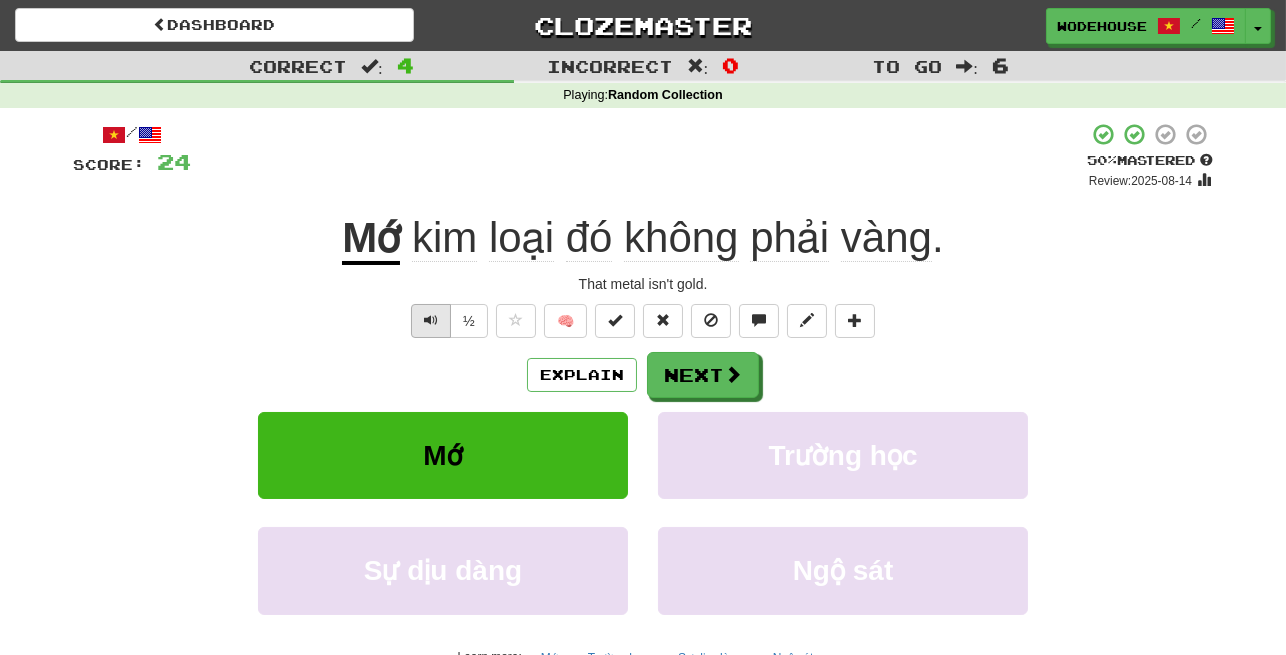 click at bounding box center [431, 320] 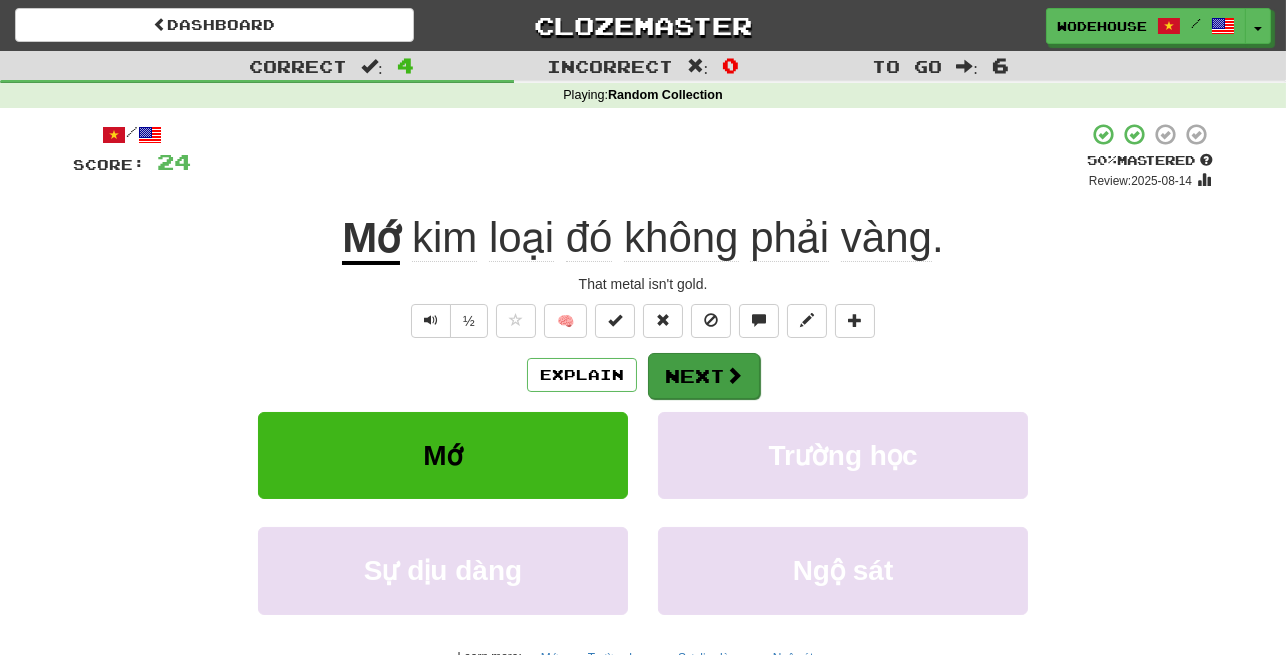 click at bounding box center [734, 375] 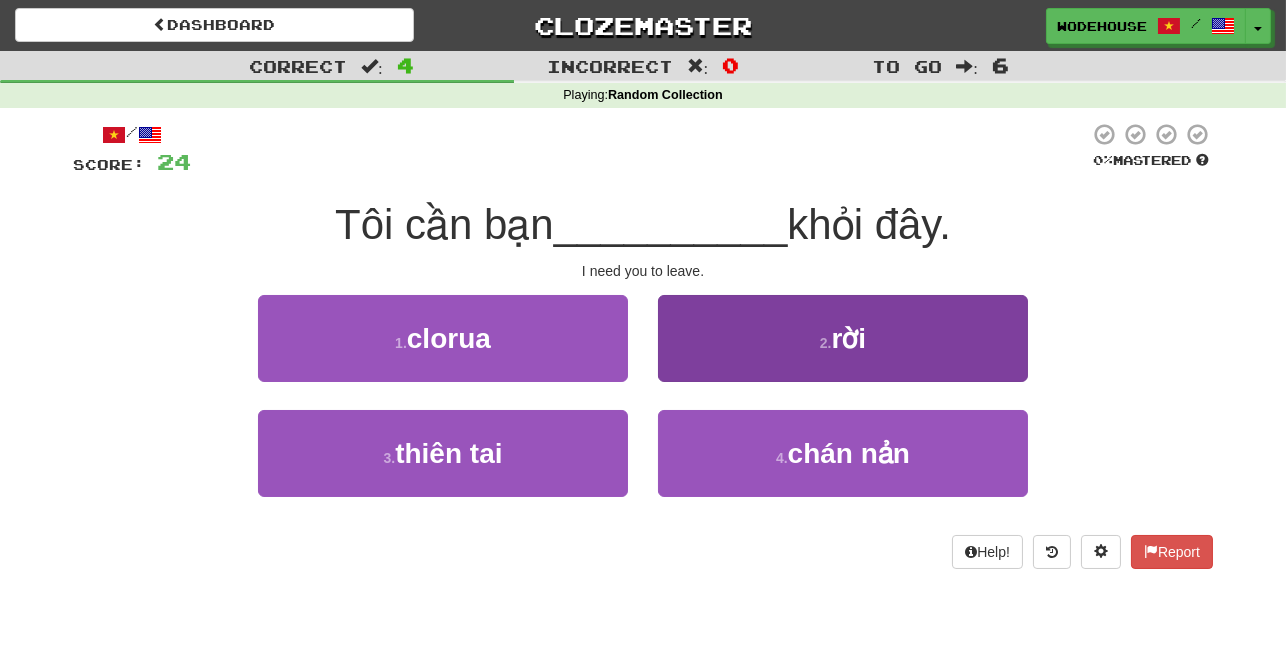 click on "2 .  rời" at bounding box center (843, 338) 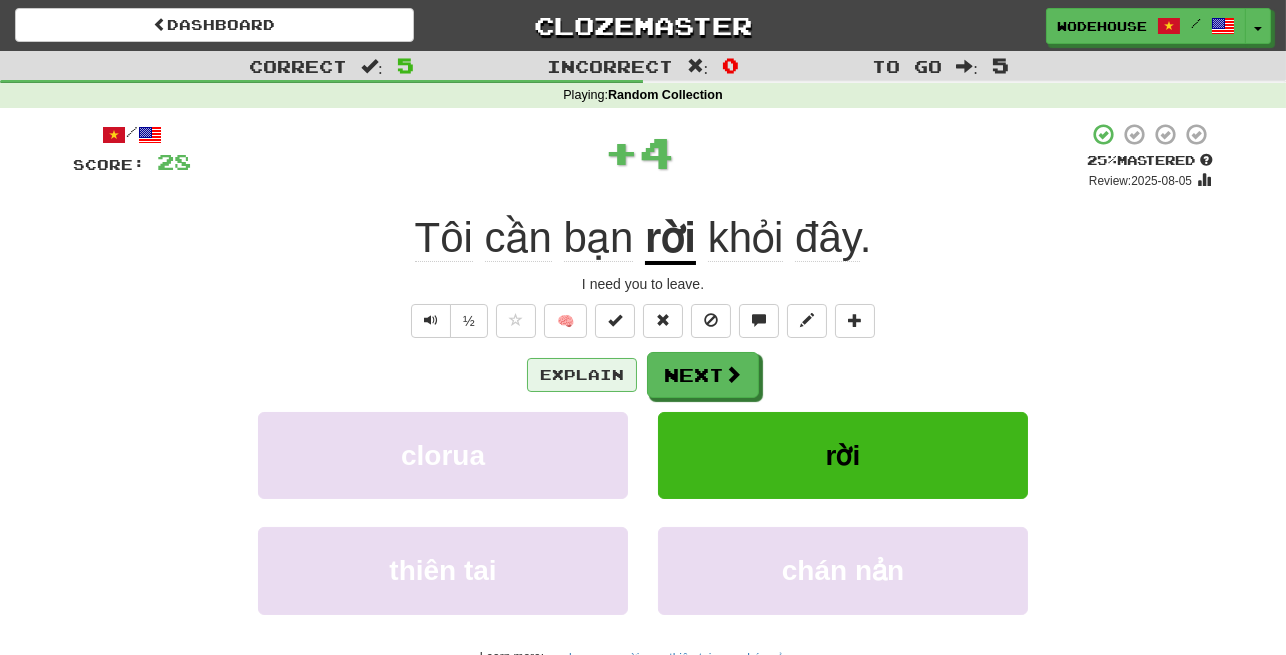 click on "Explain" at bounding box center (582, 375) 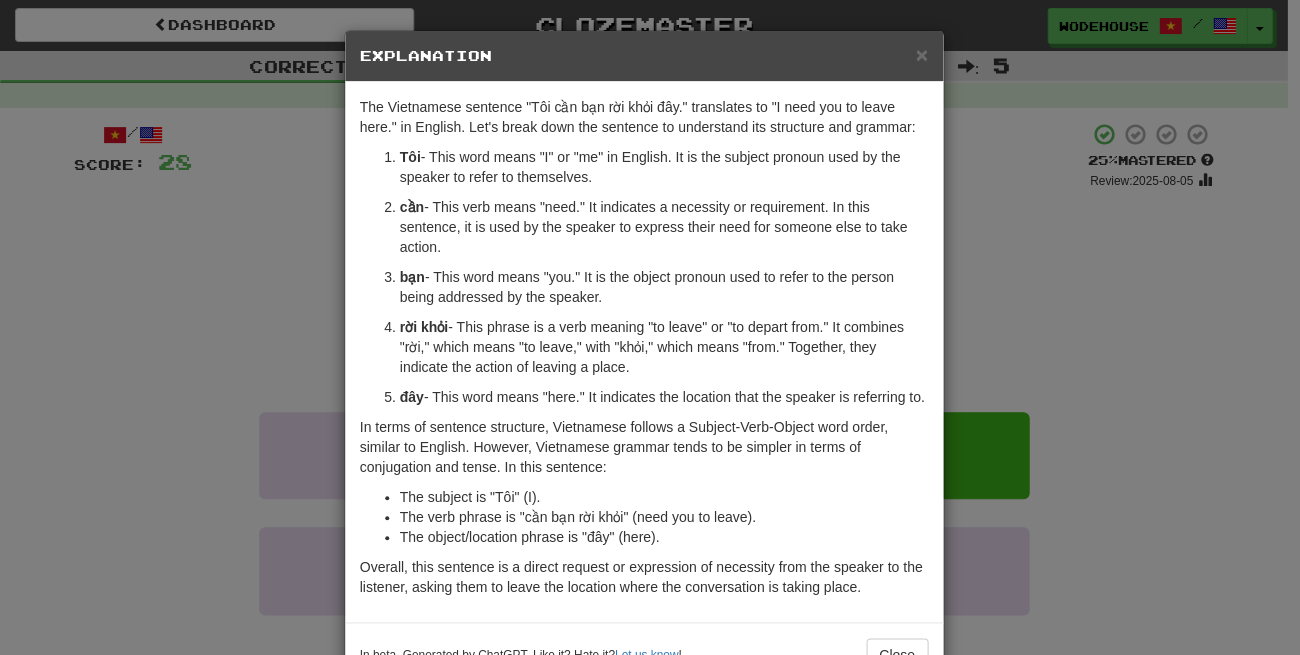 click on "× Explanation The Vietnamese sentence "Tôi cần bạn rời khỏi đây." translates to "I need you to leave here." in English. Let's break down the sentence to understand its structure and grammar:
Tôi  - This word means "I" or "me" in English. It is the subject pronoun used by the speaker to refer to themselves.
cần  - This verb means "need." It indicates a necessity or requirement. In this sentence, it is used by the speaker to express their need for someone else to take action.
bạn  - This word means "you." It is the object pronoun used to refer to the person being addressed by the speaker.
rời khỏi  - This phrase is a verb meaning "to leave" or "to depart from." It combines "rời," which means "to leave," with "khỏi," which means "from." Together, they indicate the action of leaving a place.
đây  - This word means "here." It indicates the location that the speaker is referring to.
The subject is "Tôi" (I).
Let us know ! Close" at bounding box center (650, 327) 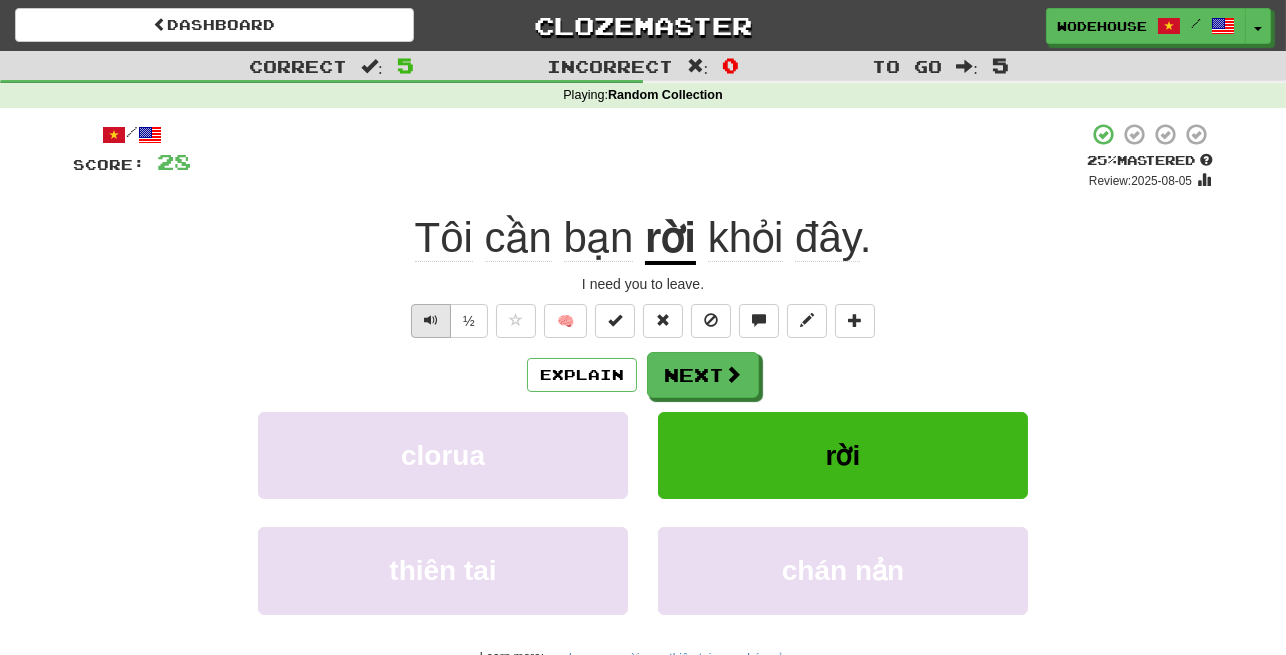 click at bounding box center [431, 320] 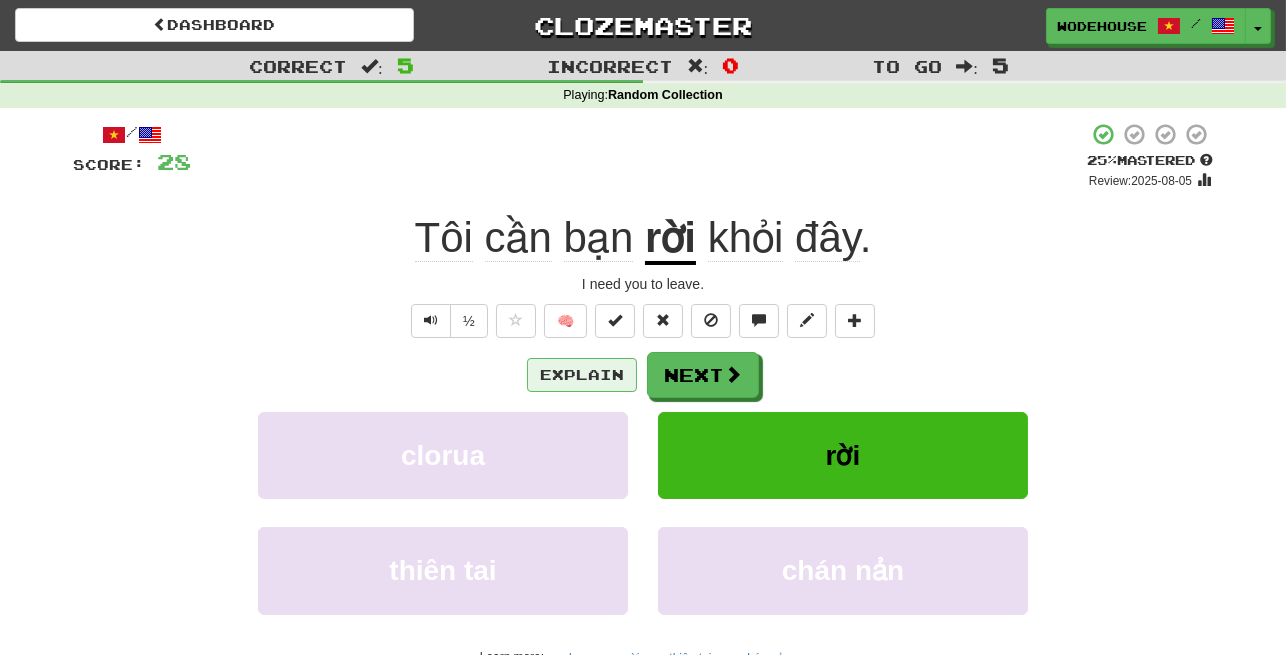 click on "Explain" at bounding box center [582, 375] 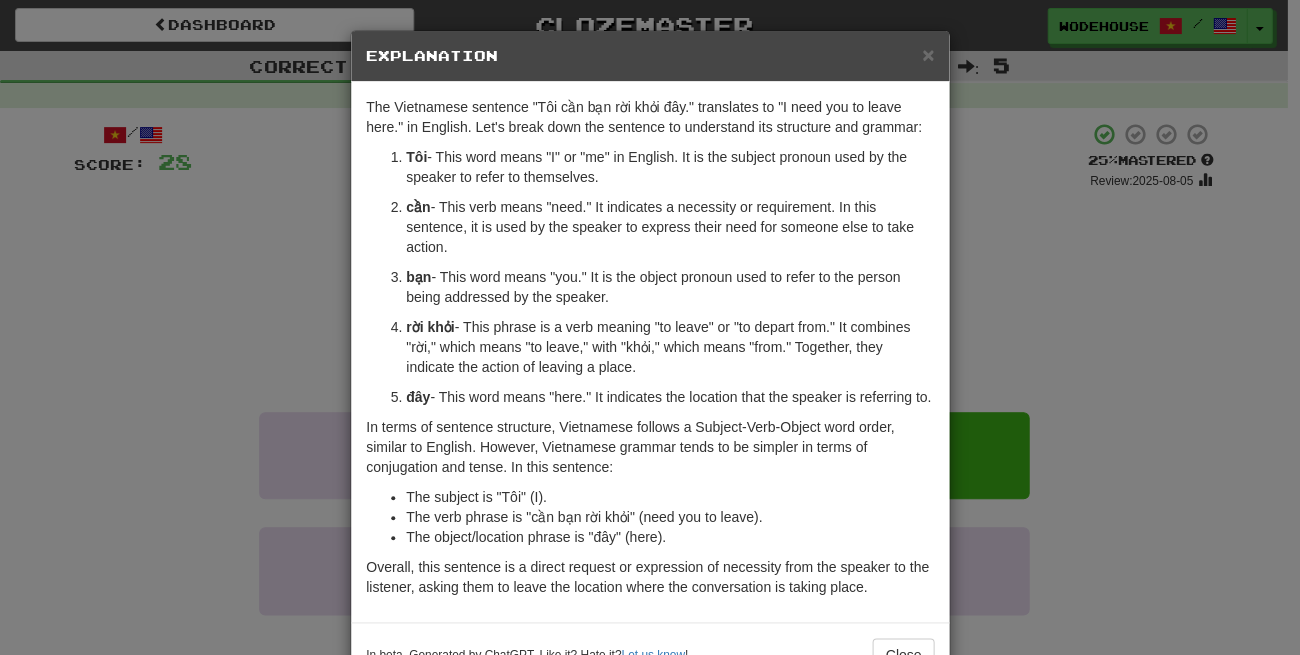 click on "× Explanation The Vietnamese sentence "Tôi cần bạn rời khỏi đây." translates to "I need you to leave here." in English. Let's break down the sentence to understand its structure and grammar:
Tôi  - This word means "I" or "me" in English. It is the subject pronoun used by the speaker to refer to themselves.
cần  - This verb means "need." It indicates a necessity or requirement. In this sentence, it is used by the speaker to express their need for someone else to take action.
bạn  - This word means "you." It is the object pronoun used to refer to the person being addressed by the speaker.
rời khỏi  - This phrase is a verb meaning "to leave" or "to depart from." It combines "rời," which means "to leave," with "khỏi," which means "from." Together, they indicate the action of leaving a place.
đây  - This word means "here." It indicates the location that the speaker is referring to.
The subject is "Tôi" (I).
Let us know ! Close" at bounding box center [650, 327] 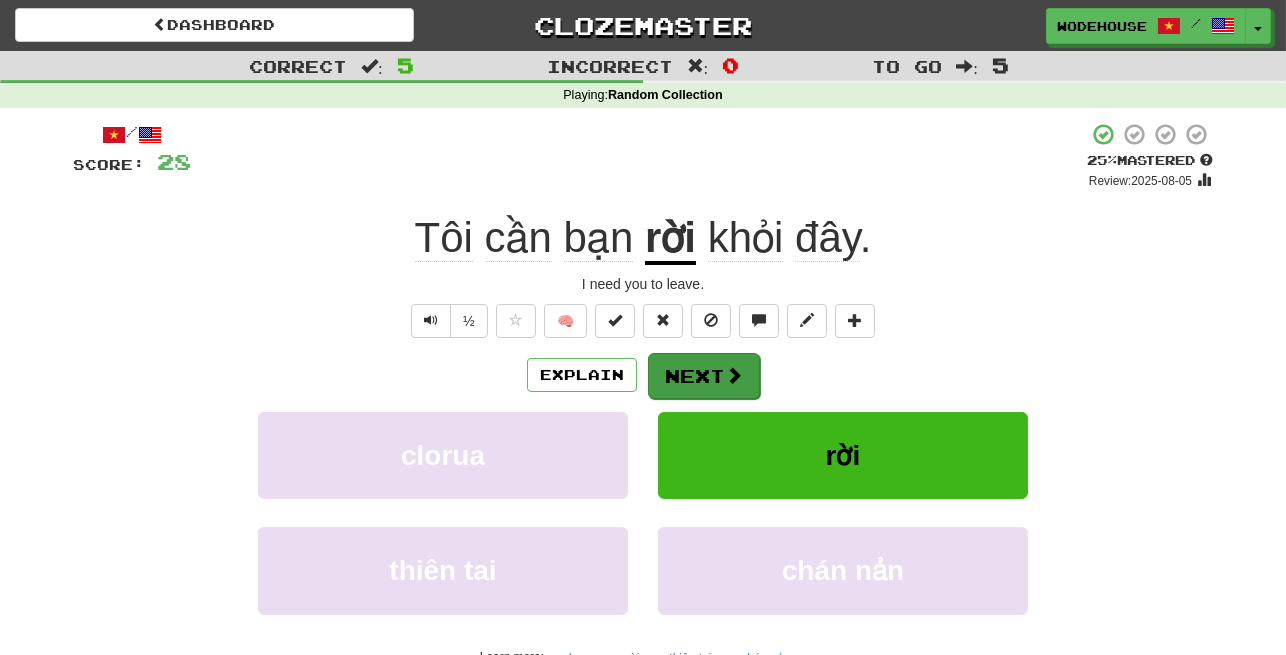 click on "Next" at bounding box center [704, 376] 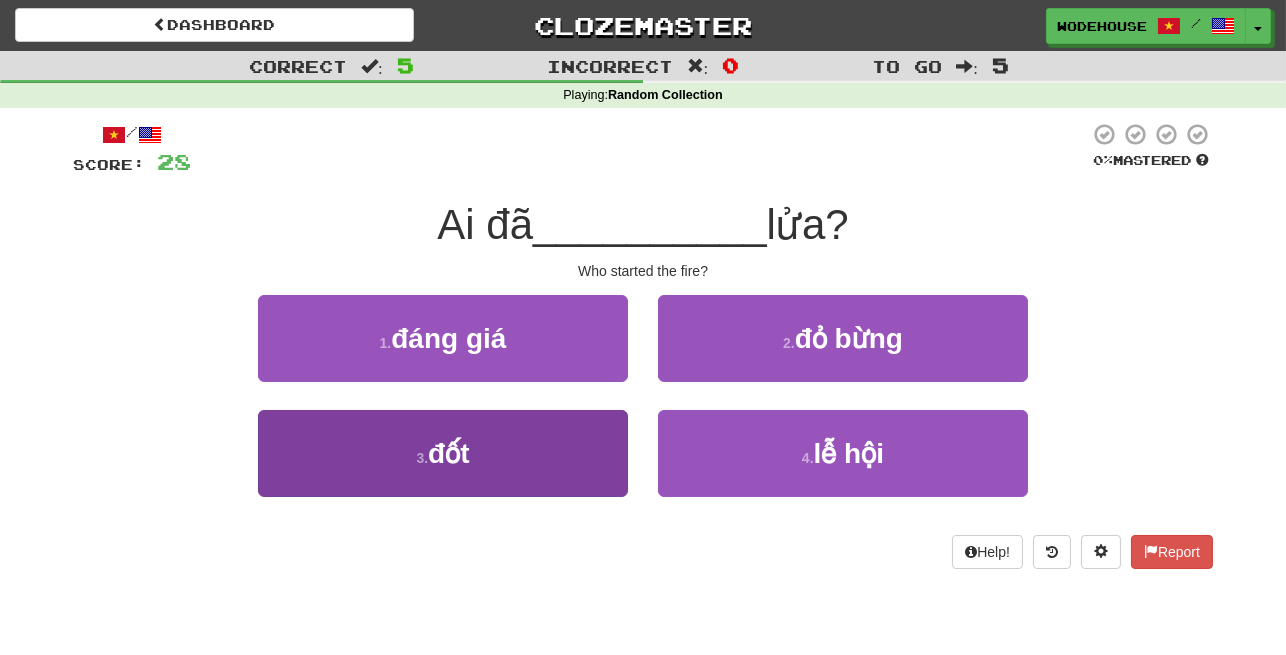 click on "3 .  đốt" at bounding box center (443, 453) 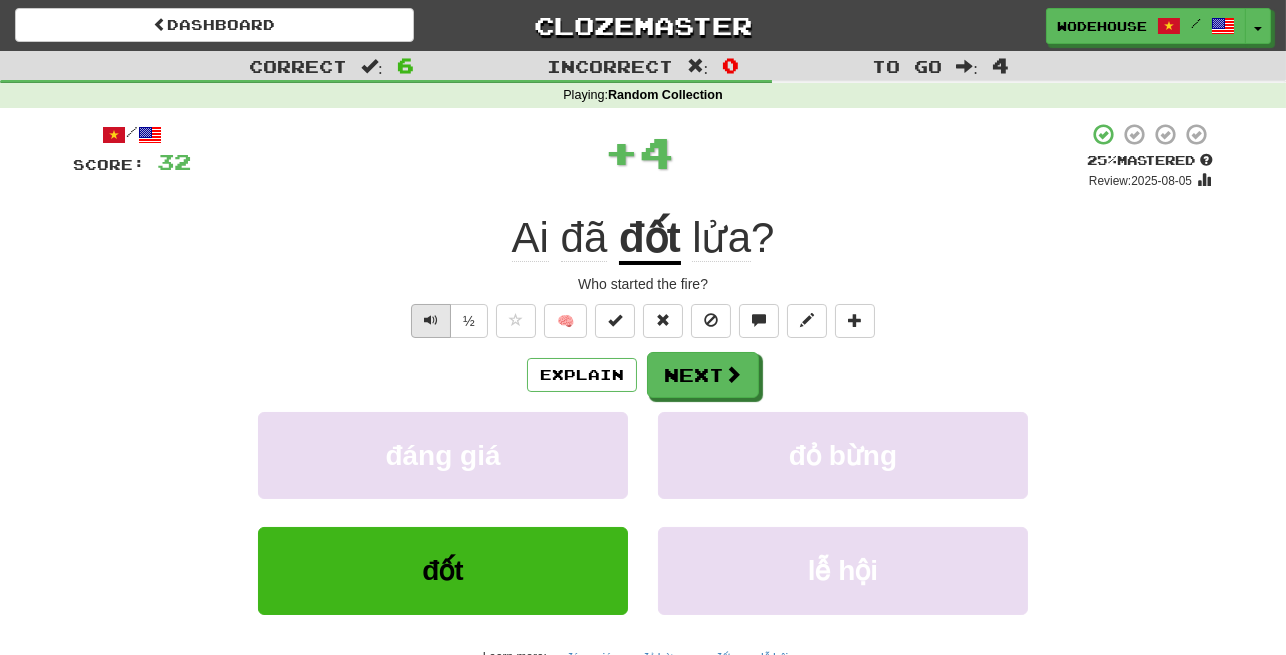 click at bounding box center [431, 320] 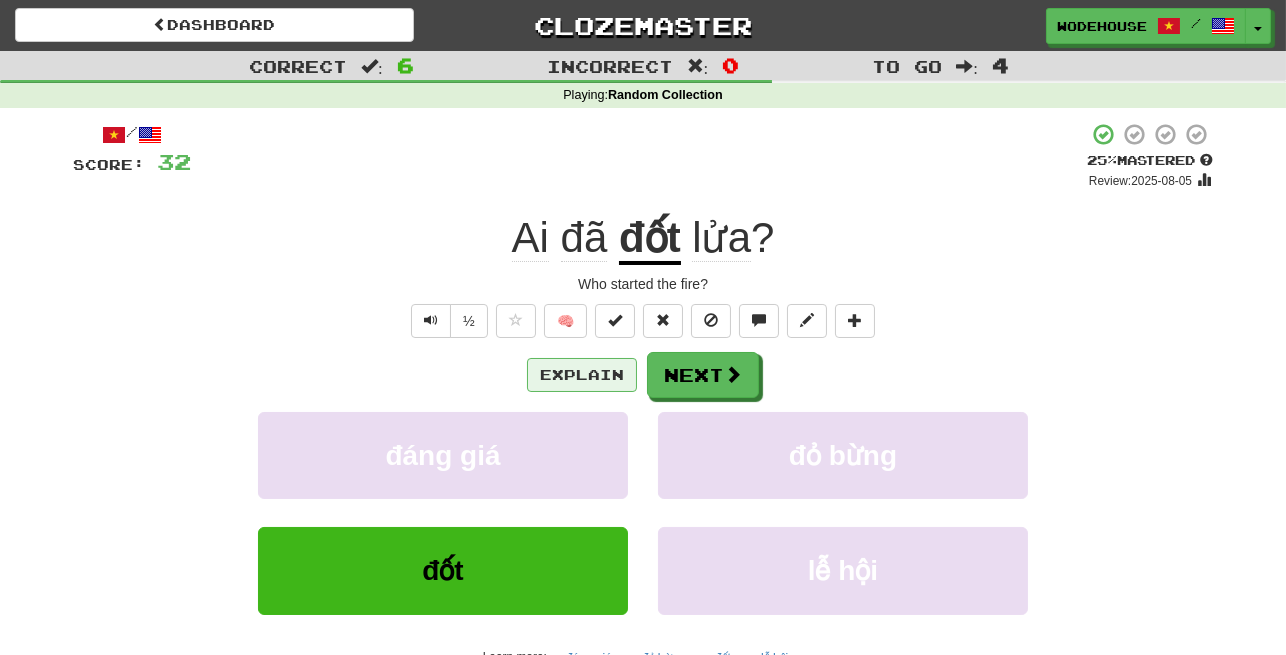 click on "Explain" at bounding box center [582, 375] 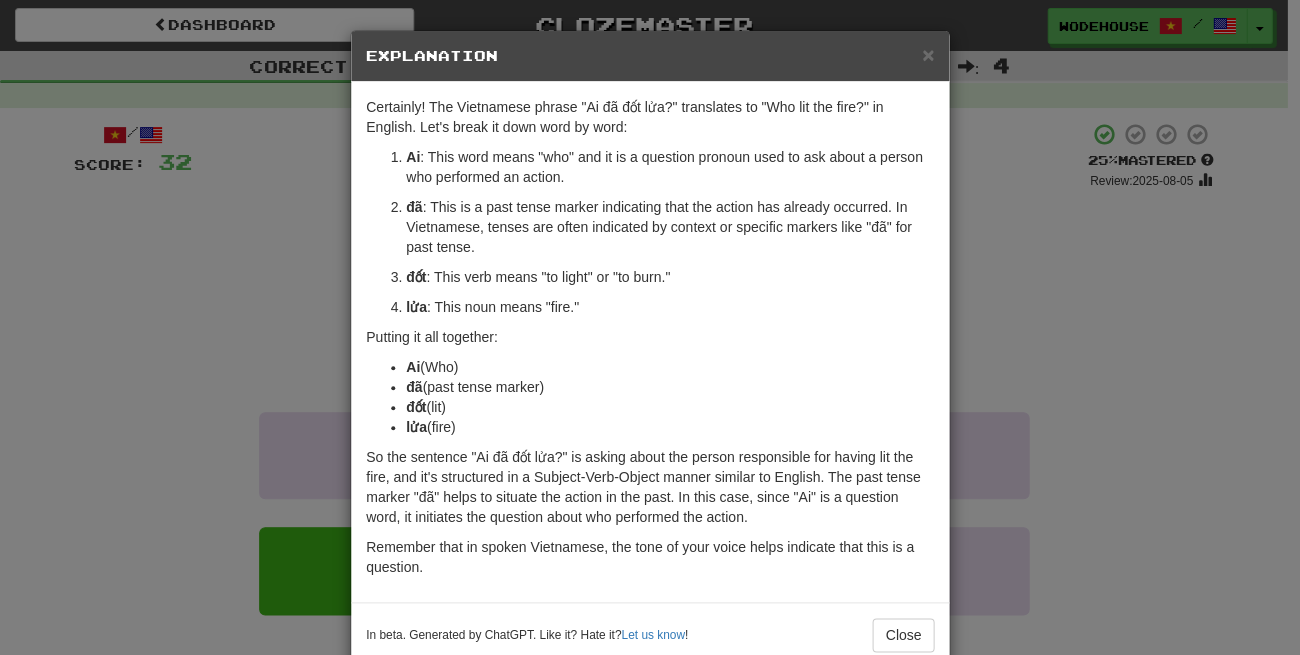 click on "× Explanation Certainly! The Vietnamese phrase "Ai đã đốt lửa?" translates to "Who lit the fire?" in English. Let's break it down word by word:
Ai : This word means "who" and it is a question pronoun used to ask about a person who performed an action.
đã : This is a past tense marker indicating that the action has already occurred. In Vietnamese, tenses are often indicated by context or specific markers like "đã" for past tense.
đốt : This verb means "to light" or "to burn."
lửa : This noun means "fire."
Putting it all together:
Ai  (Who)
đã  (past tense marker)
đốt  (lit)
lửa  (fire)
So the sentence "Ai đã đốt lửa?" is asking about the person responsible for having lit the fire, and it's structured in a Subject-Verb-Object manner similar to English. The past tense marker "đã" helps to situate the action in the past. In this case, since "Ai" is a question word, it initiates the question about who performed the action.
Let us know !" at bounding box center [650, 327] 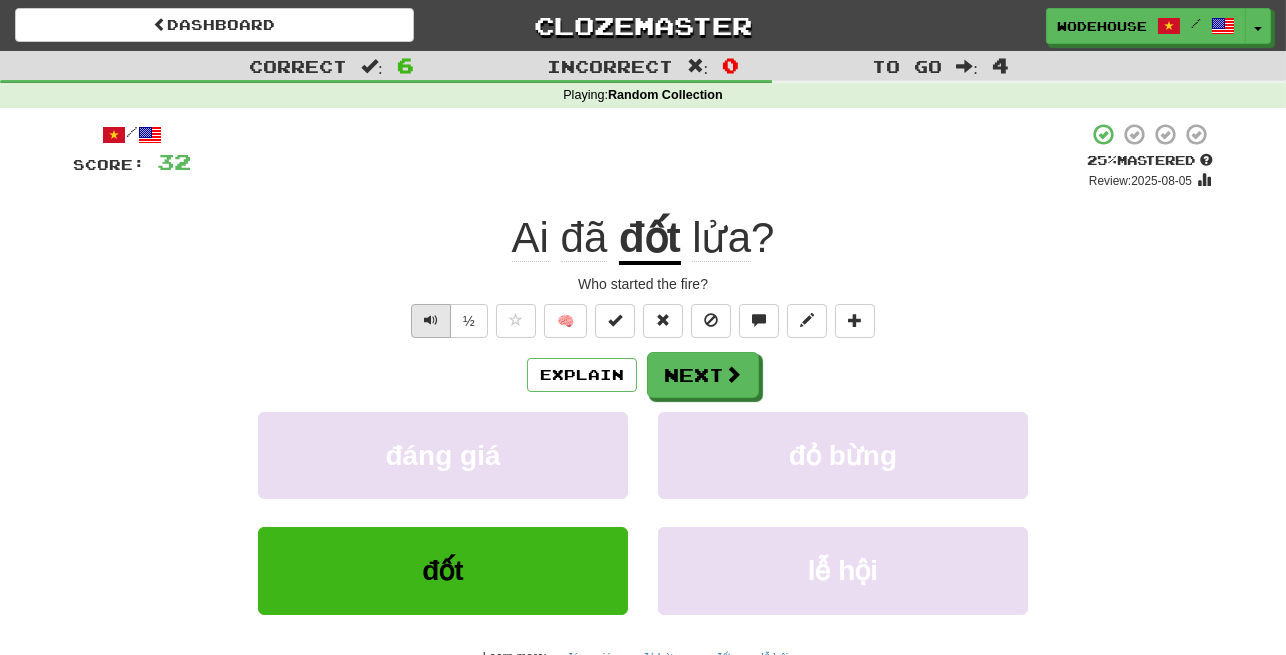 click at bounding box center (431, 320) 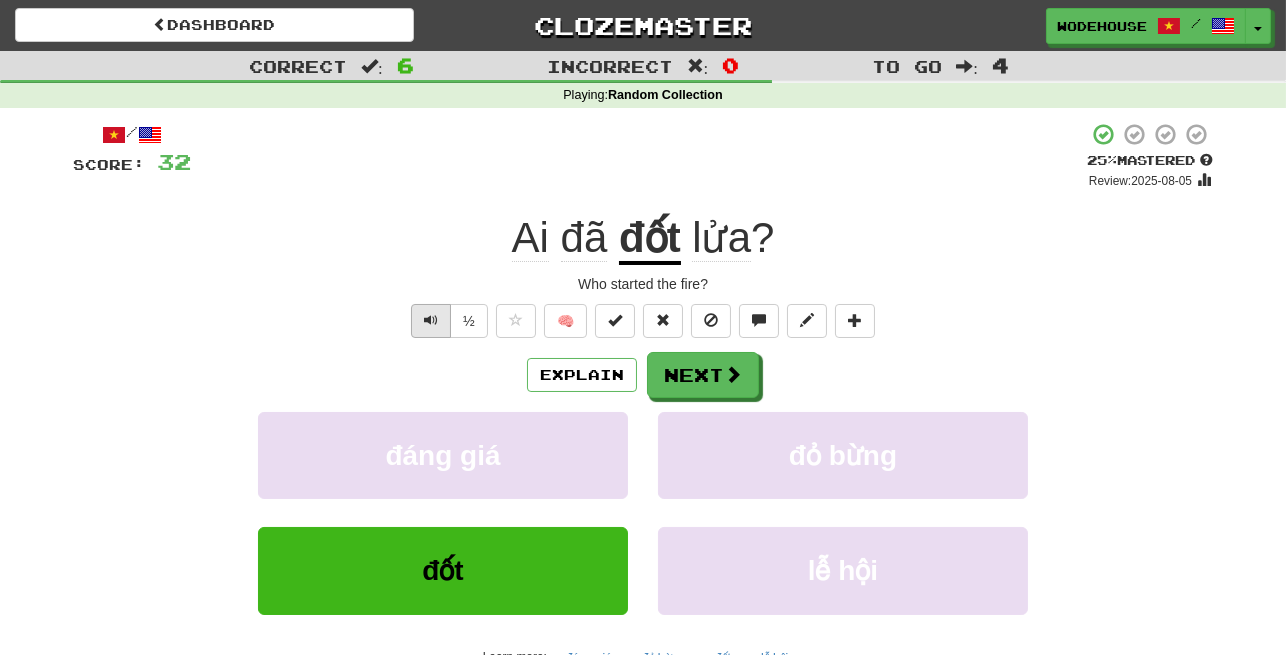 click at bounding box center [431, 320] 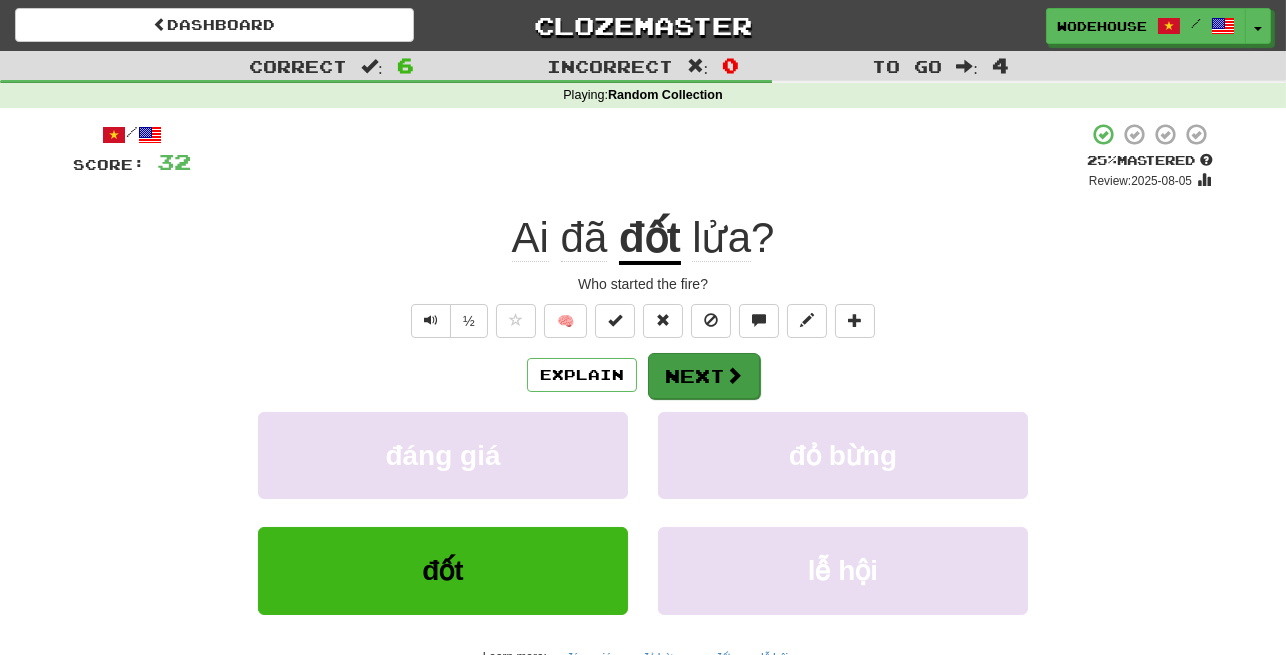 click on "Next" at bounding box center (704, 376) 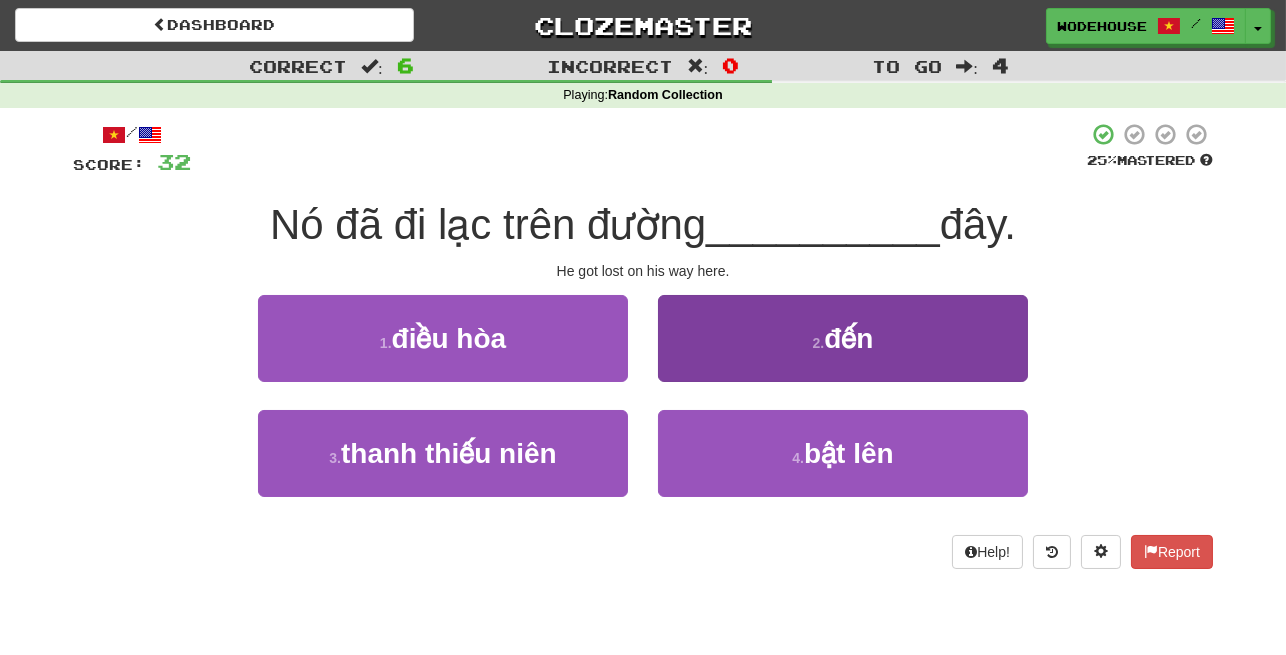 click on "2 .  đến" at bounding box center (843, 338) 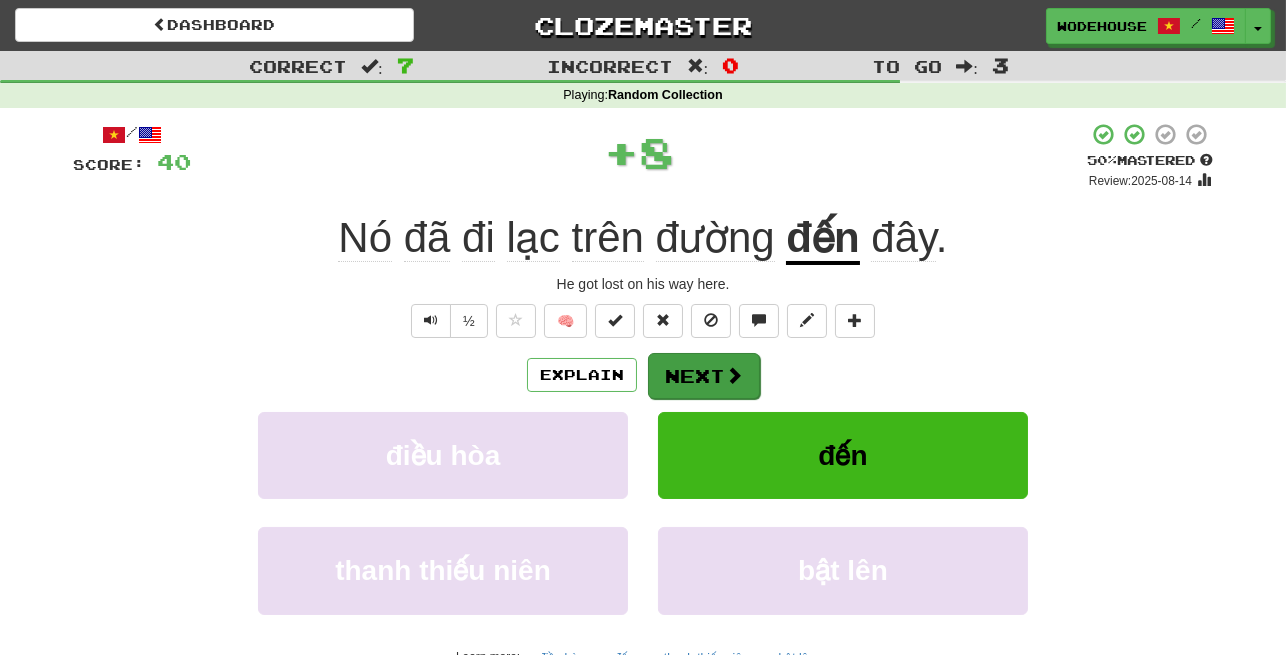 click on "Next" at bounding box center (704, 376) 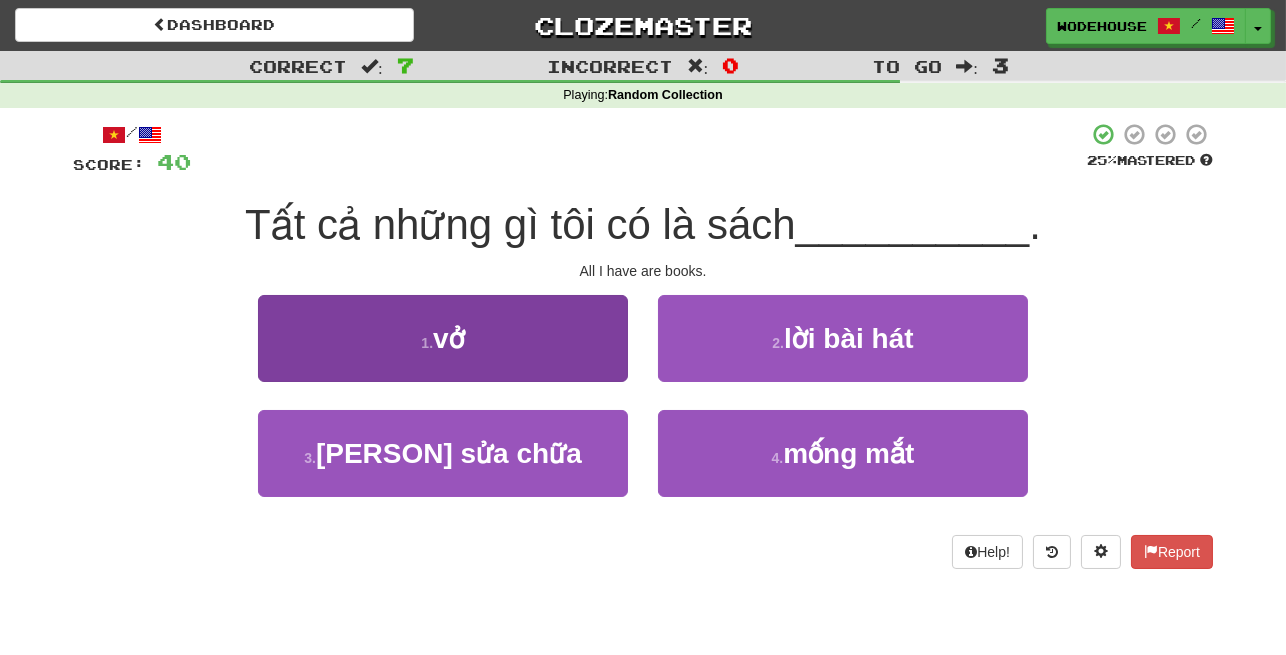 click on "1 .  vở" at bounding box center (443, 338) 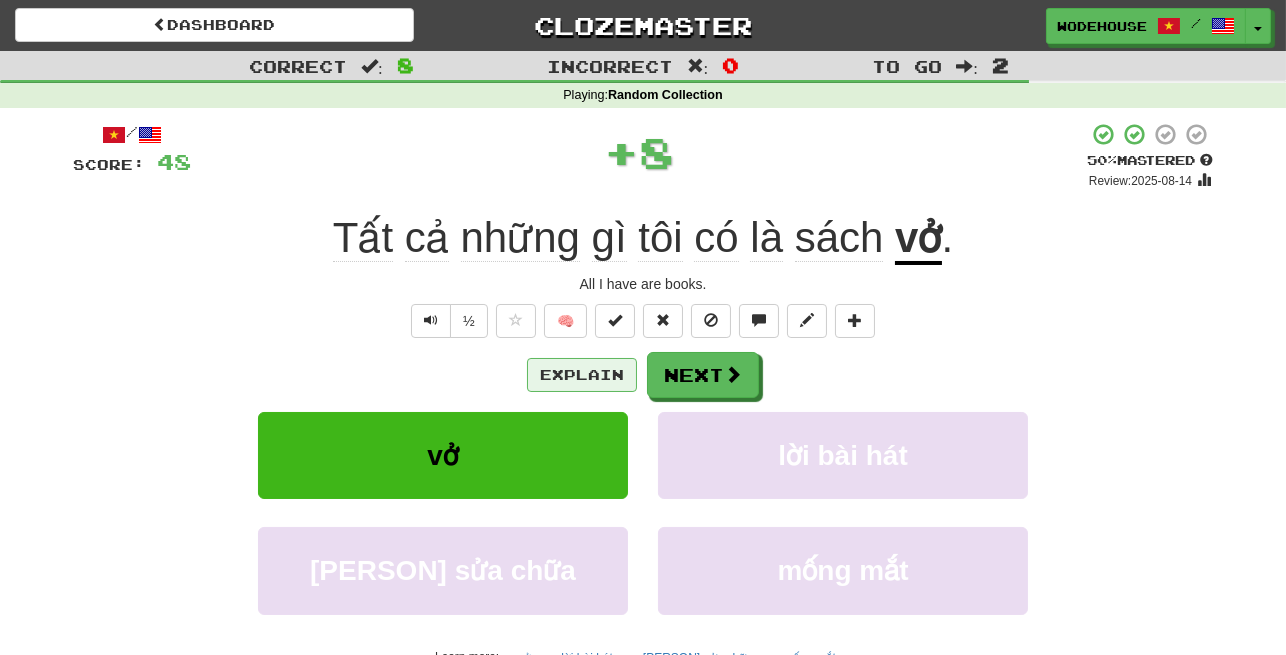 click on "Explain" at bounding box center (582, 375) 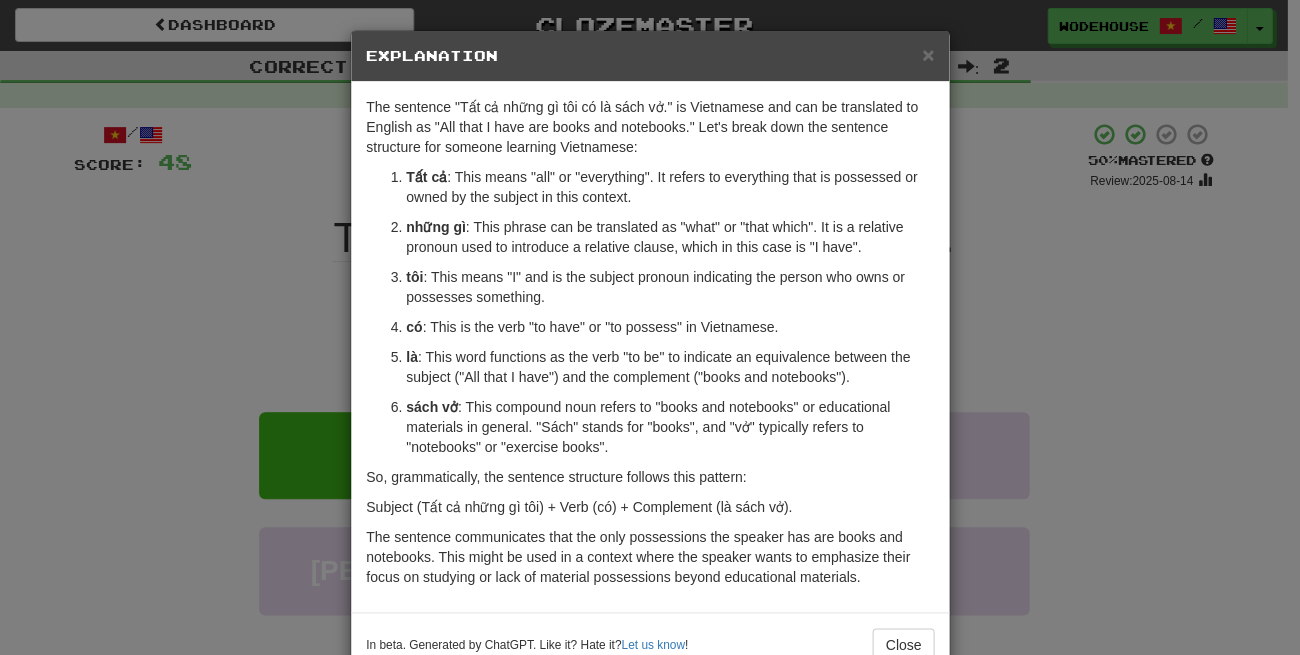 click on "× Explanation The sentence "Tất cả những gì tôi có là sách vở." is Vietnamese and can be translated to English as "All that I have are books and notebooks." Let's break down the sentence structure for someone learning Vietnamese:
Tất cả : This means "all" or "everything". It refers to everything that is possessed or owned by the subject in this context.
những gì : This phrase can be translated as "what" or "that which". It is a relative pronoun used to introduce a relative clause, which in this case is "I have".
tôi : This means "I" and is the subject pronoun indicating the person who owns or possesses something.
có : This is the verb "to have" or "to possess" in Vietnamese.
là : This word functions as the verb "to be" to indicate an equivalence between the subject ("All that I have") and the complement ("books and notebooks").
sách vở
So, grammatically, the sentence structure follows this pattern:
Let us know ! Close" at bounding box center (650, 327) 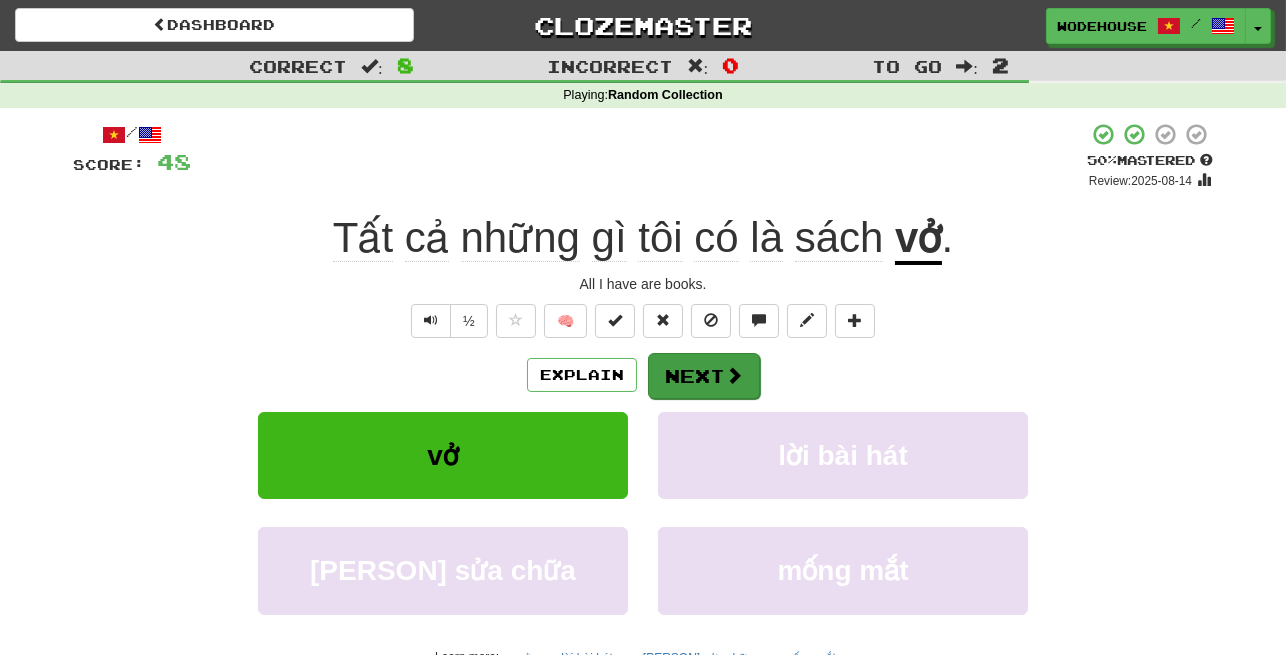 click on "Next" at bounding box center [704, 376] 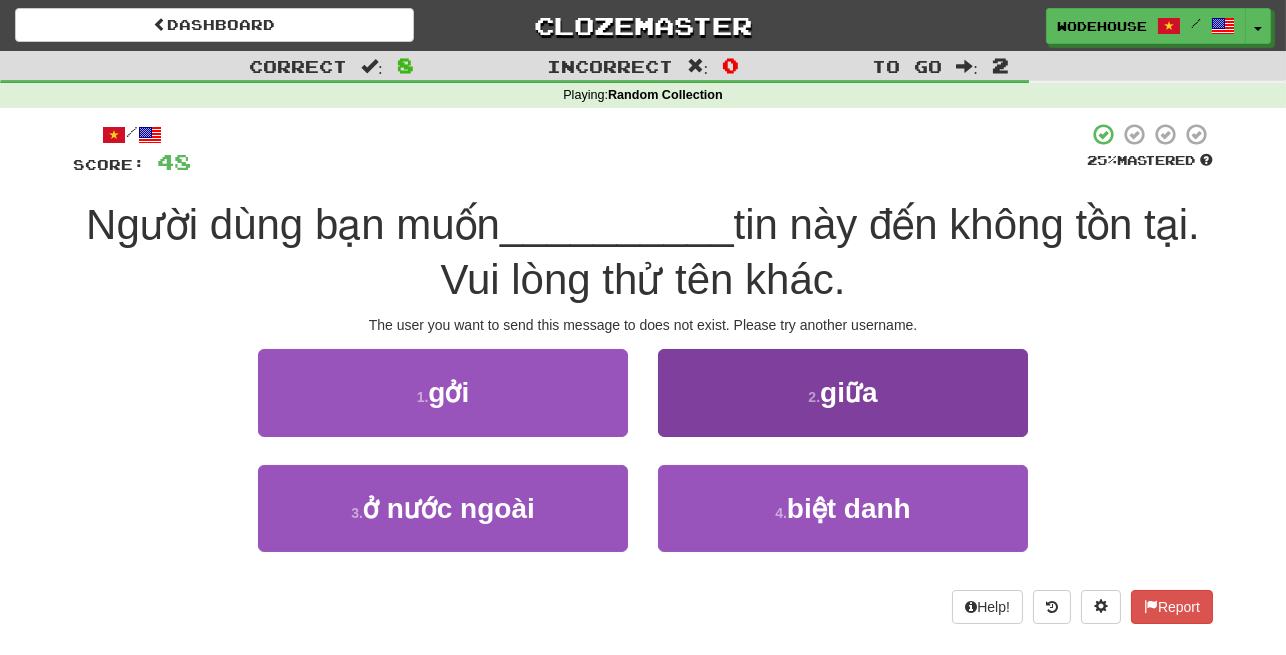 click on "2 .  giữa" at bounding box center (843, 392) 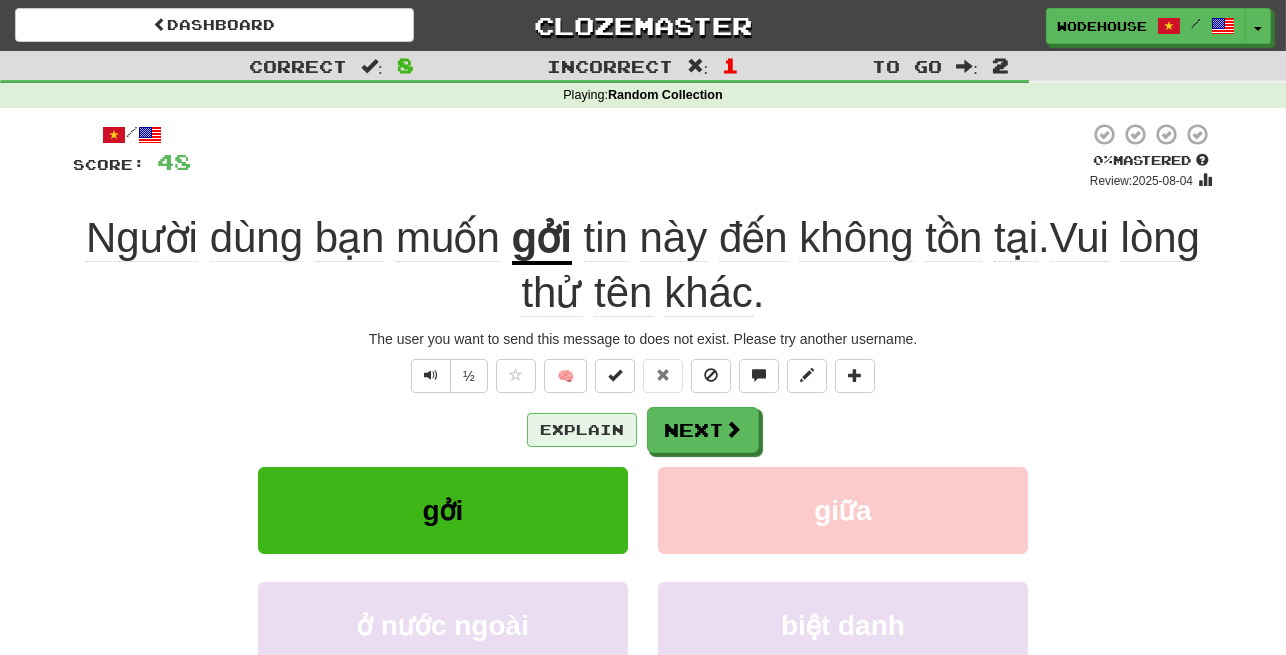 click on "Explain" at bounding box center (582, 430) 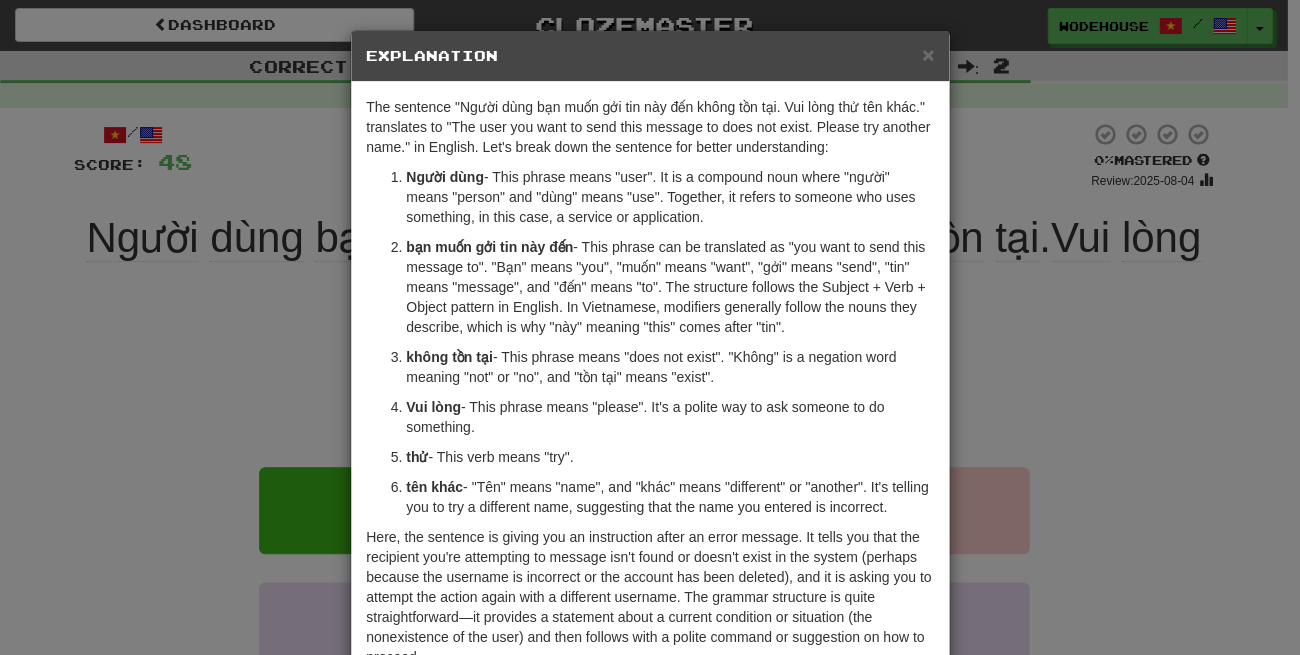 click on "× Explanation The sentence "Người dùng bạn muốn gởi tin này đến không tồn tại. Vui lòng thử tên khác." translates to "The user you want to send this message to does not exist. Please try another name." in English. Let's break down the sentence for better understanding:
Người dùng  - This phrase means "user". It is a compound noun where "người" means "person" and "dùng" means "use". Together, it refers to someone who uses something, in this case, a service or application.
bạn muốn gởi tin này đến  - This phrase can be translated as "you want to send this message to". "Bạn" means "you", "muốn" means "want", "gởi" means "send", "tin" means "message", and "đến" means "to". The structure follows the Subject + Verb + Object pattern in English. In Vietnamese, modifiers generally follow the nouns they describe, which is why "này" meaning "this" comes after "tin".
không tồn tại
Vui lòng
thử  - This verb means "try"." at bounding box center [650, 327] 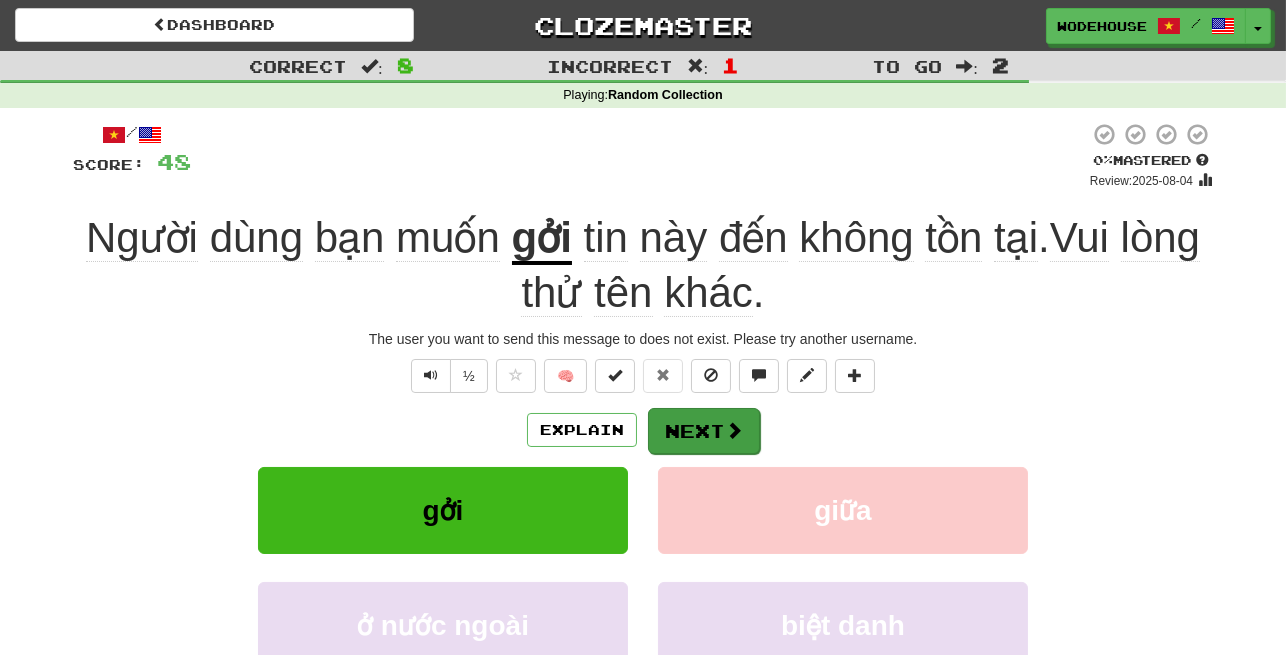 click on "Next" at bounding box center (704, 431) 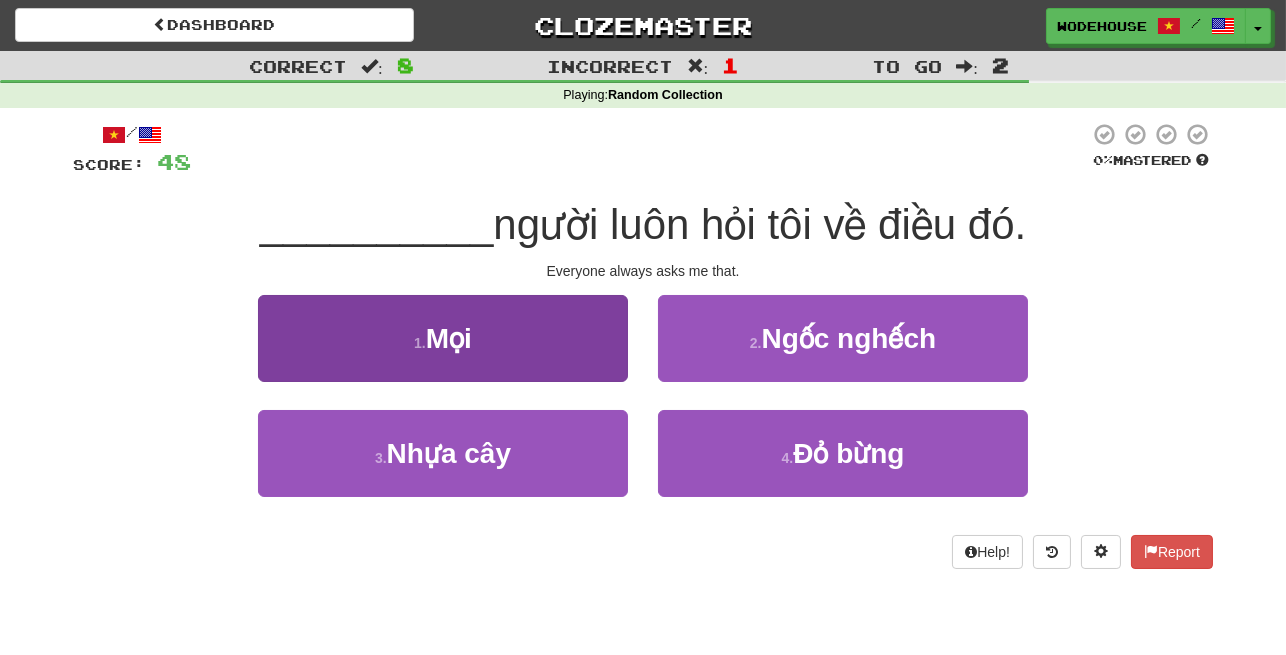 click on "1 .  Mọi" at bounding box center [443, 338] 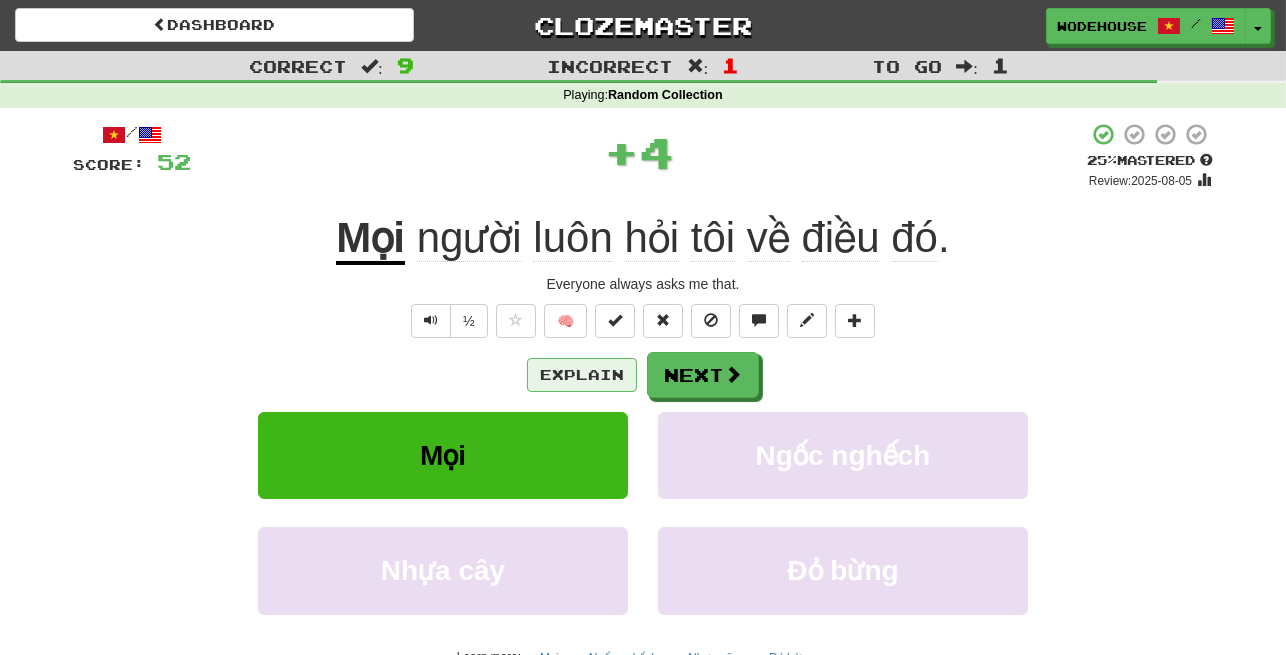 click on "Explain" at bounding box center (582, 375) 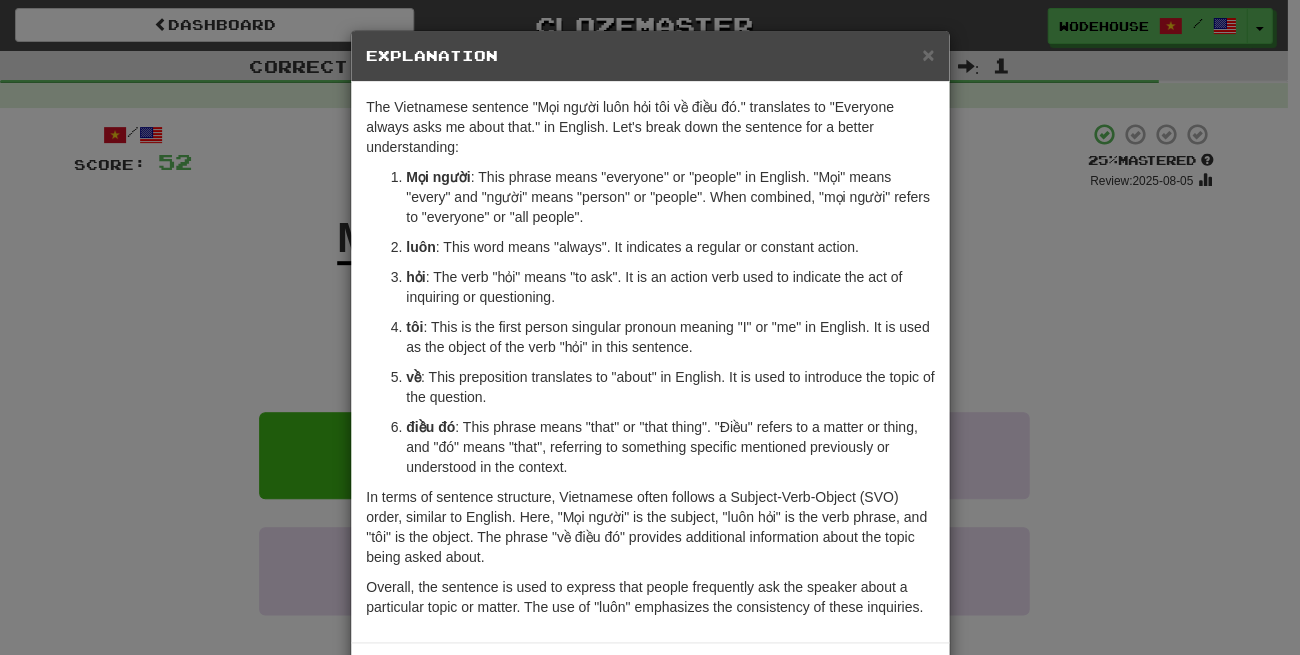click on "× Explanation The Vietnamese sentence "Mọi người luôn hỏi tôi về điều đó." translates to "Everyone always asks me about that." in English. Let's break down the sentence for a better understanding:
Mọi người : This phrase means "everyone" or "people" in English. "Mọi" means "every" and "người" means "person" or "people". When combined, "mọi người" refers to "everyone" or "all people".
luôn : This word means "always". It indicates a regular or constant action.
hỏi : The verb "hỏi" means "to ask". It is an action verb used to indicate the act of inquiring or questioning.
tôi : This is the first person singular pronoun meaning "I" or "me" in English. It is used as the object of the verb "hỏi" in this sentence.
về : This preposition translates to "about" in English. It is used to introduce the topic of the question.
điều đó
In beta. Generated by ChatGPT. Like it? Hate it?  Let us know ! Close" at bounding box center [650, 327] 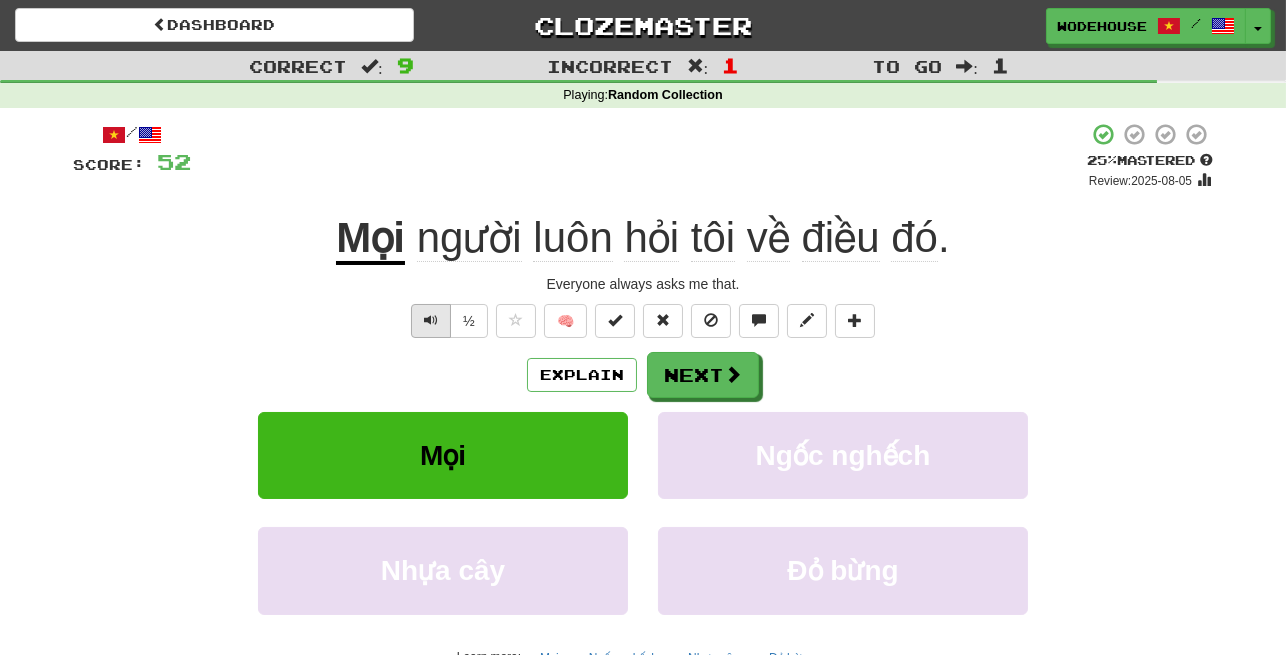 click at bounding box center (431, 321) 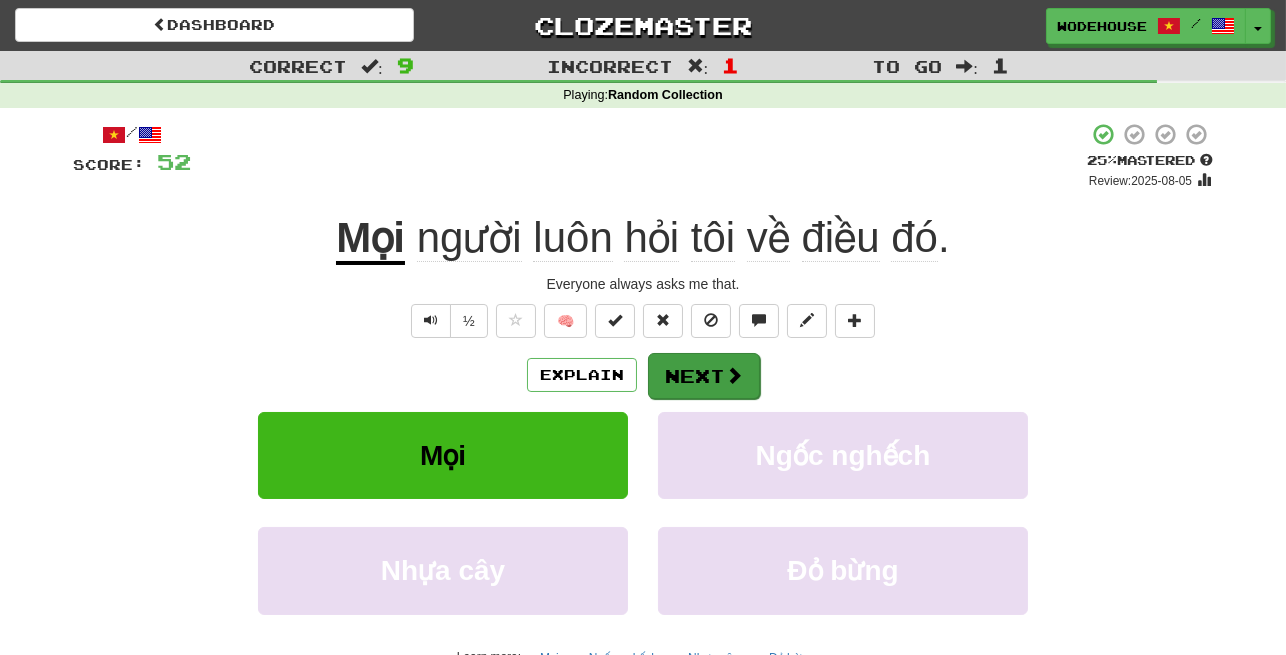 click on "Next" at bounding box center (704, 376) 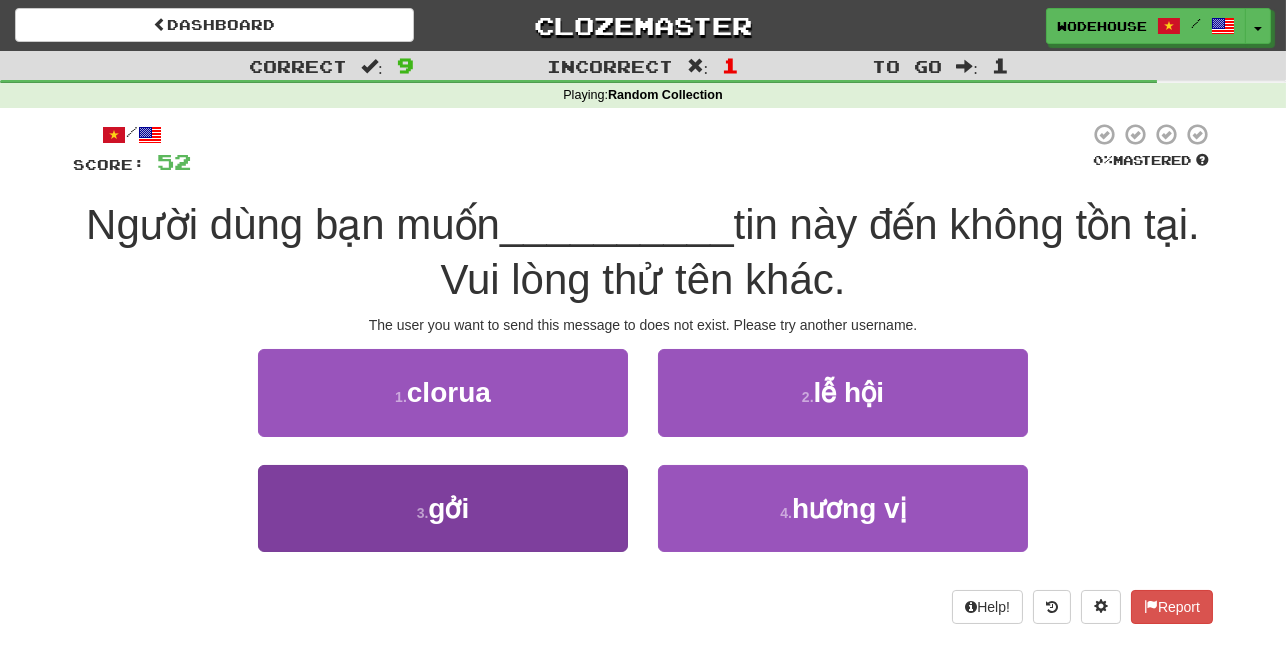 click on "3 ." at bounding box center (423, 513) 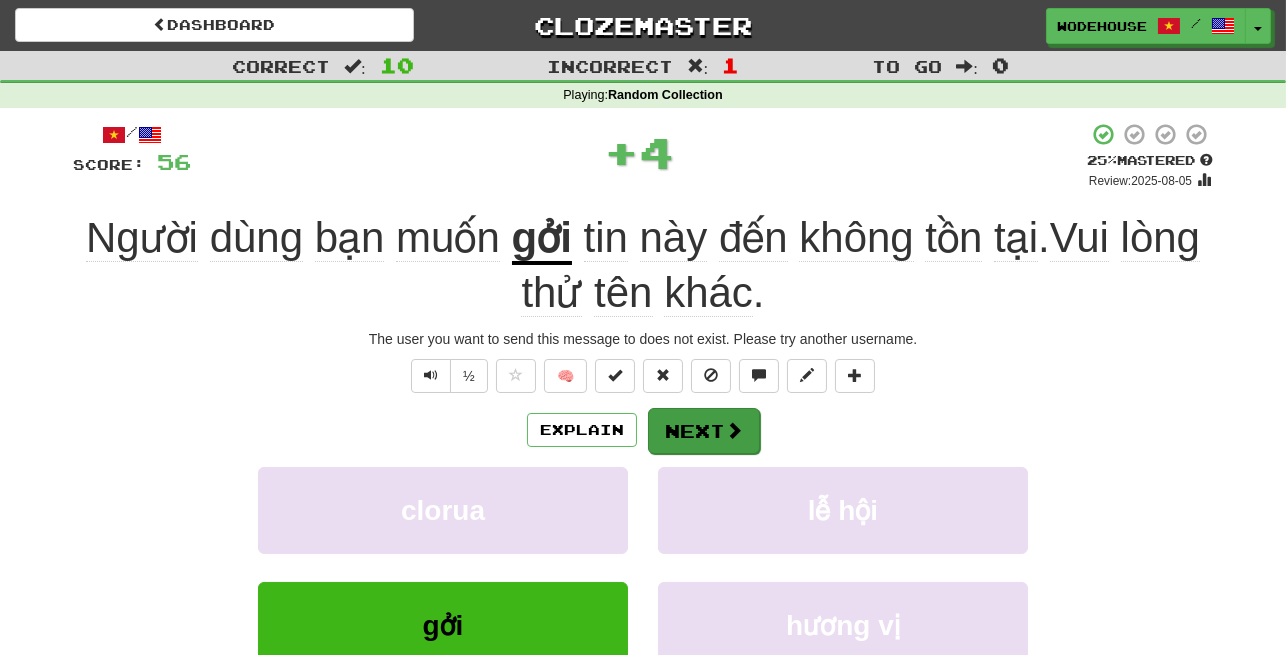 click on "Next" at bounding box center (704, 431) 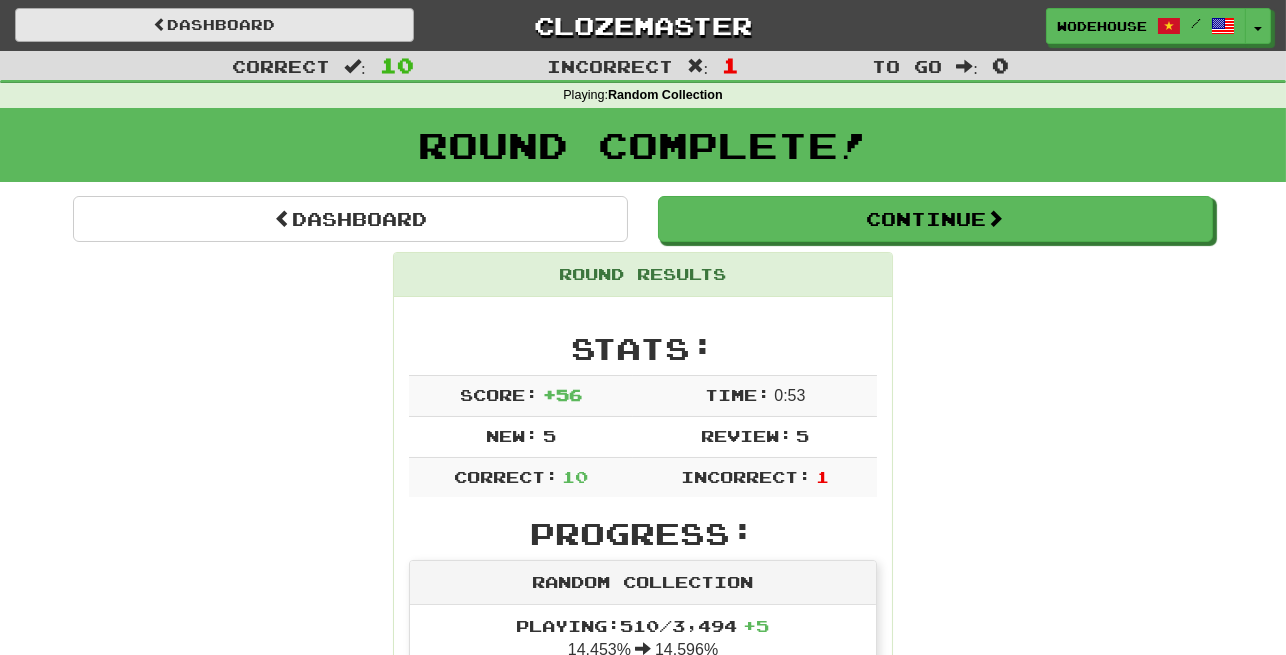 click on "Dashboard" at bounding box center (214, 25) 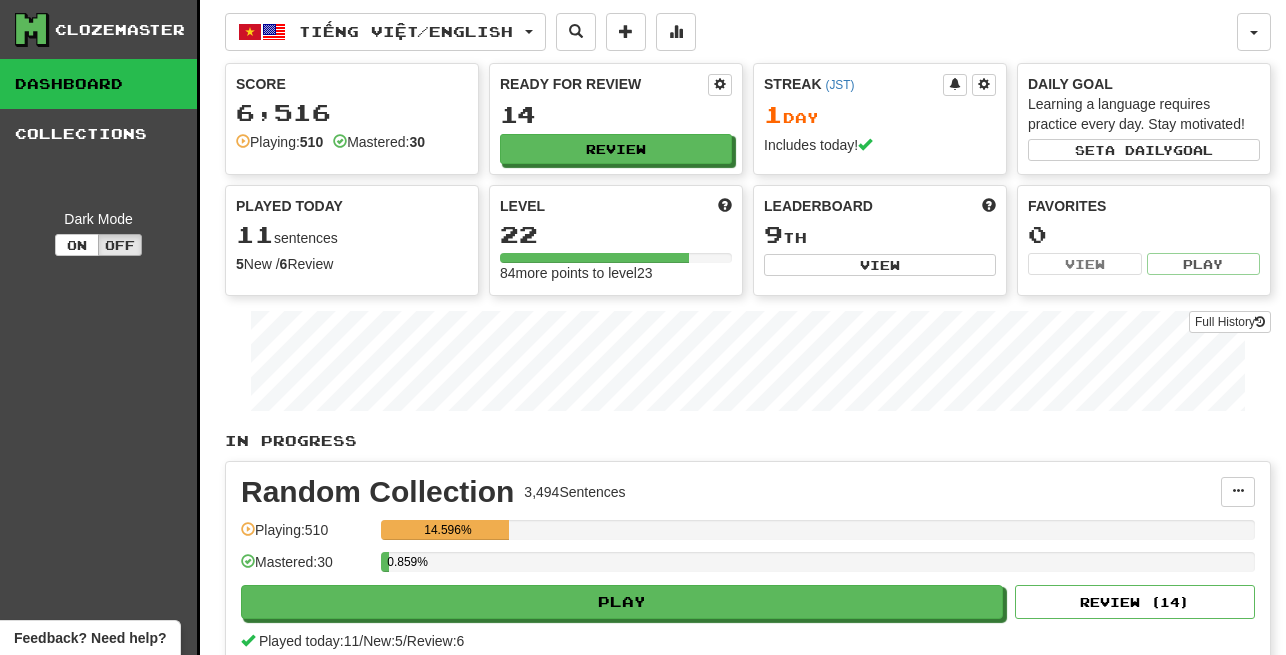 scroll, scrollTop: 0, scrollLeft: 0, axis: both 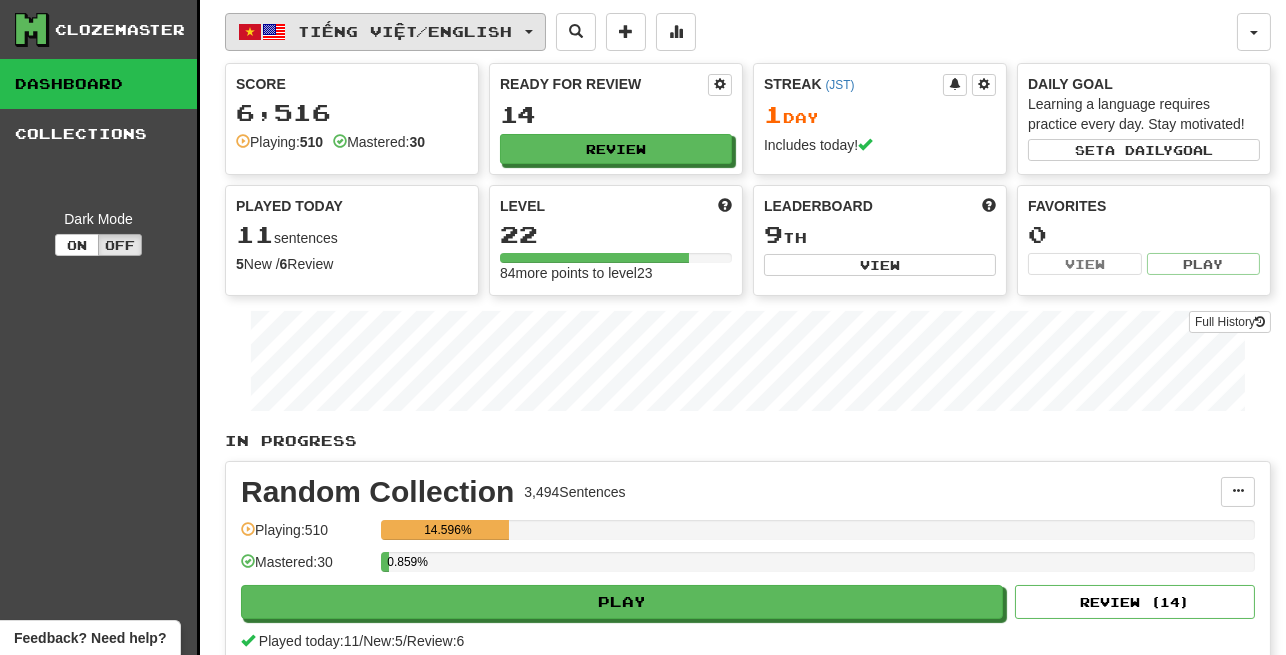 click on "Tiếng Việt  /  English" at bounding box center (406, 31) 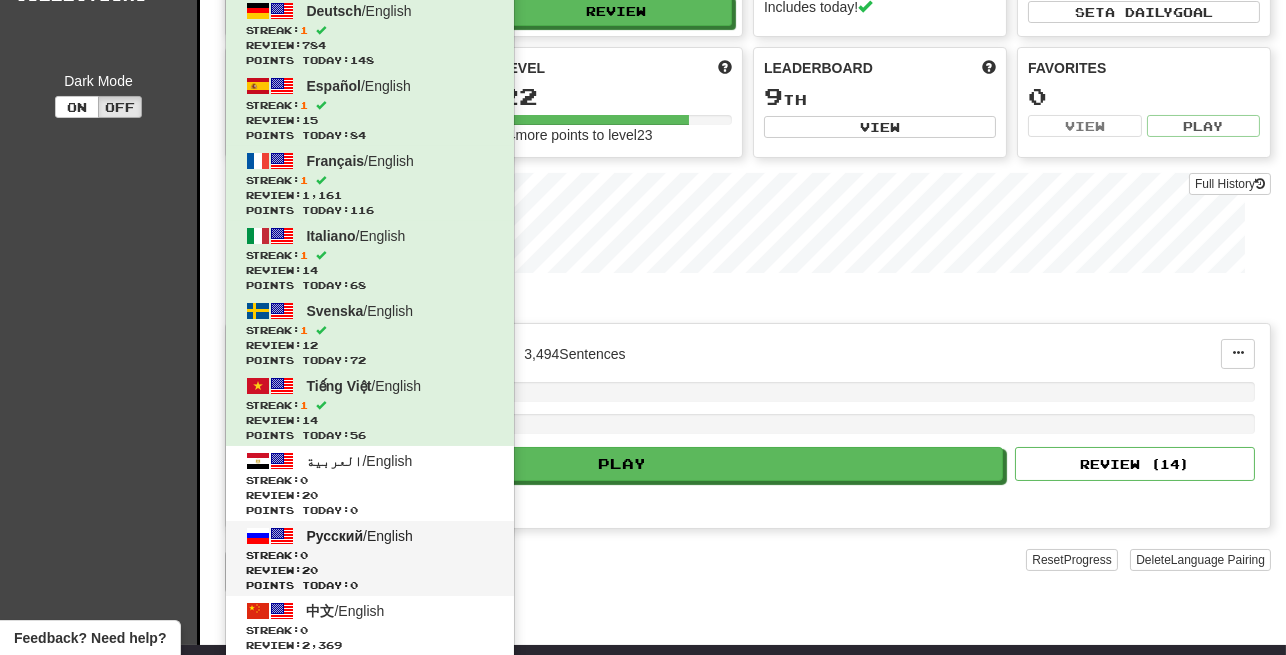 scroll, scrollTop: 141, scrollLeft: 0, axis: vertical 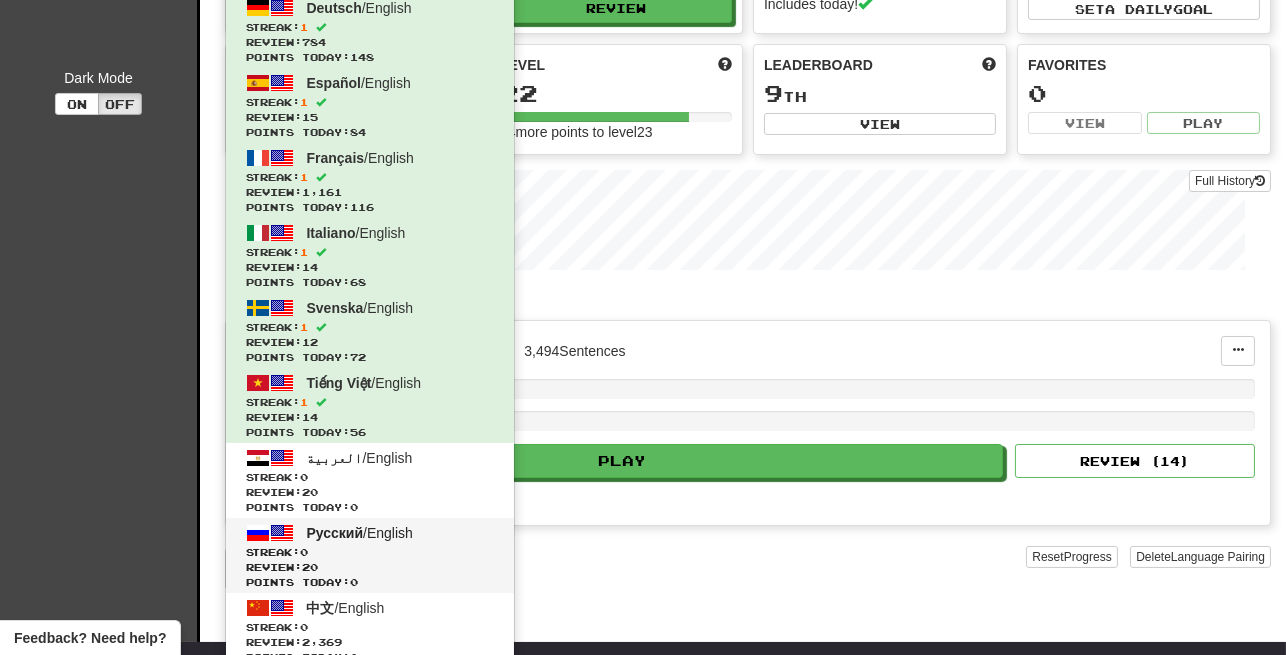 click on "Русский  /  English" at bounding box center (360, 533) 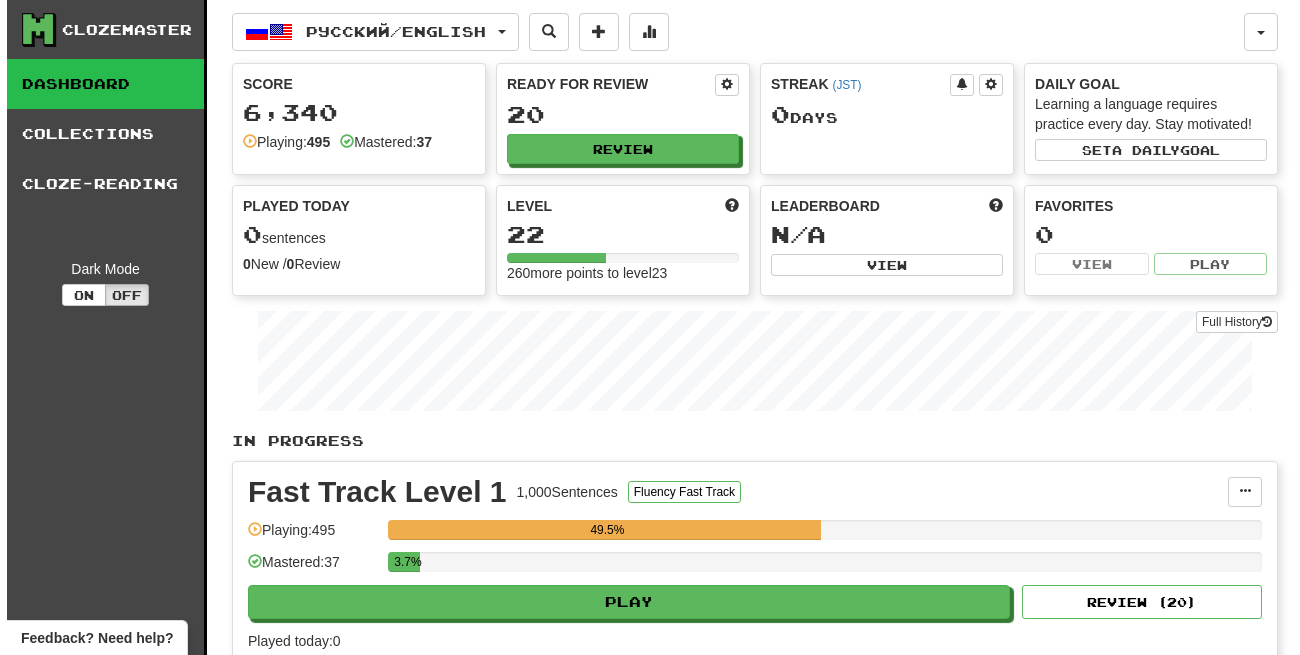 scroll, scrollTop: 0, scrollLeft: 0, axis: both 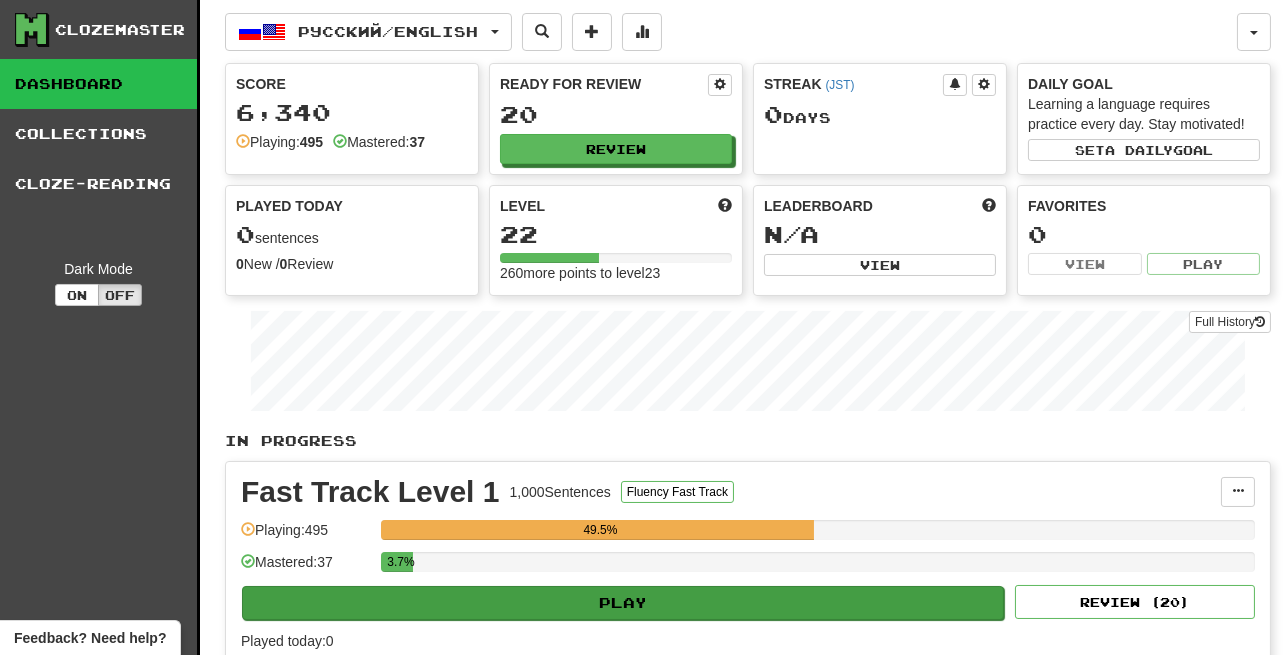 click on "Play" 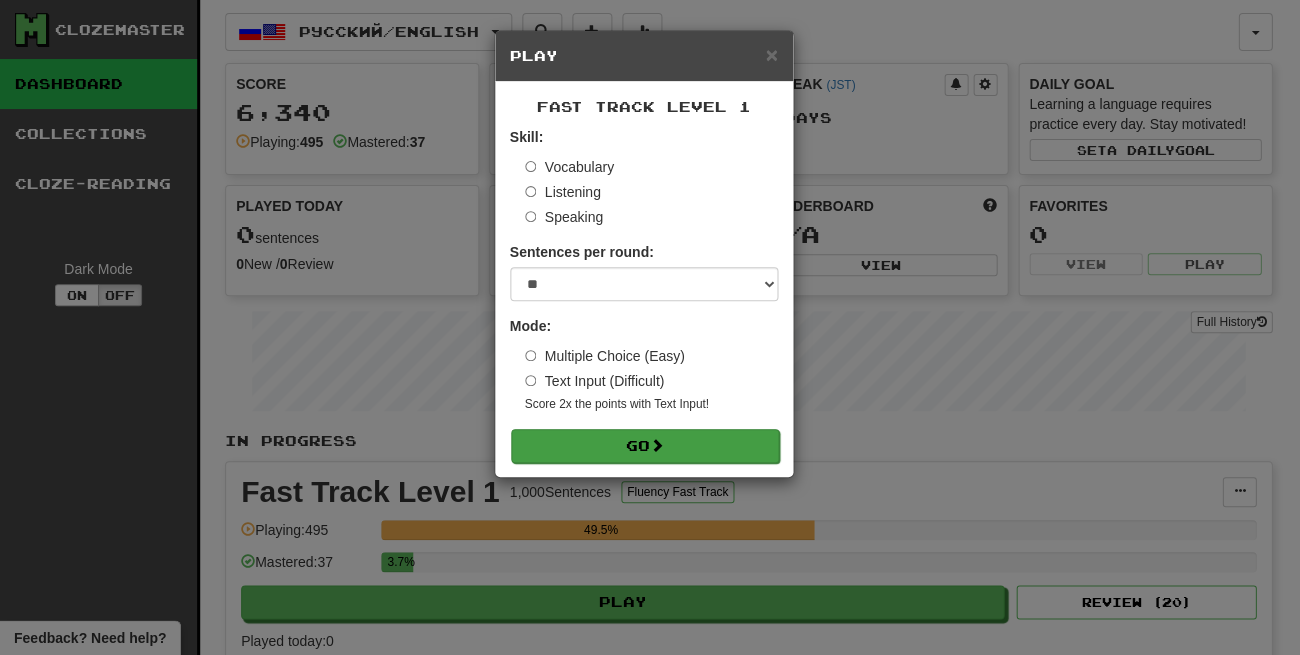 click on "Go" at bounding box center [645, 446] 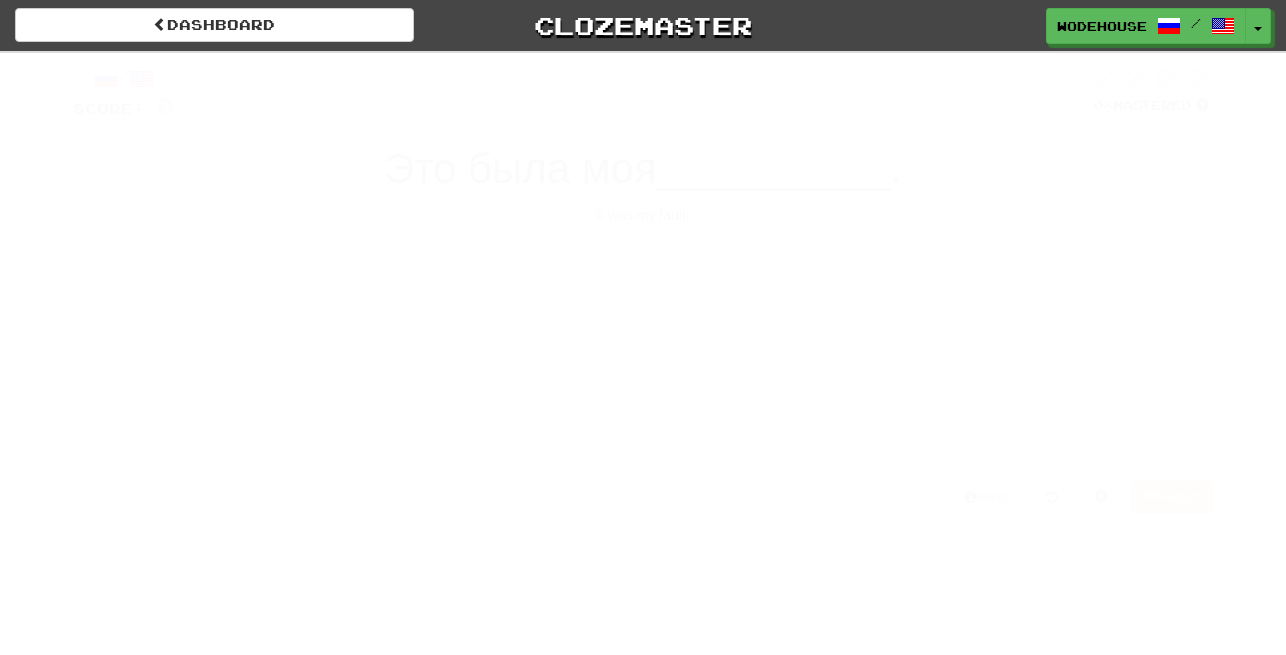 scroll, scrollTop: 0, scrollLeft: 0, axis: both 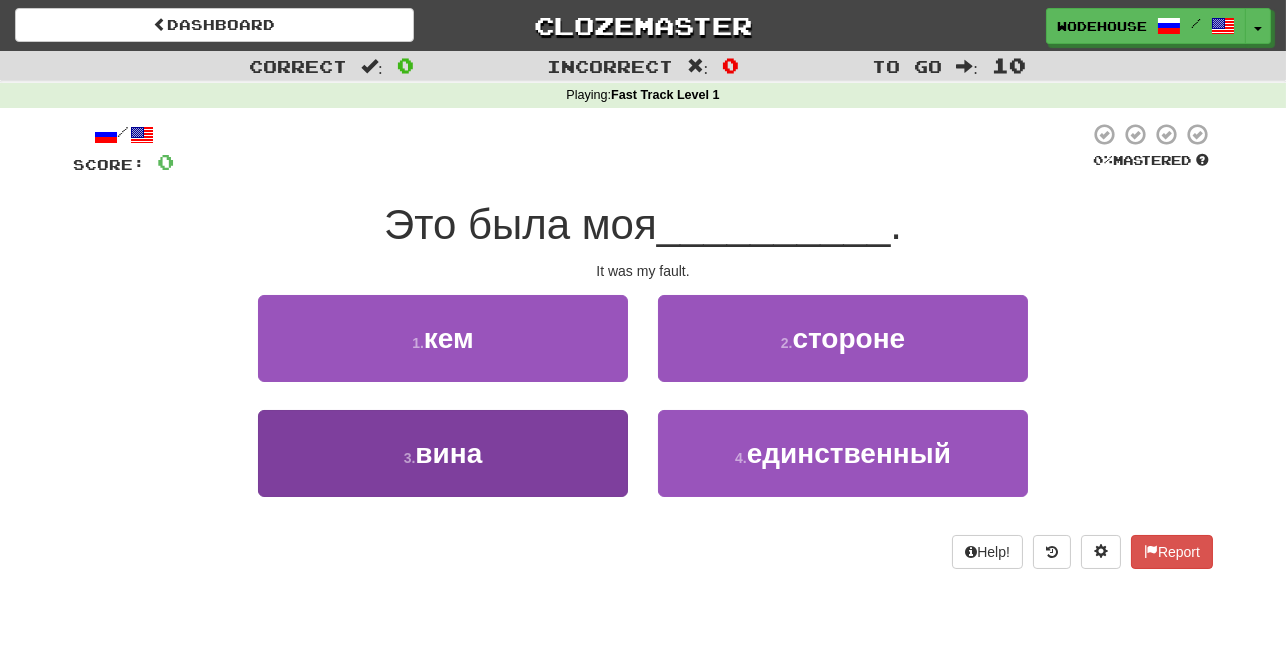 click on "3 .  вина" at bounding box center (443, 453) 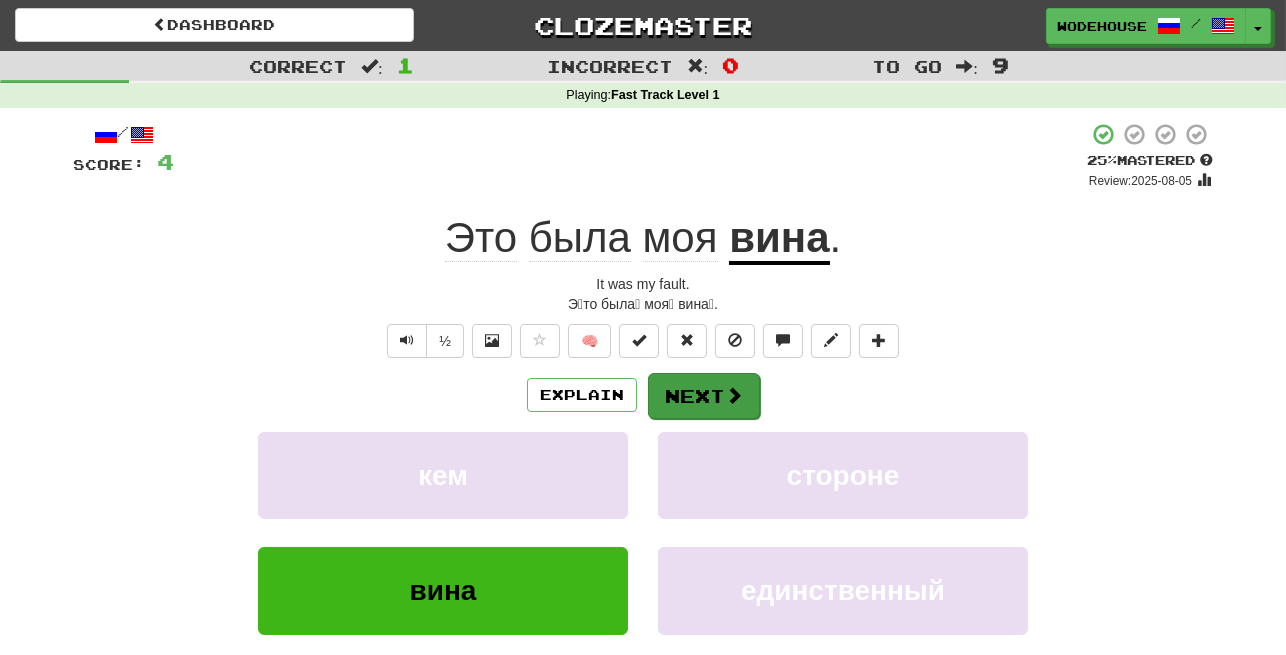 click on "Next" at bounding box center [704, 396] 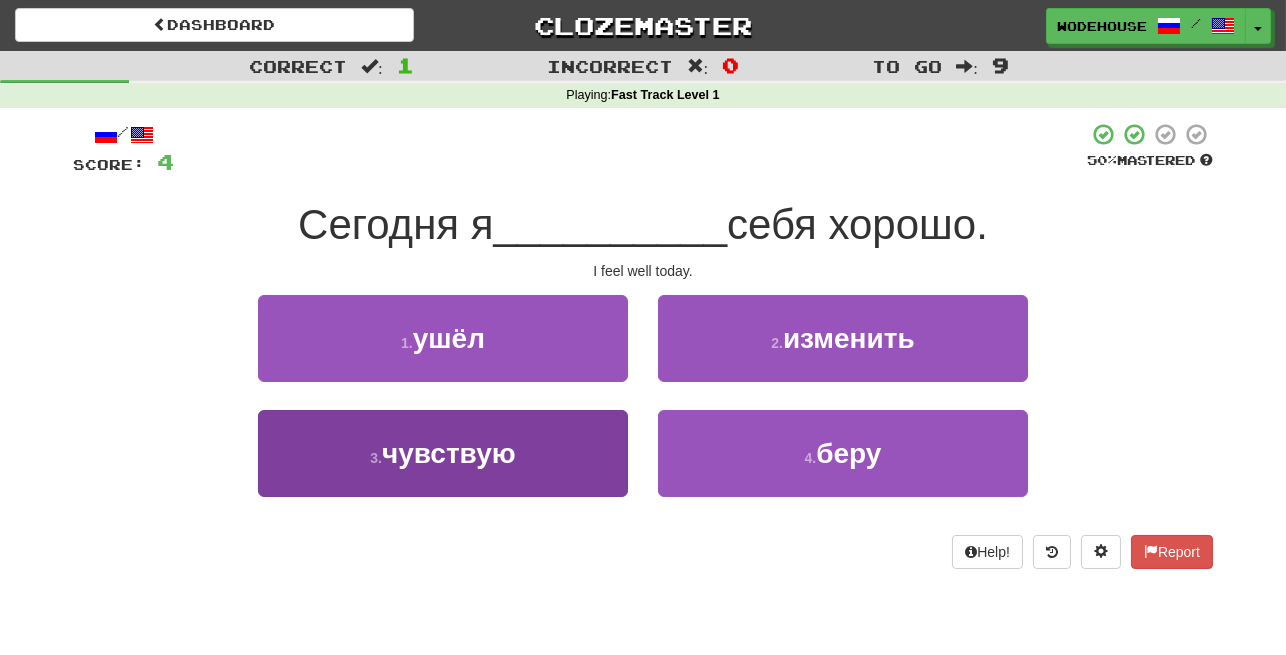 click on "3 .  чувствую" at bounding box center [443, 453] 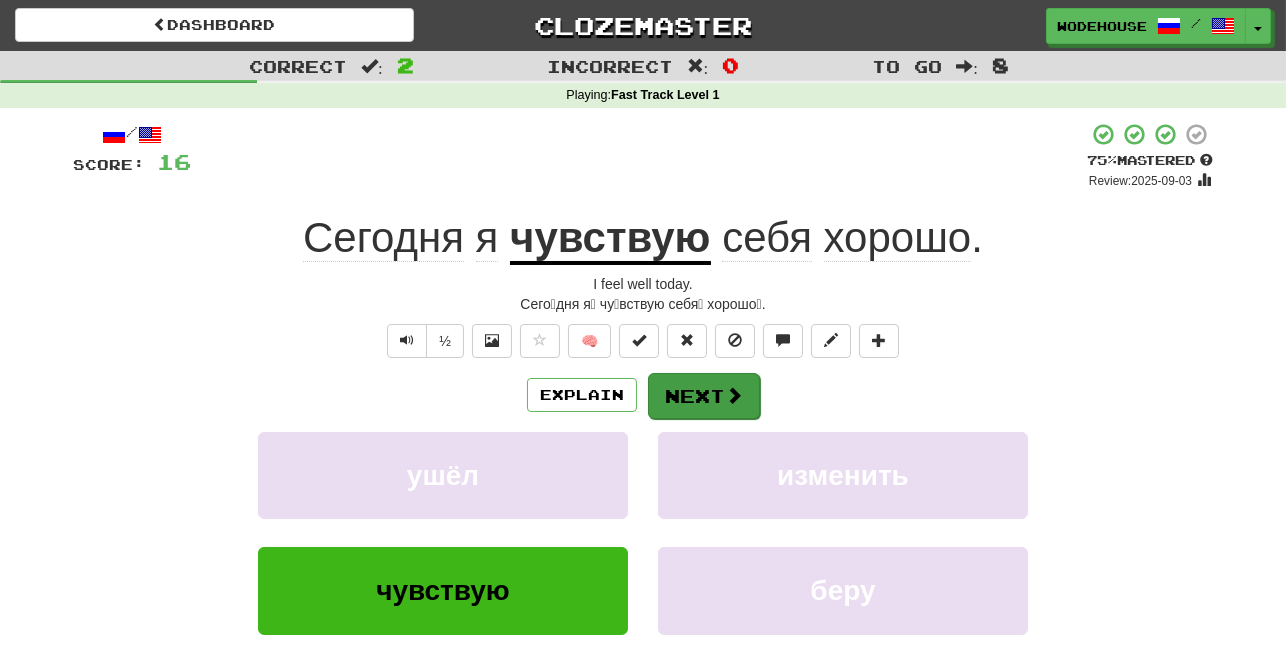 click on "Next" at bounding box center (704, 396) 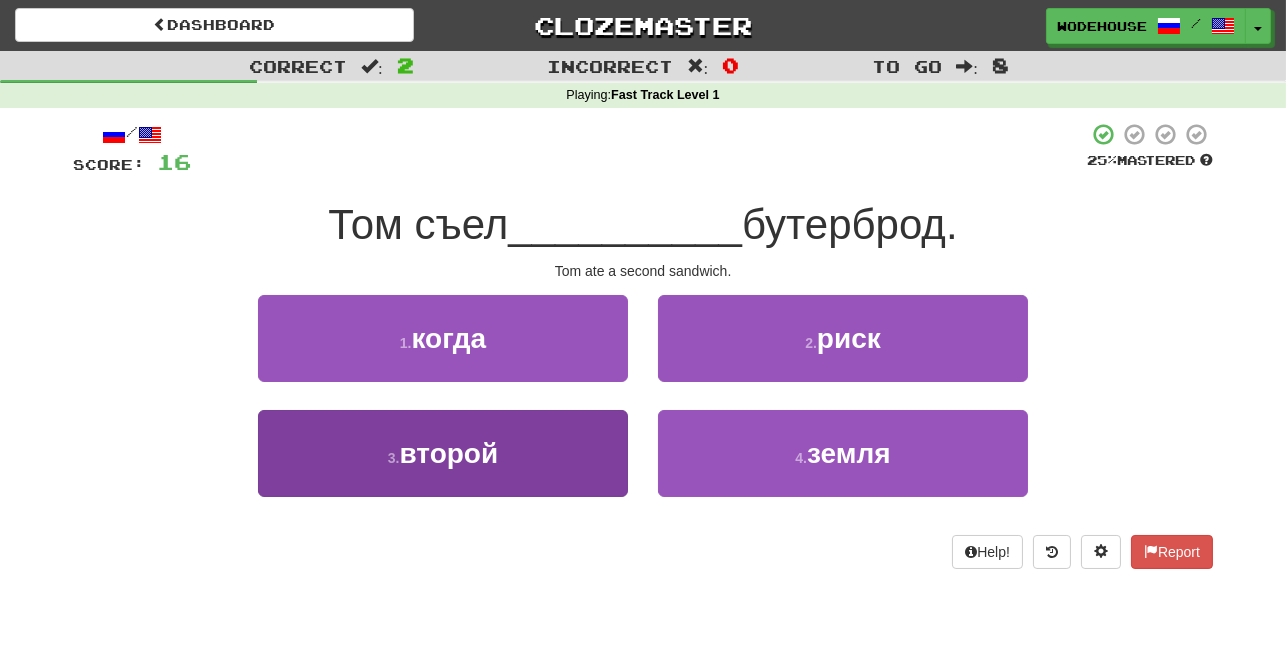 click on "второй" at bounding box center [448, 453] 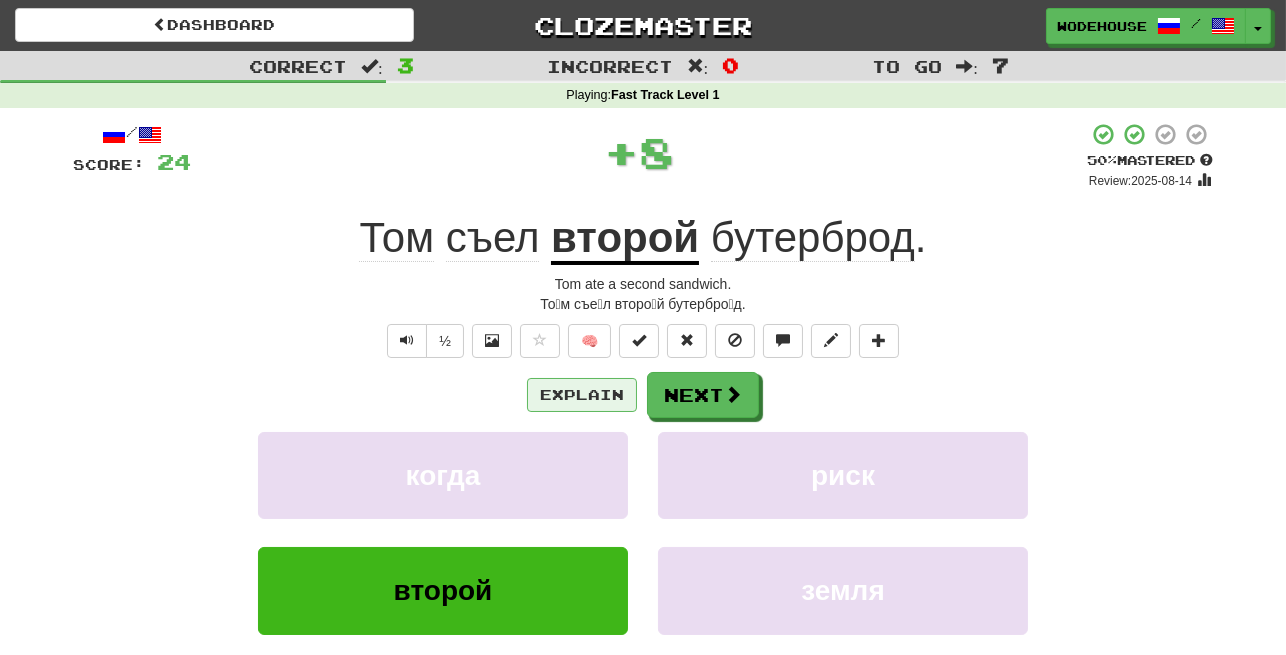 click on "Explain" at bounding box center (582, 395) 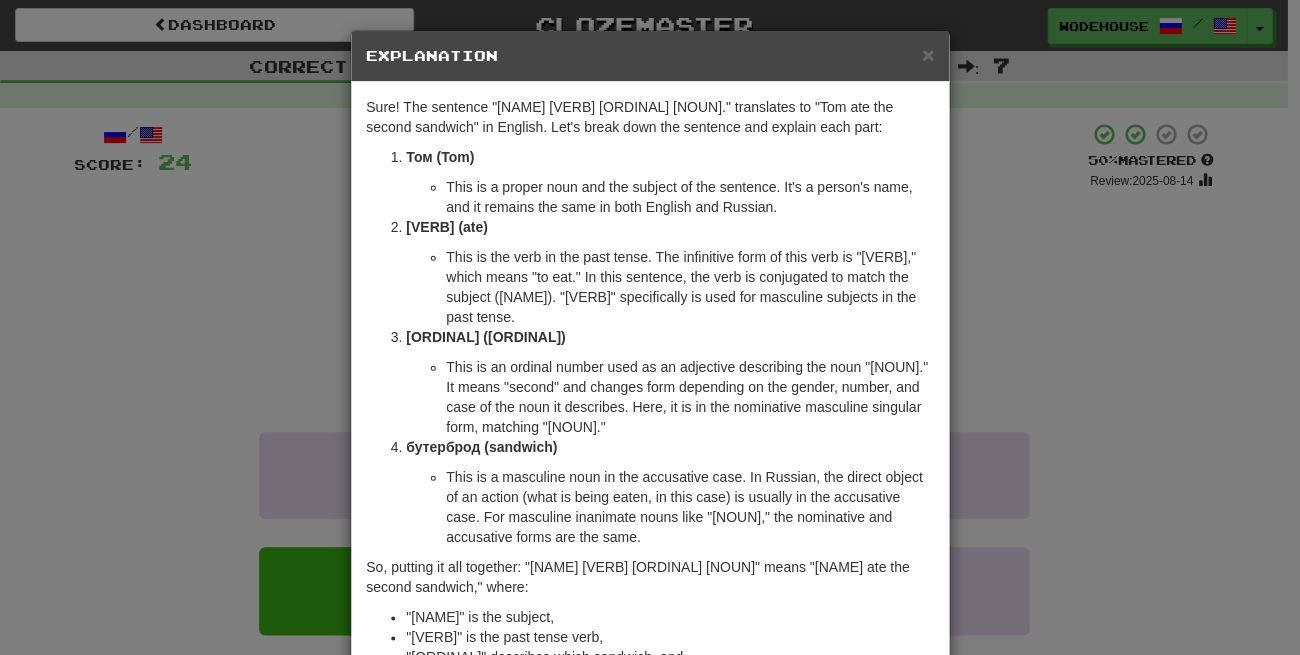 click on "× Explanation Sure! The sentence "Том съел второй бутерброд." translates to "Tom ate the second sandwich" in English. Let's break down the sentence and explain each part:
Том (Tom)
This is a proper noun and the subject of the sentence. It's a person's name, and it remains the same in both English and Russian.
съел (ate)
This is the verb in the past tense. The infinitive form of this verb is "съесть," which means "to eat." In this sentence, the verb is conjugated to match the subject (Том). "Съел" specifically is used for masculine subjects in the past tense.
второй (second)
This is an ordinal number used as an adjective describing the noun "бутерброд." It means "second" and changes form depending on the gender, number, and case of the noun it describes. Here, it is in the nominative masculine singular form, matching "бутерброд."
бутерброд (sandwich)
"Том" is the subject," at bounding box center [650, 327] 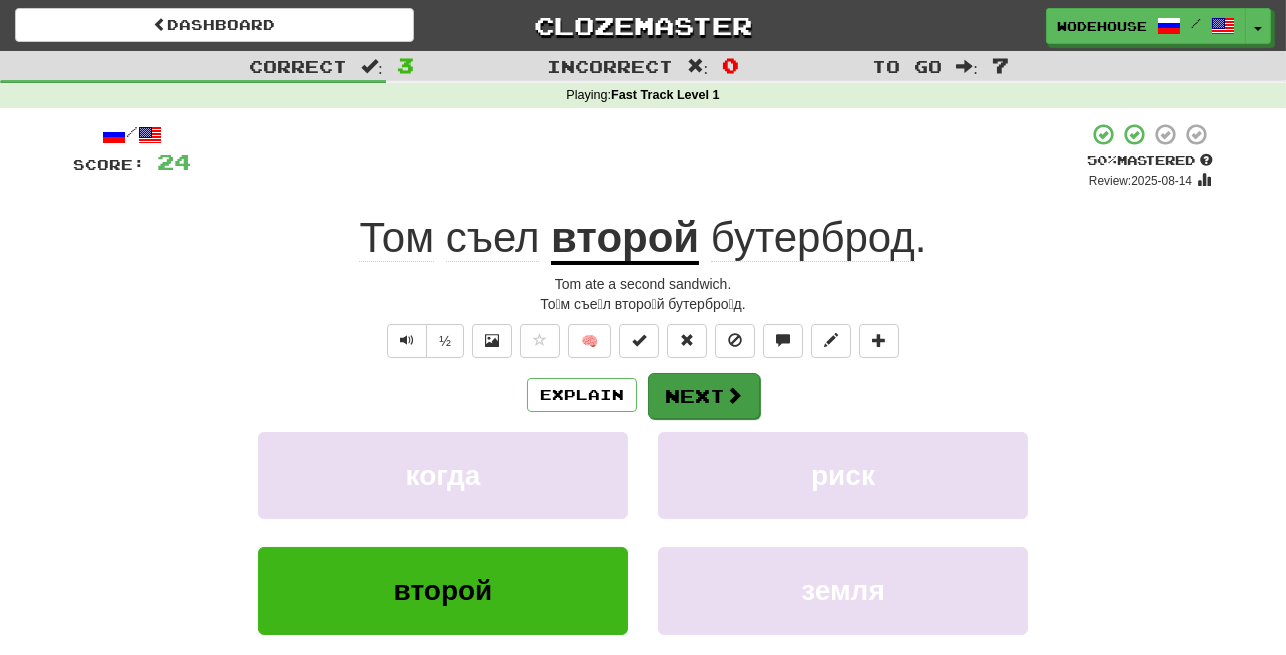 click on "Next" at bounding box center (704, 396) 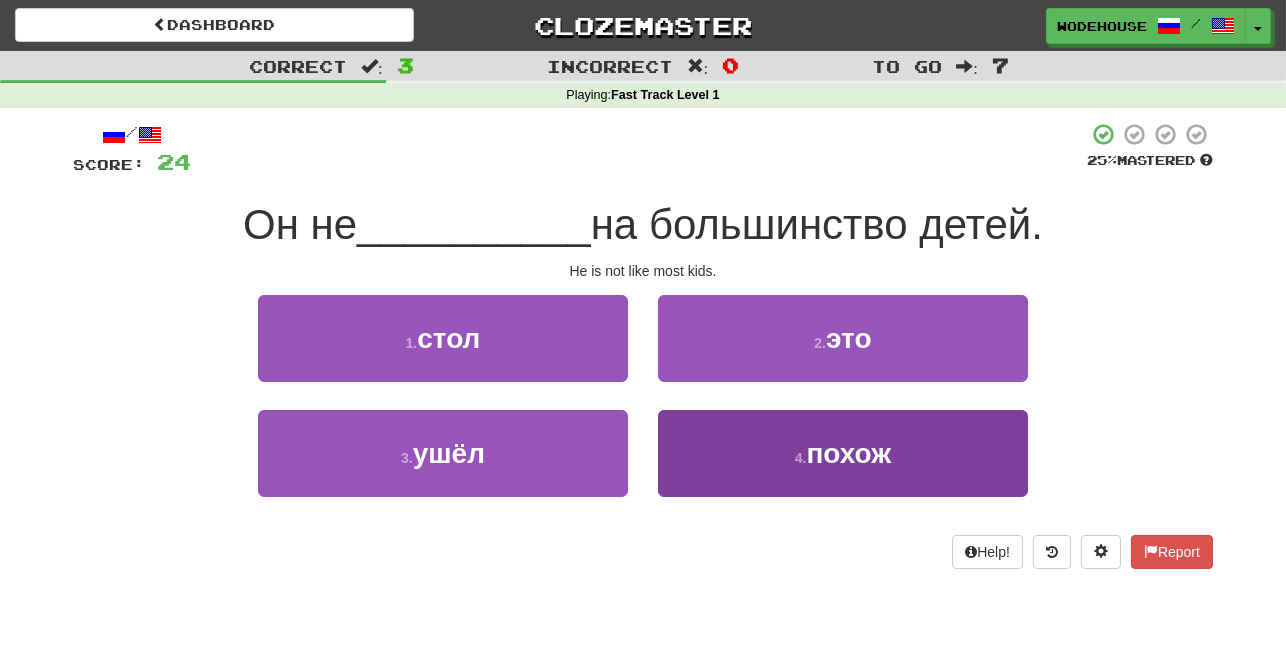 click on "4 .  похож" at bounding box center (843, 453) 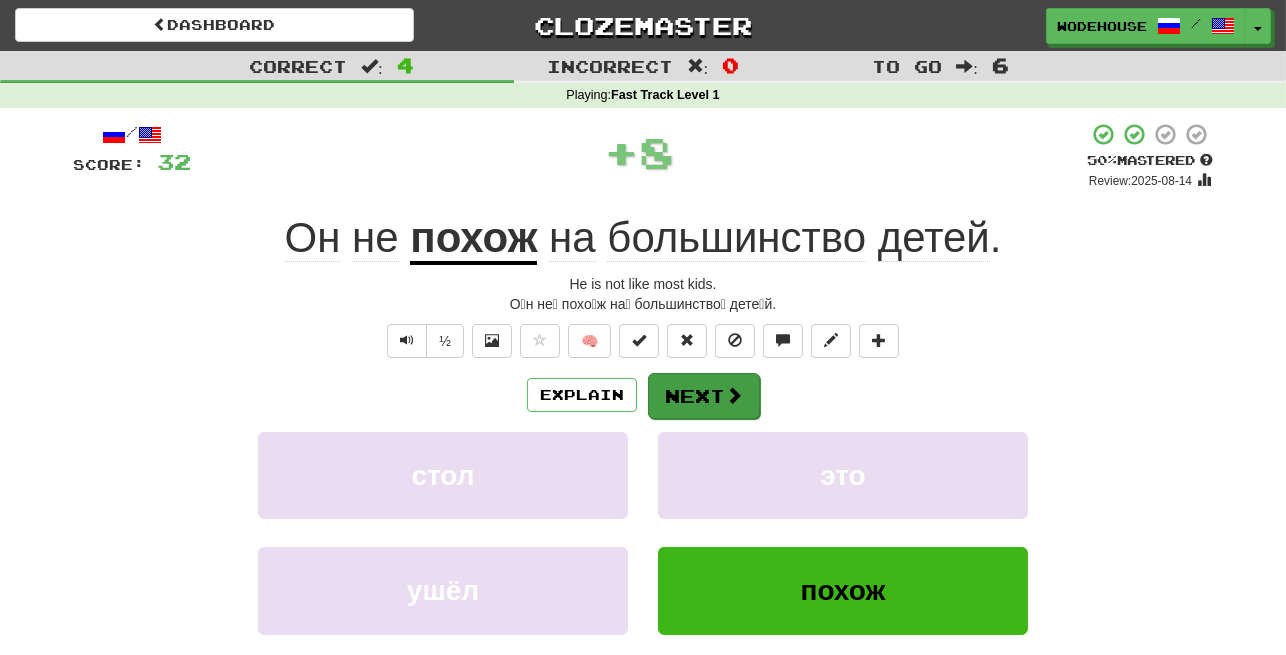 click at bounding box center (734, 395) 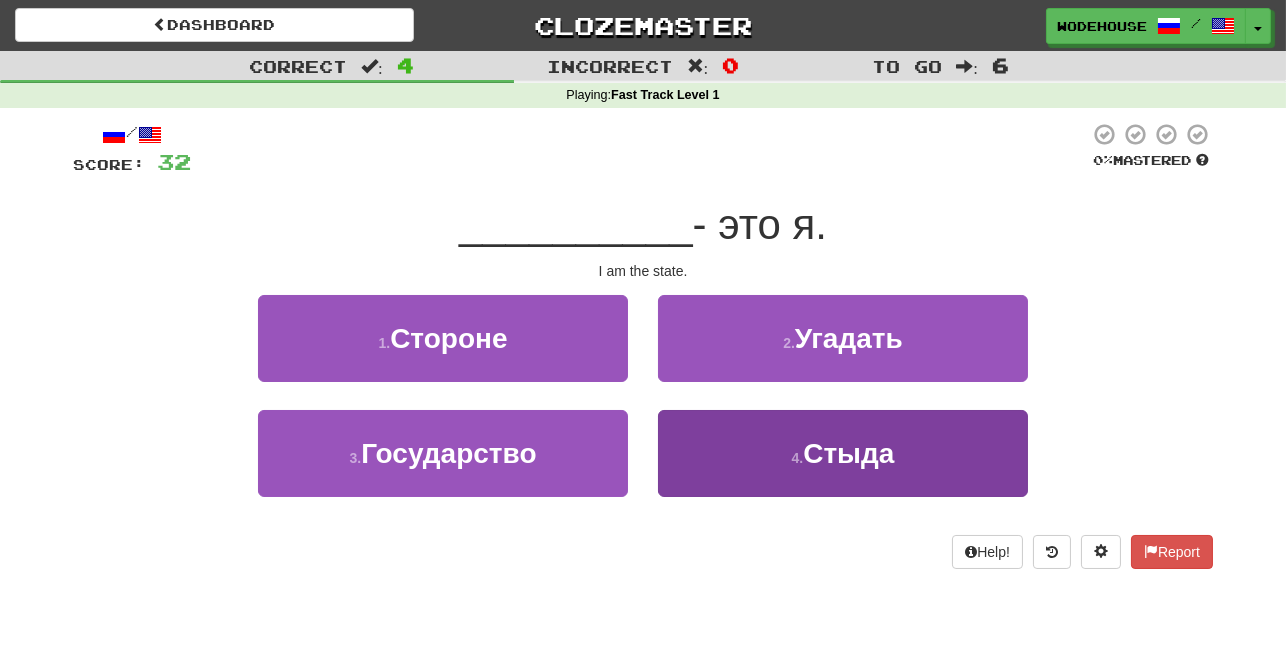 click on "4 .  Стыда" at bounding box center [843, 453] 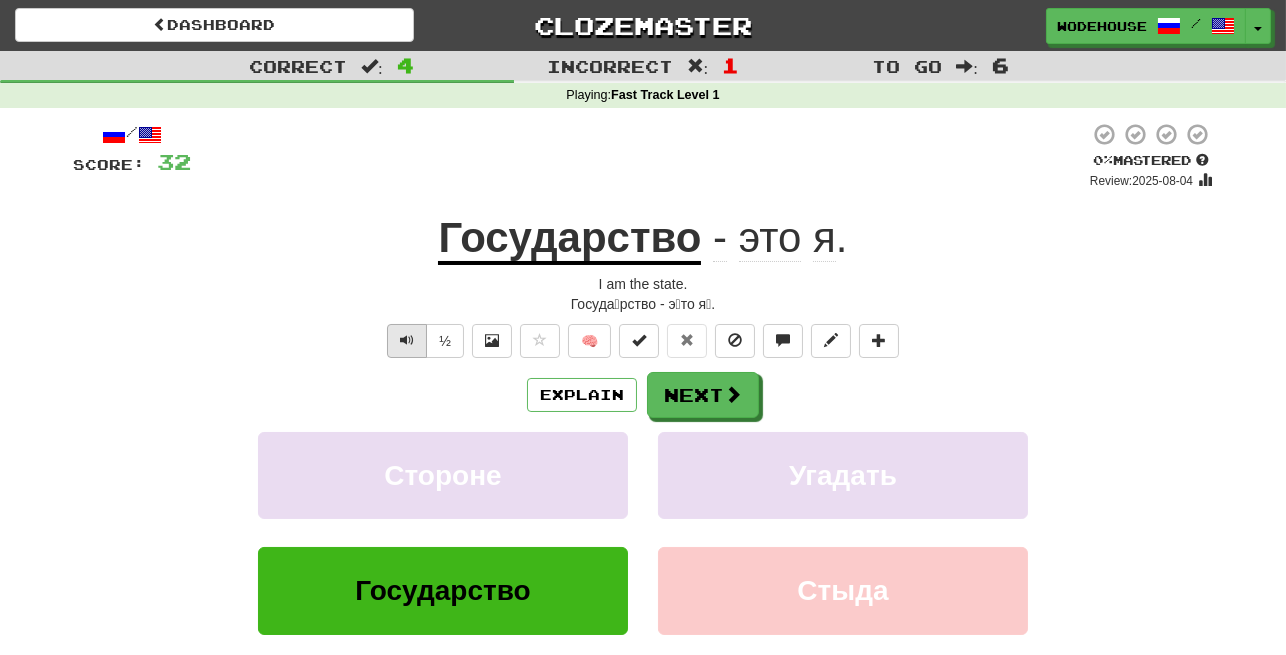 click at bounding box center (407, 340) 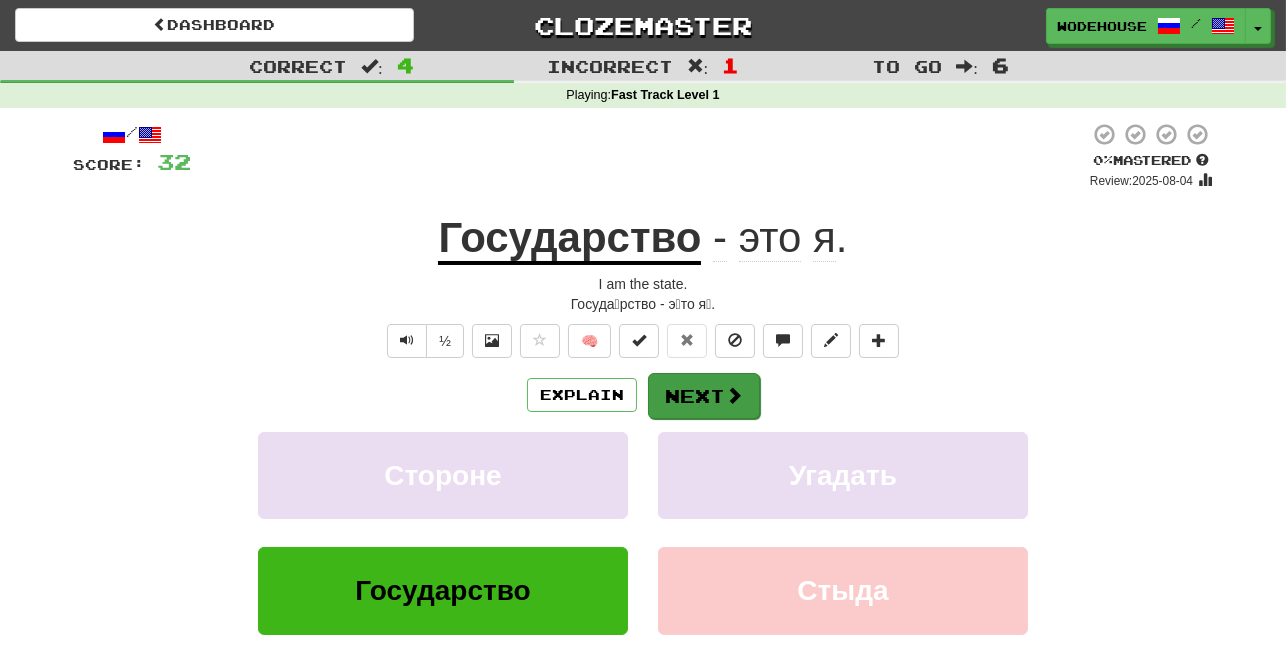 click at bounding box center (734, 395) 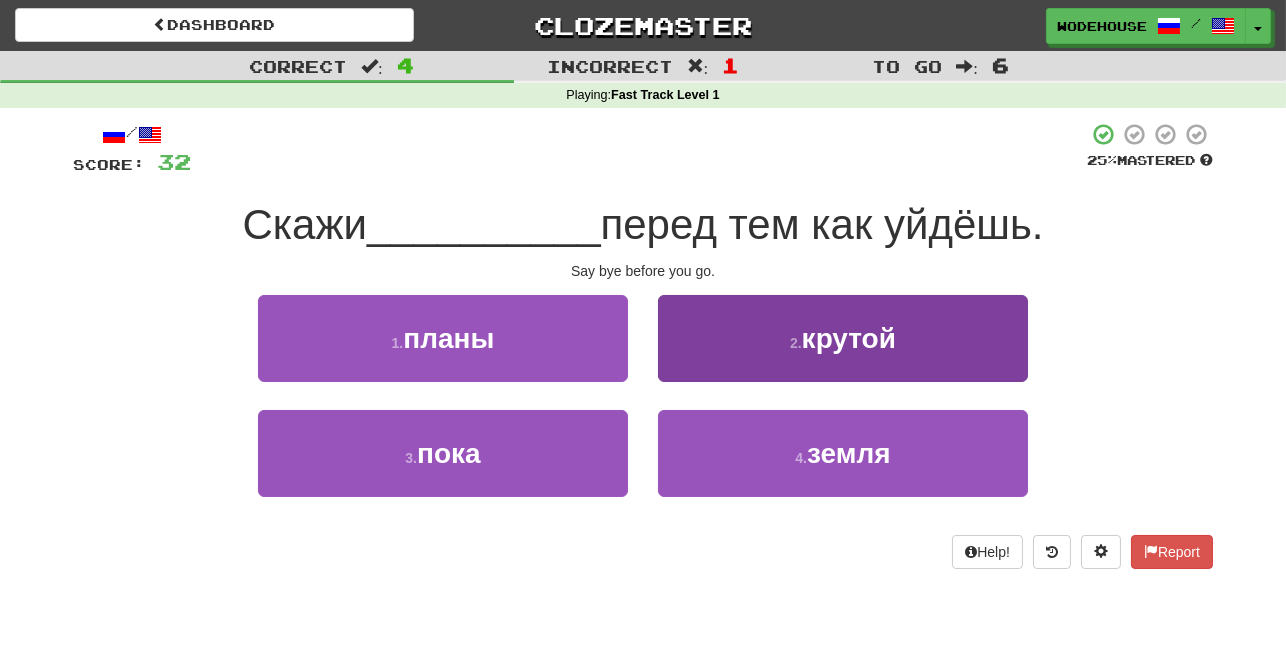 click on "2 .  крутой" at bounding box center (843, 338) 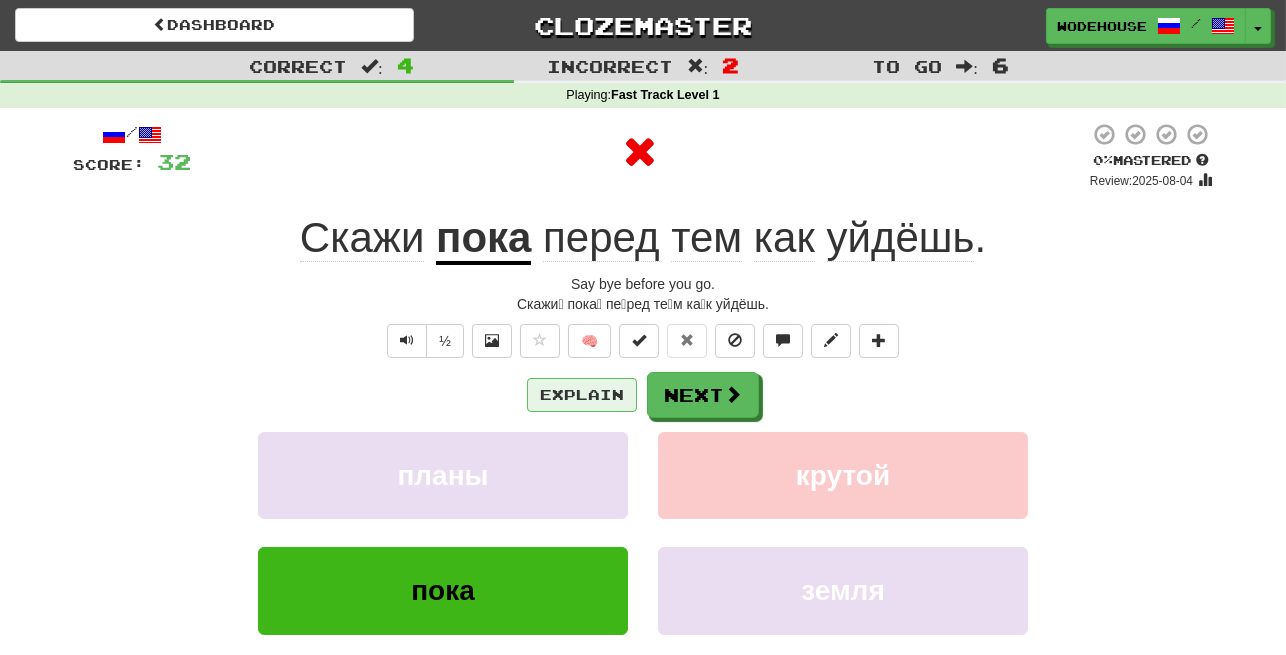 click on "Explain" at bounding box center [582, 395] 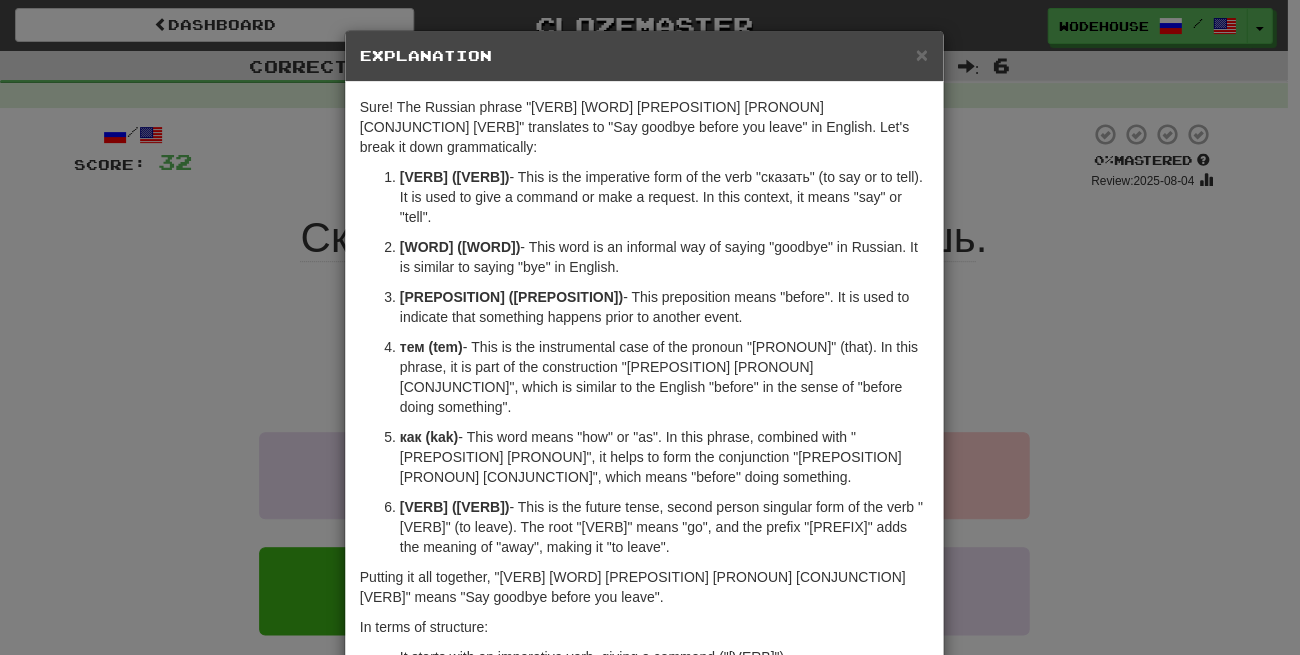 click on "× Explanation Sure! The Russian phrase "Скажи пока перед тем как уйдешь" translates to "Say goodbye before you leave" in English. Let's break it down grammatically:
Скажи (Skazhi)  - This is the imperative form of the verb "сказать" (to say or to tell). It is used to give a command or make a request. In this context, it means "say" or "tell".
пока (poka)  - This word is an informal way of saying "goodbye" in Russian. It is similar to saying "bye" in English.
перед (pered)  - This preposition means "before". It is used to indicate that something happens prior to another event.
тем (tem)  - This is the instrumental case of the pronoun "то" (that). In this phrase, it is part of the construction "перед тем как", which is similar to the English "before" in the sense of "before doing something".
как (kak)
уйдёшь (uydyosh')
In terms of structure:
Let us know ! Close" at bounding box center (650, 327) 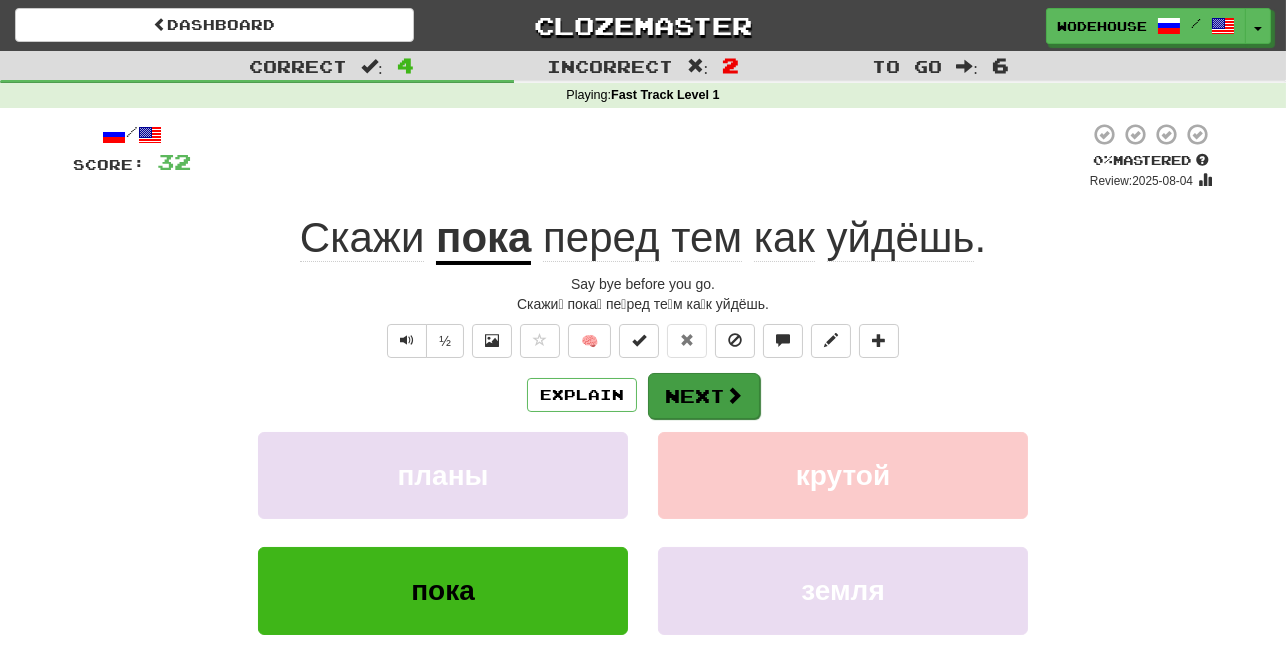 click on "Next" at bounding box center [704, 396] 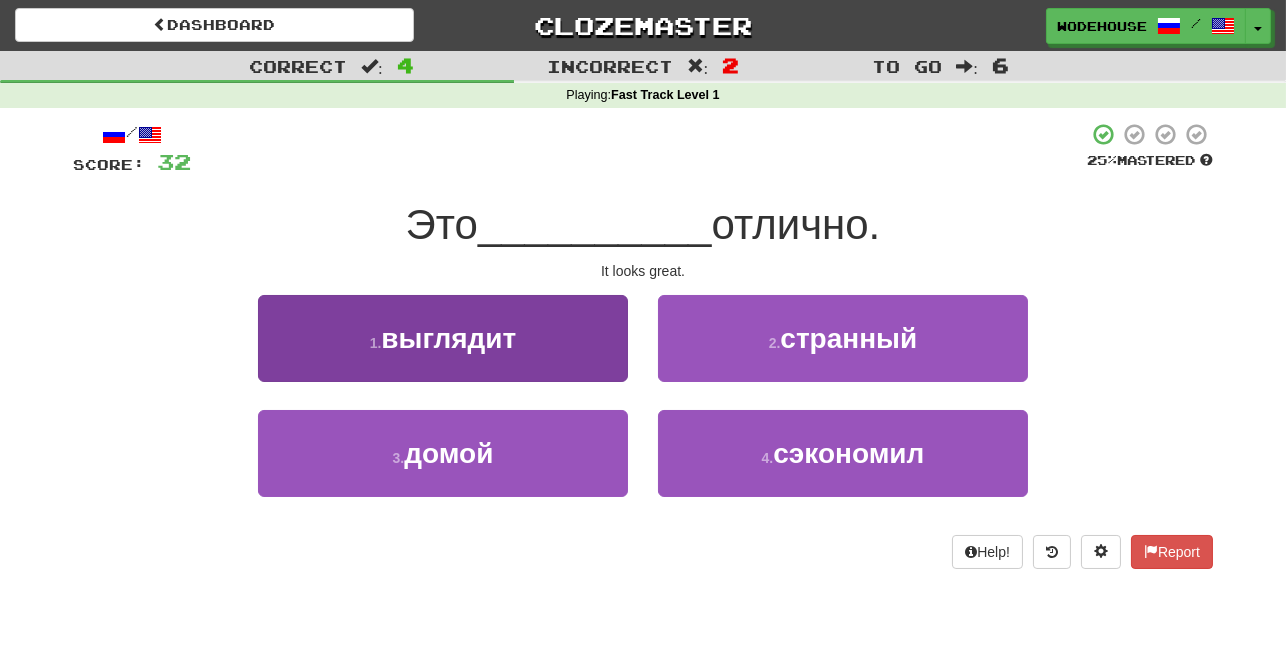 click on "1 .  выглядит" at bounding box center [443, 338] 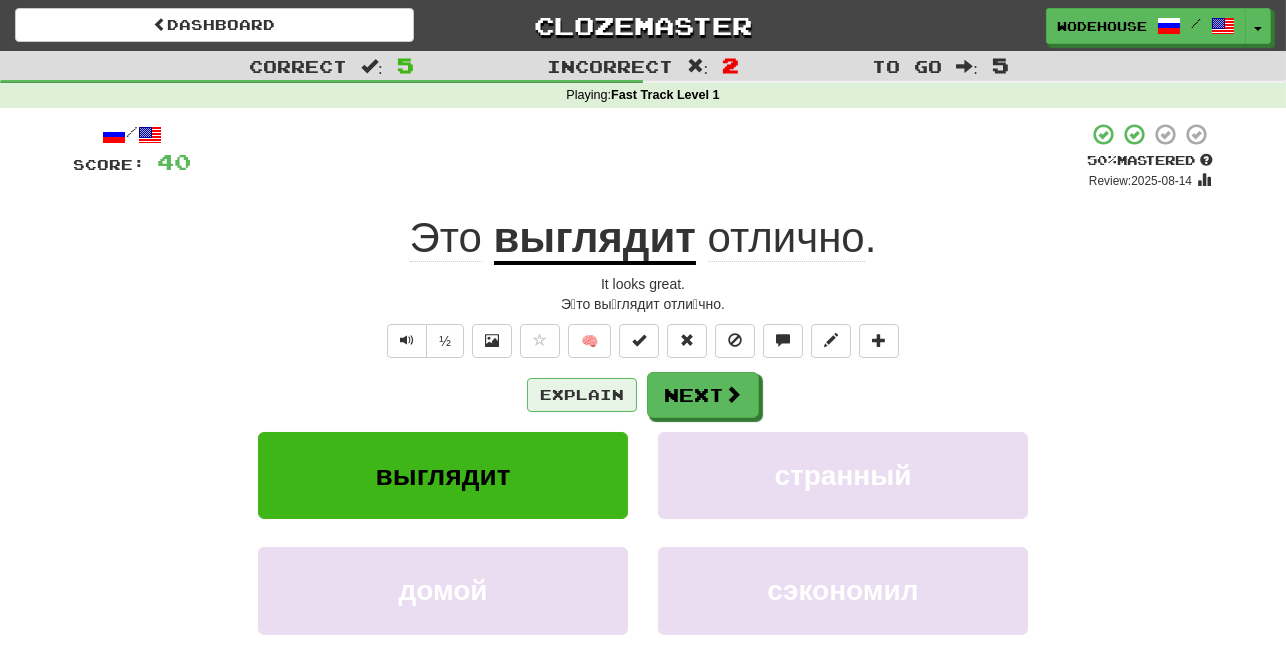 click on "Explain" at bounding box center [582, 395] 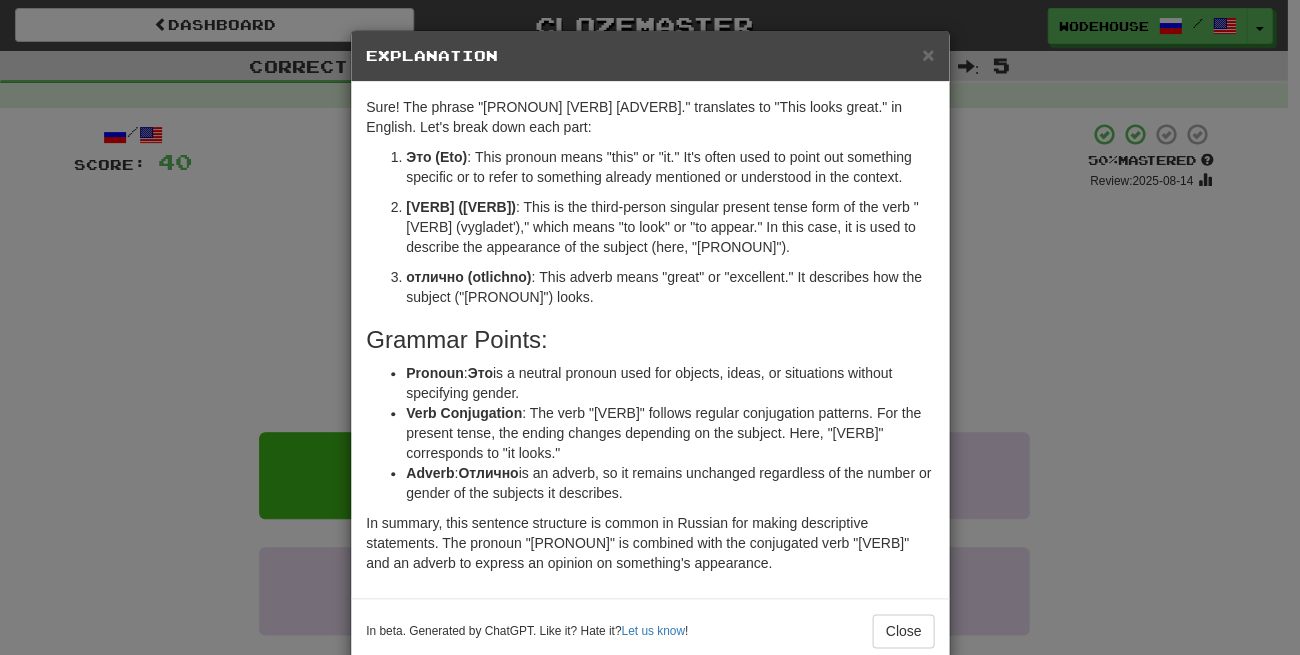 click on "× Explanation Sure! The phrase "Это выглядит отлично." translates to "This looks great." in English. Let's break down each part:
Это (Eto) : This pronoun means "this" or "it." It's often used to point out something specific or to refer to something already mentioned or understood in the context.
выглядит (vygladit) : This is the third-person singular present tense form of the verb "выглядеть (vygladet')," which means "to look" or "to appear." In this case, it is used to describe the appearance of the subject (here, "это").
отлично (otlichno) : This adverb means "great" or "excellent." It describes how the subject ("это") looks.
Grammar Points:
Pronoun :  Это  is a neutral pronoun used for objects, ideas, or situations without specifying gender.
Verb Conjugation
Adverb :  Отлично  is an adverb, so it remains unchanged regardless of the number or gender of the subjects it describes.
Let us know ! Close" at bounding box center [650, 327] 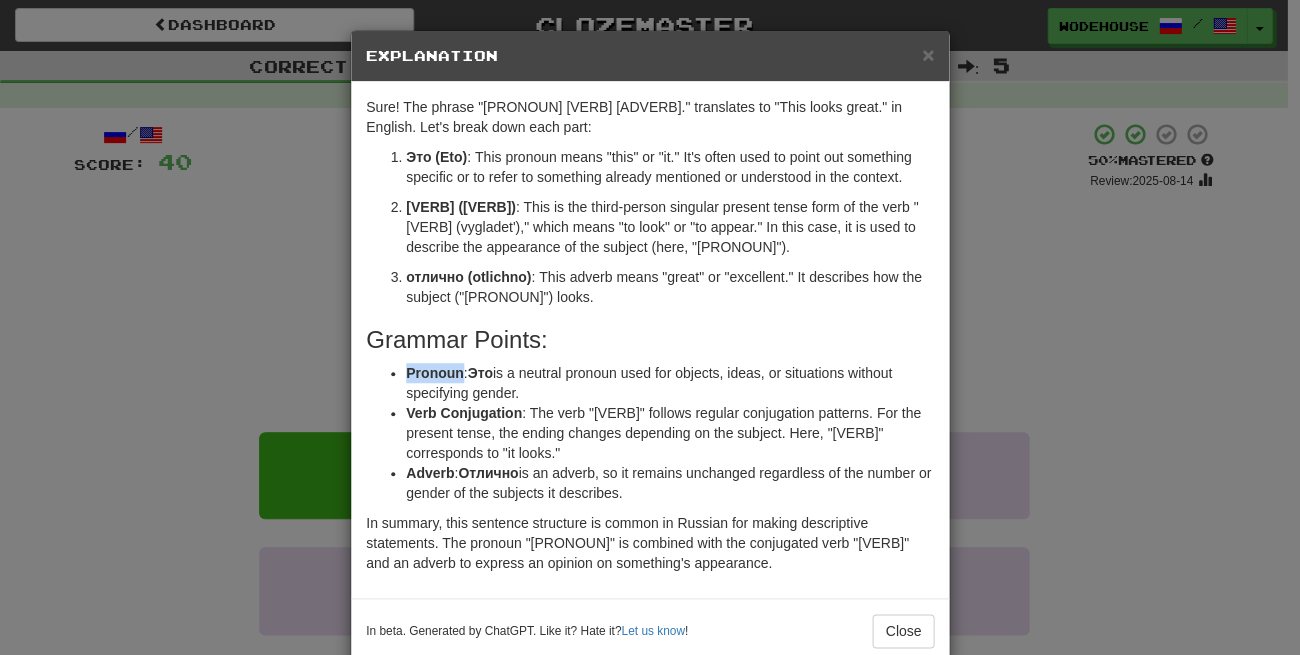 click on "× Explanation Sure! The phrase "Это выглядит отлично." translates to "This looks great." in English. Let's break down each part:
Это (Eto) : This pronoun means "this" or "it." It's often used to point out something specific or to refer to something already mentioned or understood in the context.
выглядит (vygladit) : This is the third-person singular present tense form of the verb "выглядеть (vygladet')," which means "to look" or "to appear." In this case, it is used to describe the appearance of the subject (here, "это").
отлично (otlichno) : This adverb means "great" or "excellent." It describes how the subject ("это") looks.
Grammar Points:
Pronoun :  Это  is a neutral pronoun used for objects, ideas, or situations without specifying gender.
Verb Conjugation
Adverb :  Отлично  is an adverb, so it remains unchanged regardless of the number or gender of the subjects it describes.
Let us know ! Close" at bounding box center (650, 327) 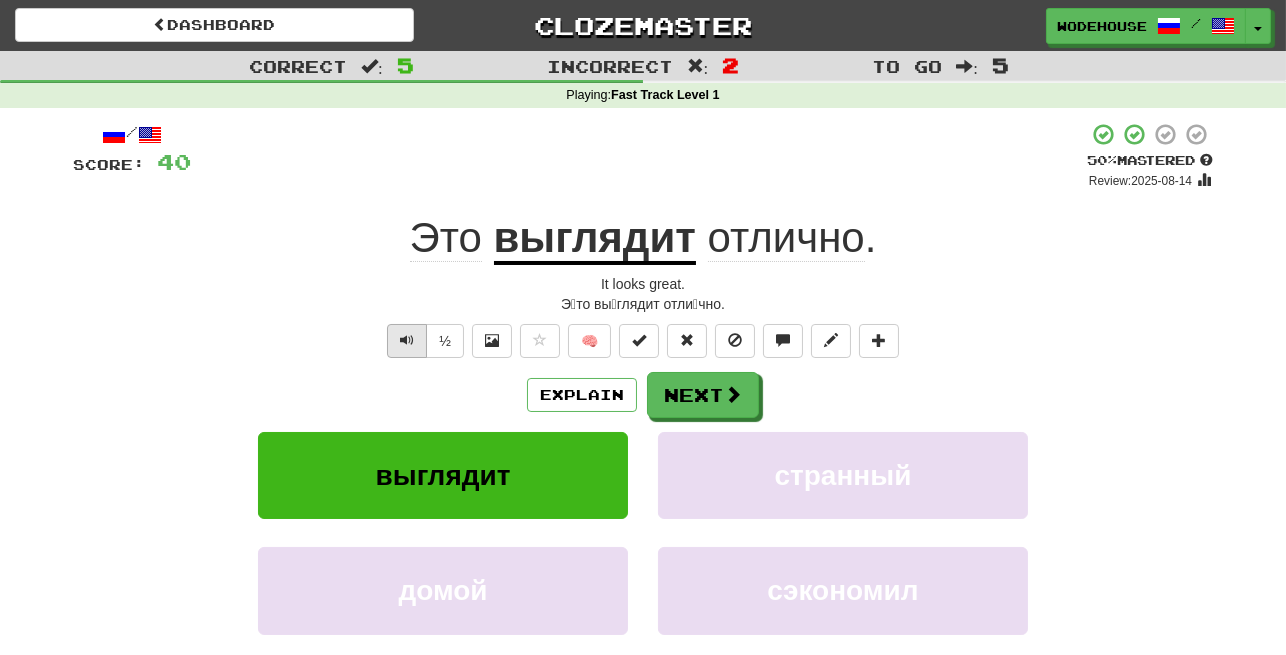 click at bounding box center [407, 340] 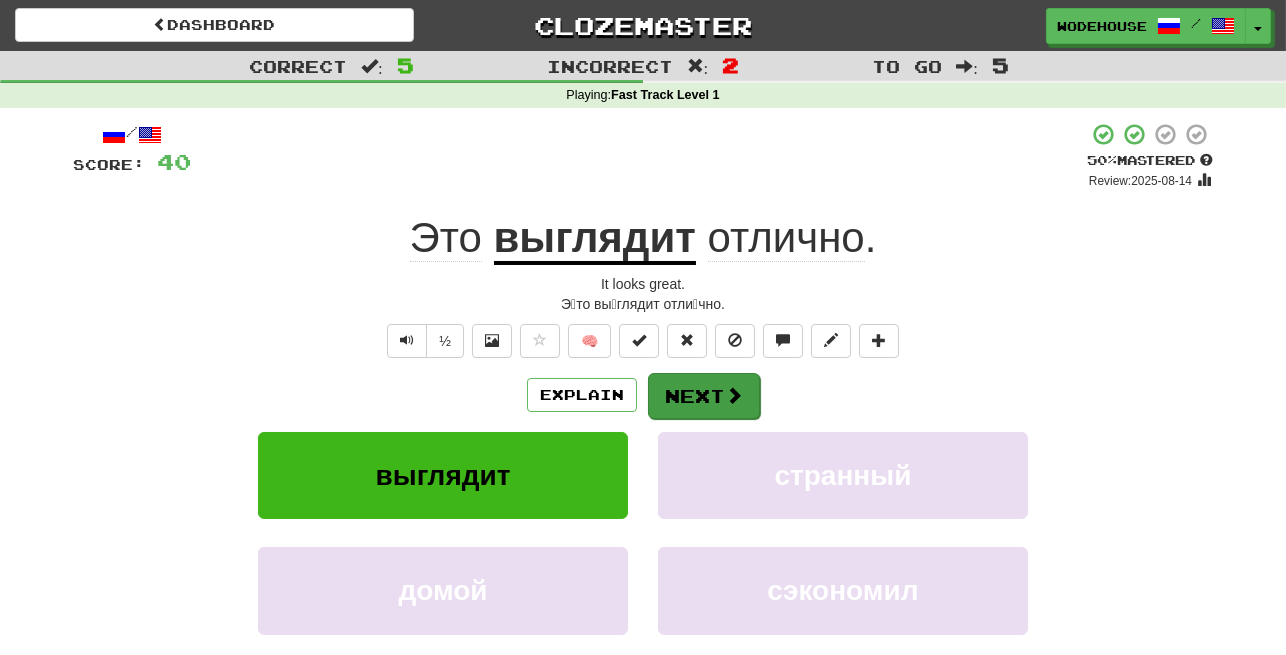 click at bounding box center [734, 395] 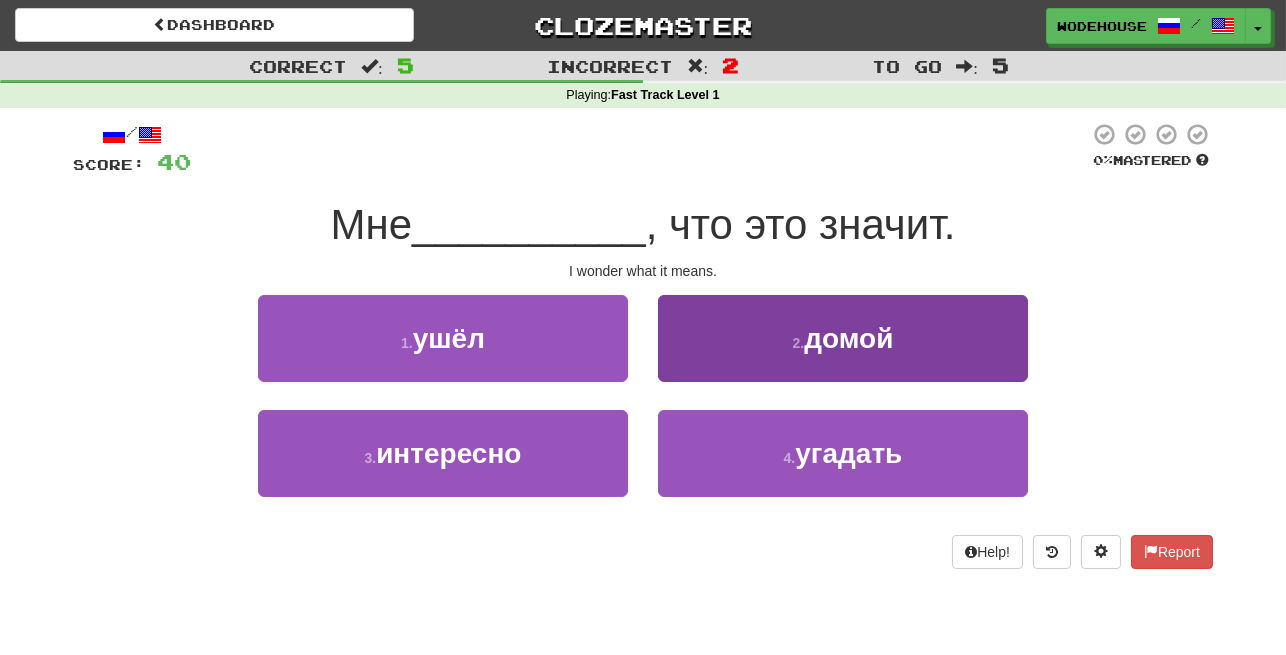 click on "2 .  домой" at bounding box center (843, 338) 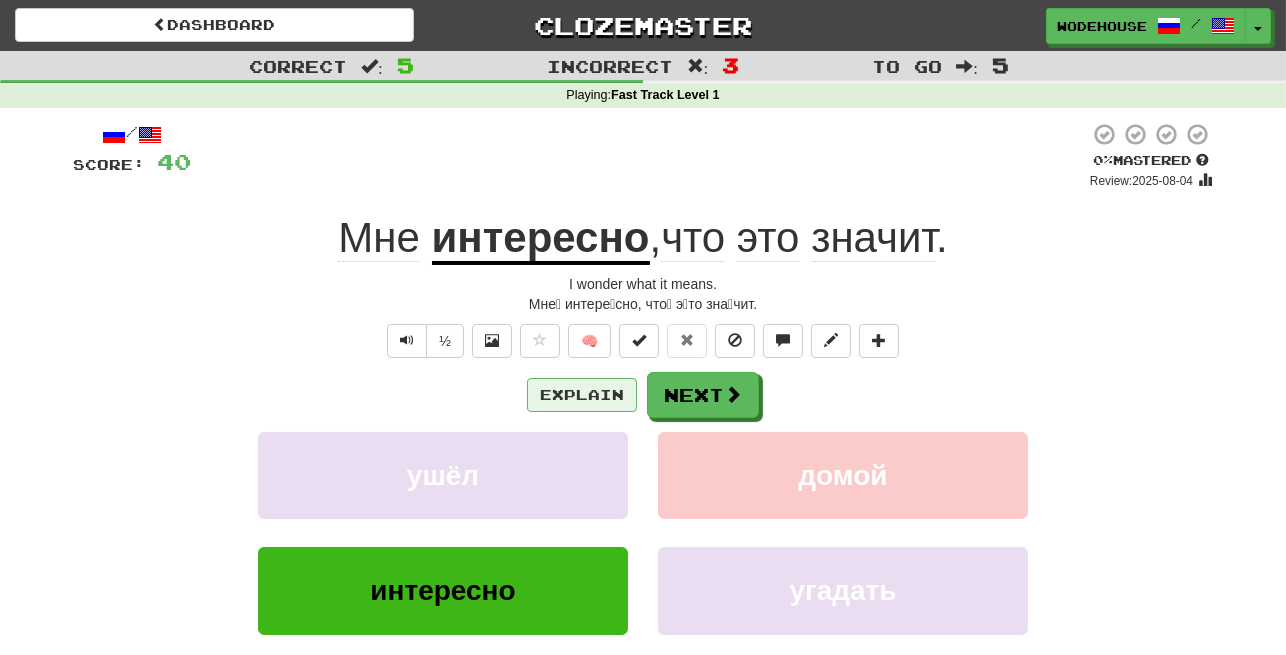 click on "Explain" at bounding box center (582, 395) 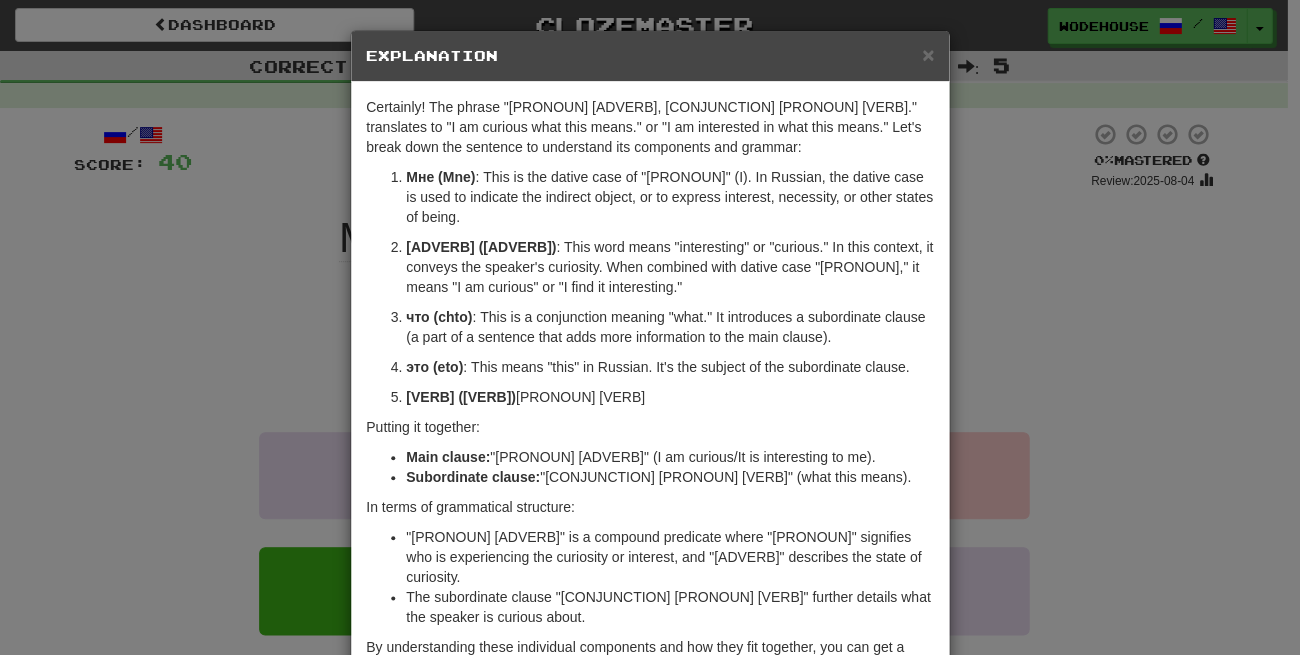 click on "× Explanation Certainly! The phrase "Мне интересно, что это значит." translates to "I am curious what this means." or "I am interested in what this means." Let's break down the sentence to understand its components and grammar:
Мне (Mne) : This is the dative case of "я" (I). In Russian, the dative case is used to indicate the indirect object, or to express interest, necessity, or other states of being.
интересно (interesno) : This word means "interesting" or "curious." In this context, it conveys the speaker's curiosity. When combined with dative case "мне," it means "I am curious" or "I find it interesting."
что (chto) : This is a conjunction meaning "what." It introduces a subordinate clause (a part of a sentence that adds more information to the main clause).
это (eto) : This means "this" in Russian. It's the subject of the subordinate clause.
значит (znachit)
Putting it together:
Main clause:
Subordinate clause:" at bounding box center (650, 327) 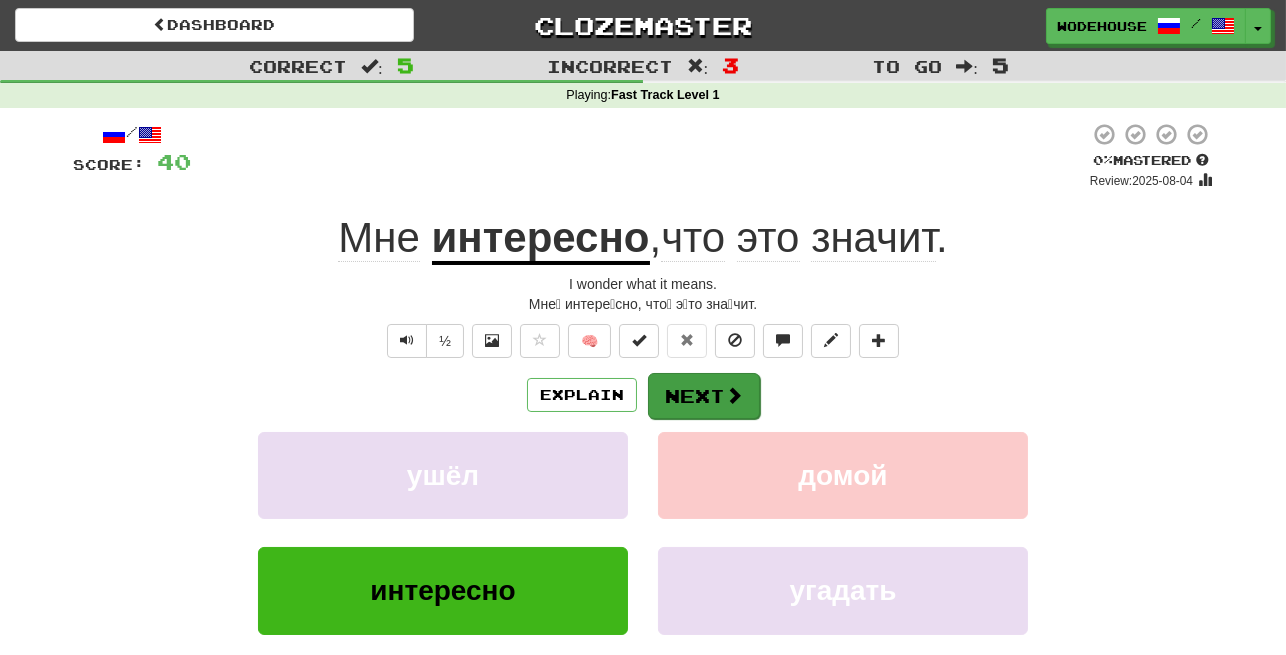 click on "Next" at bounding box center [704, 396] 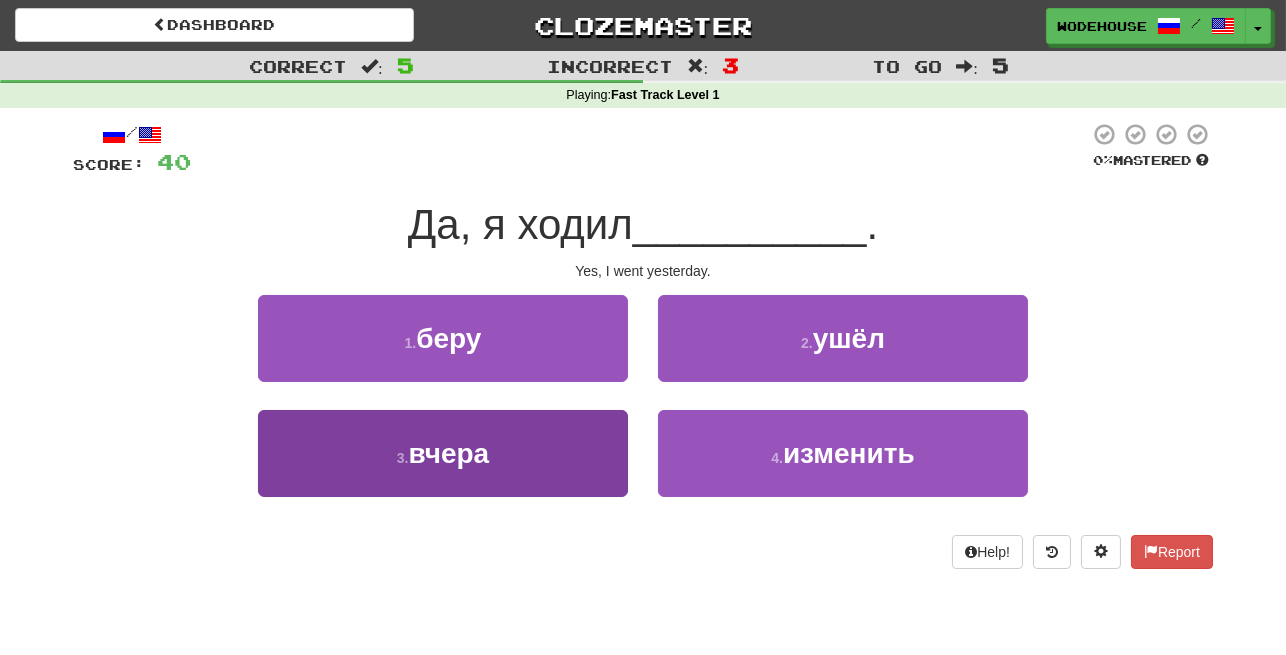 click on "3 .  вчера" at bounding box center (443, 453) 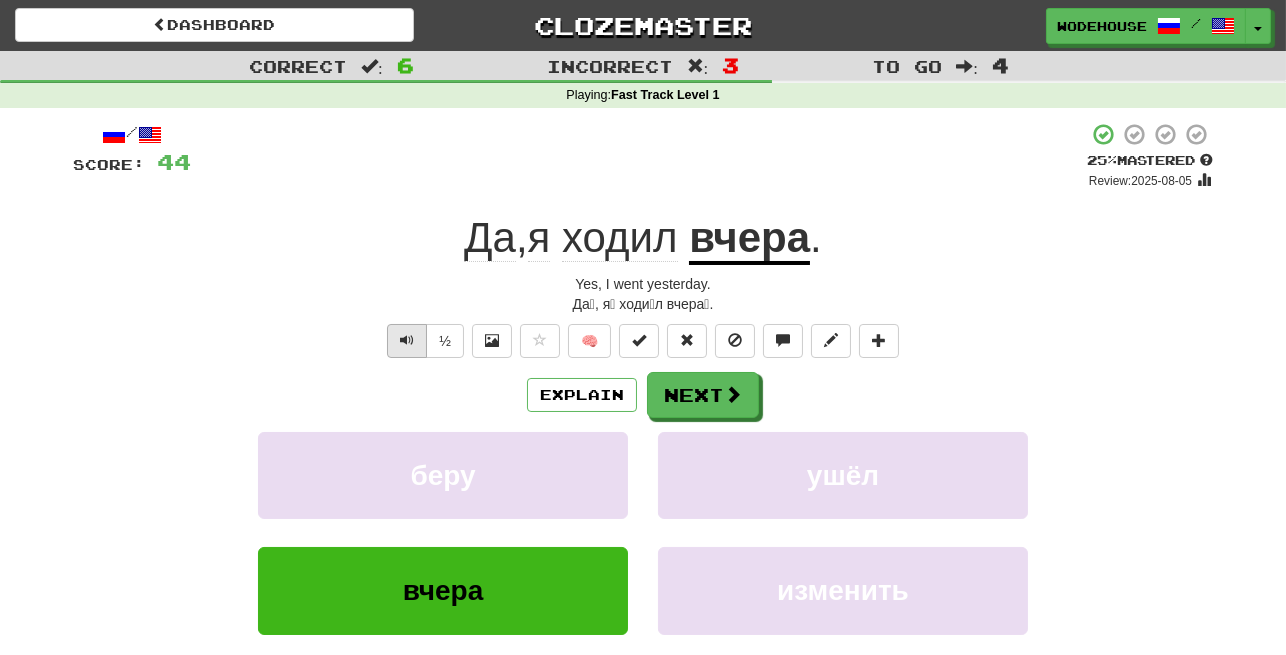 click at bounding box center (407, 340) 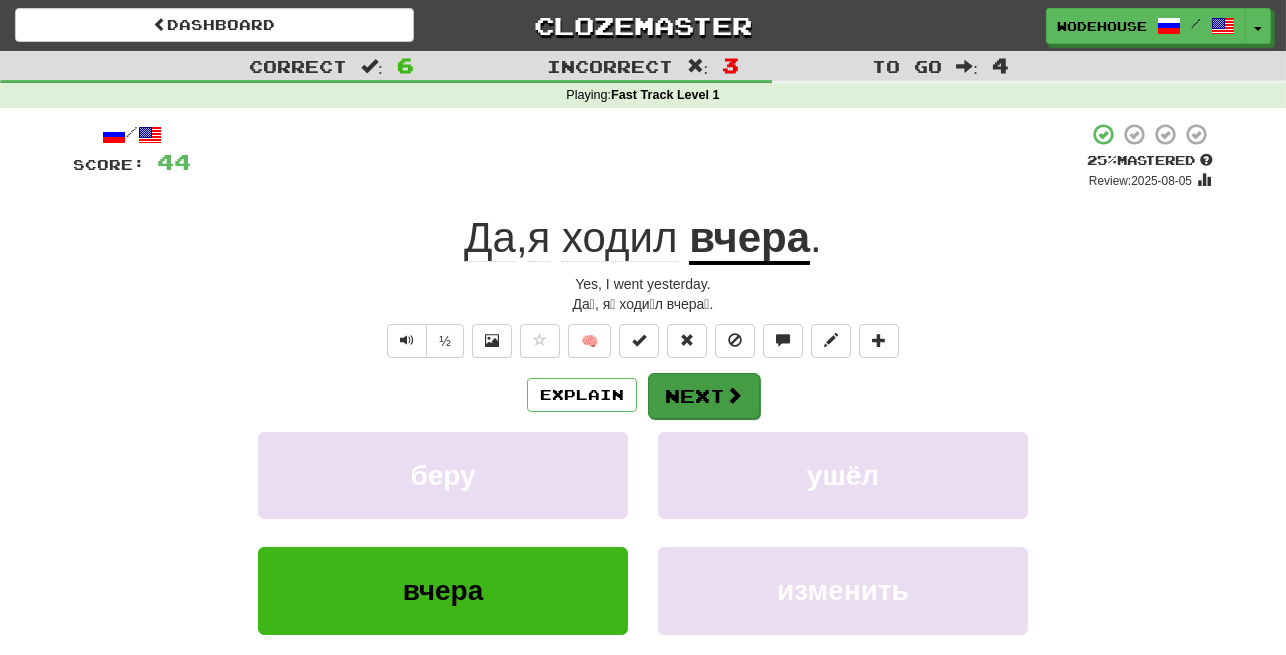 click on "Next" at bounding box center [704, 396] 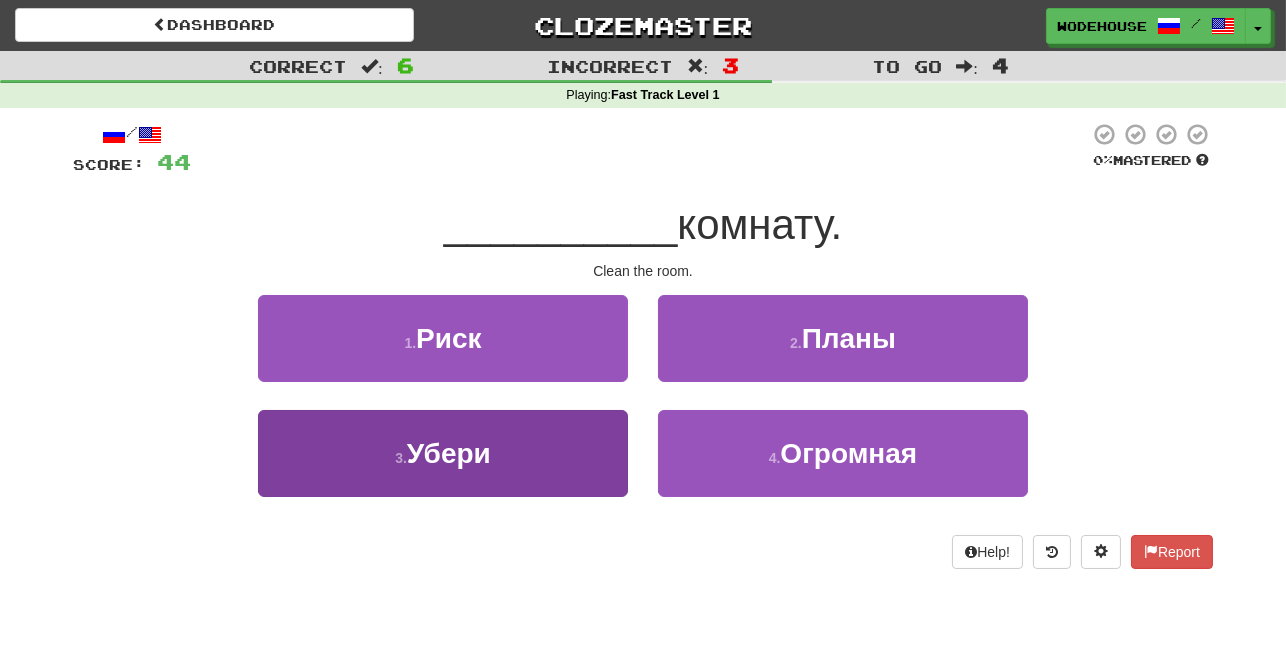 click on "3 .  Убери" at bounding box center (443, 453) 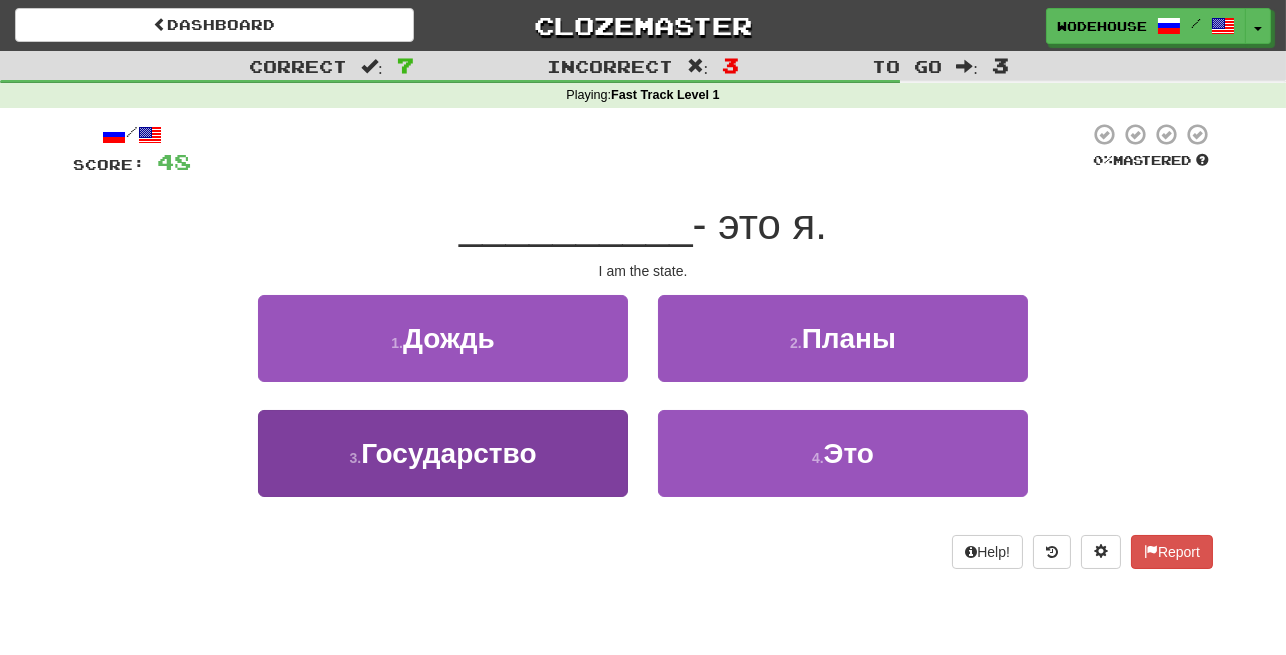click on "3 .  Государство" at bounding box center [443, 453] 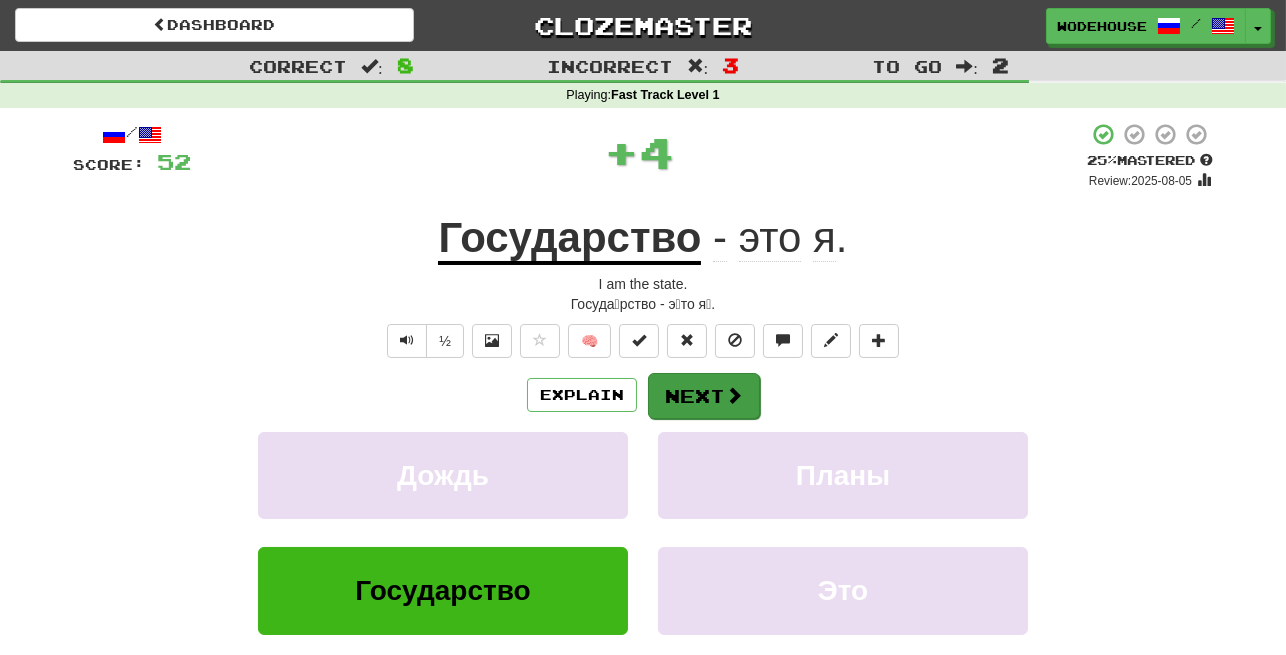 click on "Next" at bounding box center (704, 396) 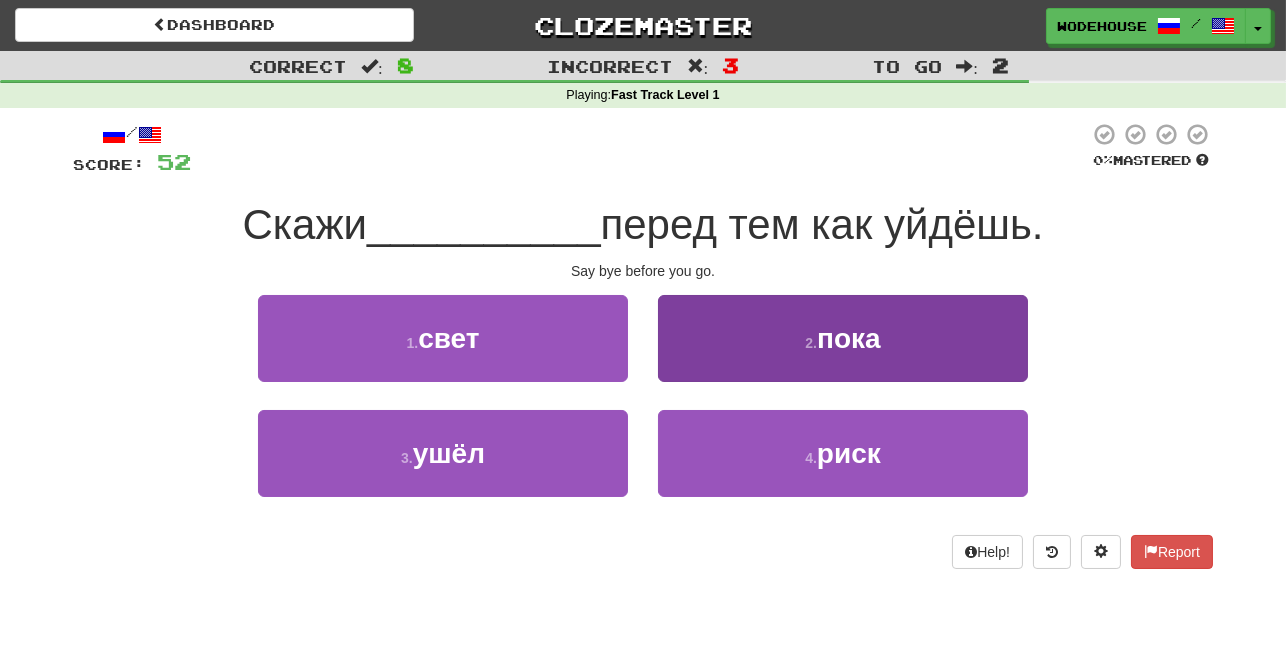 click on "2 .  пока" at bounding box center [843, 338] 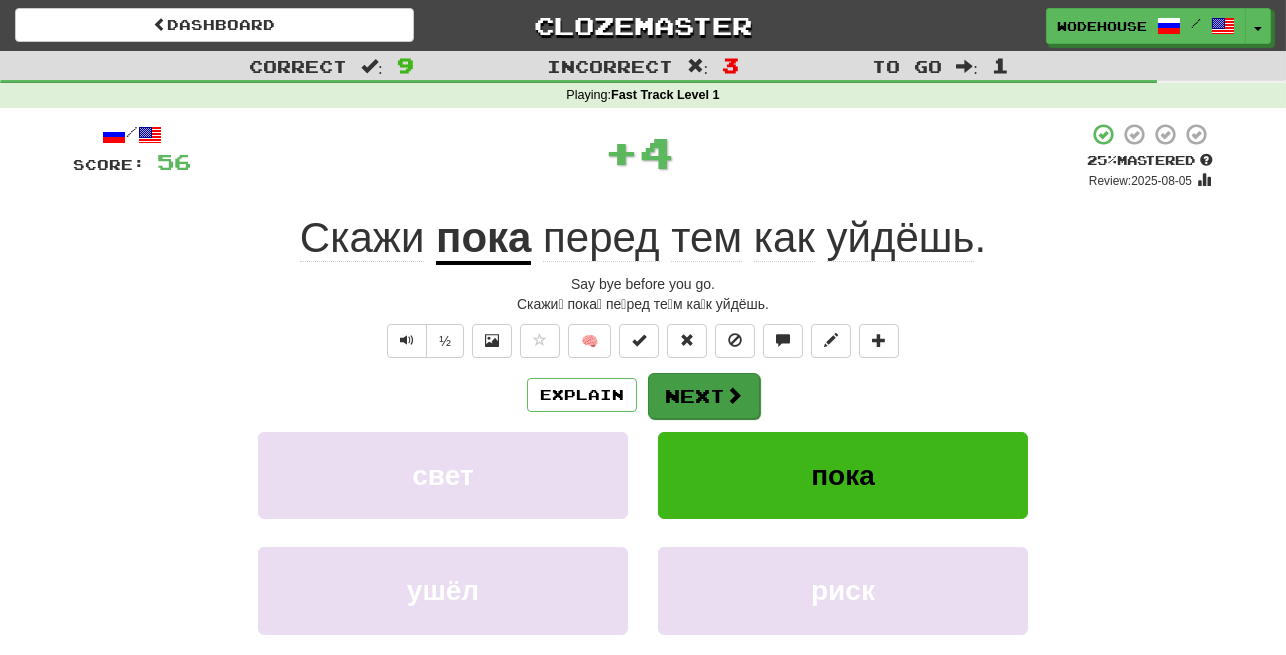click on "Next" at bounding box center [704, 396] 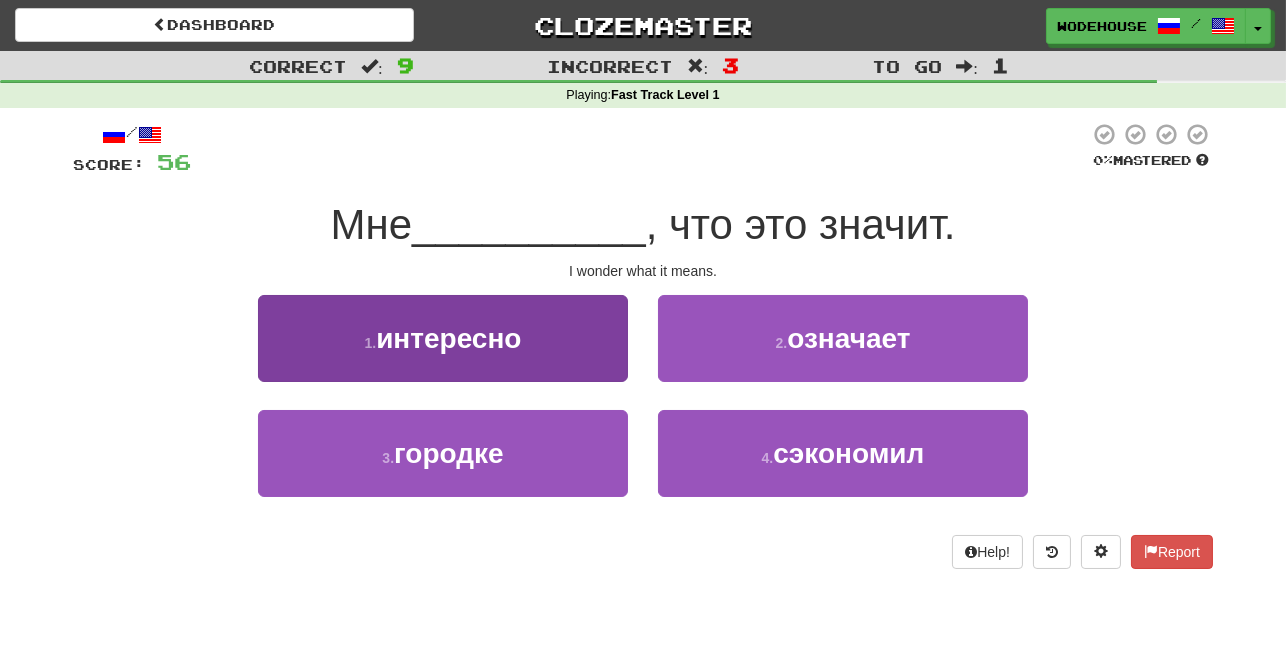 click on "интересно" at bounding box center [448, 338] 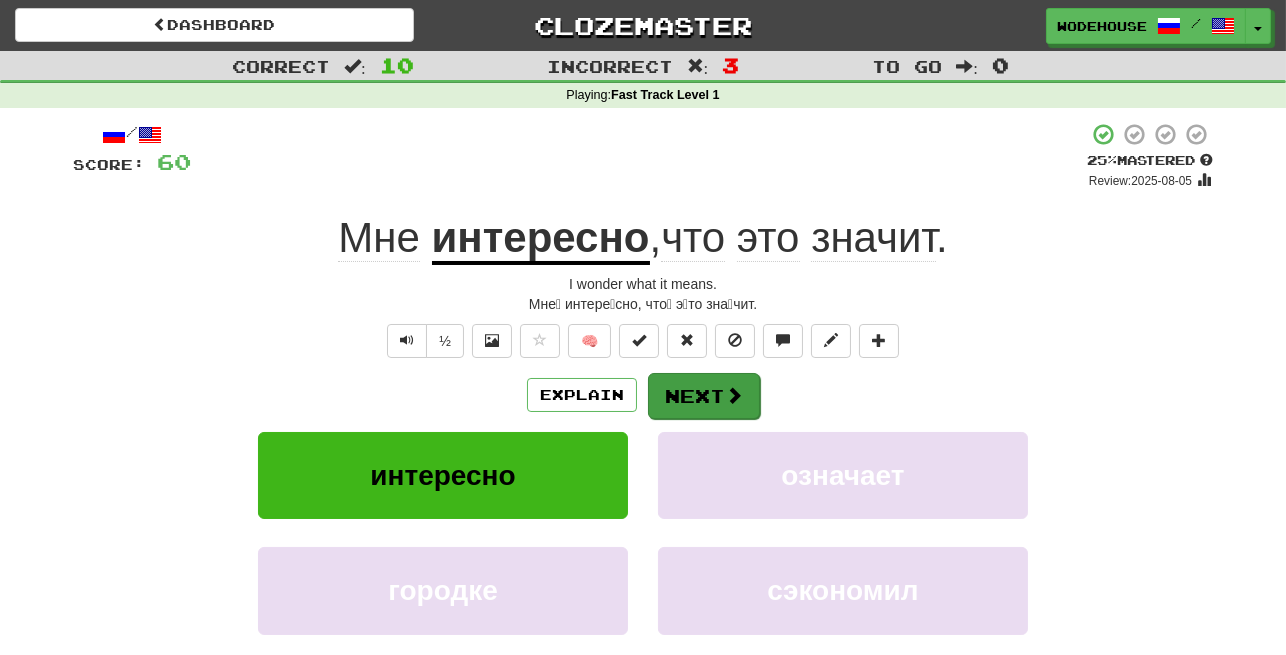 click on "Next" at bounding box center (704, 396) 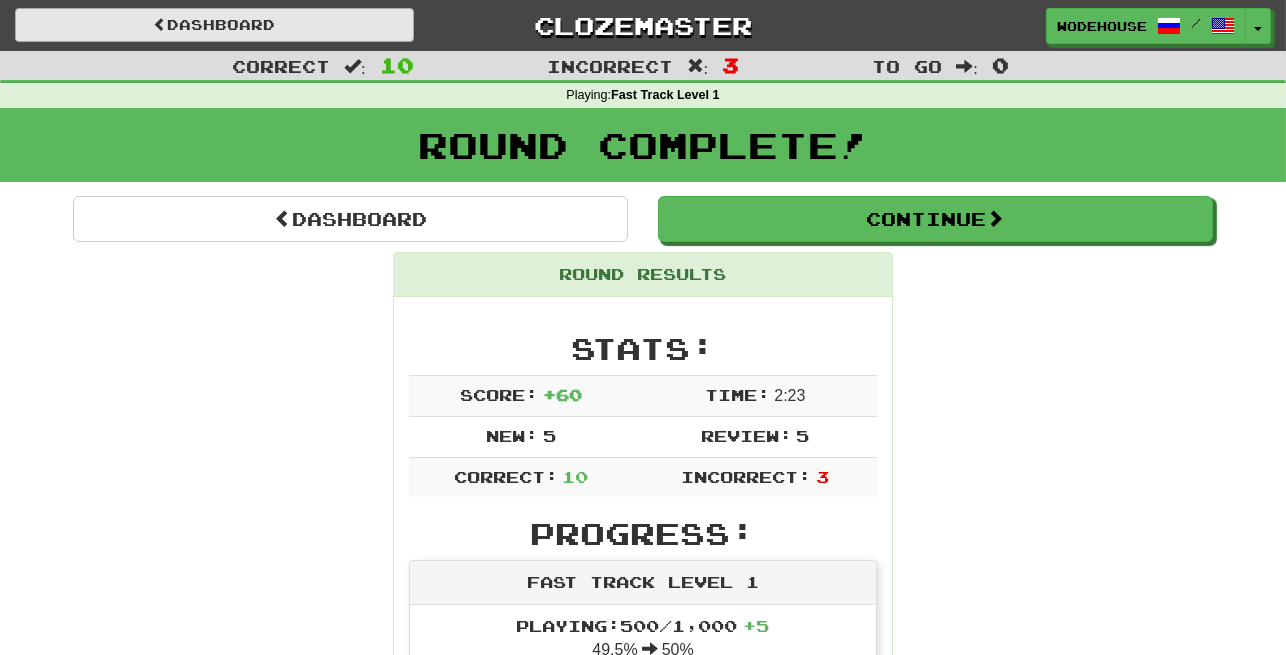 click on "Dashboard" at bounding box center [214, 25] 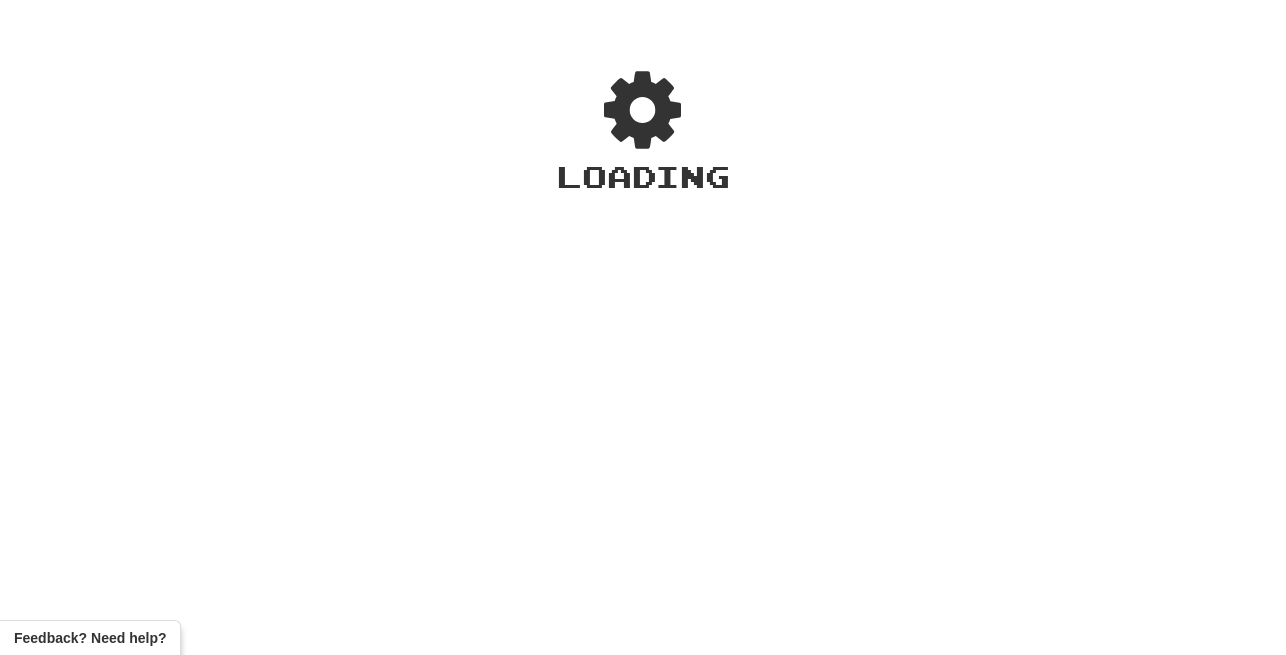 scroll, scrollTop: 0, scrollLeft: 0, axis: both 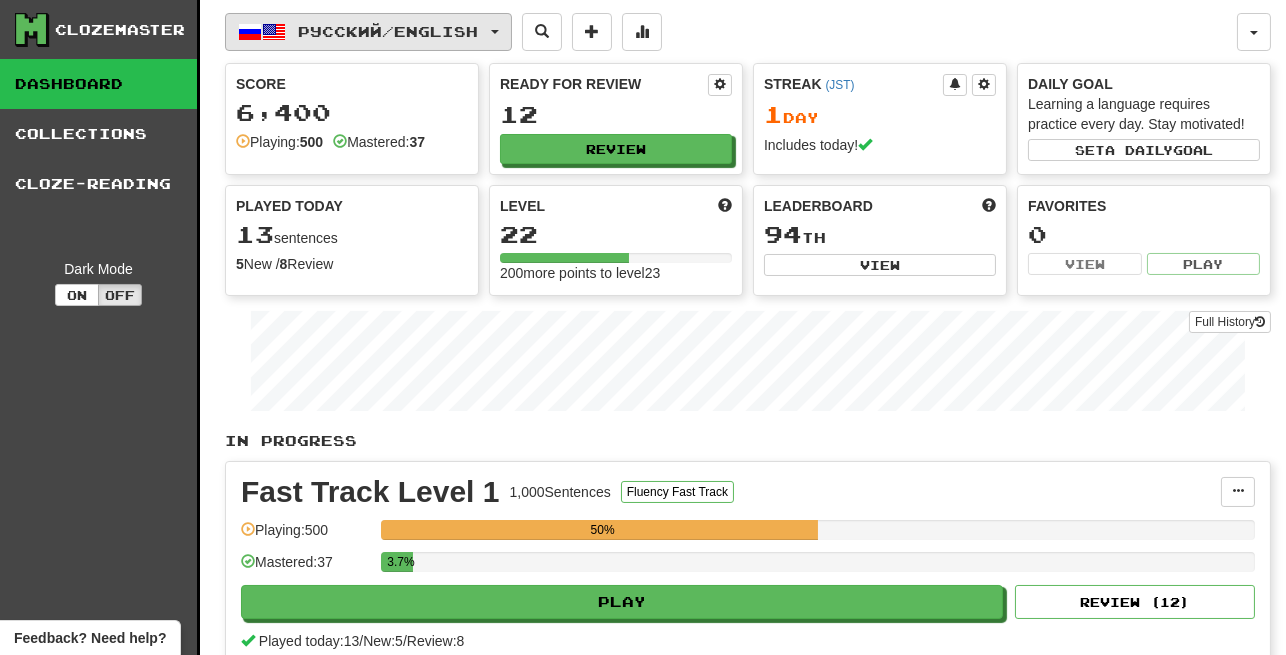 click on "Русский  /  English" 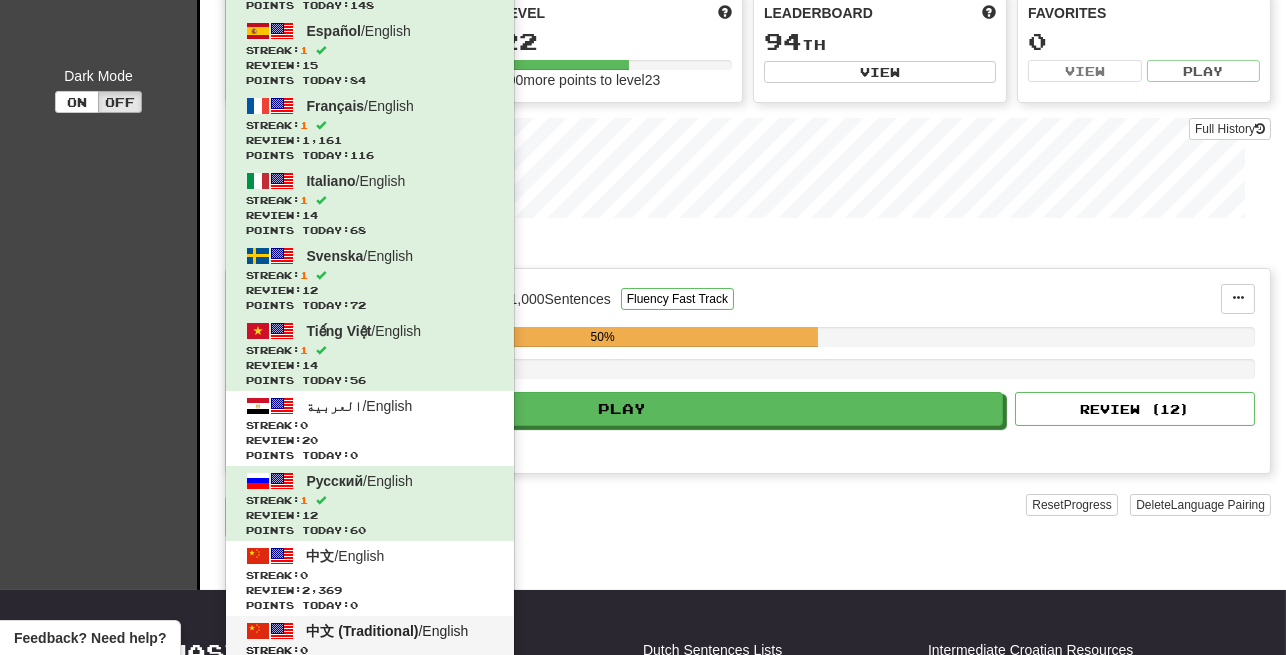 scroll, scrollTop: 228, scrollLeft: 0, axis: vertical 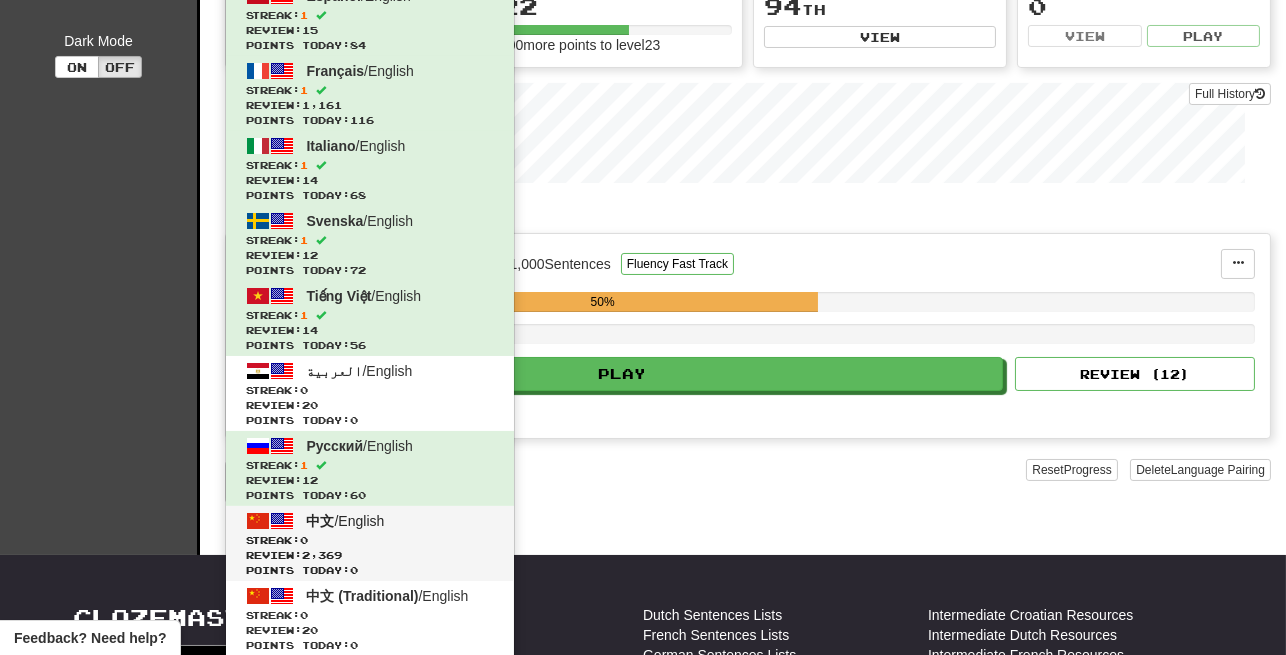 click on "中文" 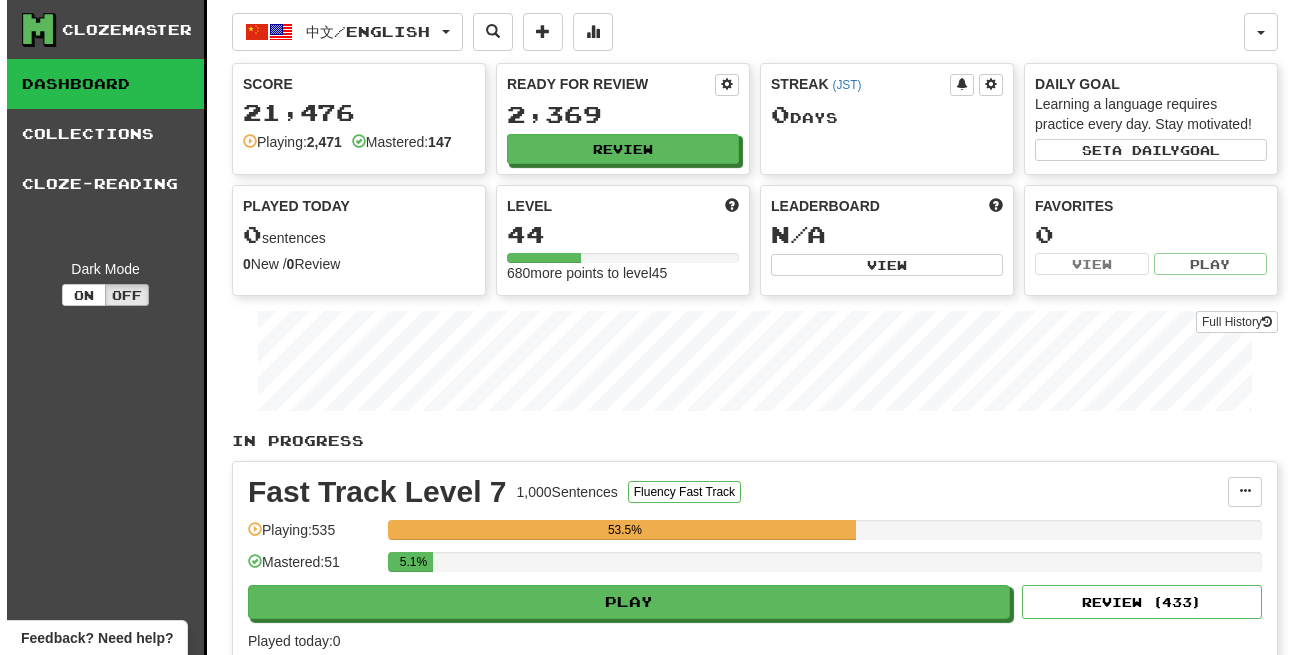 scroll, scrollTop: 0, scrollLeft: 0, axis: both 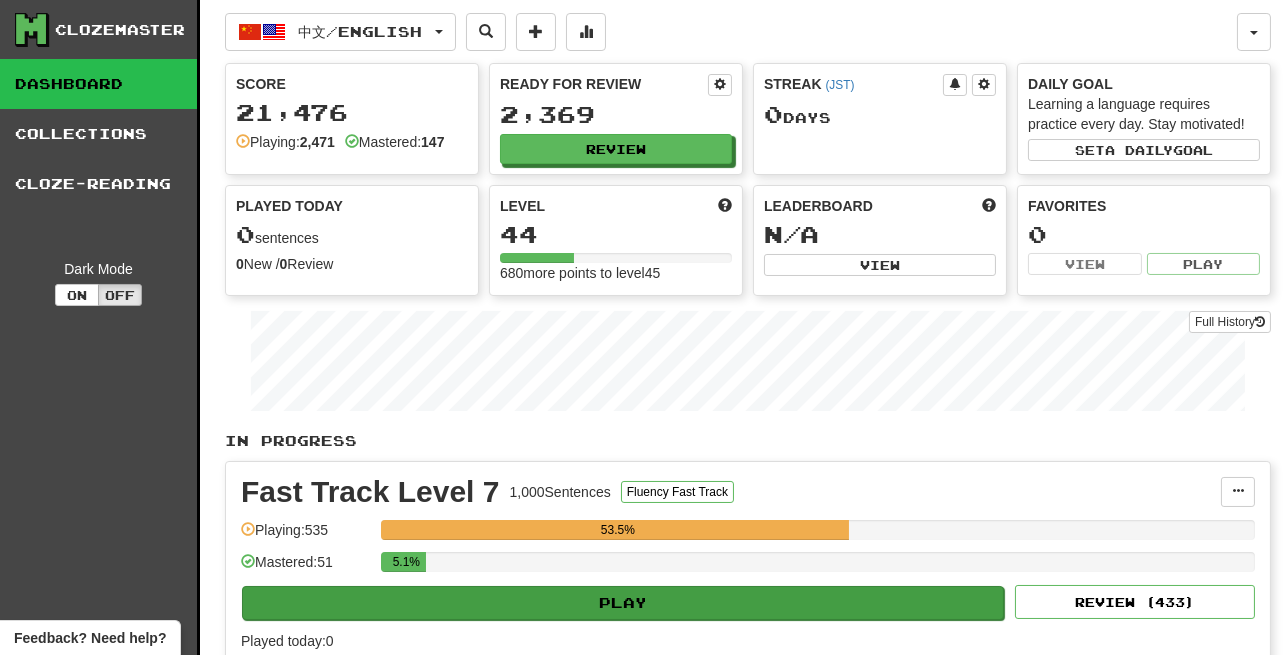 click on "Play" 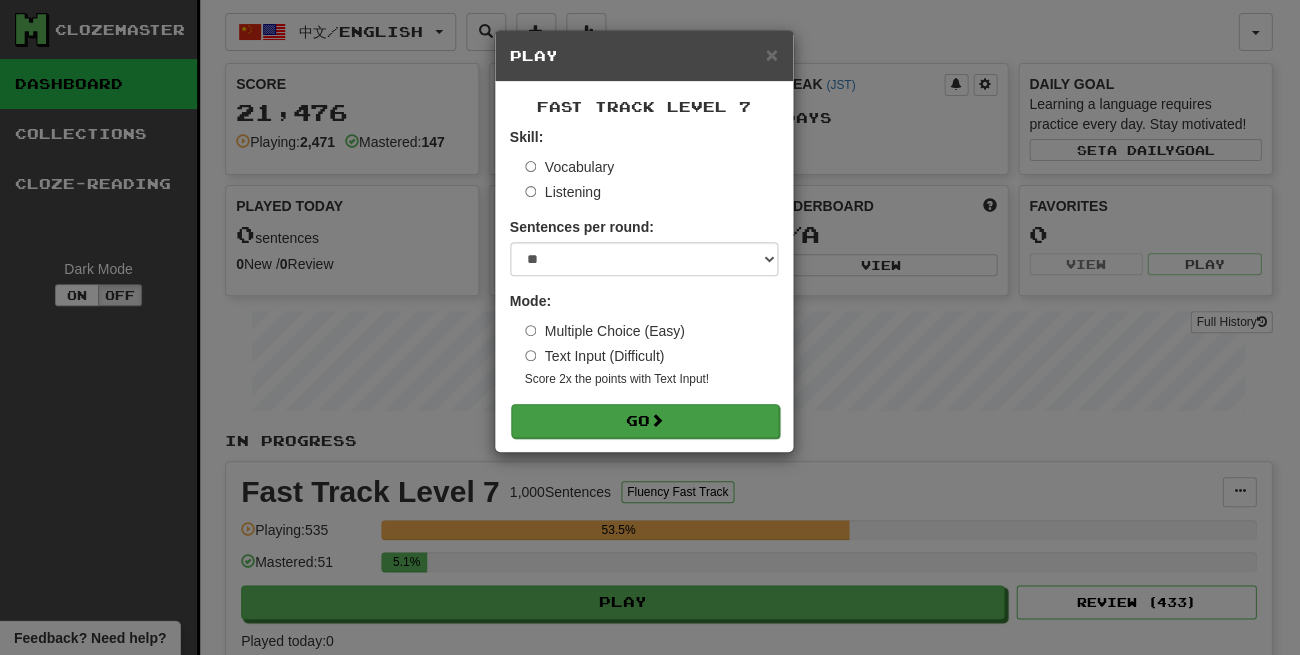 click on "Go" at bounding box center (645, 421) 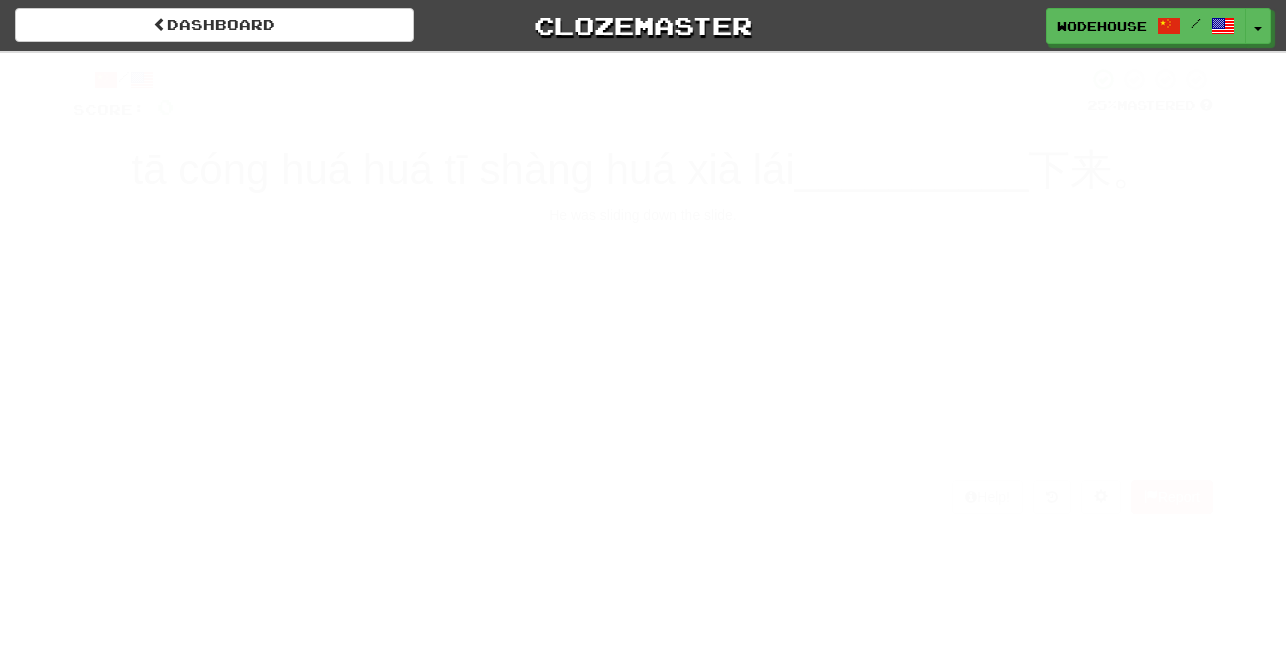 scroll, scrollTop: 0, scrollLeft: 0, axis: both 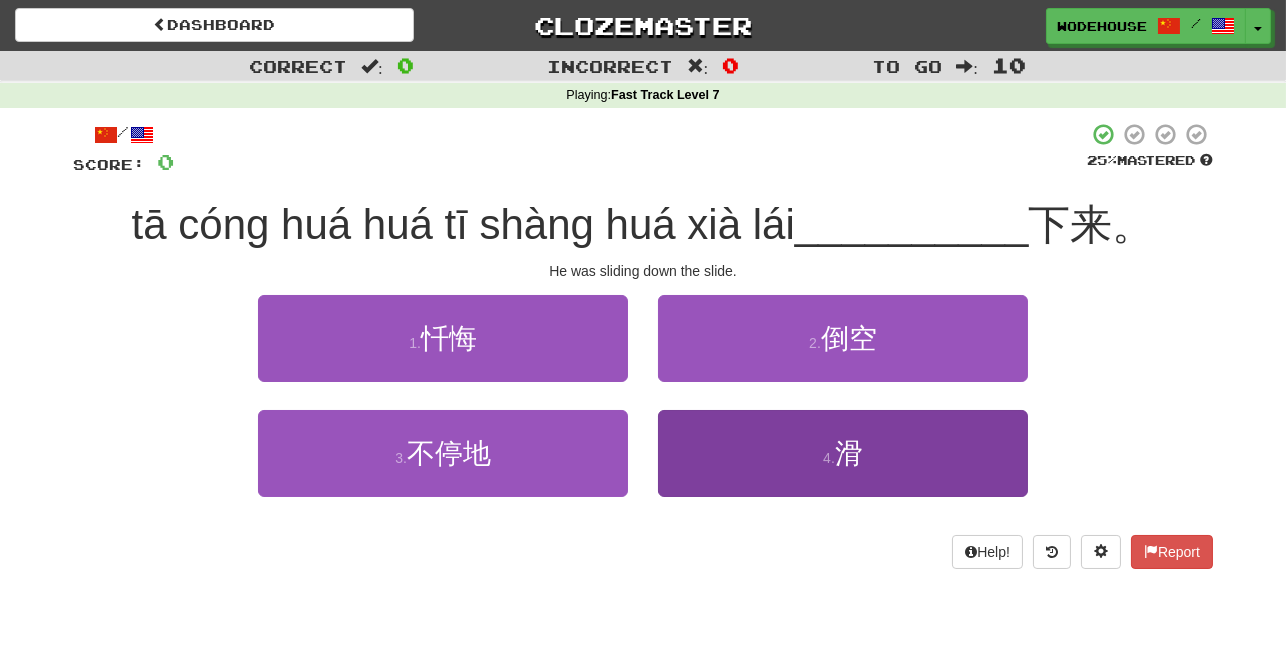 click on "4 .  滑" at bounding box center (843, 453) 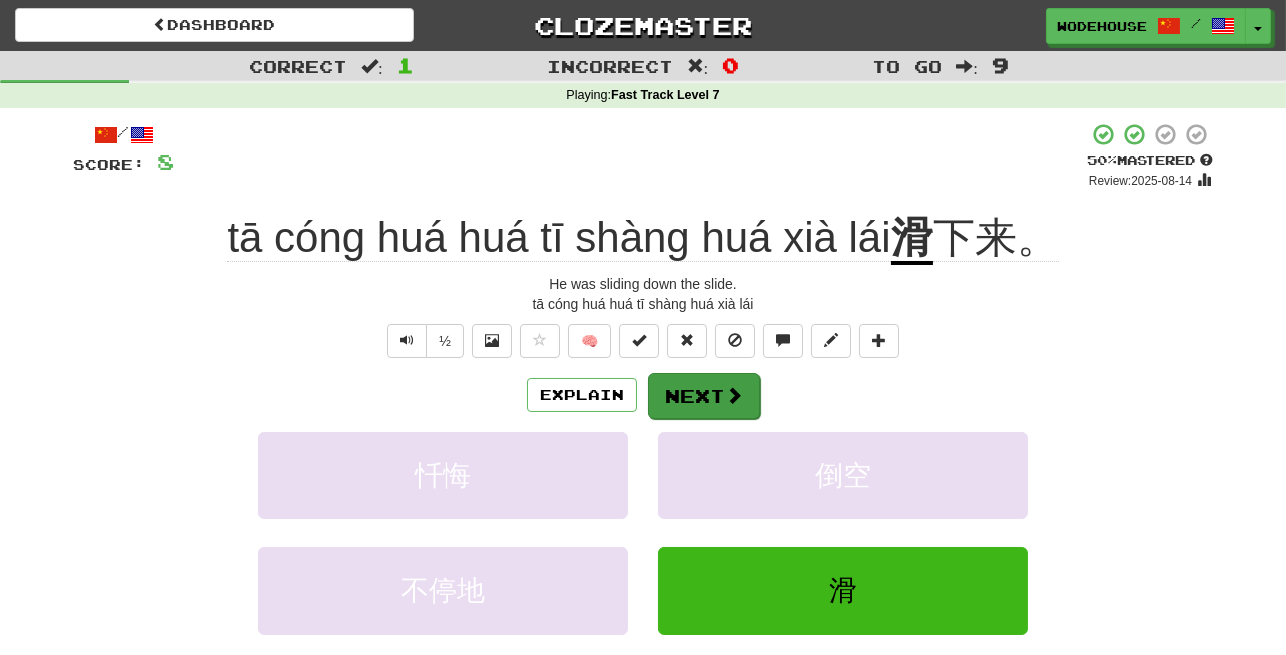 click on "Next" at bounding box center [704, 396] 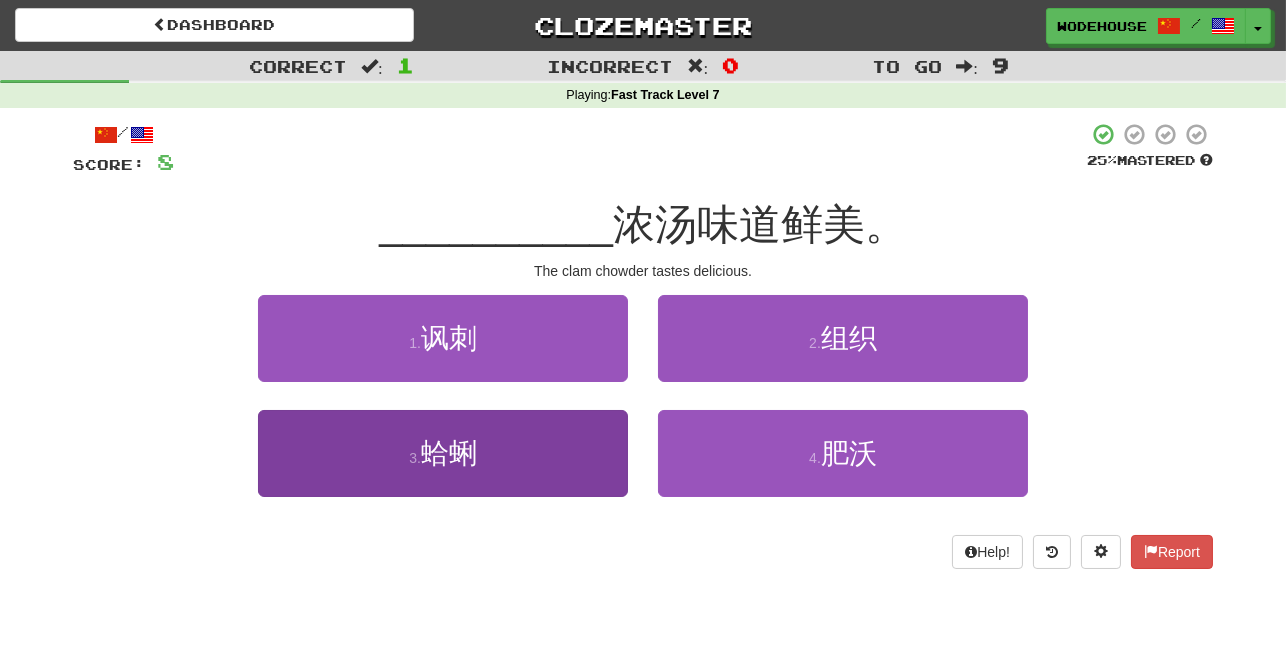 click on "3 .  蛤蜊" at bounding box center (443, 453) 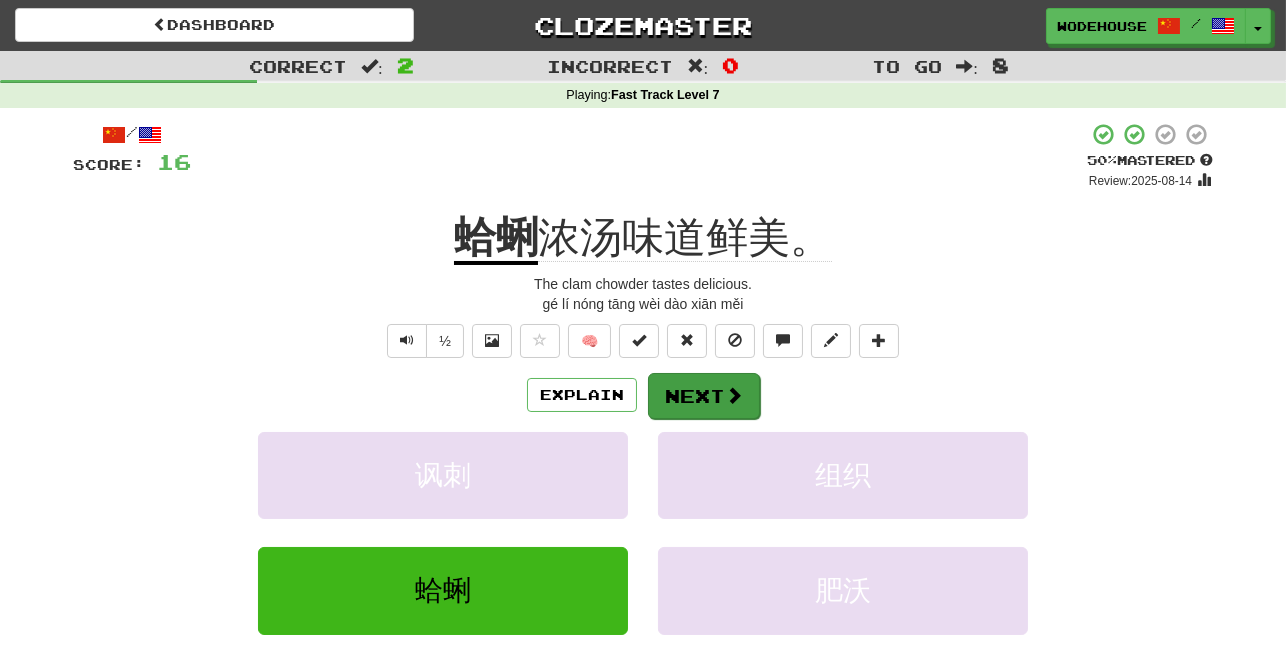 click at bounding box center (734, 395) 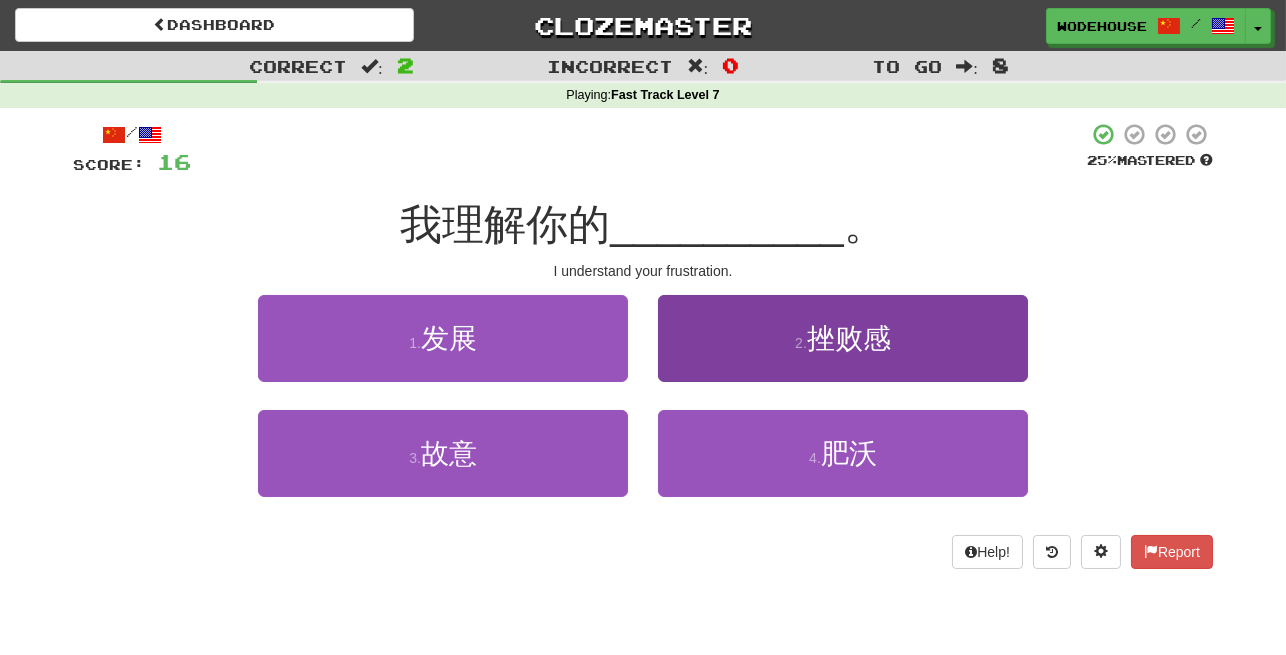 click on "2 .  挫败感" at bounding box center [843, 338] 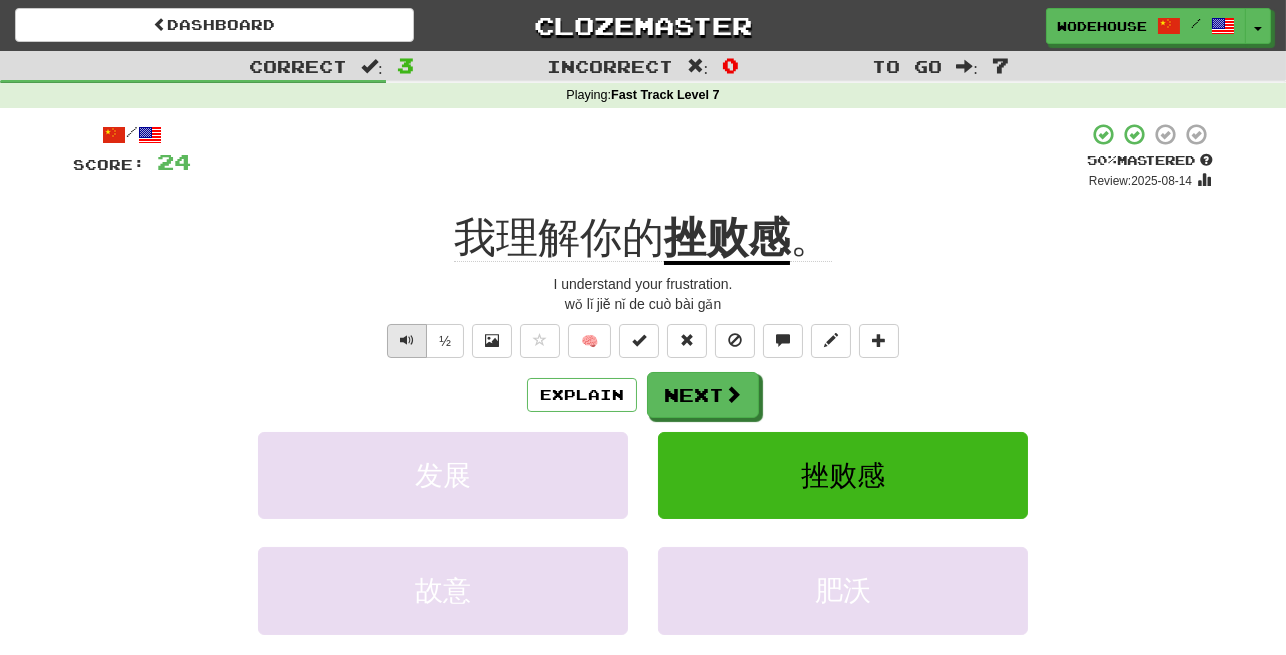 click at bounding box center [407, 340] 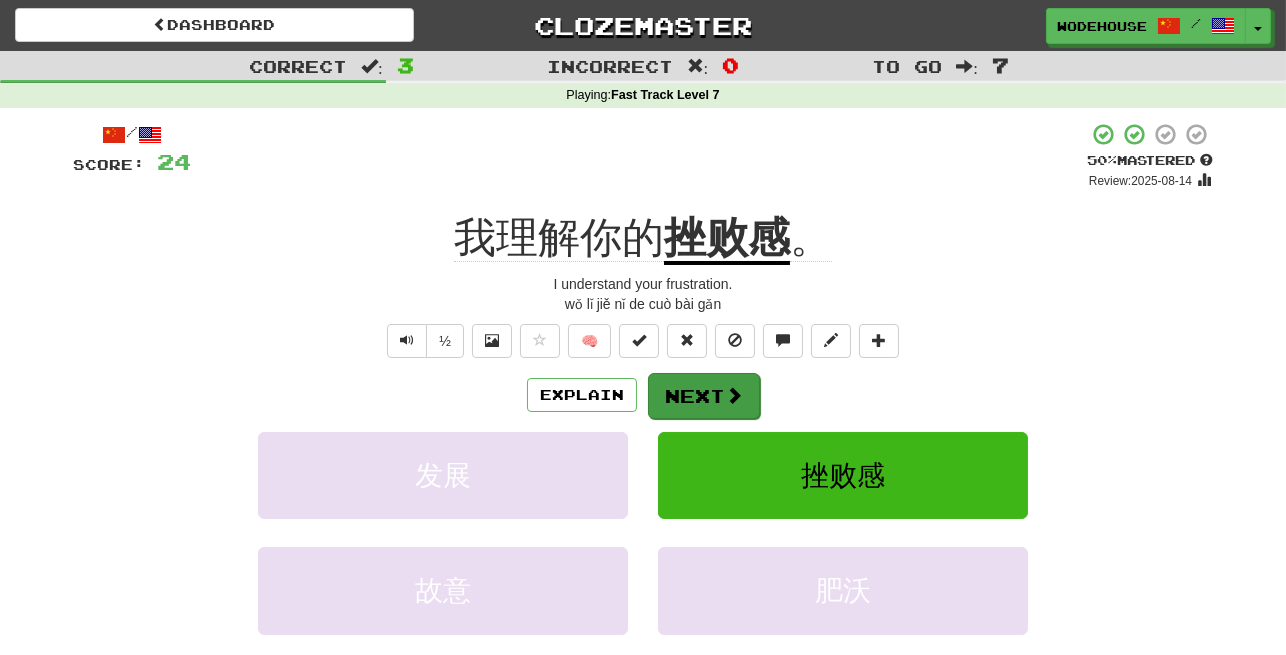 click at bounding box center [734, 395] 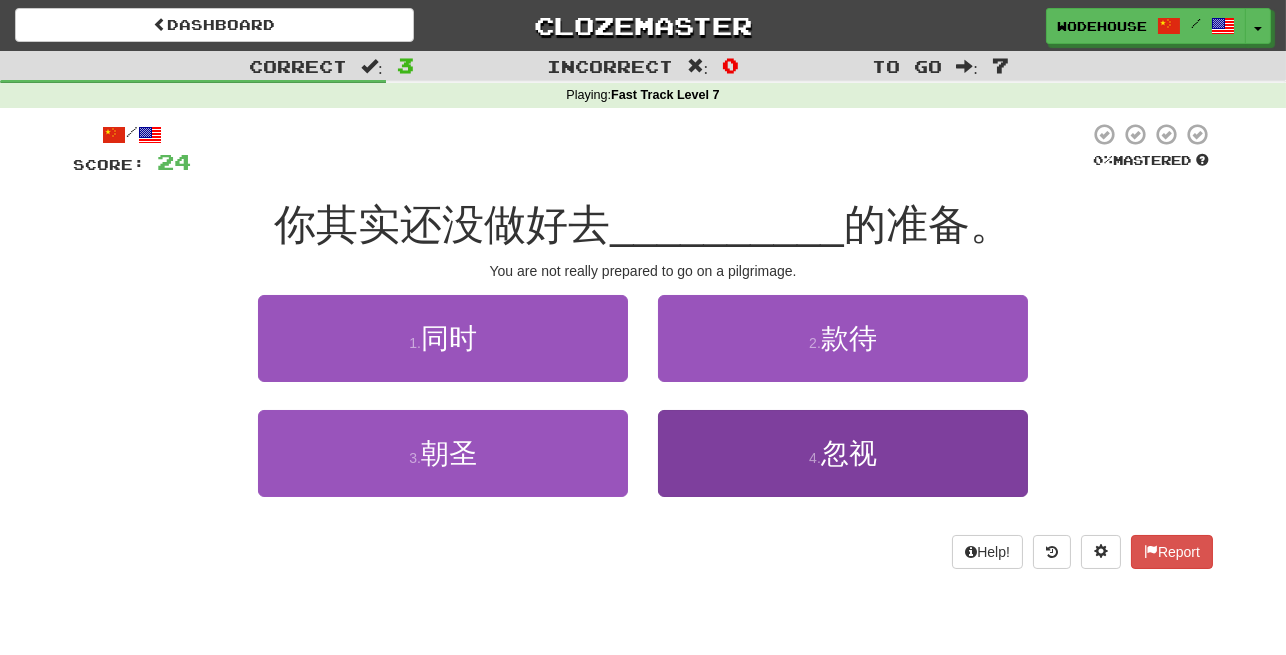 click on "4 .  忽视" at bounding box center [843, 453] 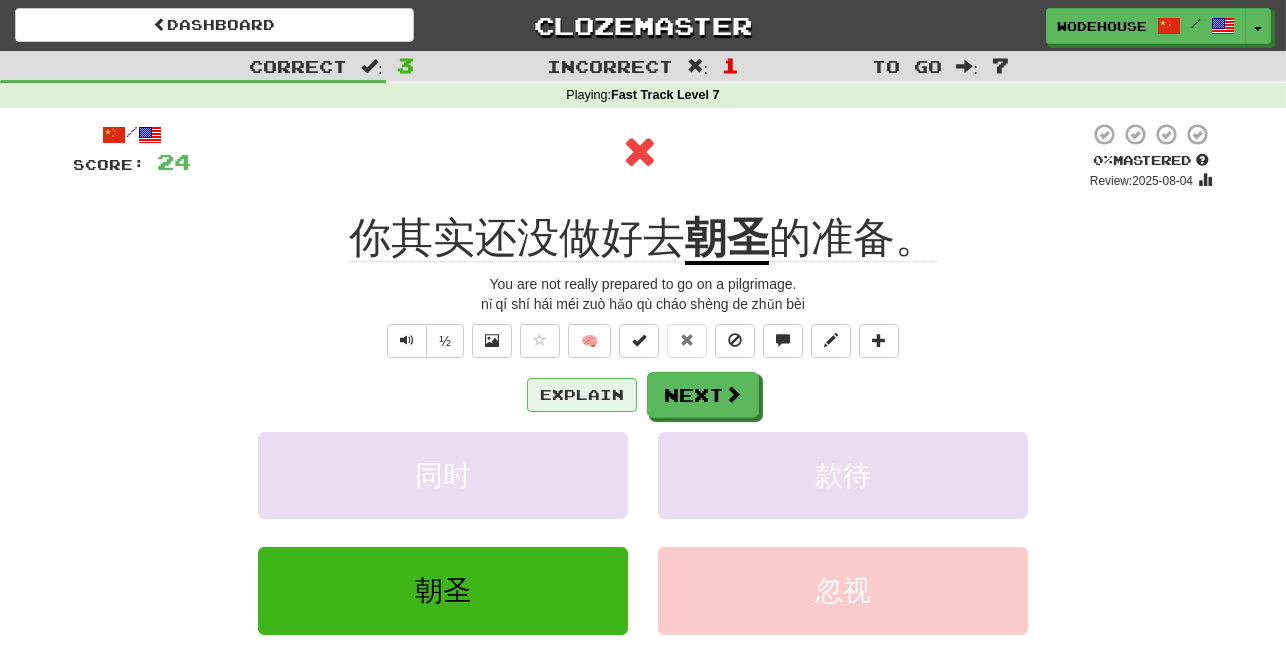 click on "Explain" at bounding box center [582, 395] 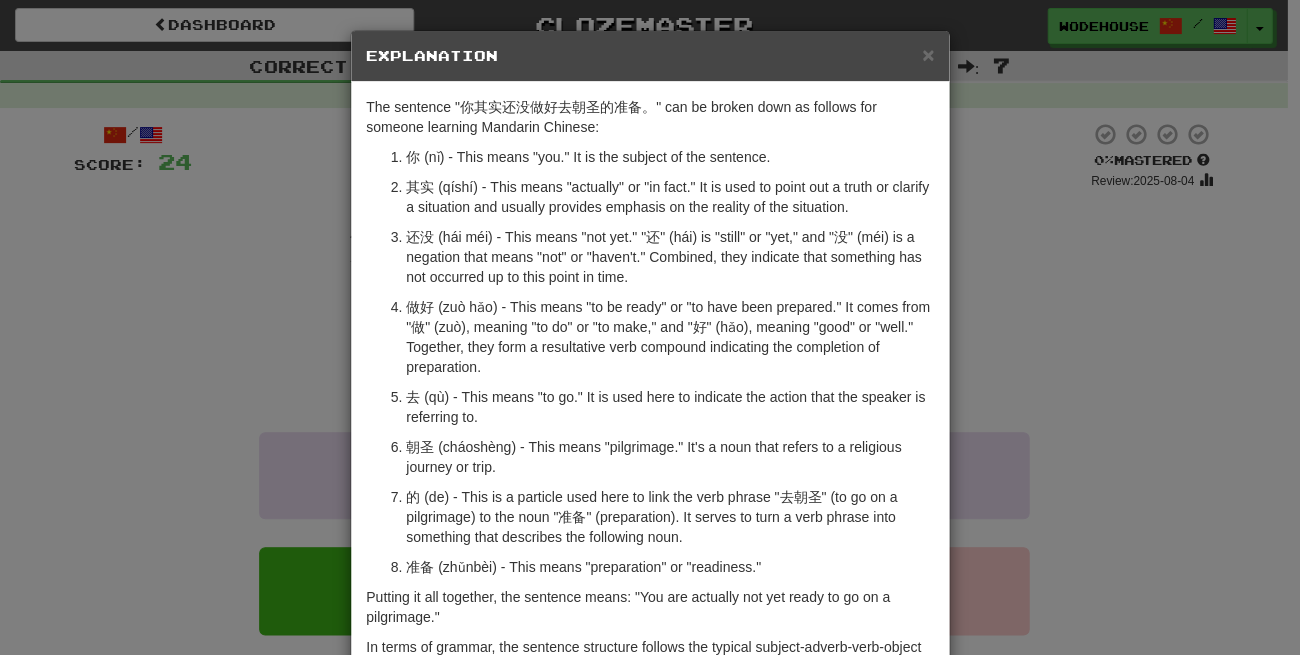 click on "× Explanation The sentence "你其实还没做好去朝圣的准备。" can be broken down as follows for someone learning Mandarin Chinese:
你 (nǐ) - This means "you." It is the subject of the sentence.
其实 (qíshí) - This means "actually" or "in fact." It is used to point out a truth or clarify a situation and usually provides emphasis on the reality of the situation.
还没 (hái méi) - This means "not yet." "还" (hái) is "still" or "yet," and "没" (méi) is a negation that means "not" or "haven't." Combined, they indicate that something has not occurred up to this point in time.
做好 (zuò hǎo) - This means "to be ready" or "to have been prepared." It comes from "做" (zuò), meaning "to do" or "to make," and "好" (hǎo), meaning "good" or "well." Together, they form a resultative verb compound indicating the completion of preparation.
去 (qù) - This means "to go." It is used here to indicate the action that the speaker is referring to." at bounding box center [650, 327] 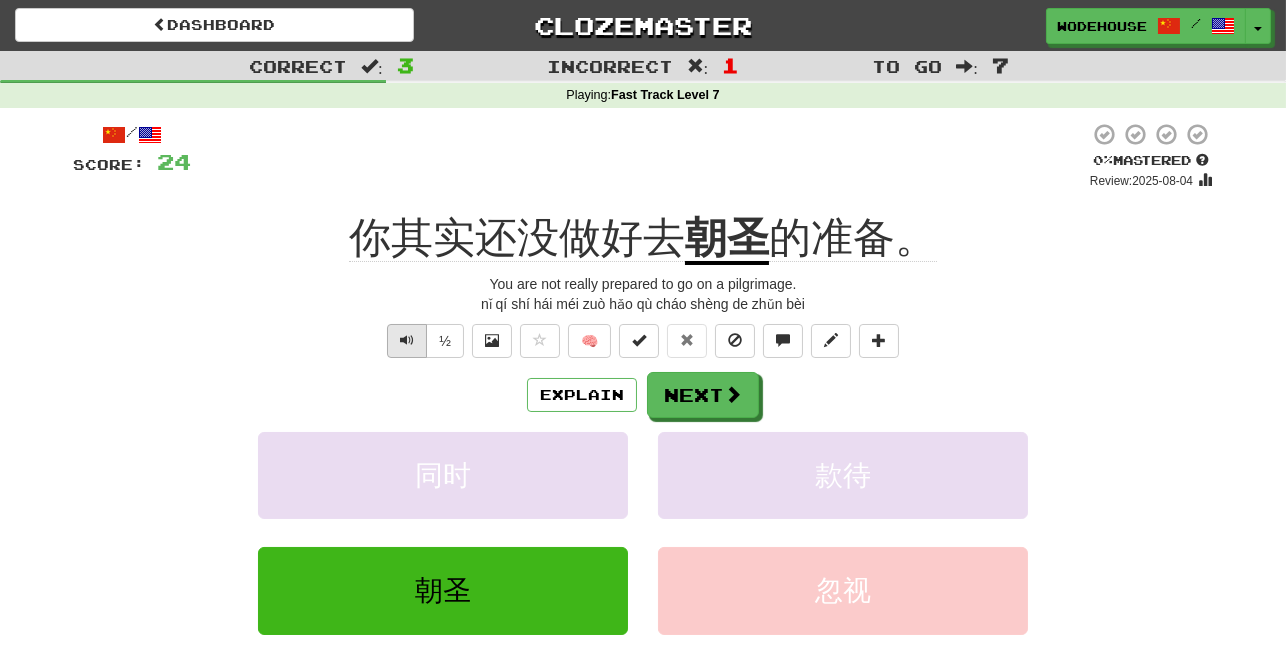 click at bounding box center (407, 340) 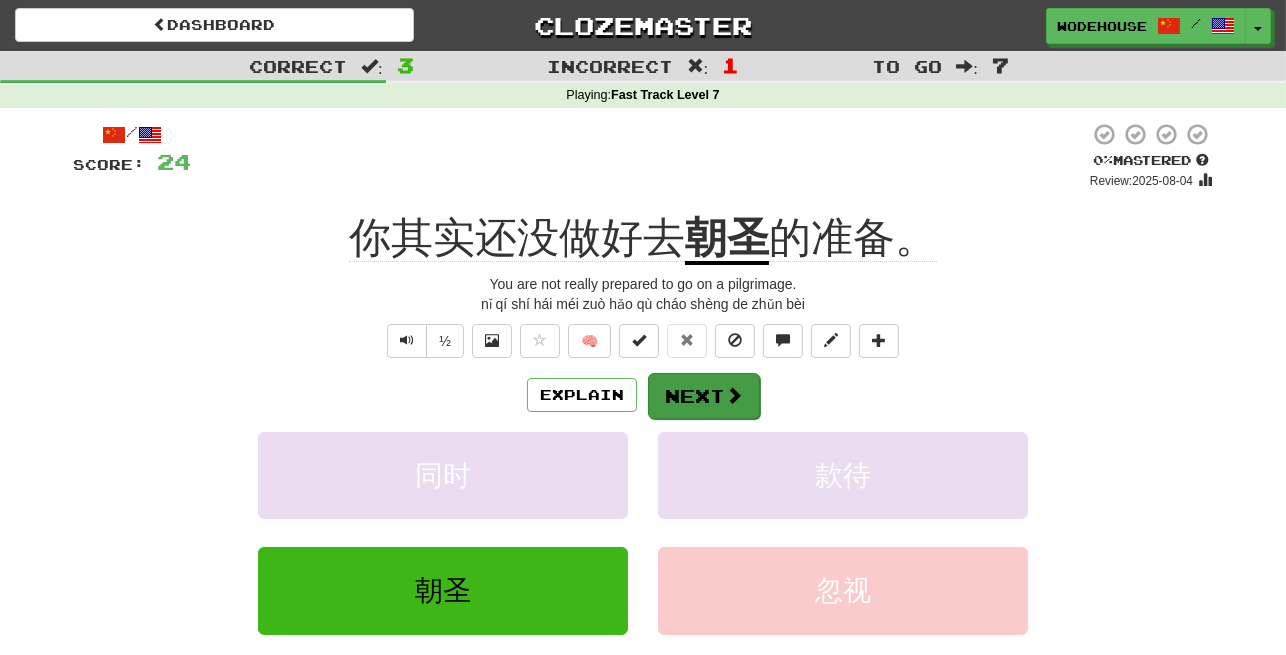 click on "Next" at bounding box center (704, 396) 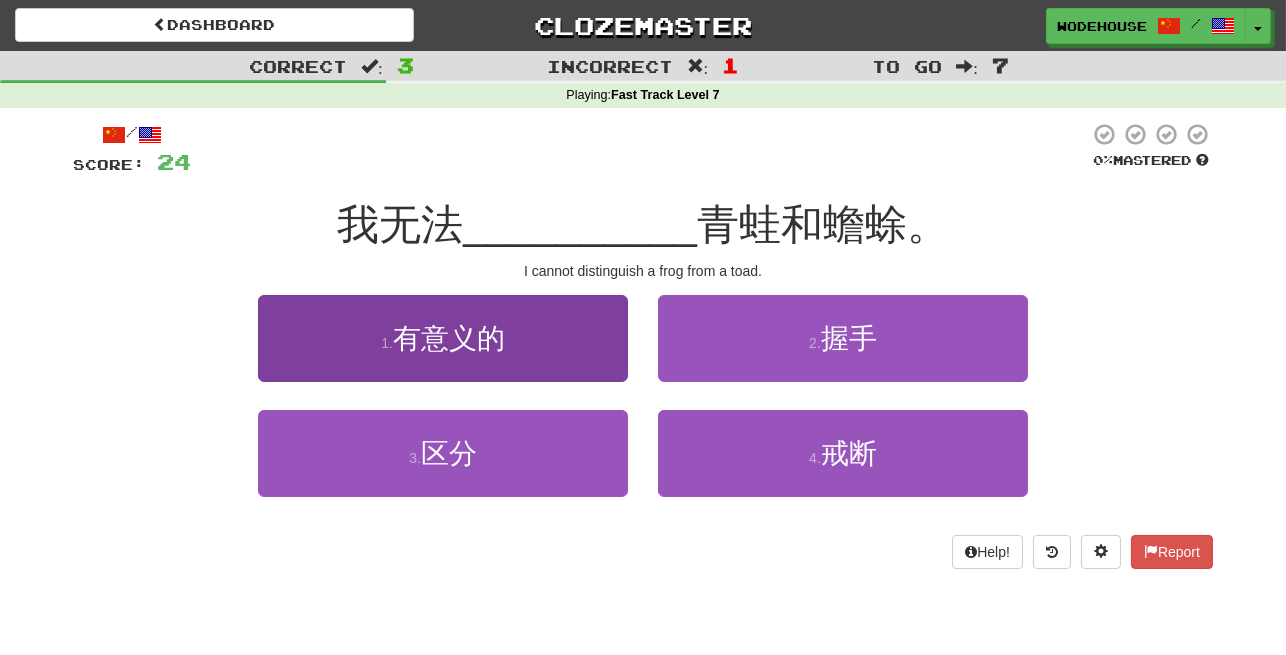 click on "3 .  区分" at bounding box center [443, 453] 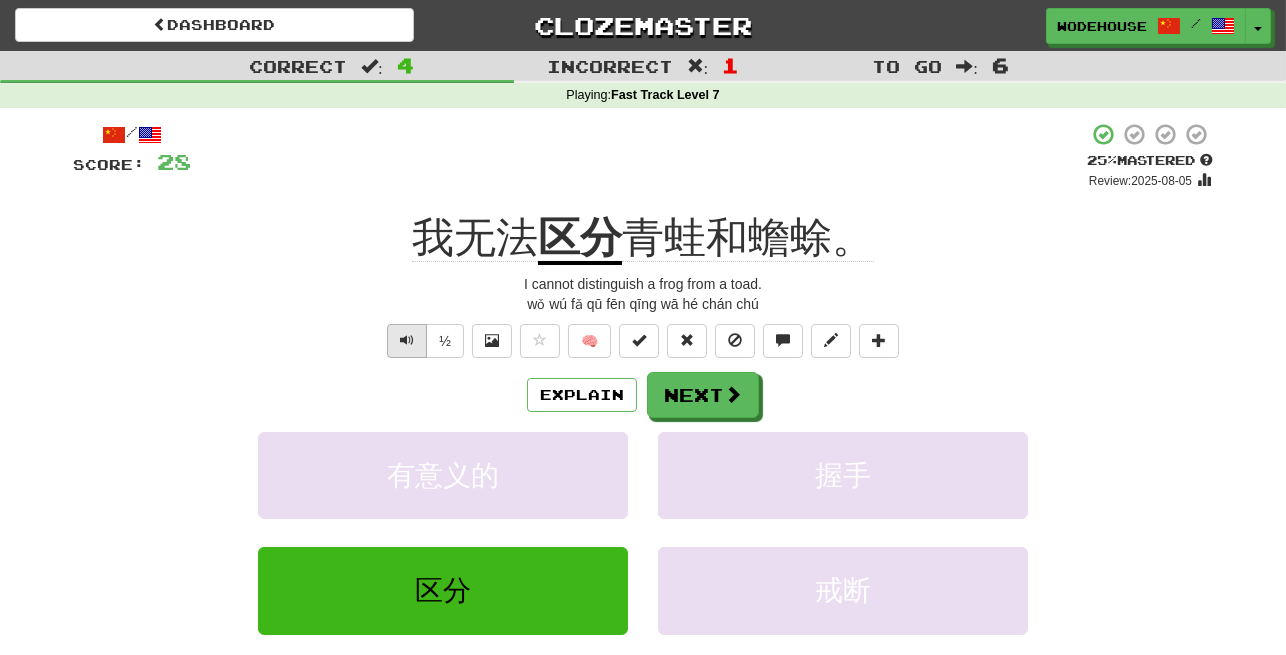 click at bounding box center (407, 340) 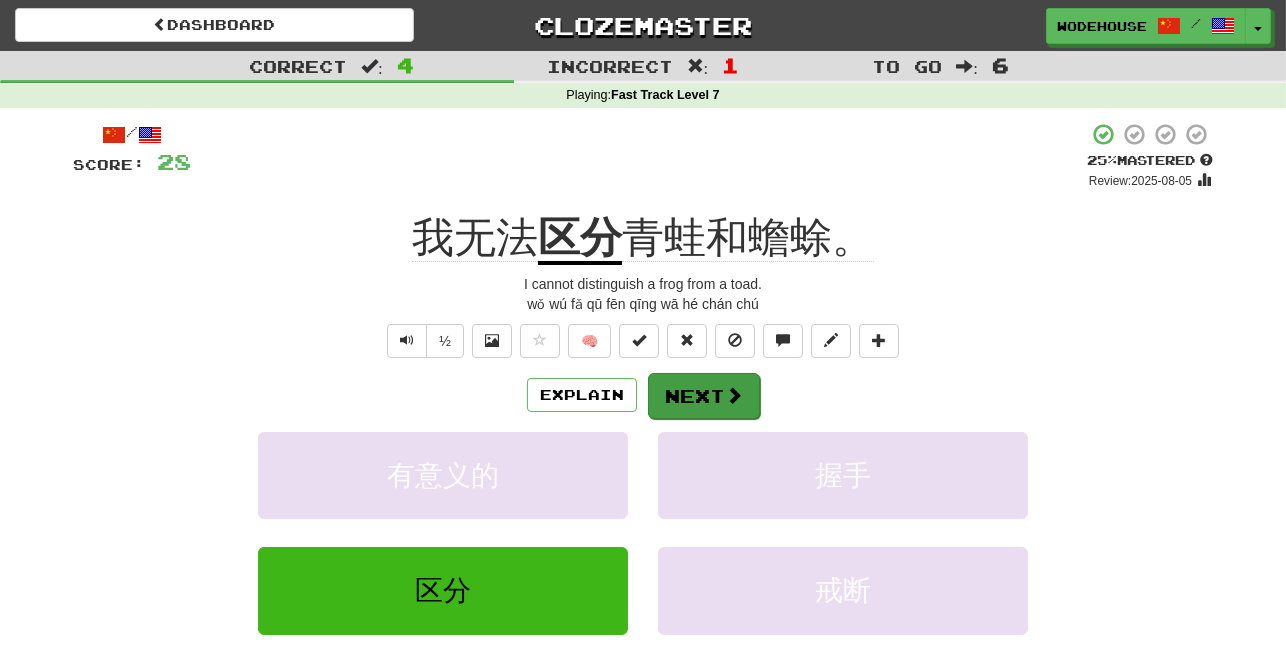 click on "Next" at bounding box center [704, 396] 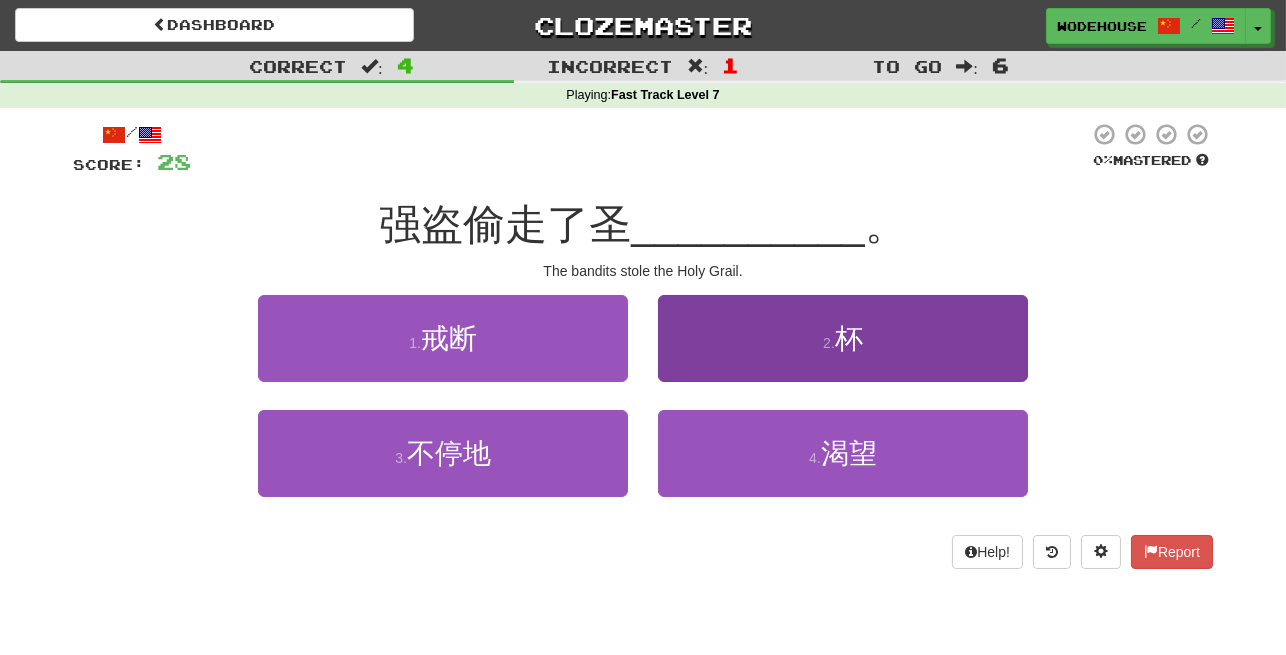 click on "2 .  杯" at bounding box center [843, 338] 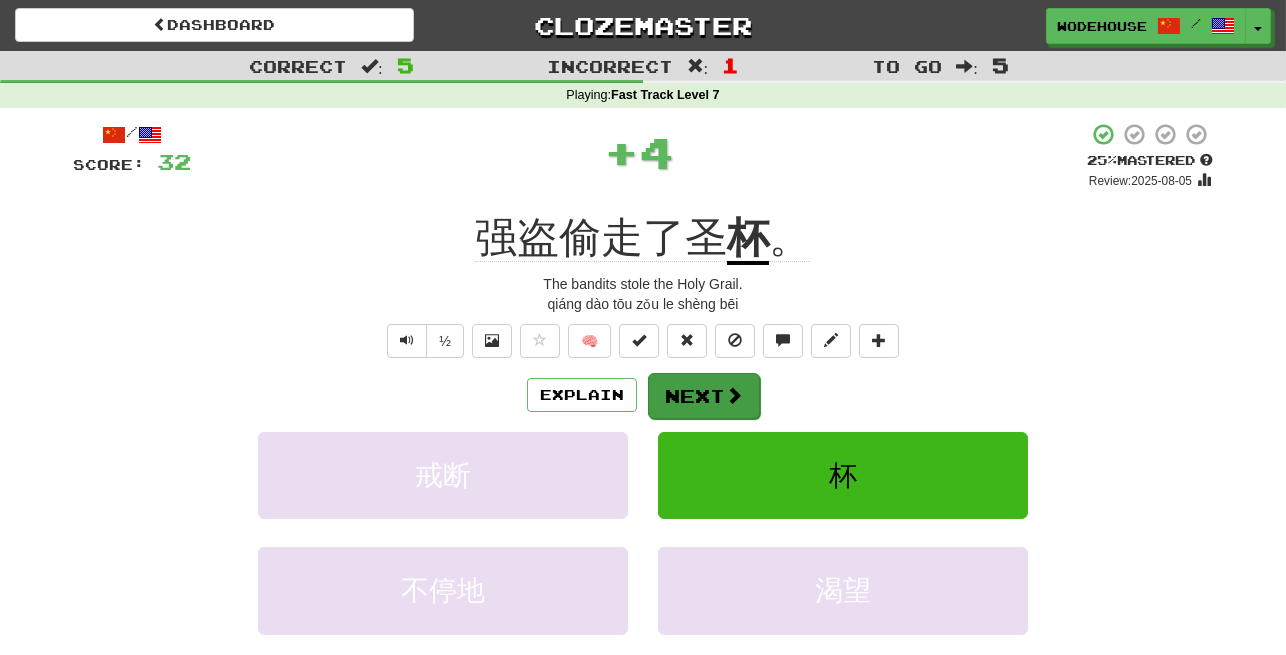 click on "Next" at bounding box center (704, 396) 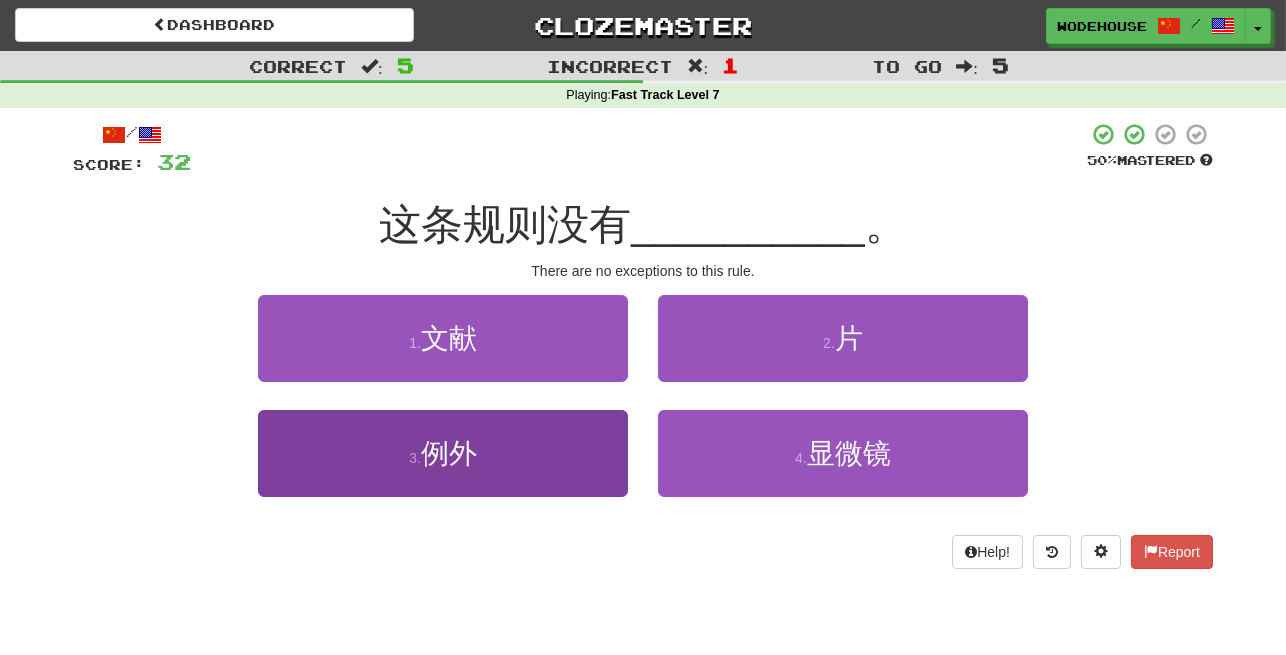 click on "3 .  例外" at bounding box center [443, 453] 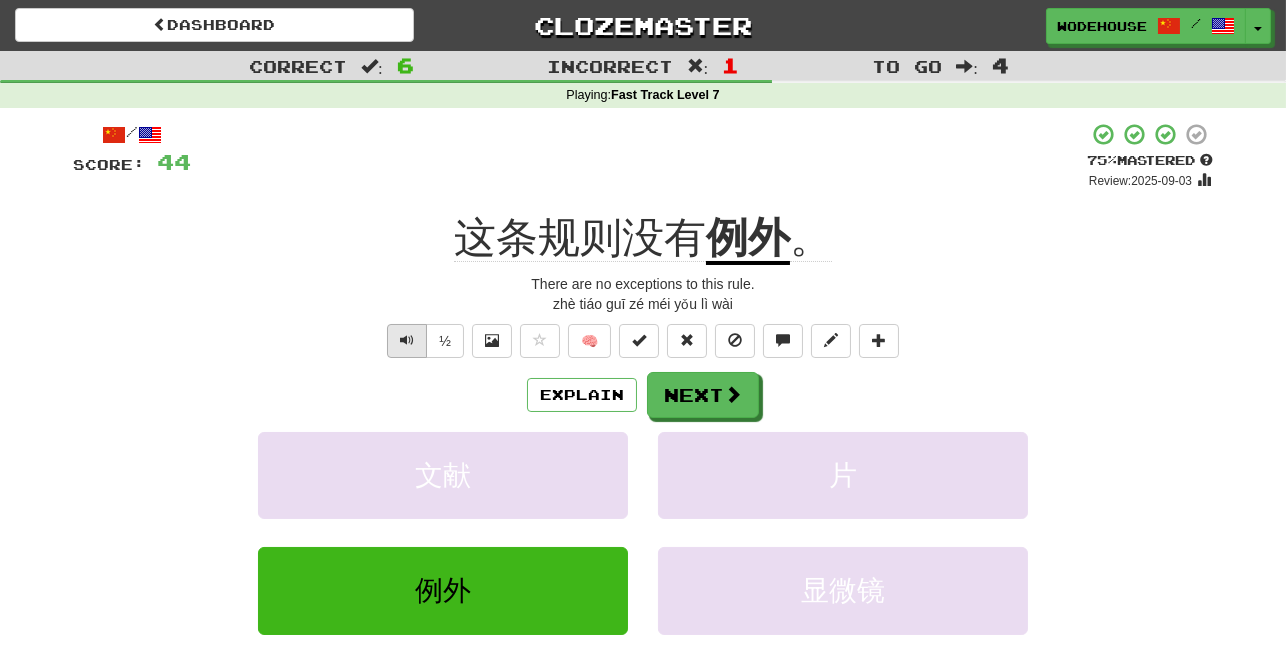 click at bounding box center (407, 341) 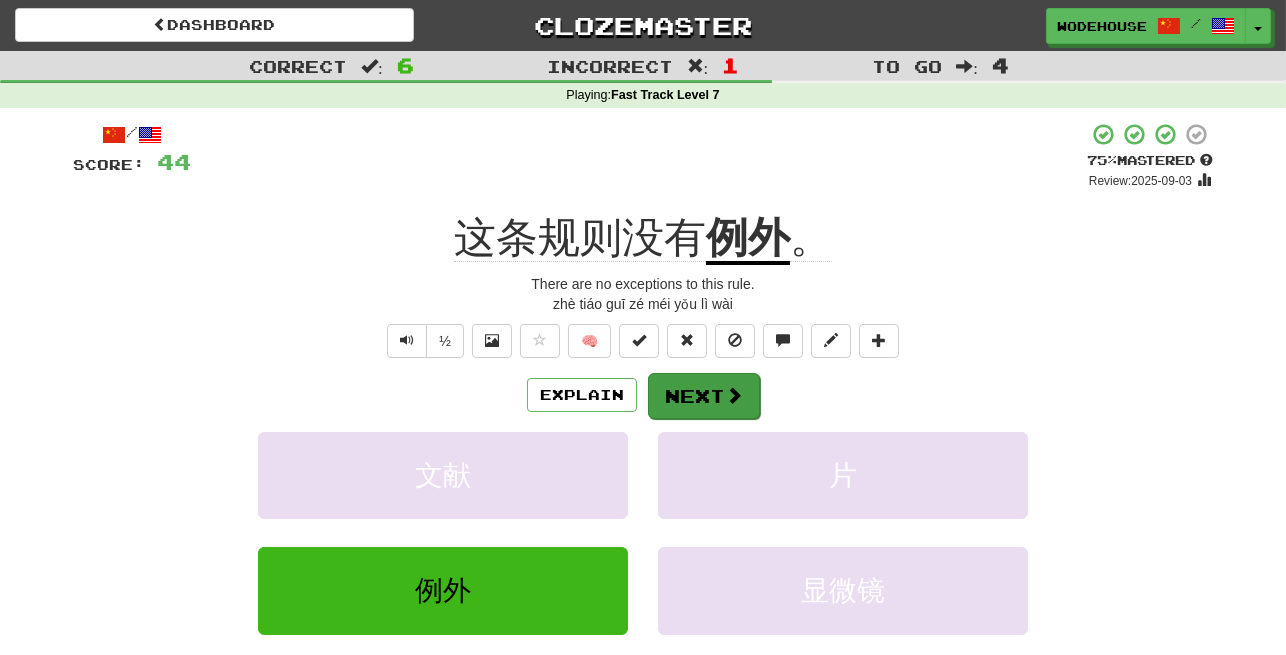 click on "Next" at bounding box center (704, 396) 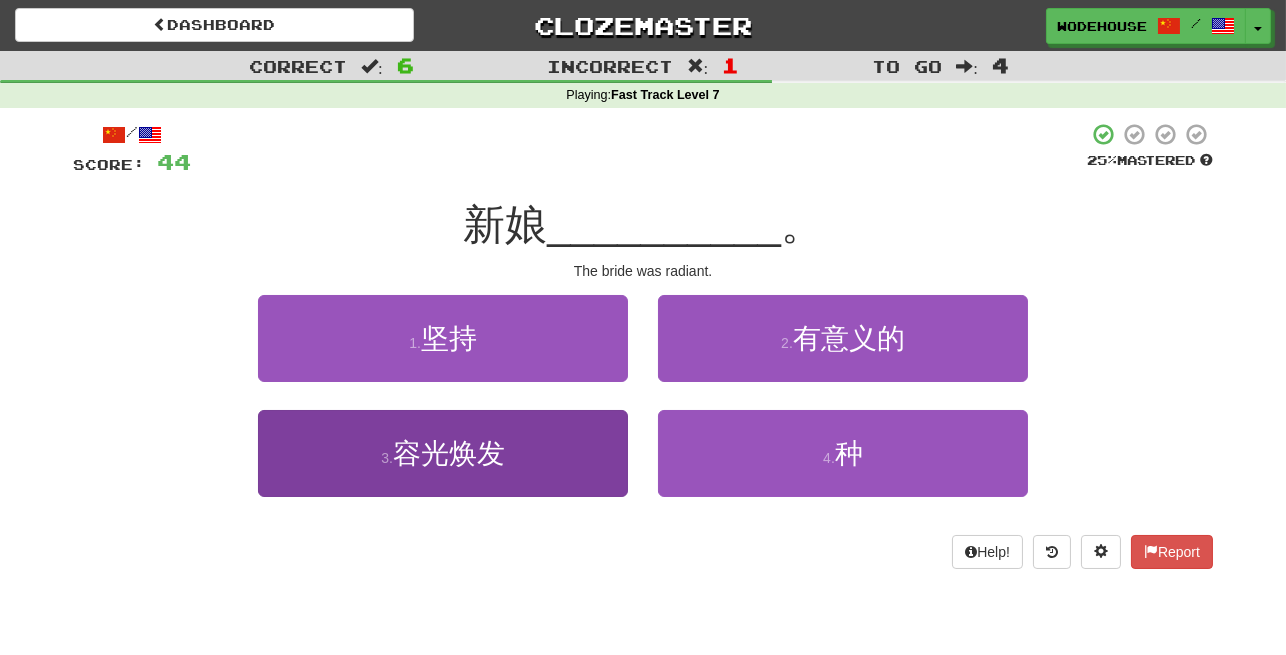 click on "3 .  容光焕发" at bounding box center [443, 453] 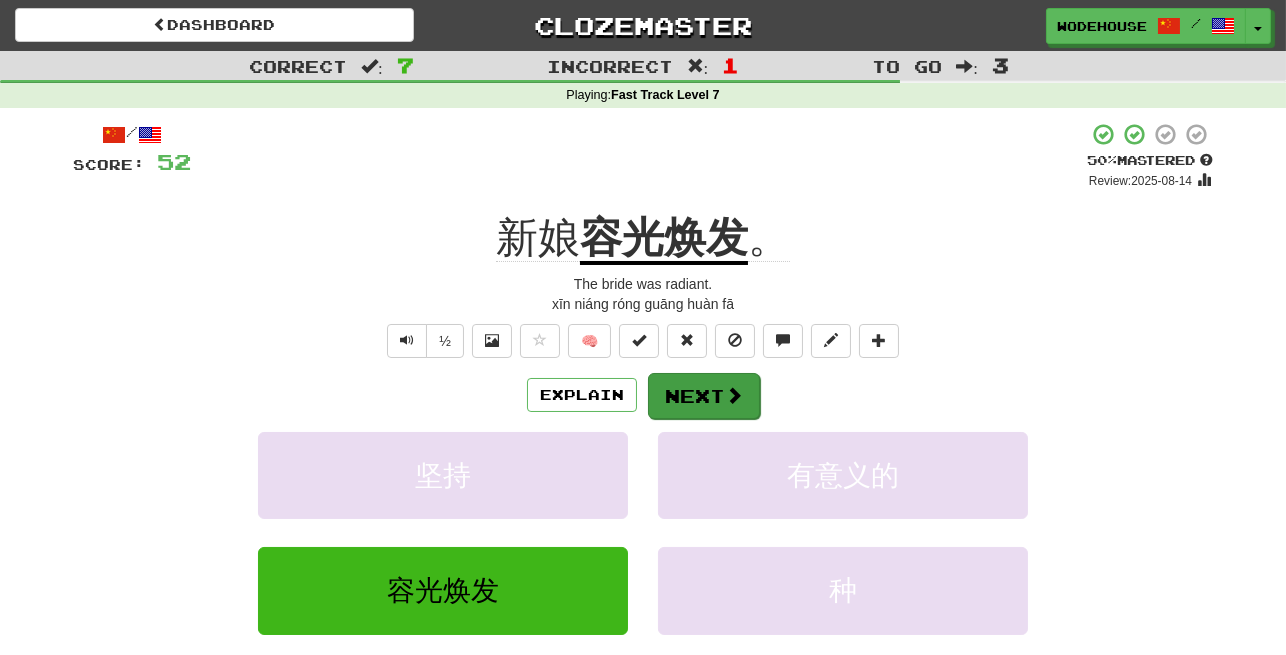 click on "Next" at bounding box center [704, 396] 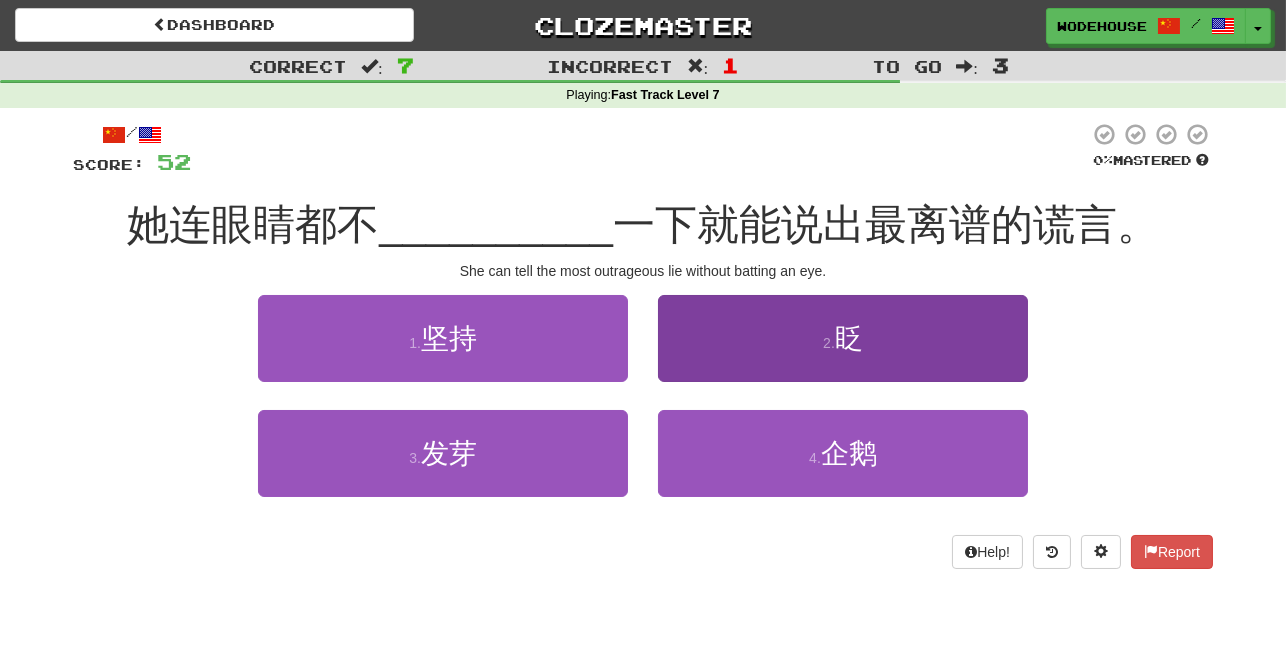 click on "2 .  眨" at bounding box center (843, 338) 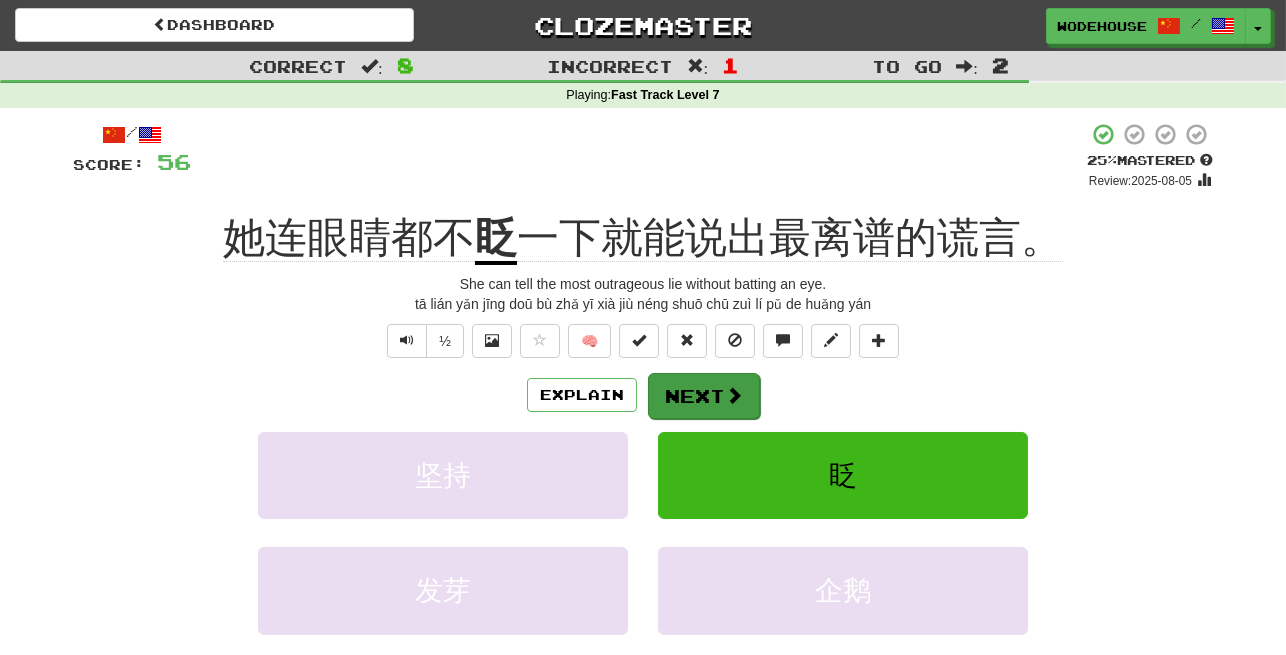 click on "Next" at bounding box center (704, 396) 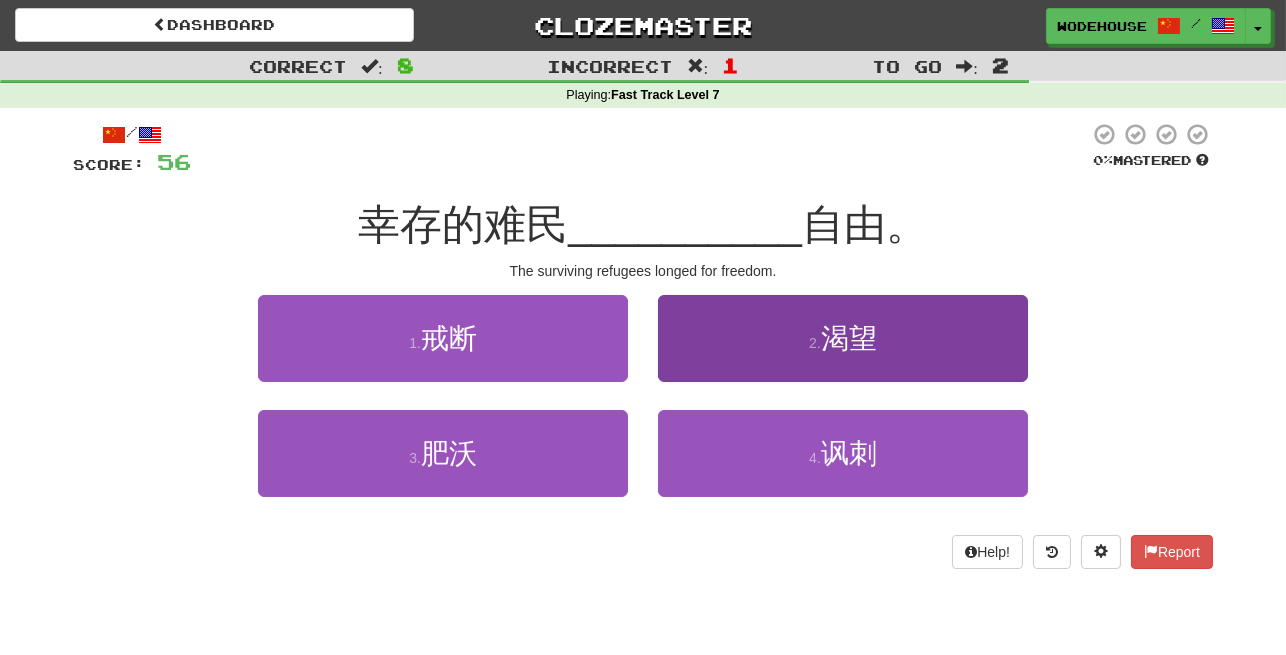 click on "2 .  渴望" at bounding box center [843, 338] 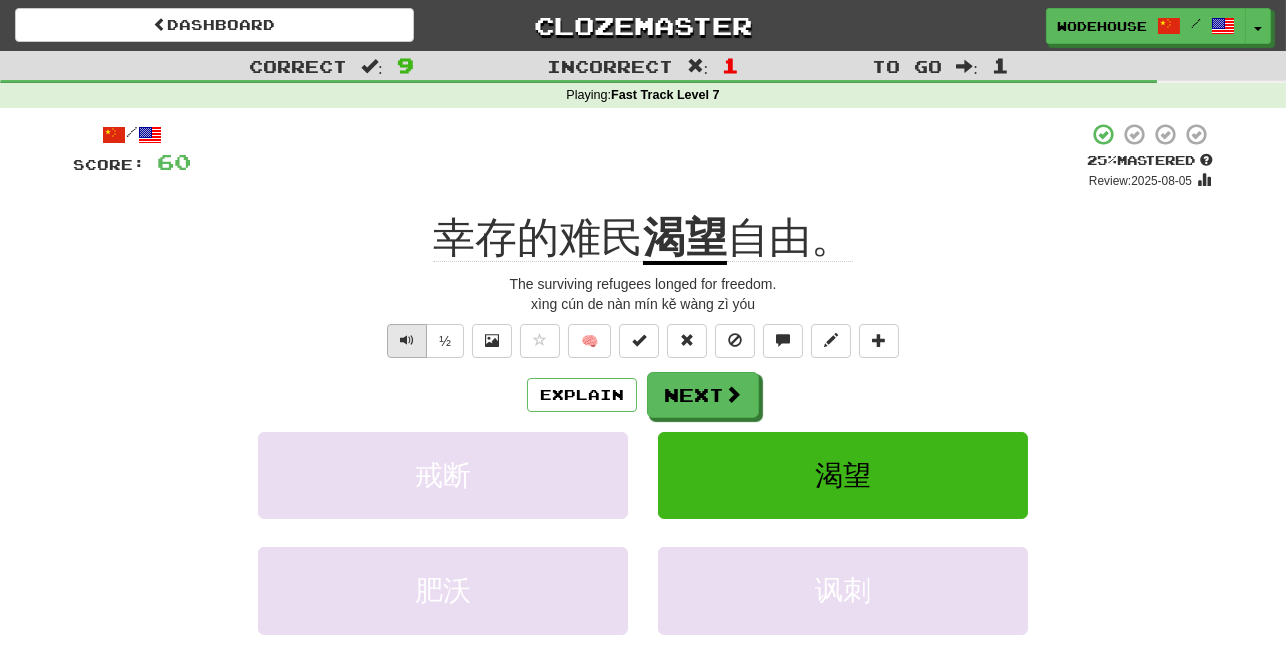click at bounding box center (407, 340) 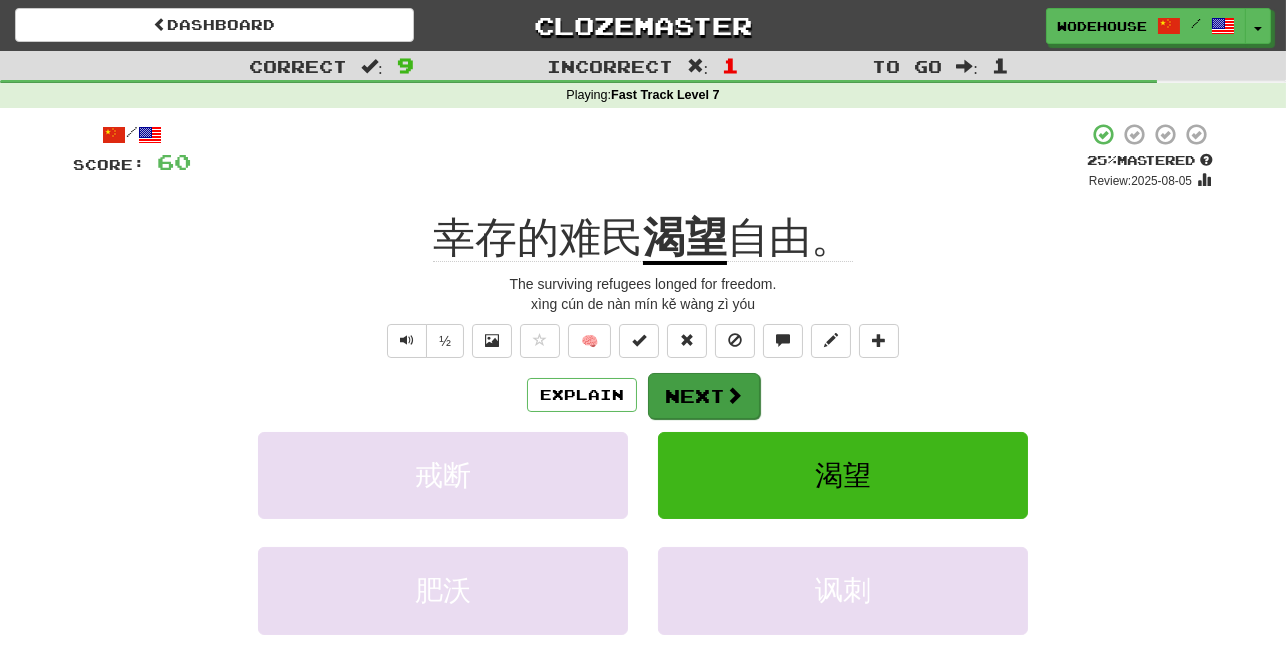 click on "Next" at bounding box center (704, 396) 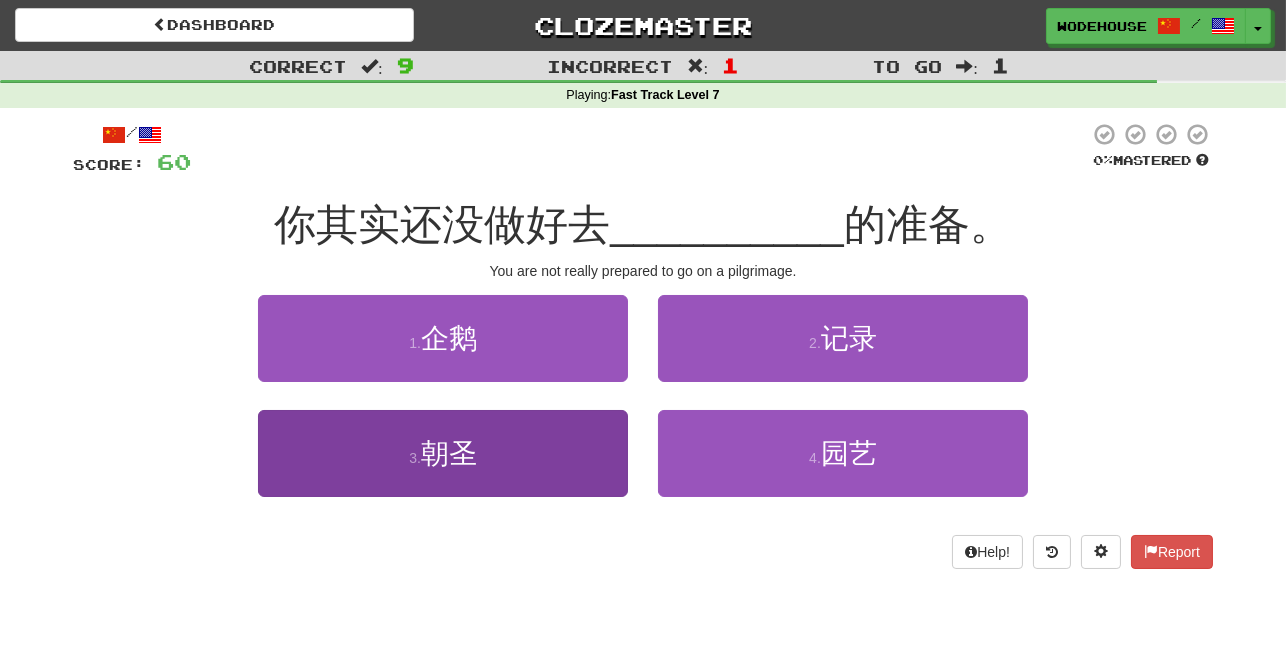 click on "3 .  朝圣" at bounding box center (443, 453) 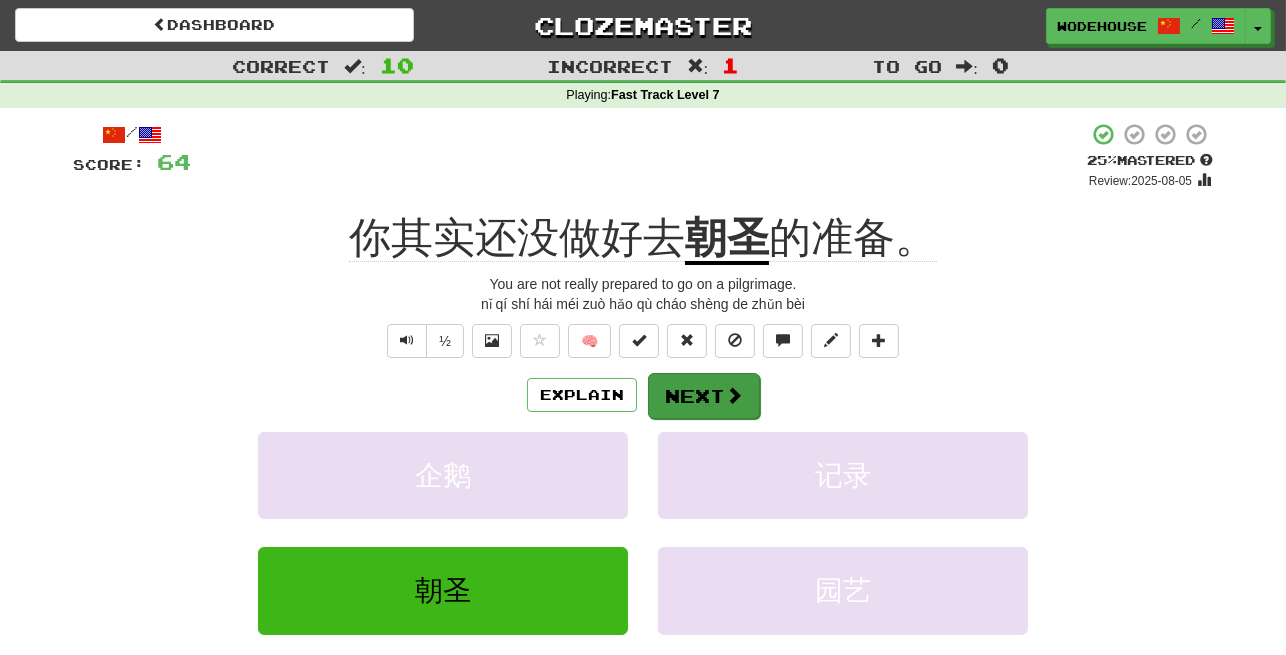 click on "Next" at bounding box center (704, 396) 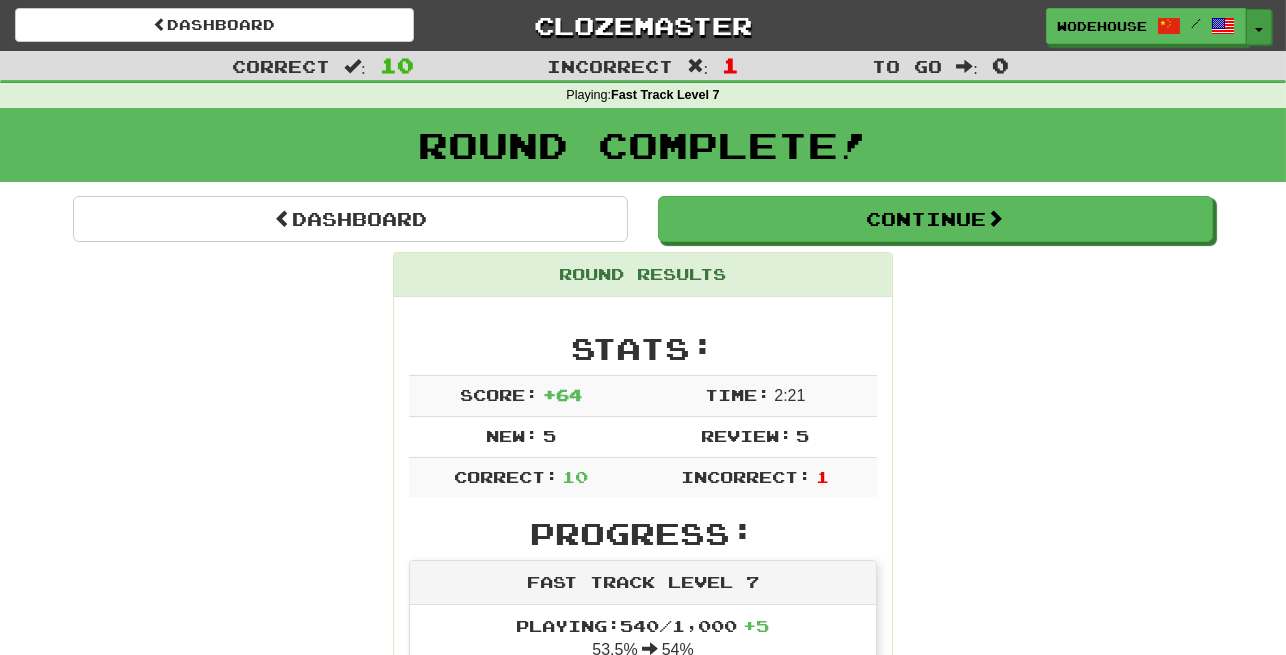 click on "Toggle Dropdown" at bounding box center (1259, 27) 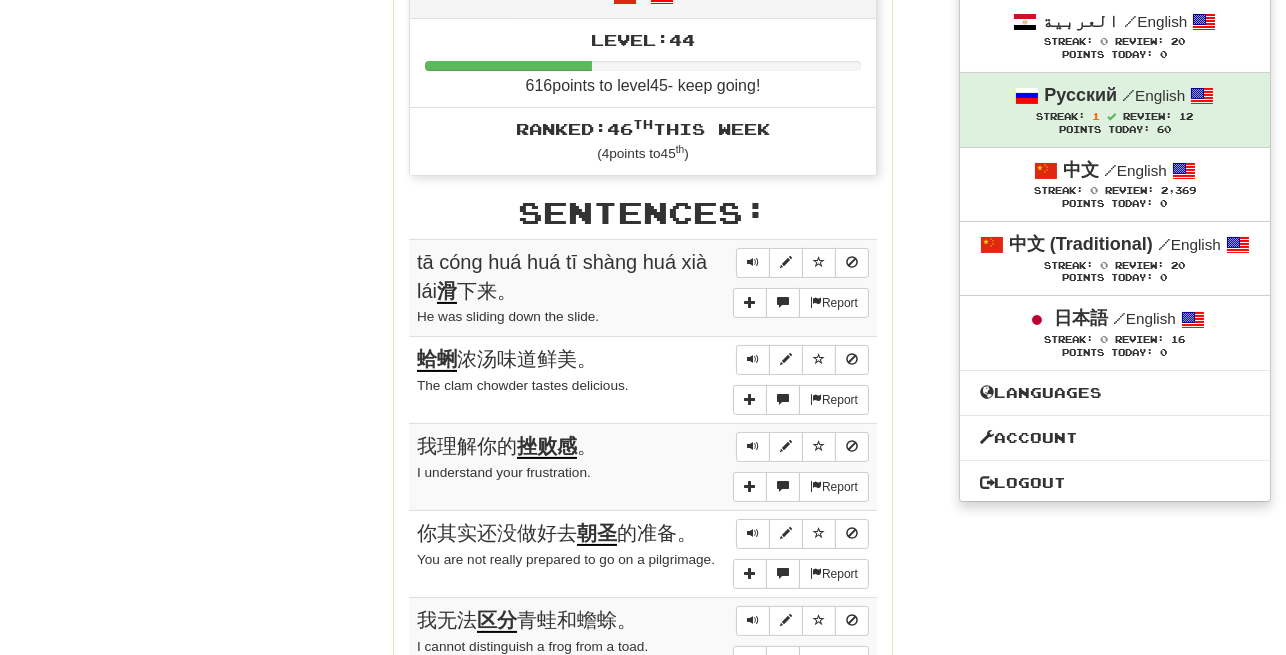 scroll, scrollTop: 839, scrollLeft: 0, axis: vertical 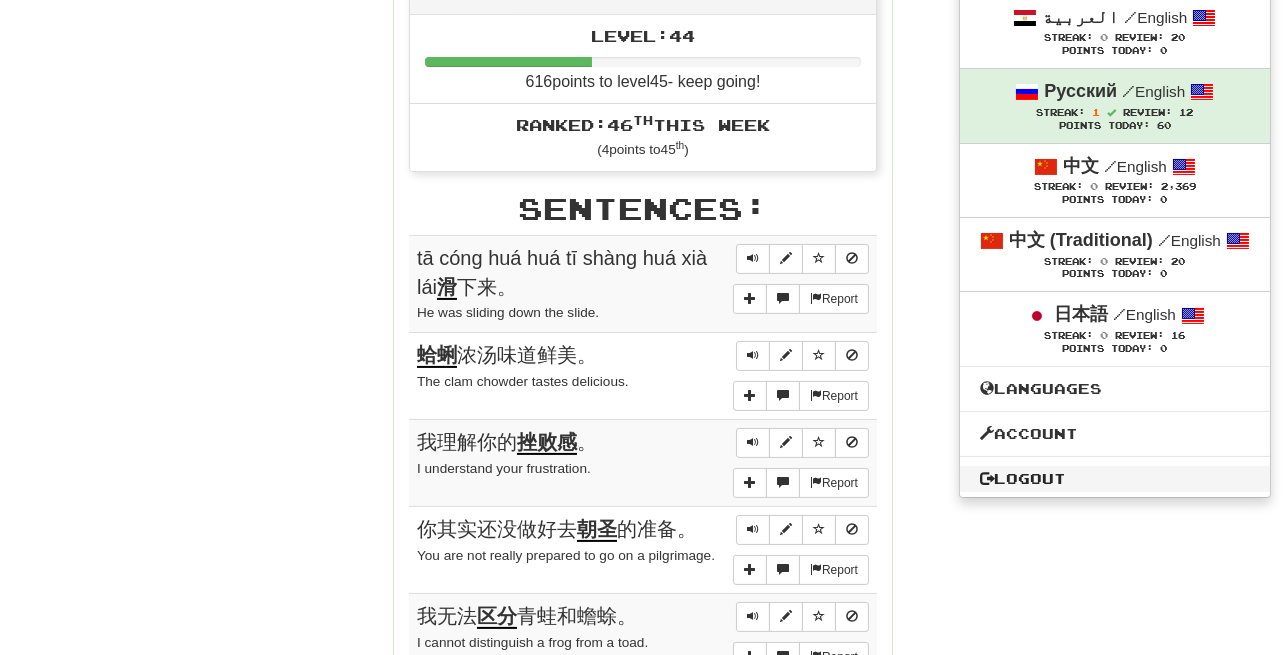 click on "Logout" at bounding box center (1115, 479) 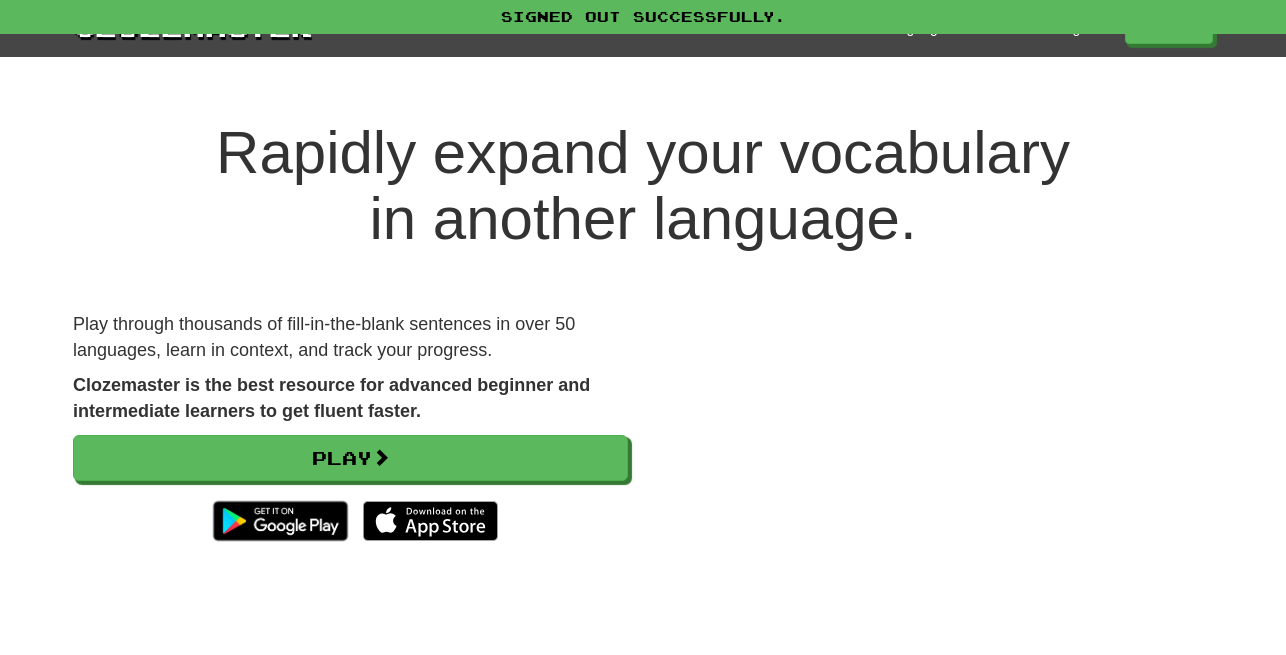 scroll, scrollTop: 0, scrollLeft: 0, axis: both 